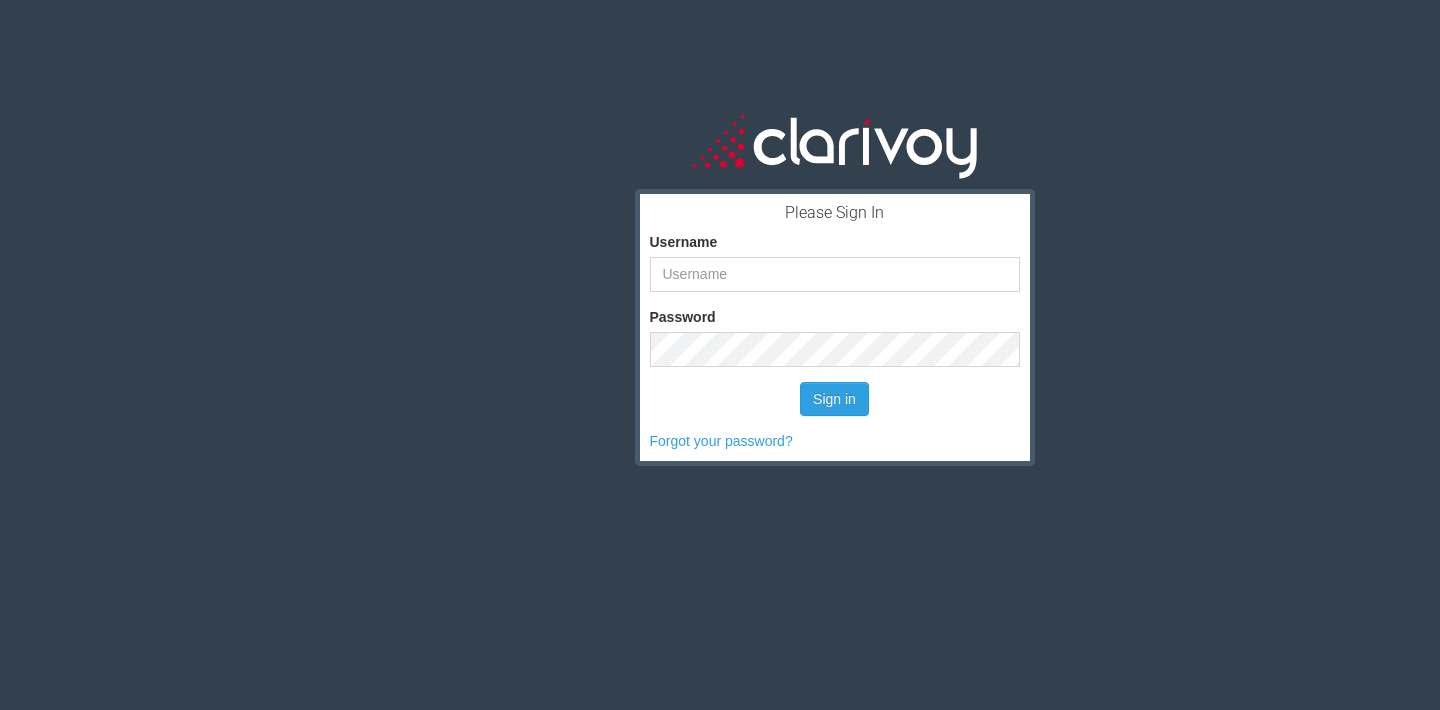 scroll, scrollTop: 0, scrollLeft: 0, axis: both 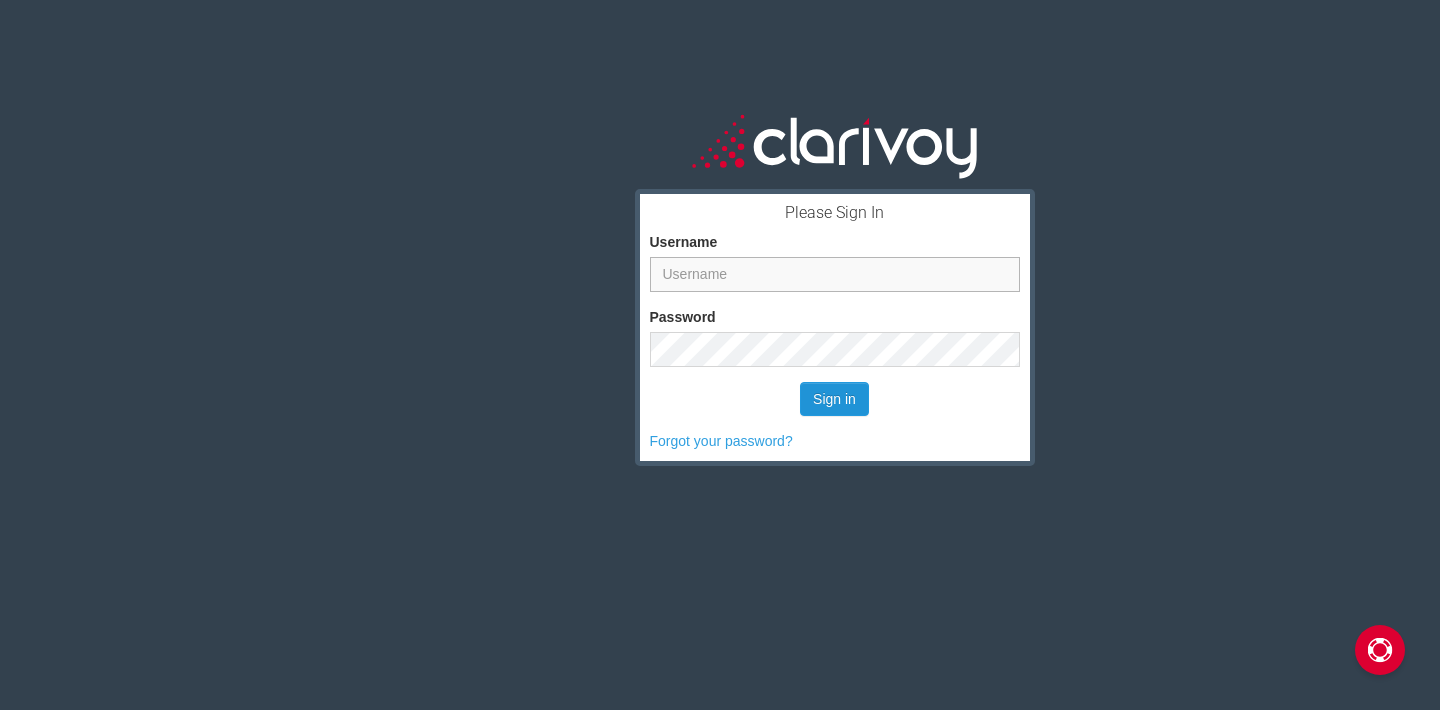 type on "twalker" 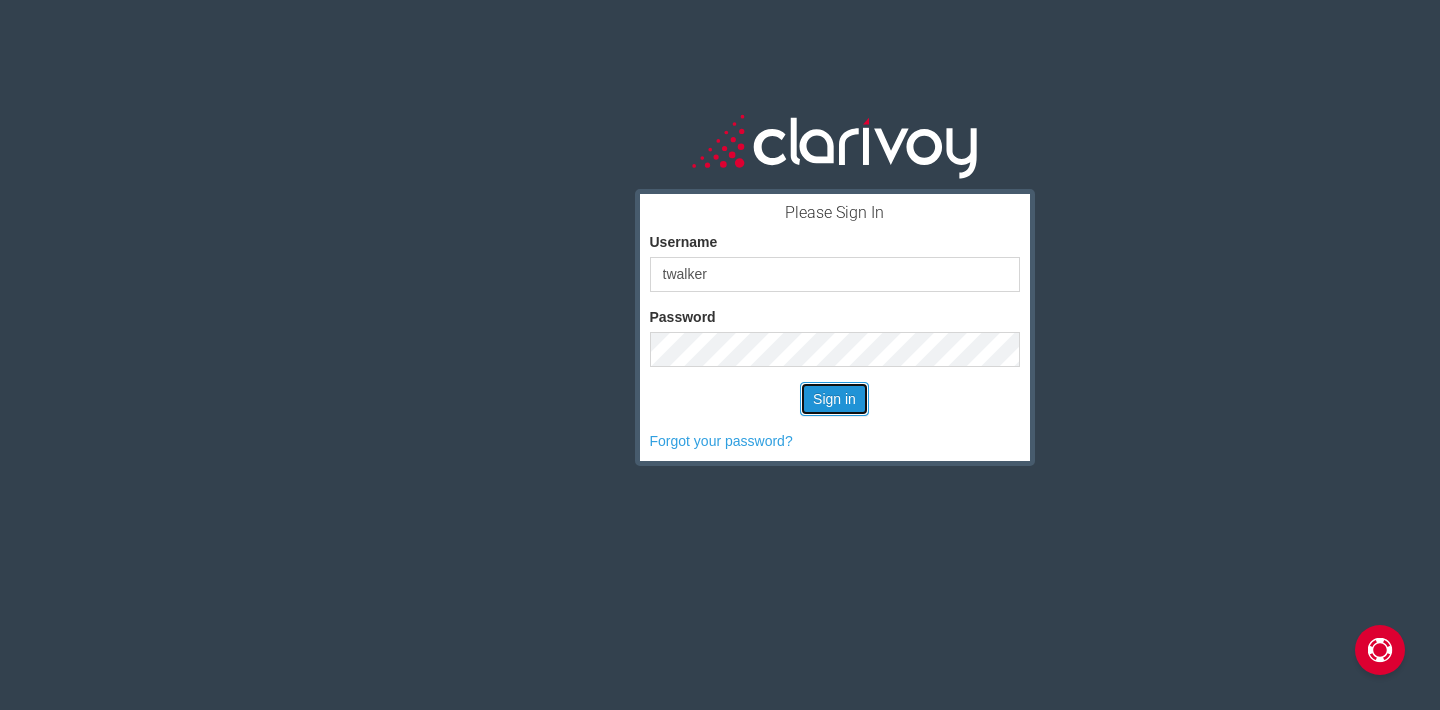 click on "Sign in" at bounding box center (834, 399) 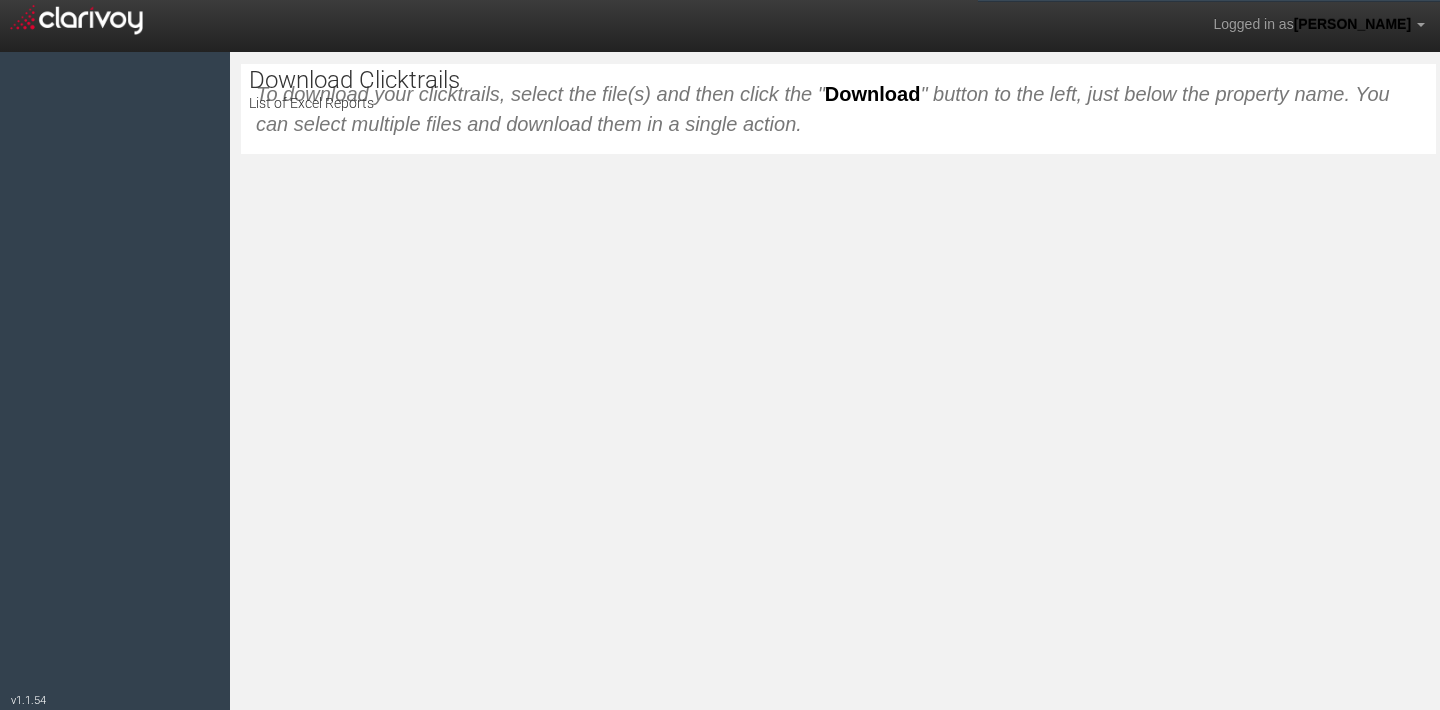 scroll, scrollTop: 0, scrollLeft: 0, axis: both 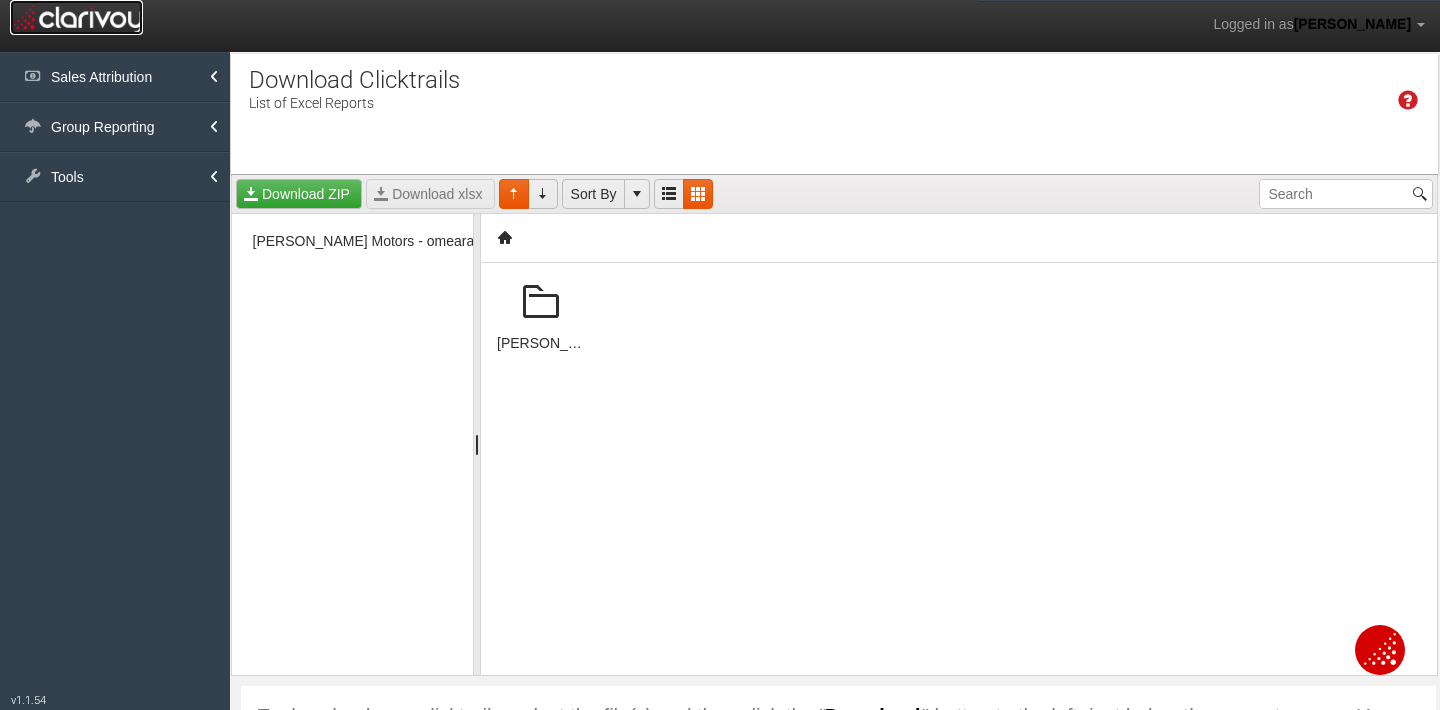 click at bounding box center [76, 17] 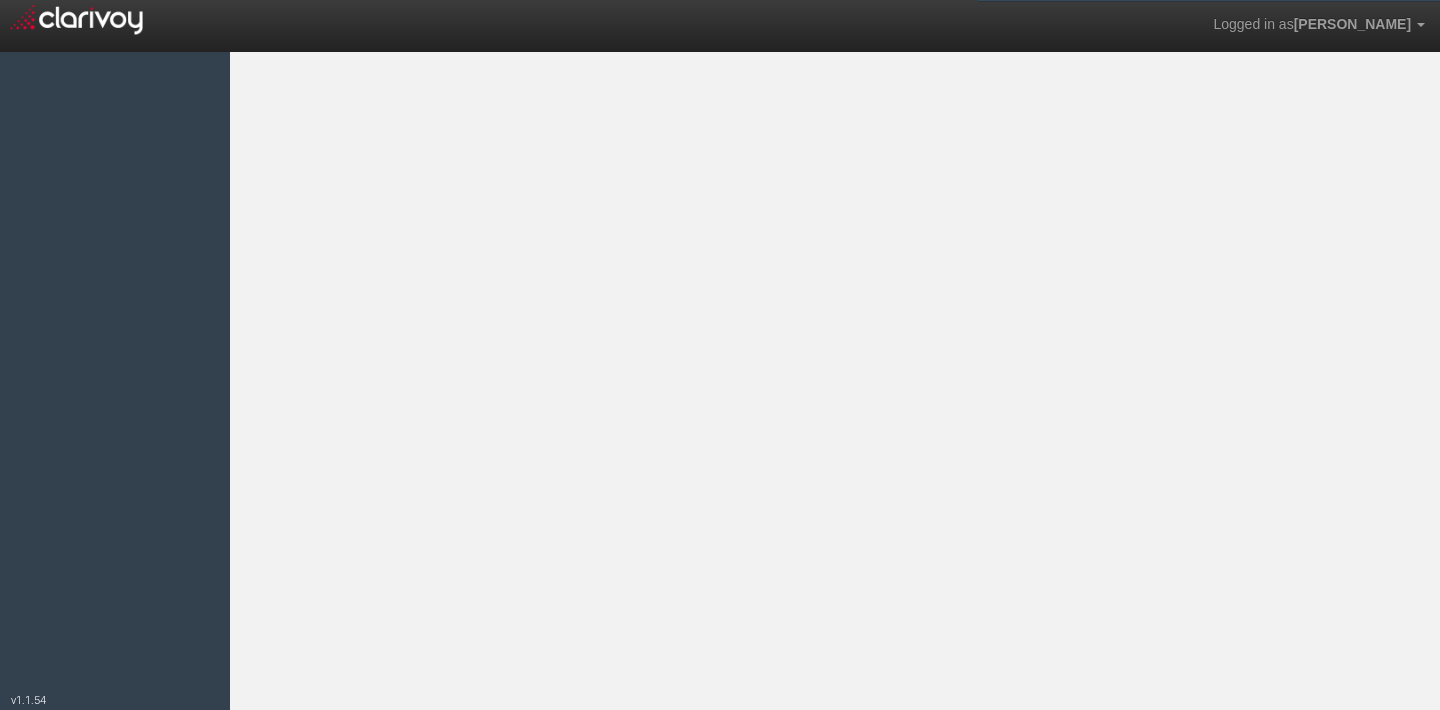scroll, scrollTop: 0, scrollLeft: 0, axis: both 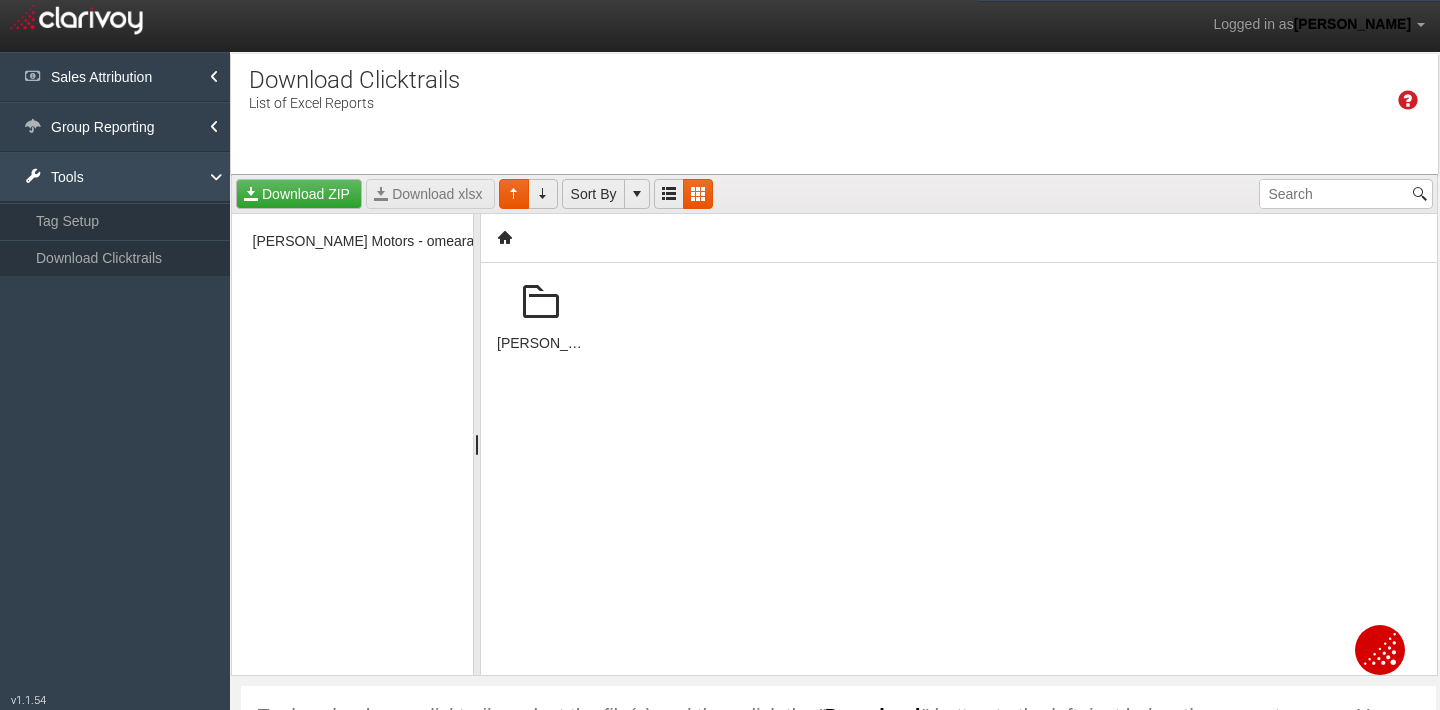 click on "Tools" at bounding box center [115, 177] 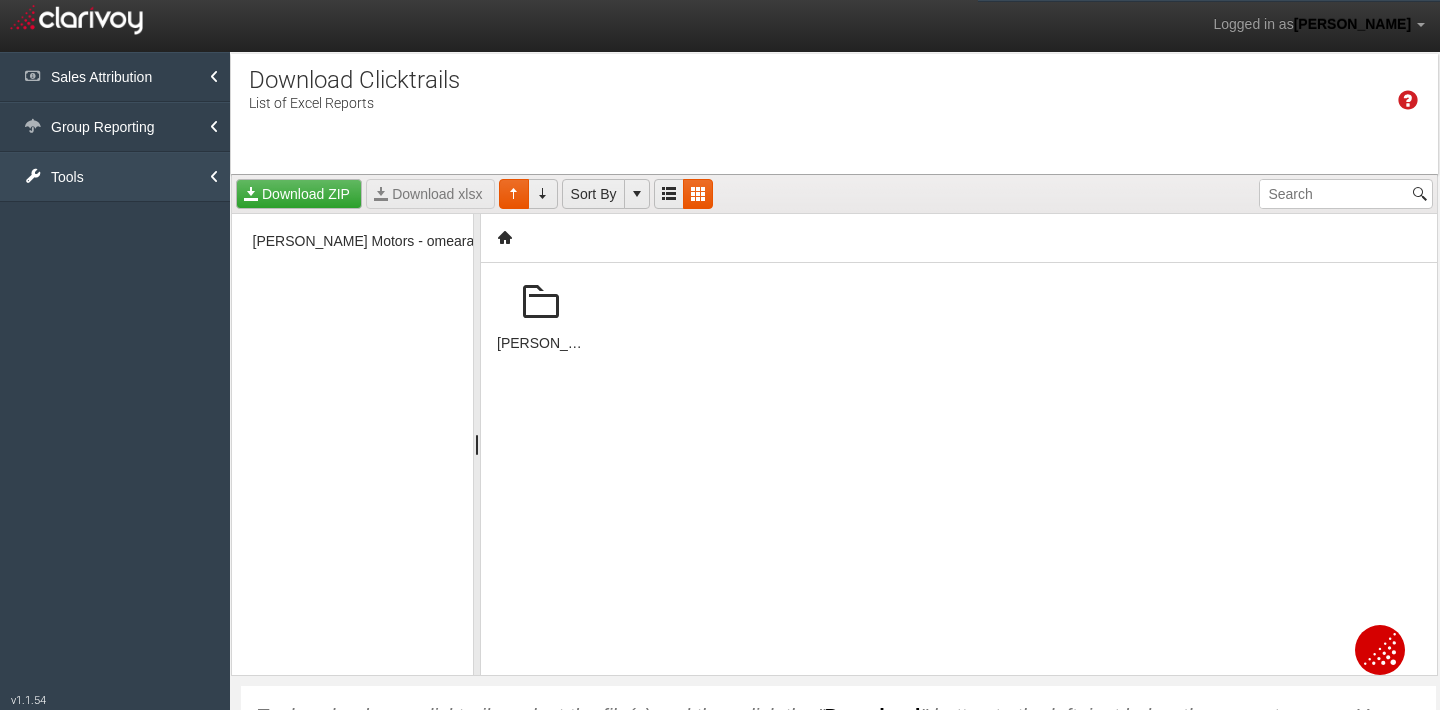 click on "Tools" at bounding box center (115, 177) 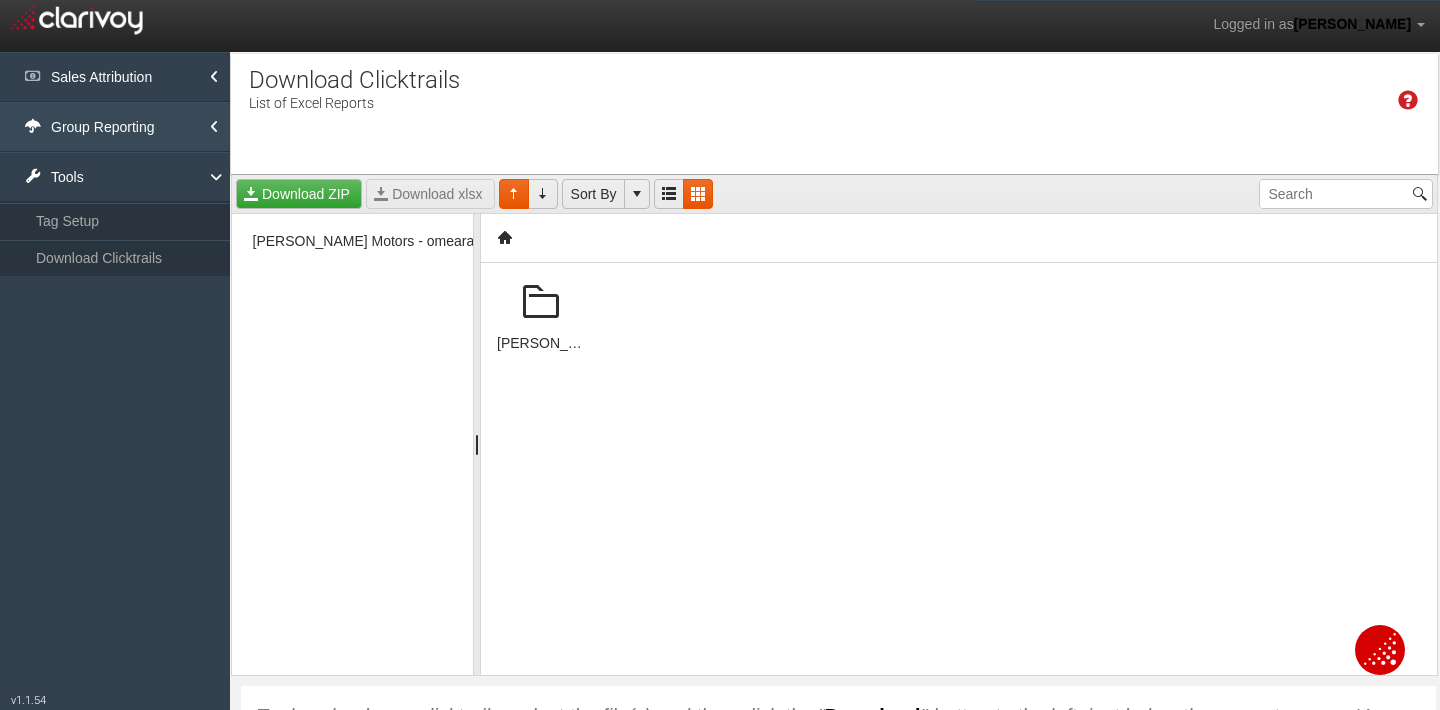 click on "Group Reporting" at bounding box center [115, 127] 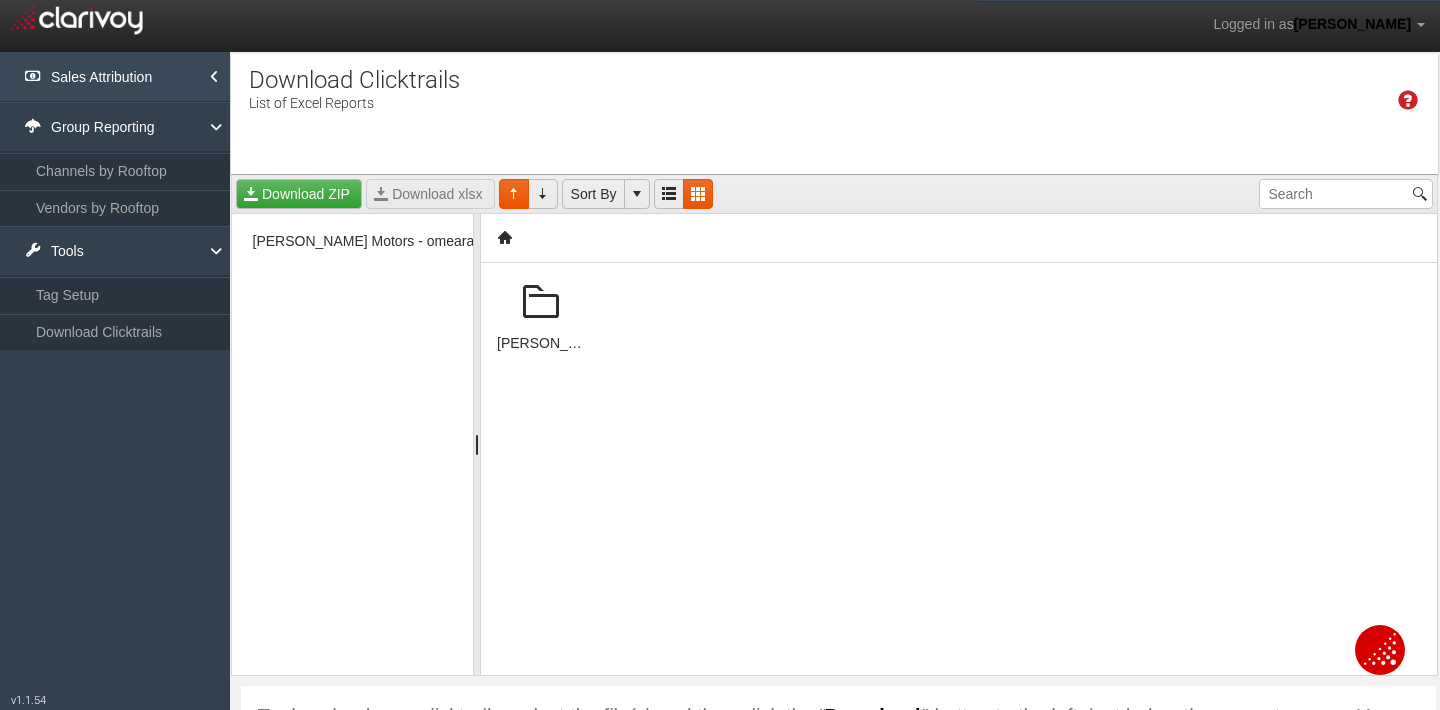 click on "Sales Attribution" at bounding box center [115, 77] 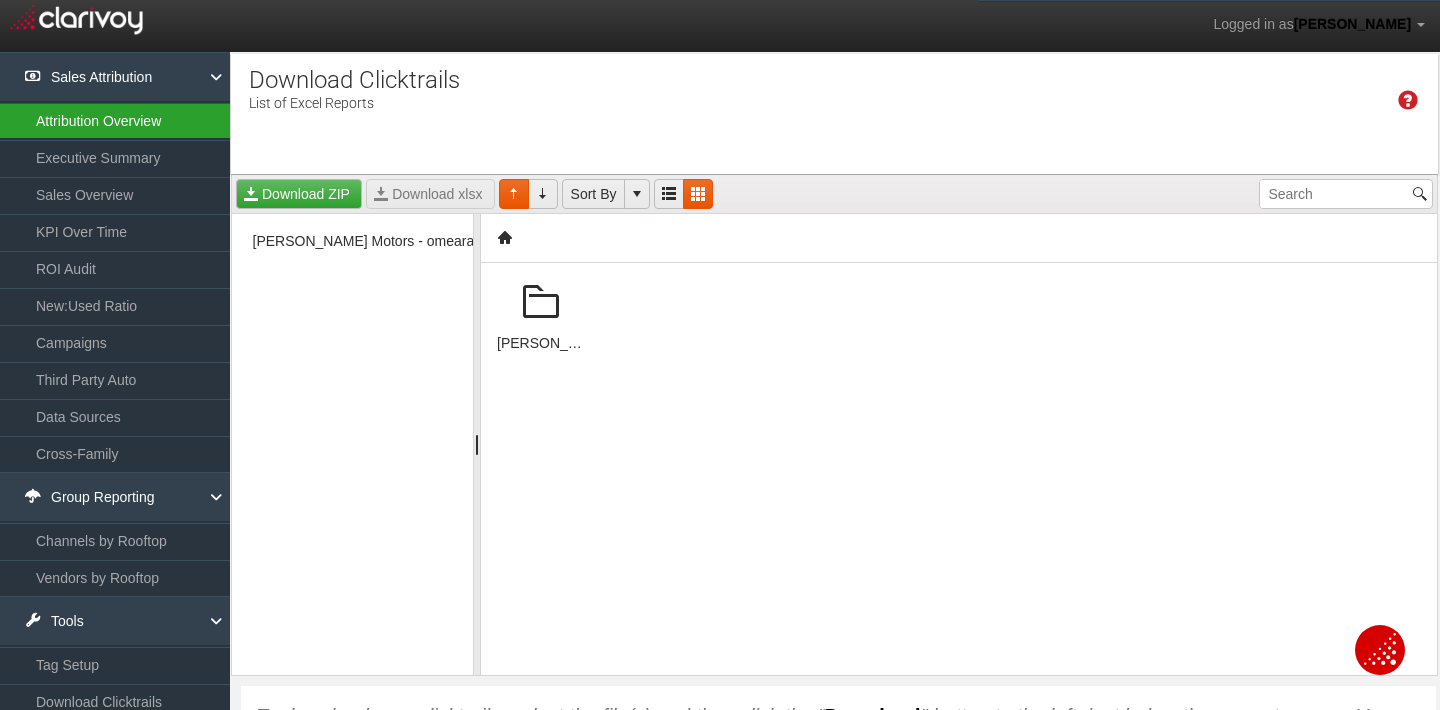 click on "Attribution Overview" at bounding box center [115, 121] 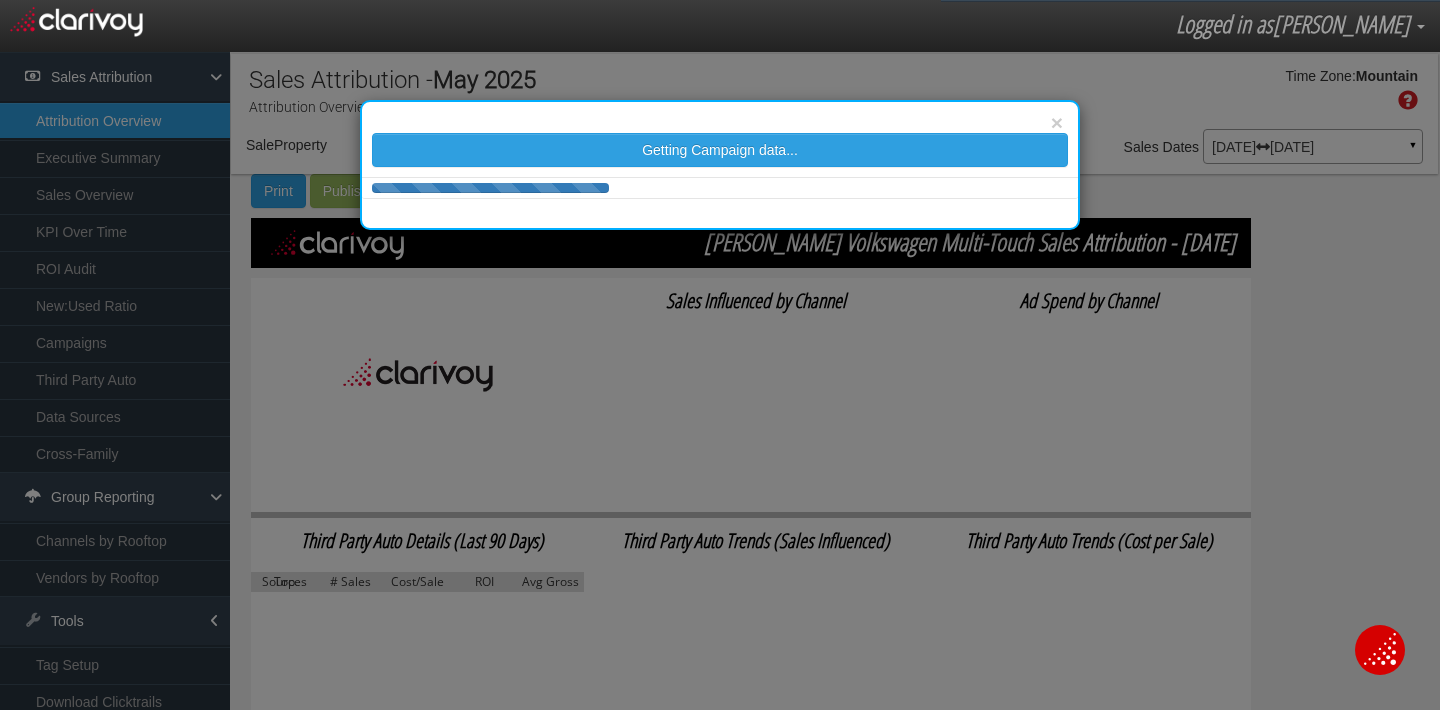 select on "object:204" 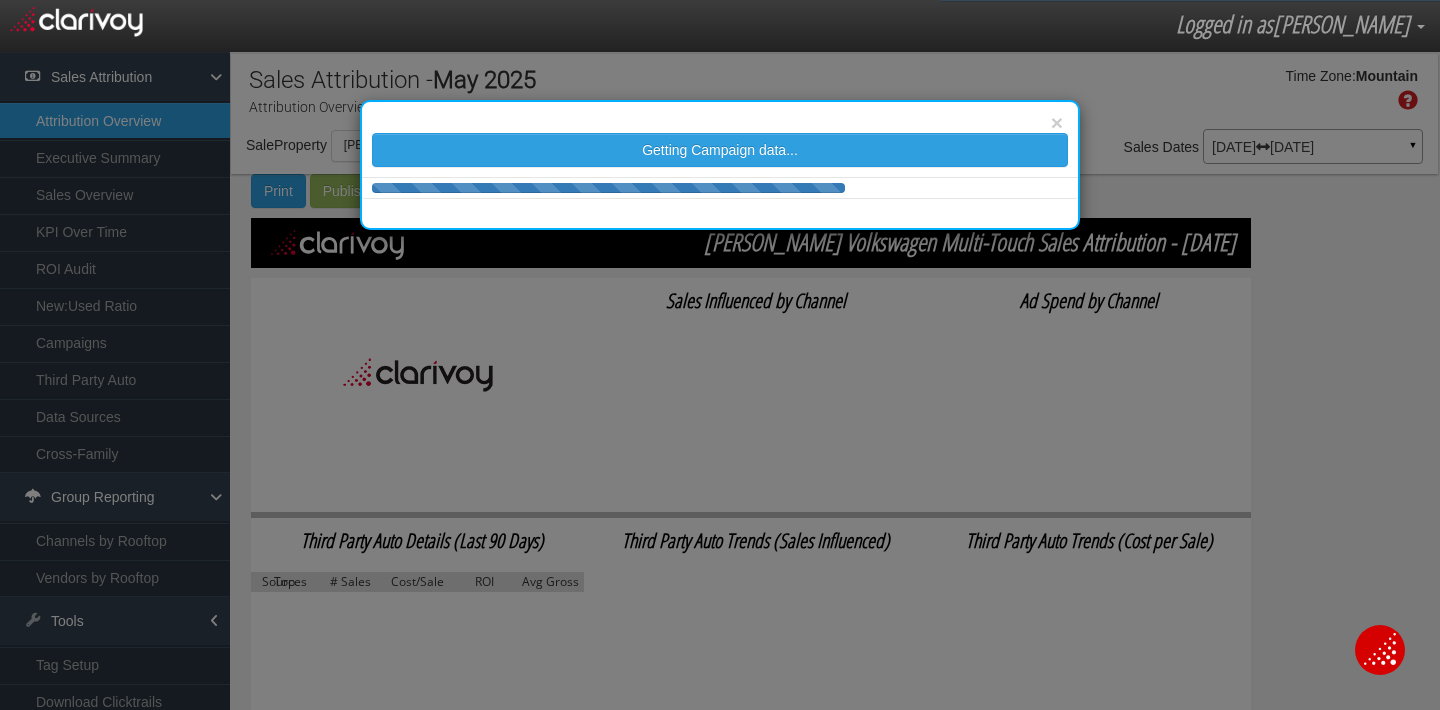 scroll, scrollTop: 0, scrollLeft: 0, axis: both 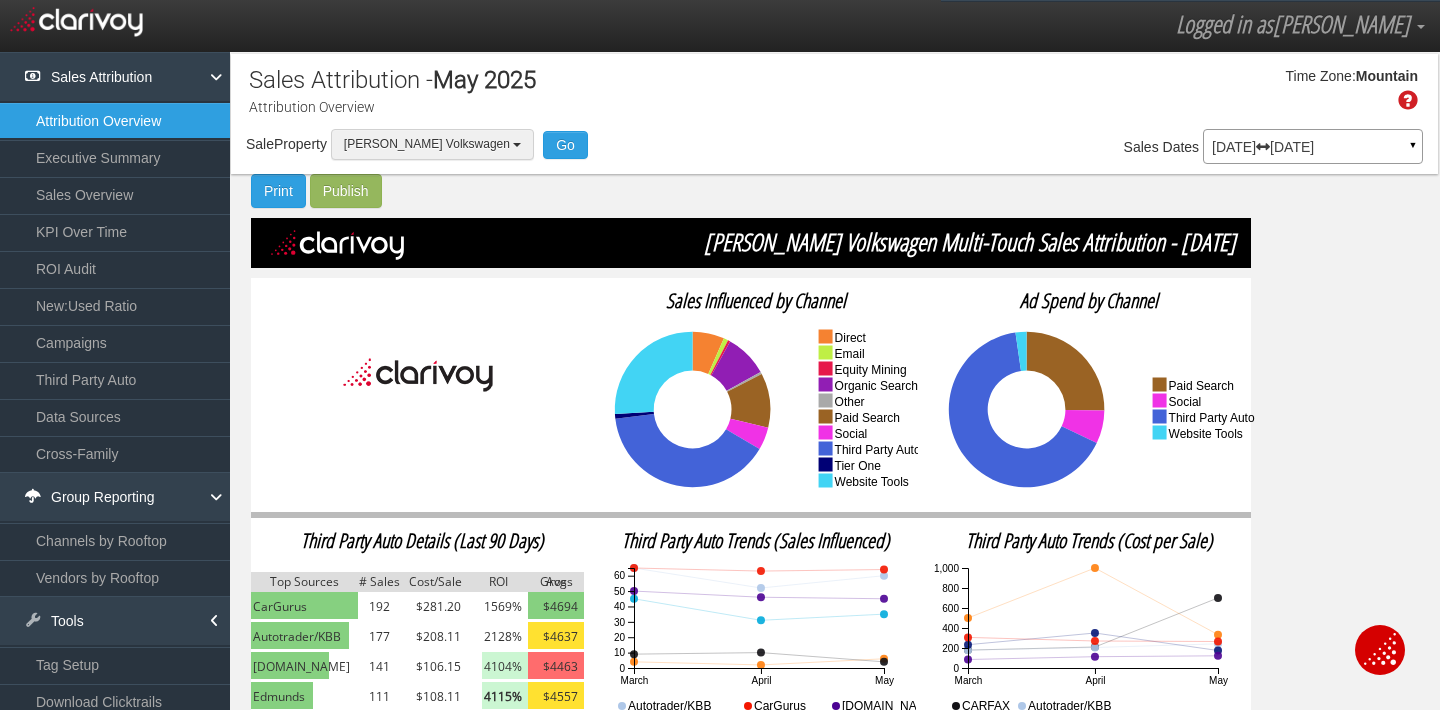 click on "[PERSON_NAME] Volkswagen" at bounding box center [432, 144] 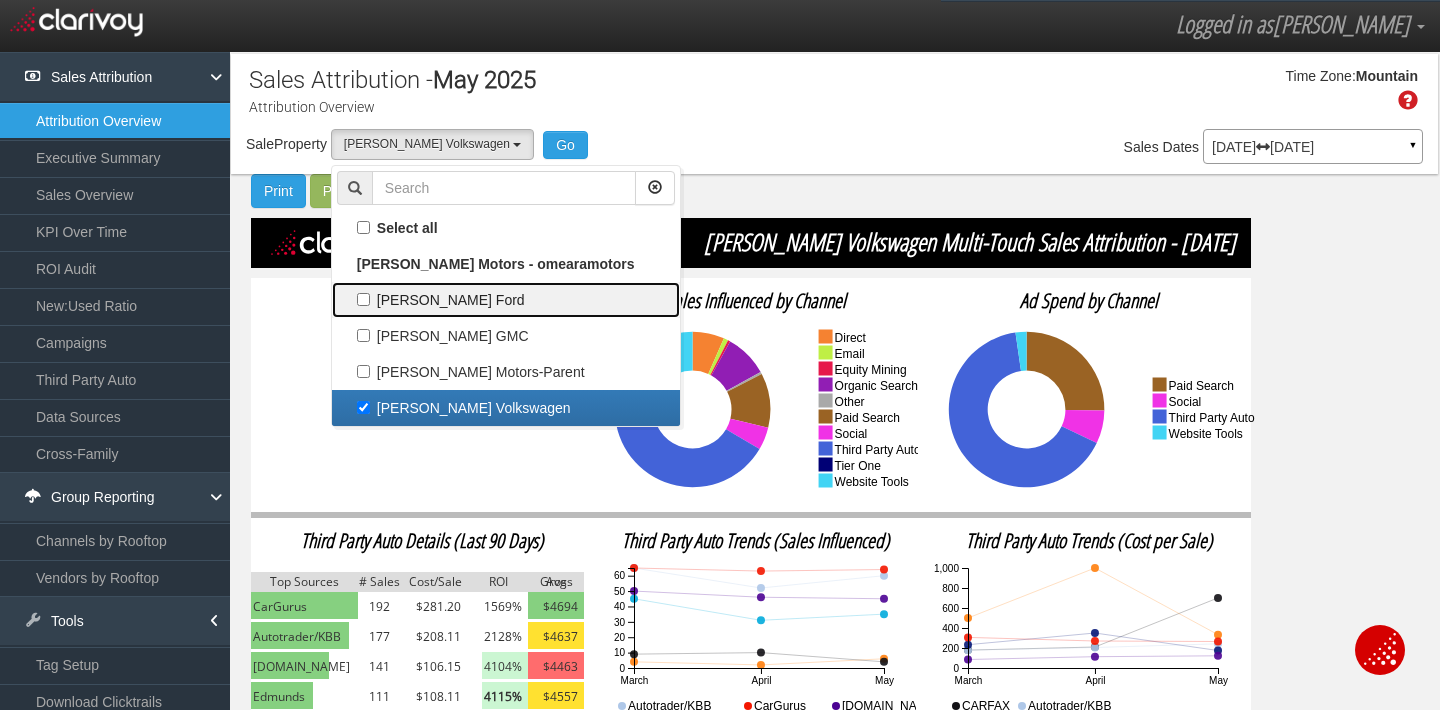 click on "[PERSON_NAME] Ford" at bounding box center [506, 300] 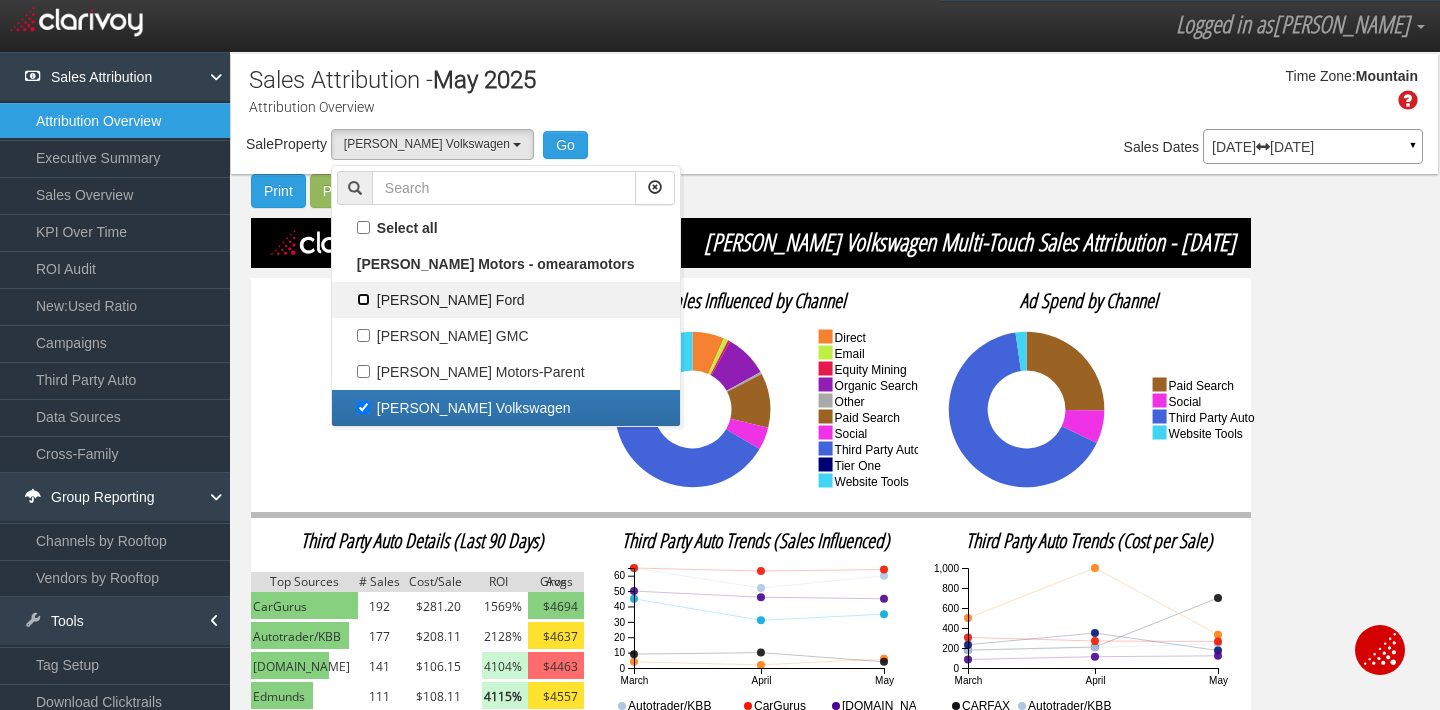 click on "[PERSON_NAME] Ford" at bounding box center [363, 299] 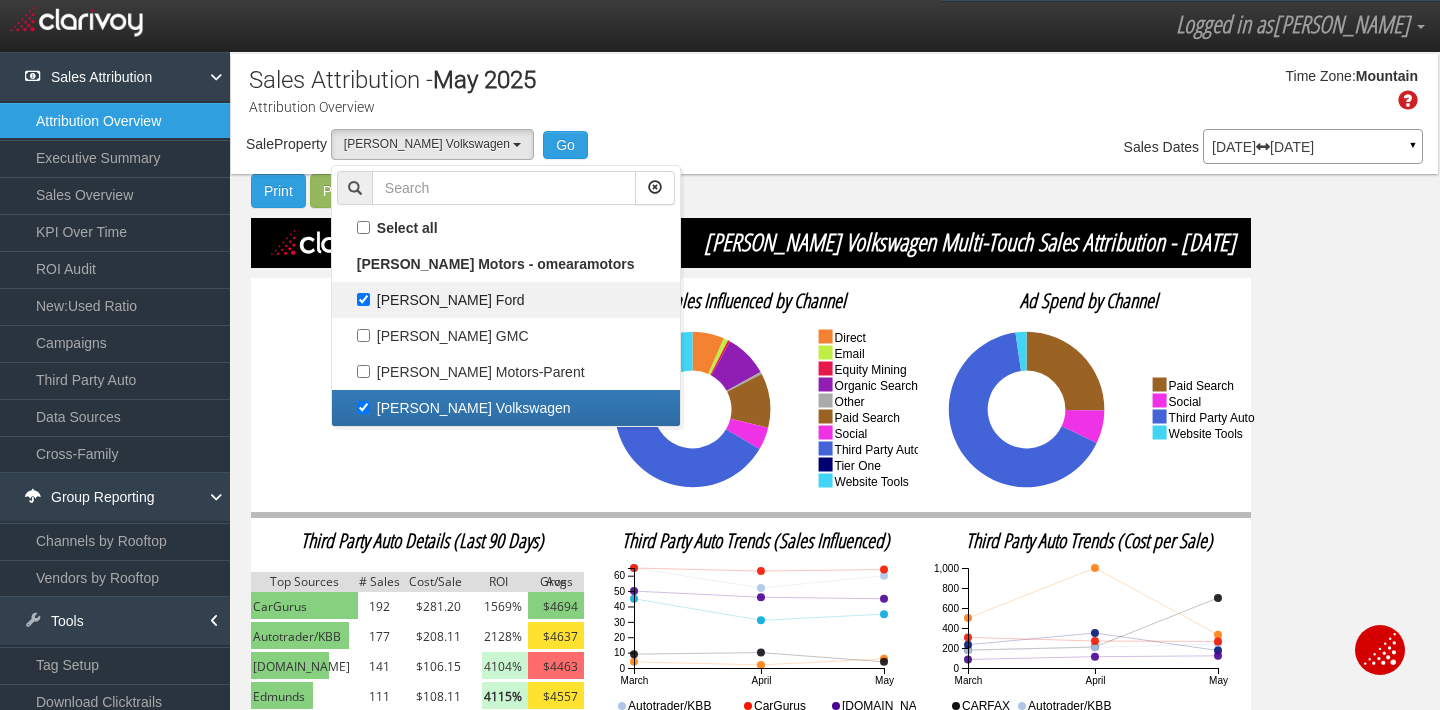 select on "object:201" 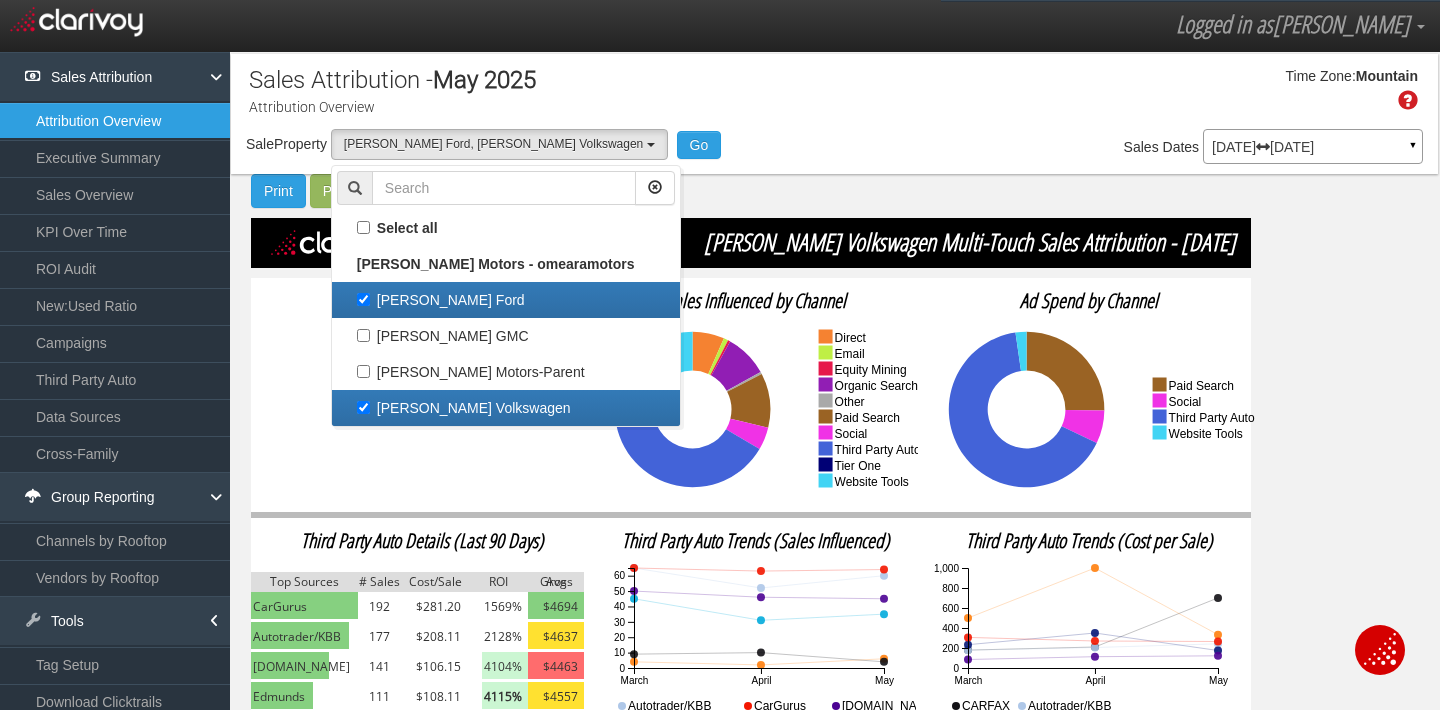 click on "[PERSON_NAME] Volkswagen" at bounding box center (506, 408) 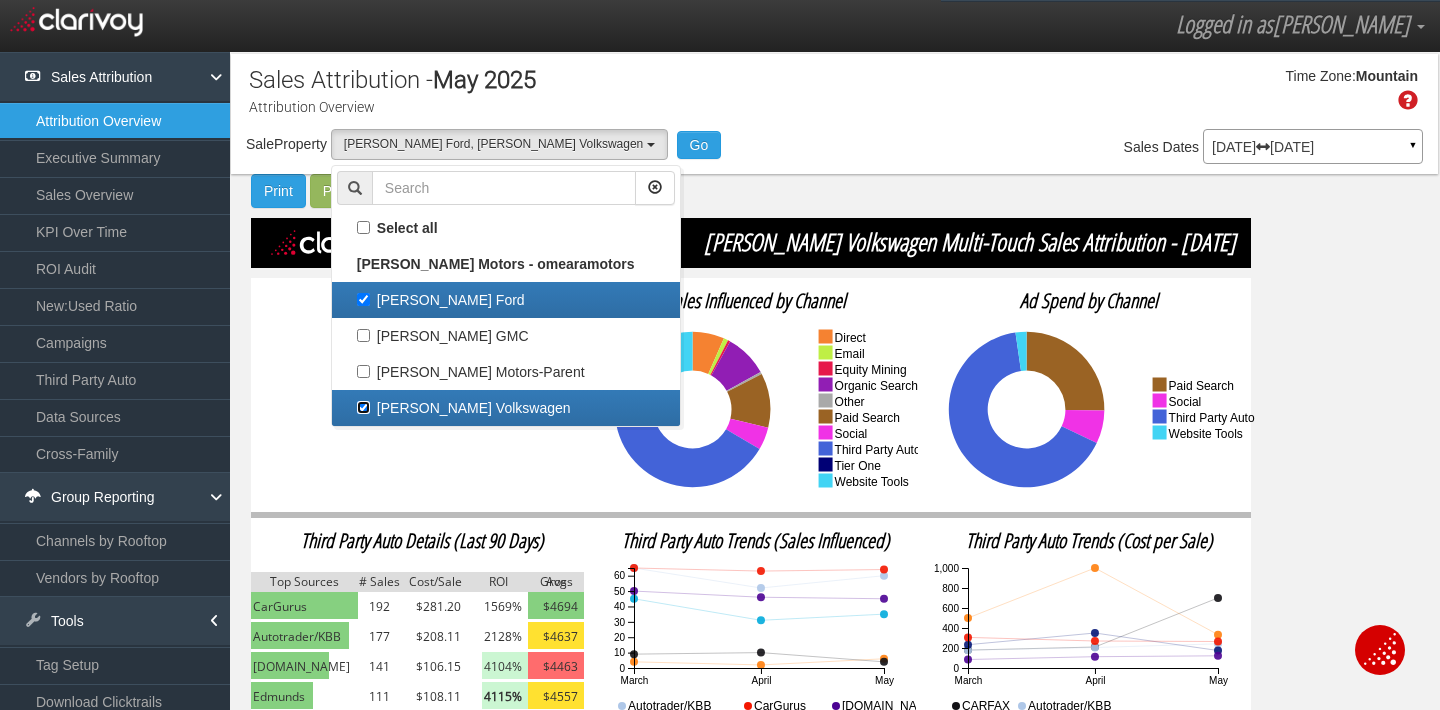 click on "[PERSON_NAME] Volkswagen" at bounding box center (363, 407) 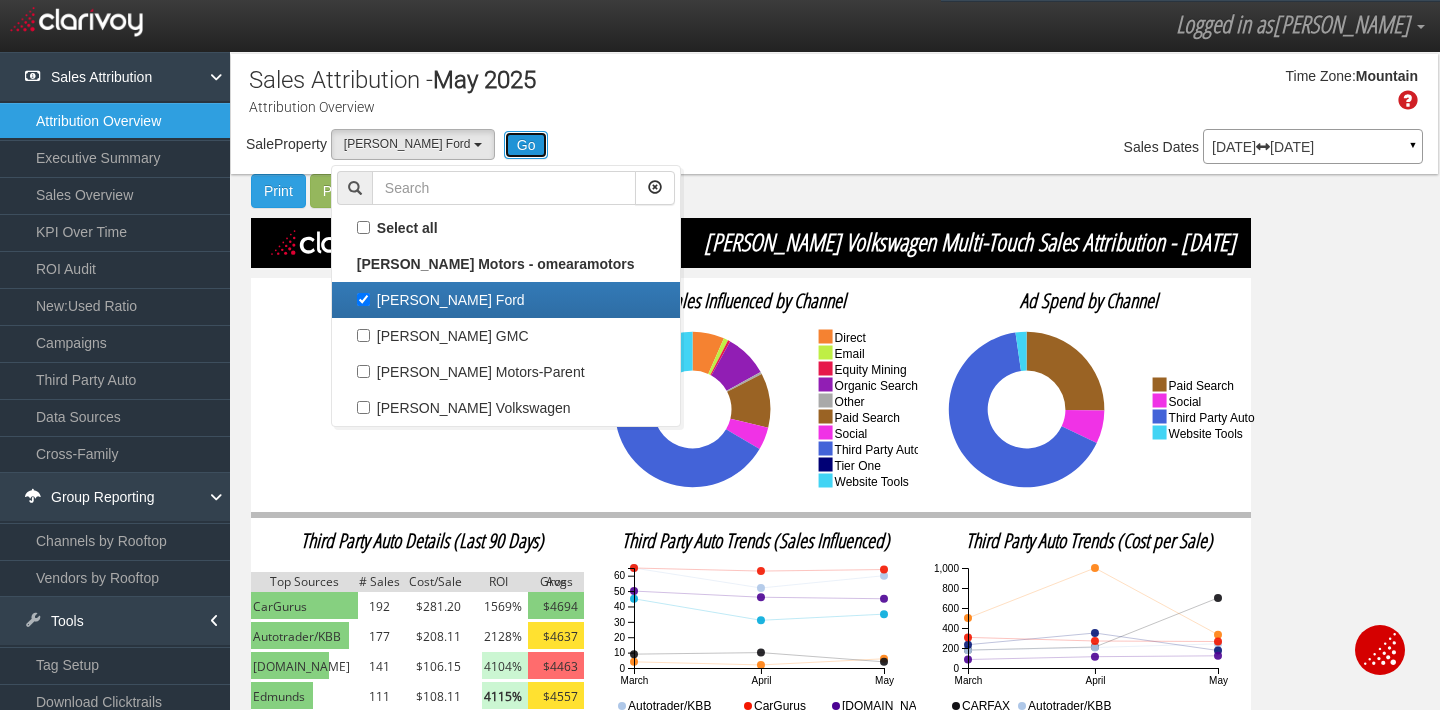 click on "Go" at bounding box center [526, 145] 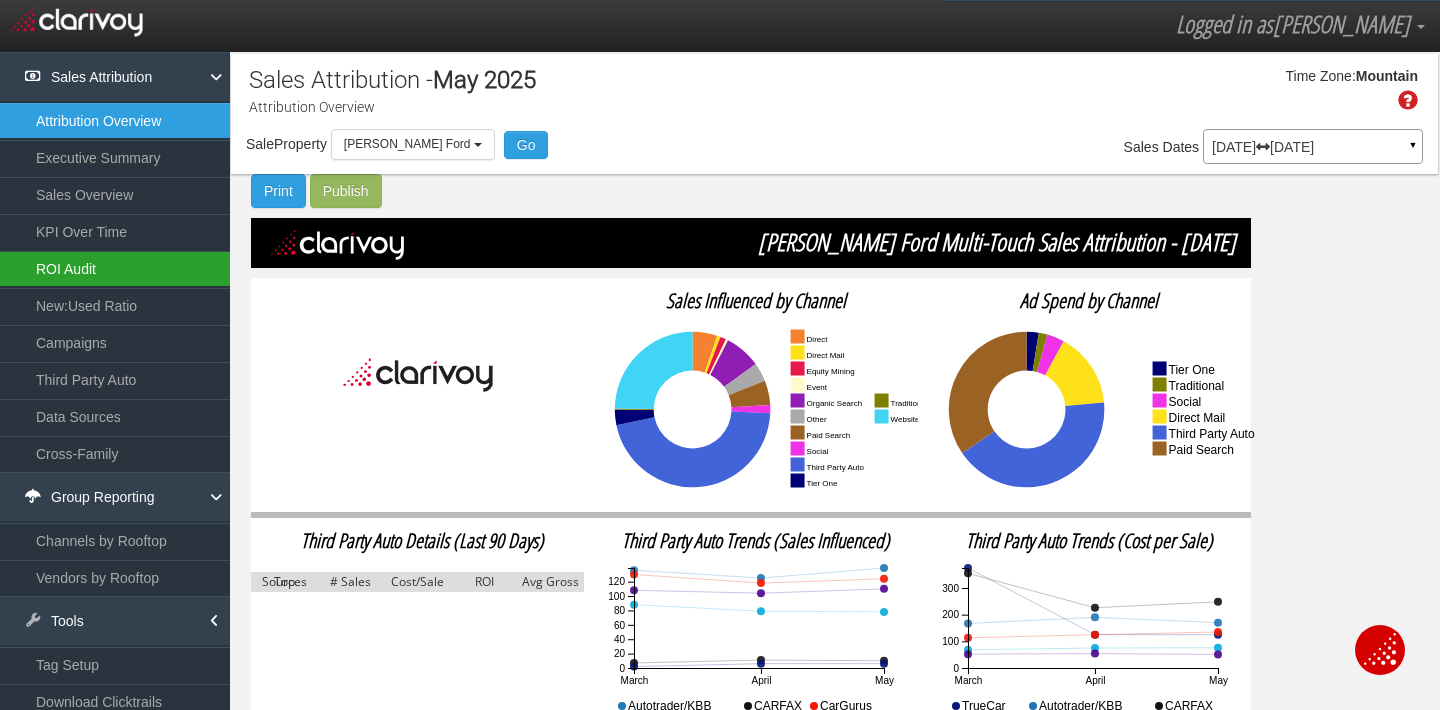 click on "ROI Audit" at bounding box center (115, 269) 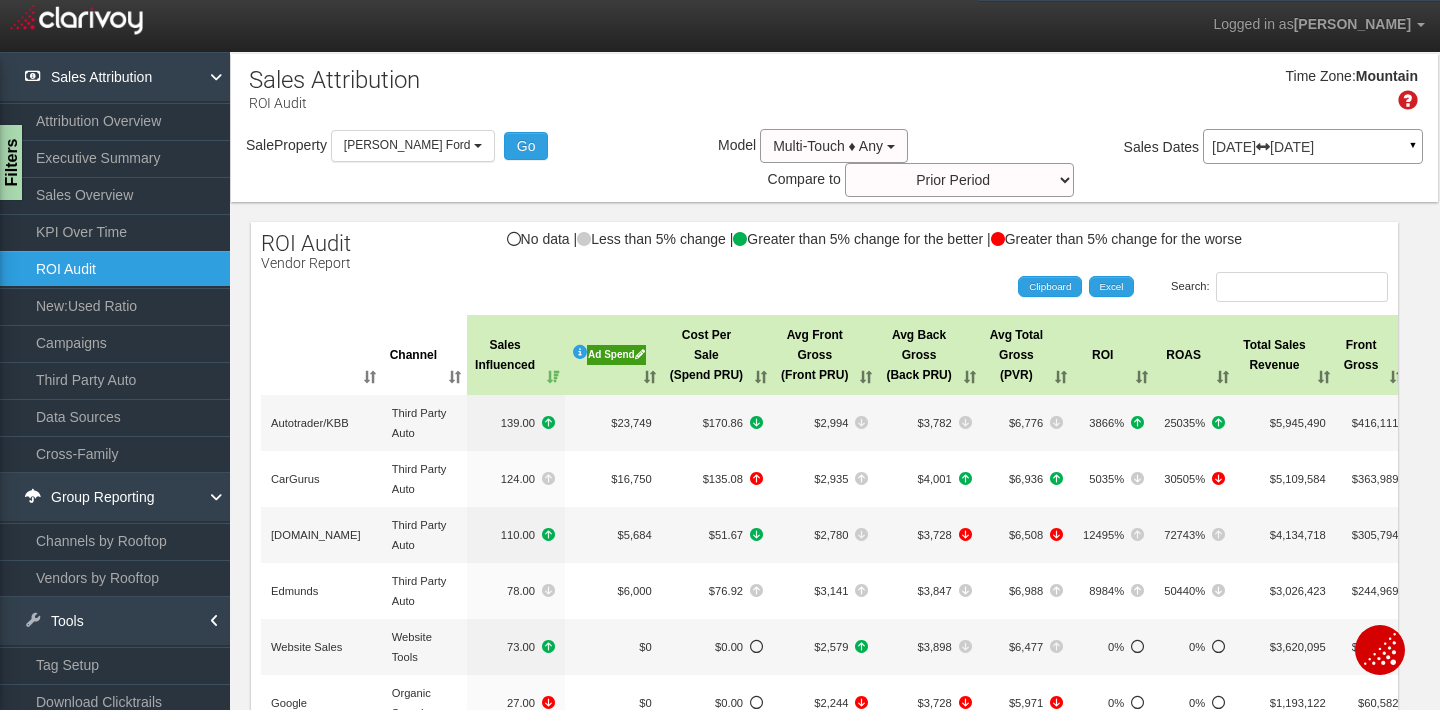 click on "Ad Spend" at bounding box center [613, 355] 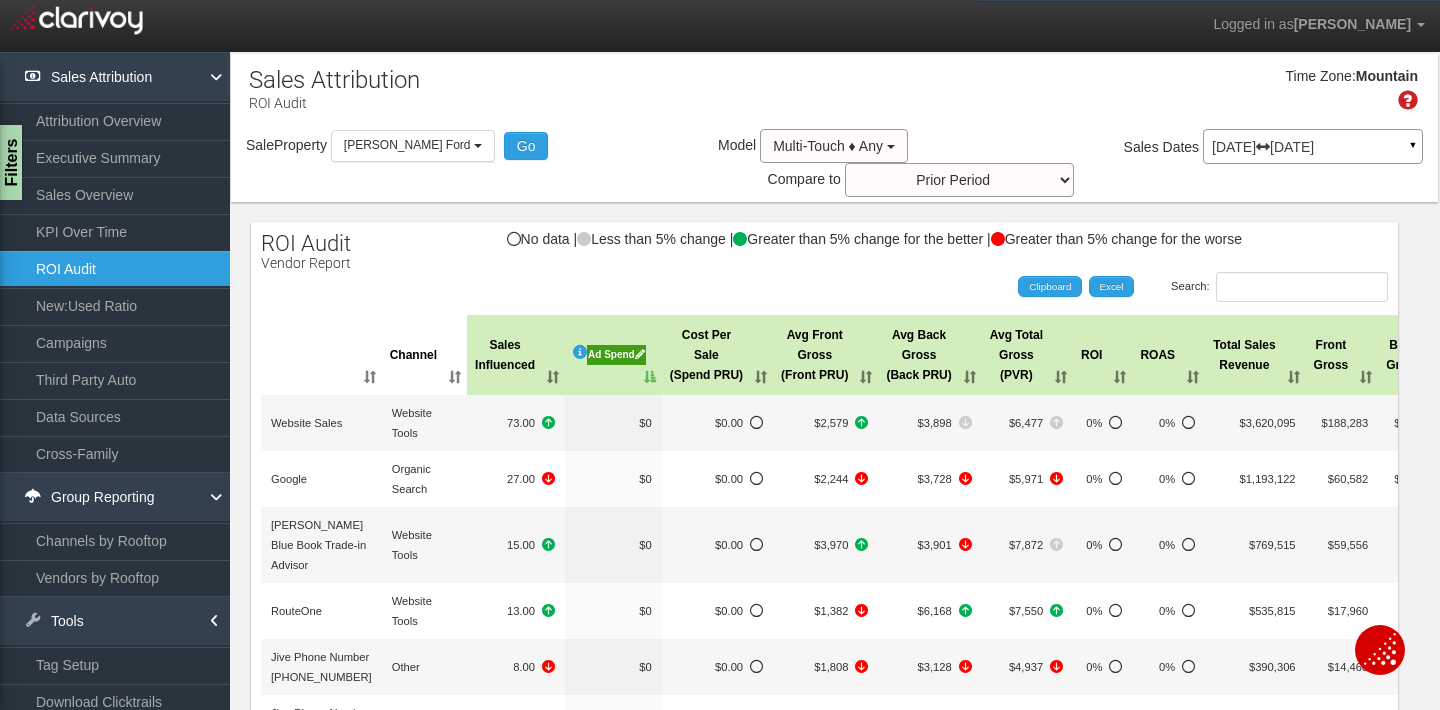 click on "Ad Spend" at bounding box center [613, 355] 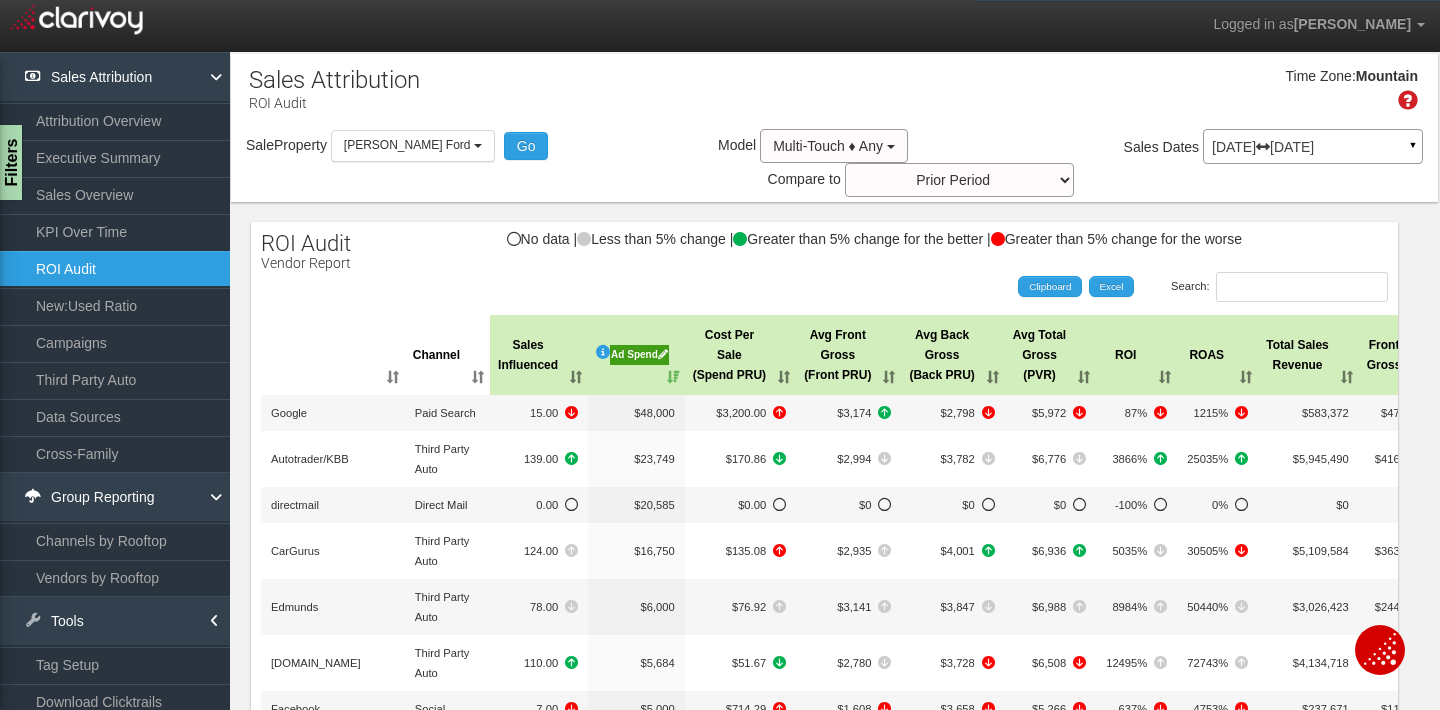 click at bounding box center [333, 355] 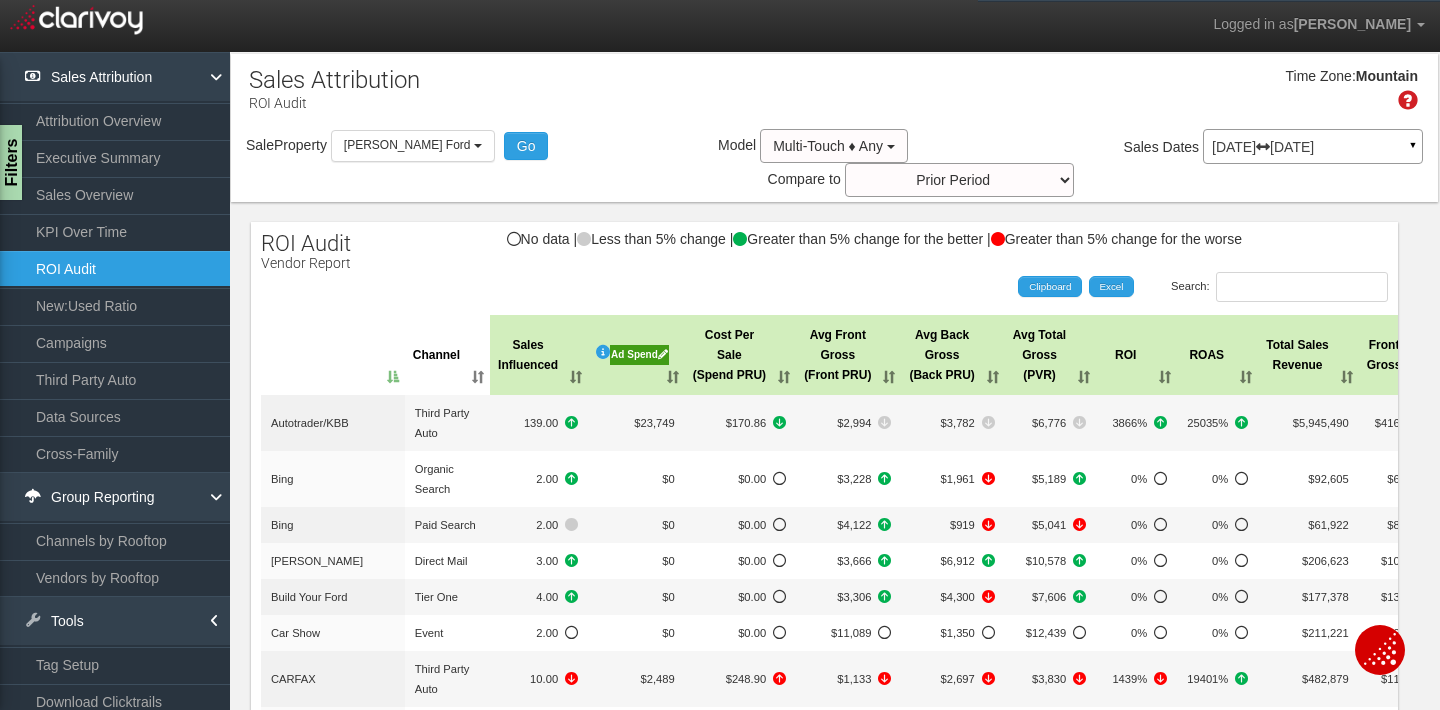 click on "Ad Spend" at bounding box center (639, 355) 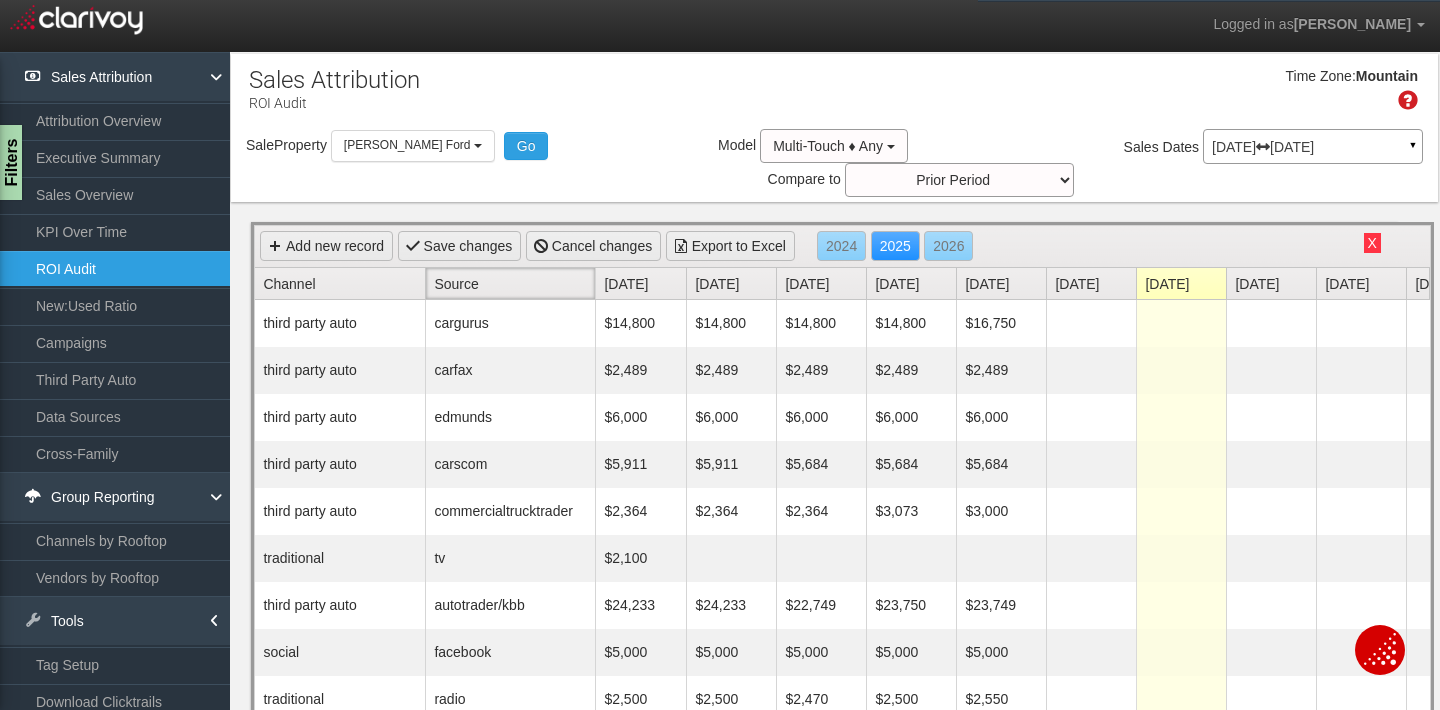 click on "Source" at bounding box center [514, 283] 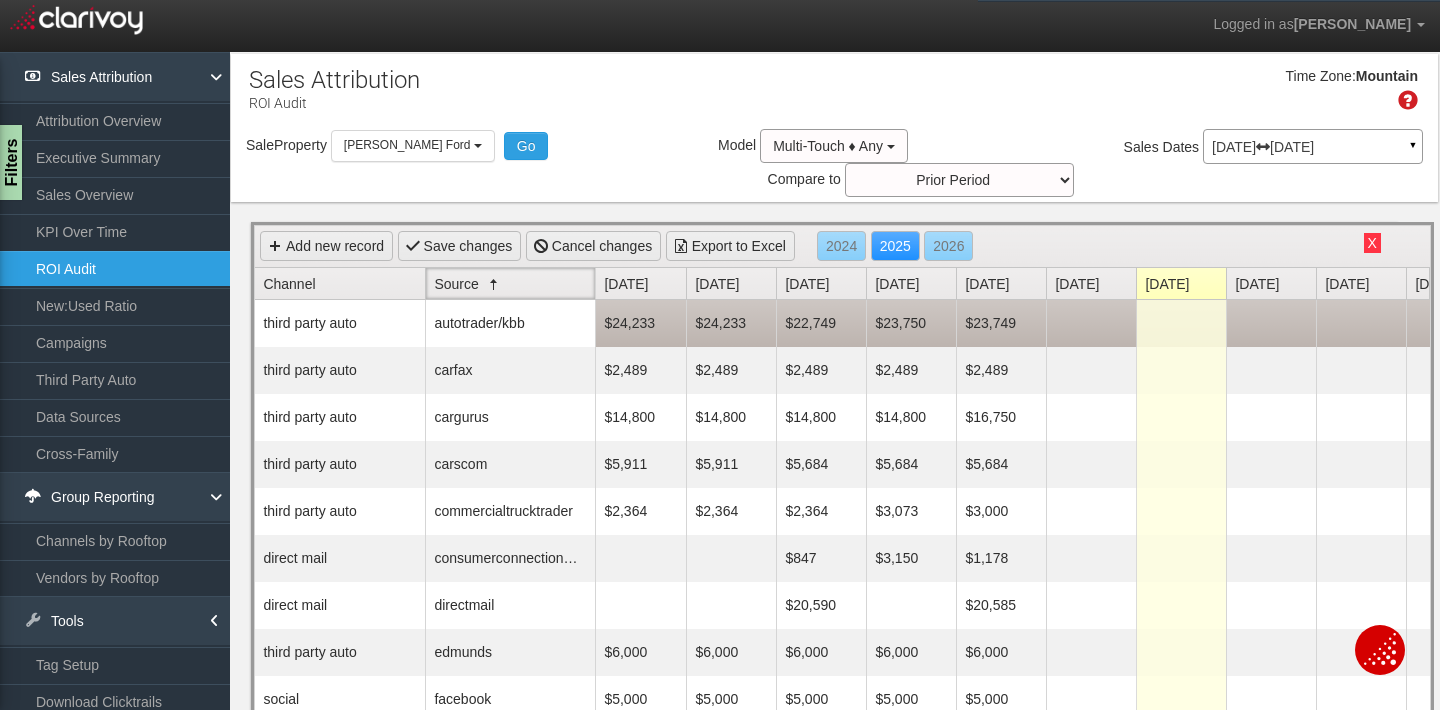 click at bounding box center (1091, 323) 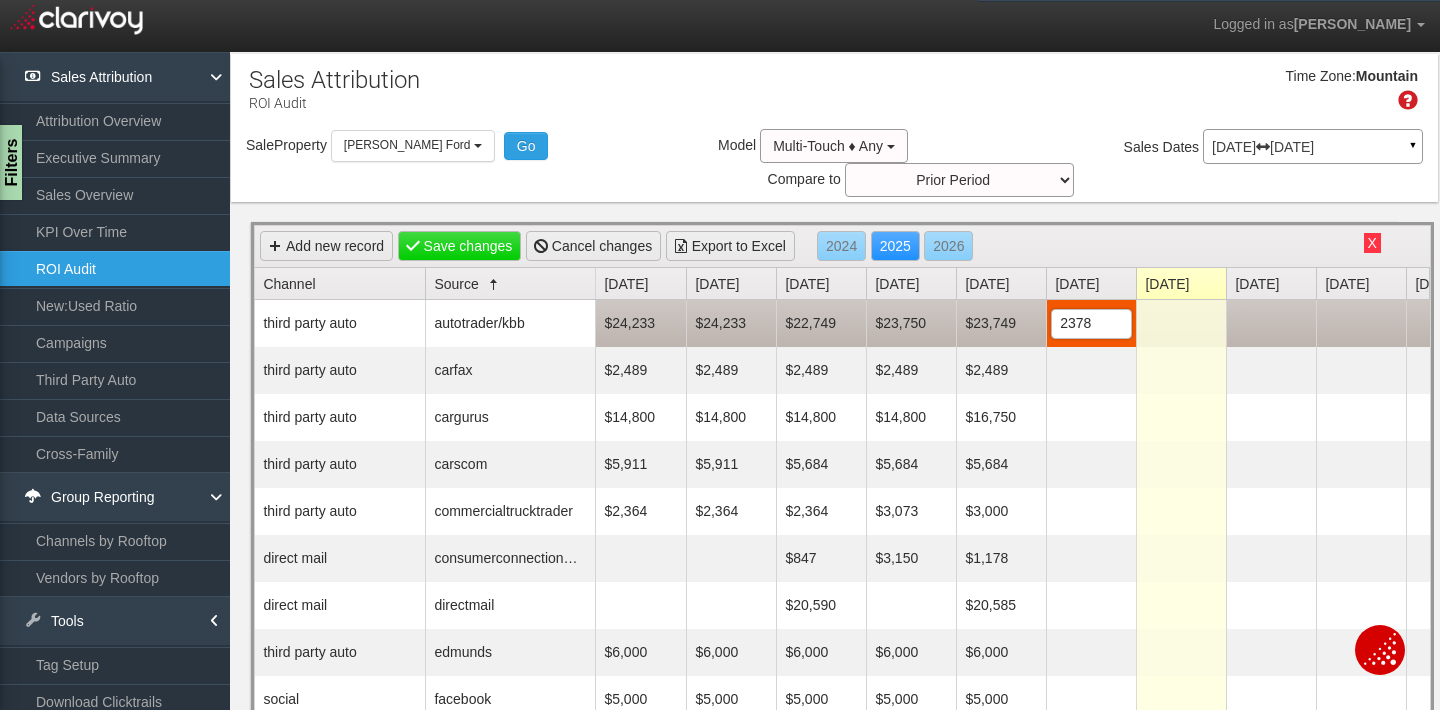 type on "23781" 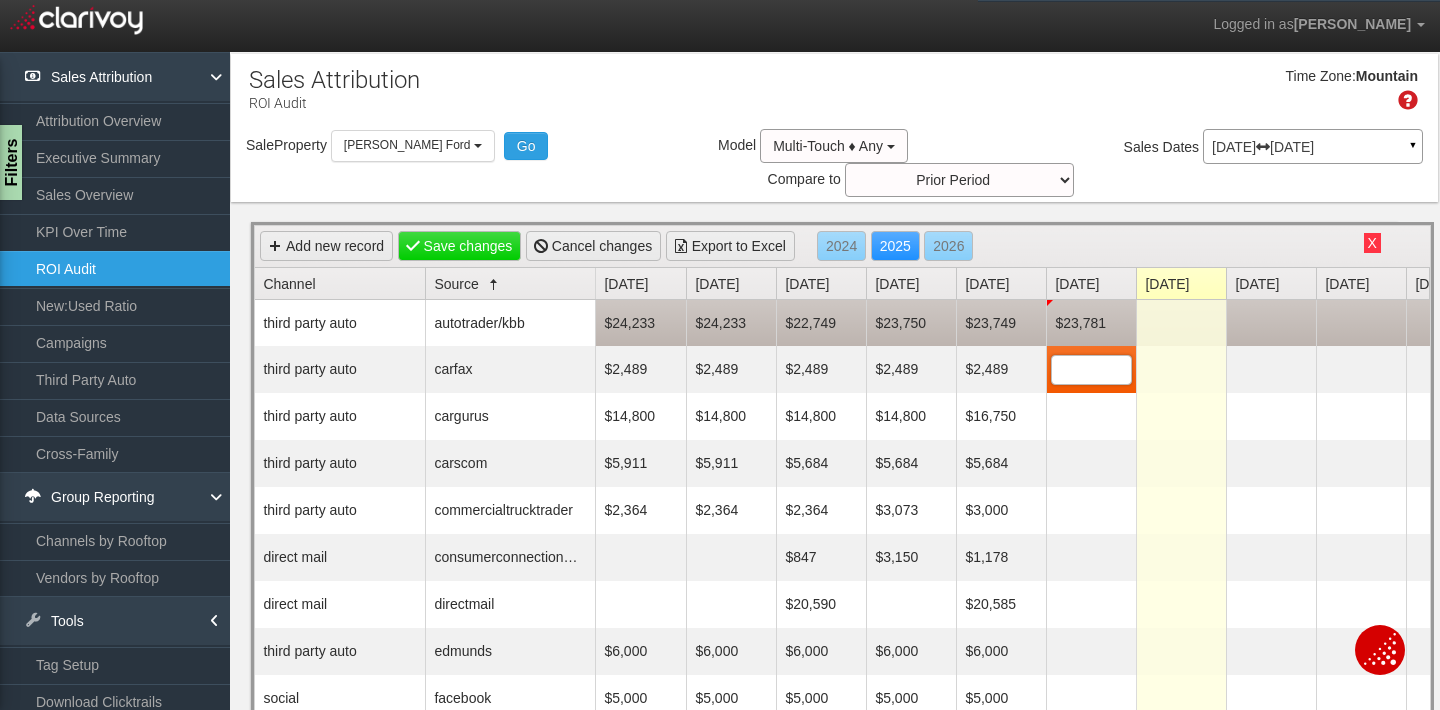 scroll, scrollTop: 0, scrollLeft: 0, axis: both 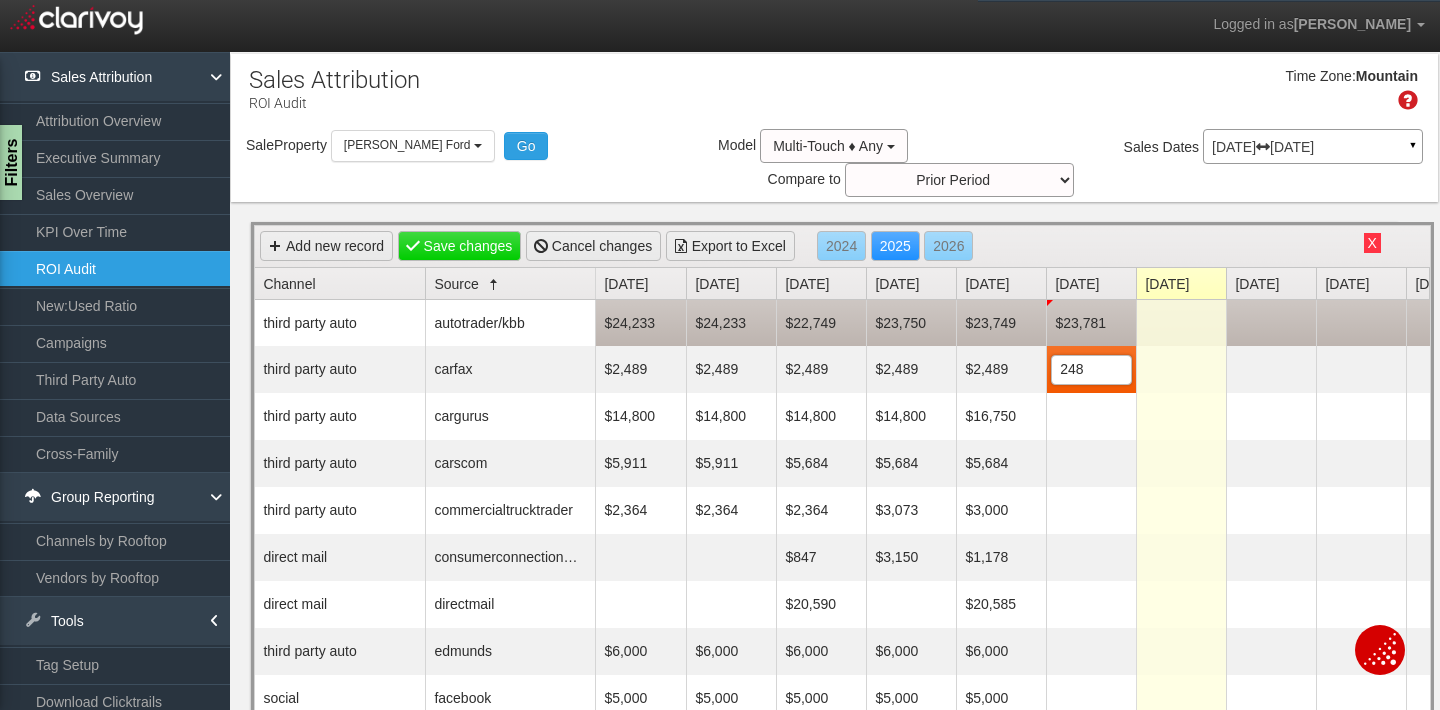 type on "2489" 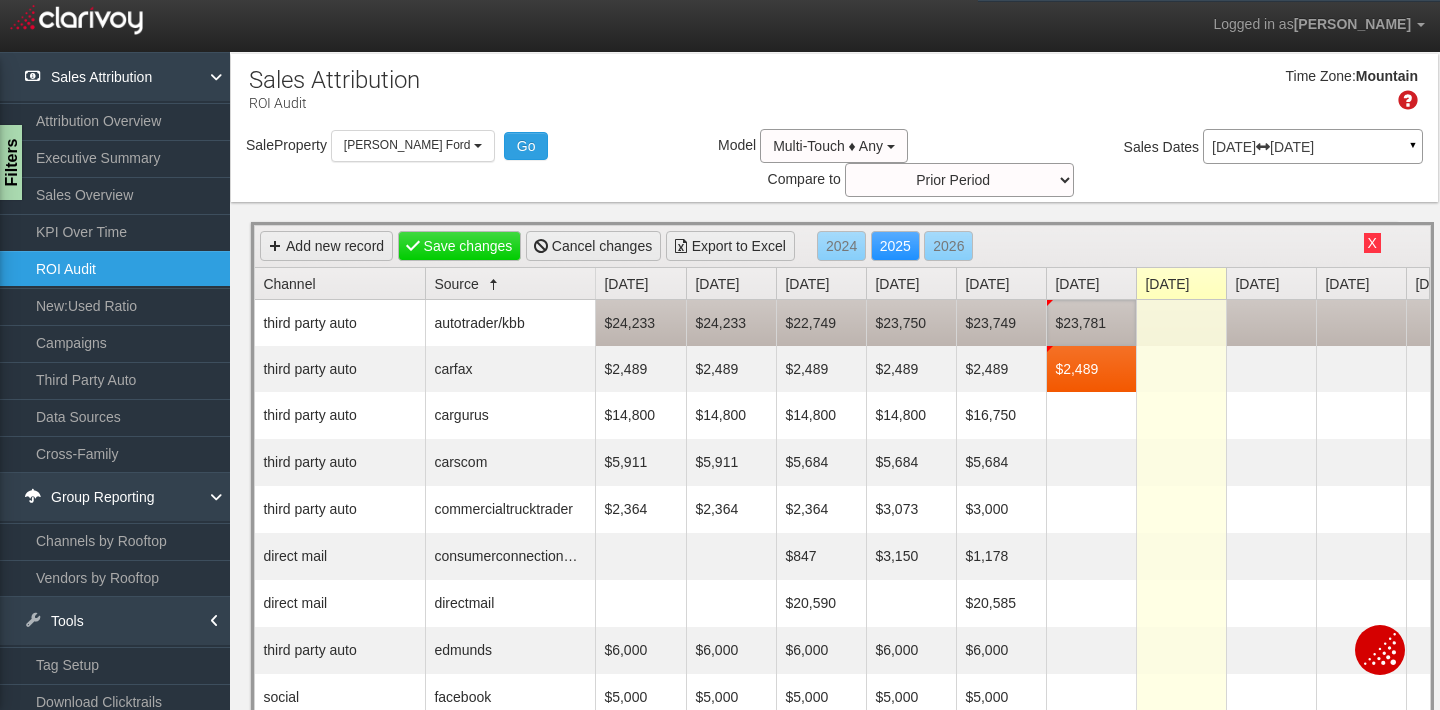 scroll, scrollTop: 0, scrollLeft: 0, axis: both 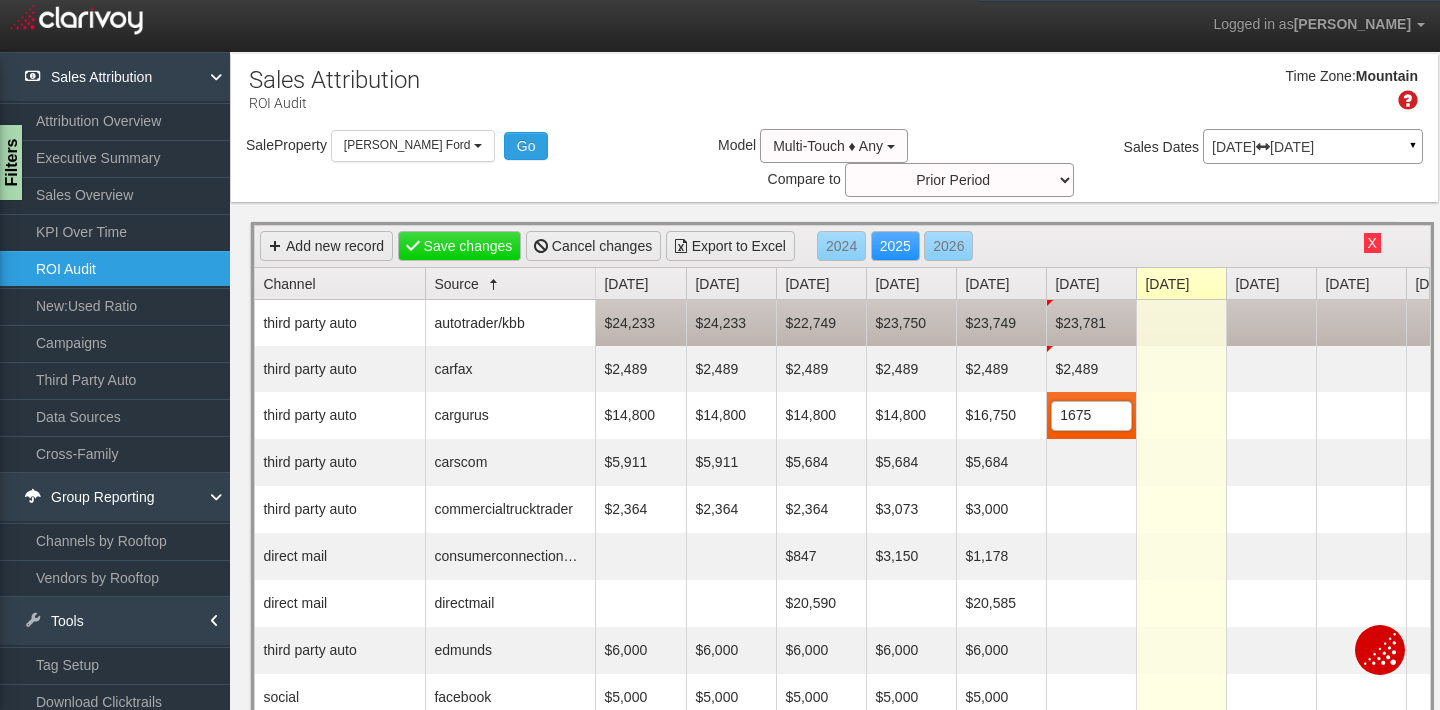 type on "16750" 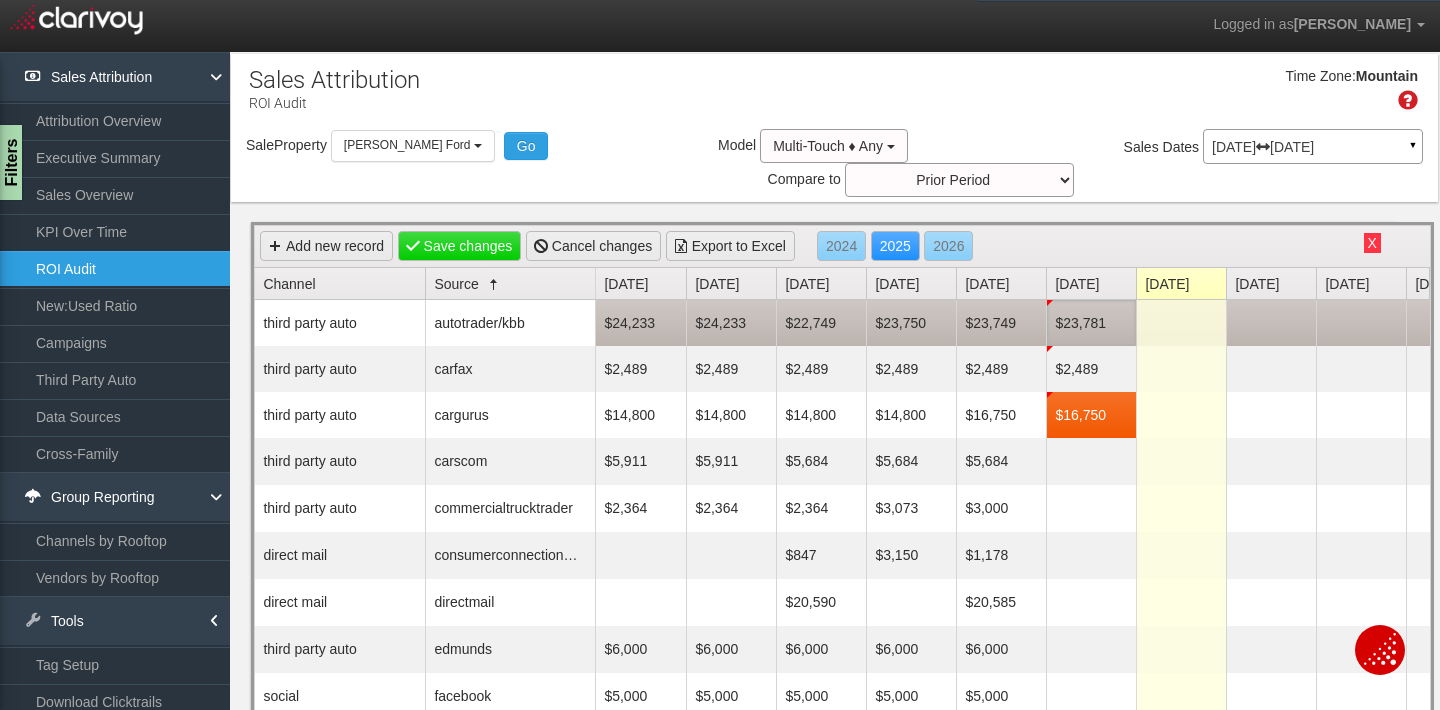 scroll, scrollTop: 0, scrollLeft: 0, axis: both 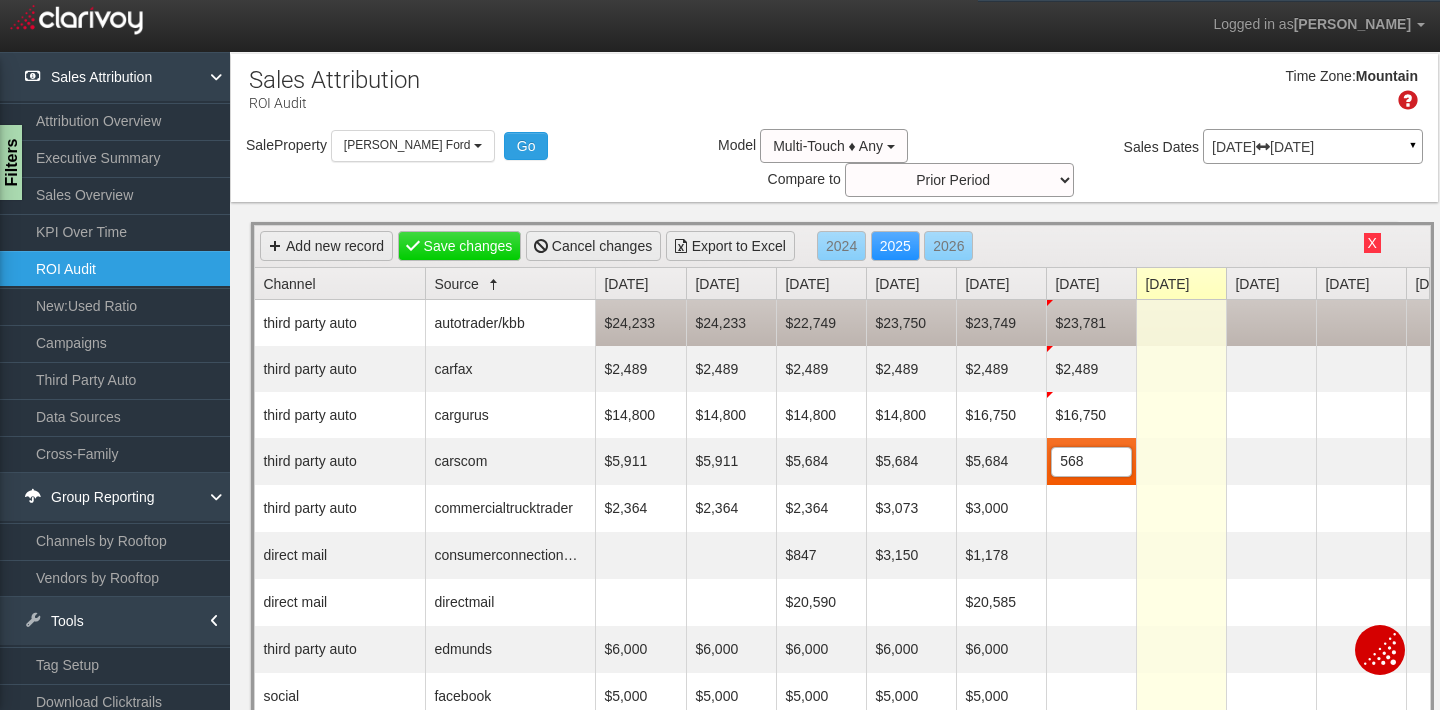 type on "5684" 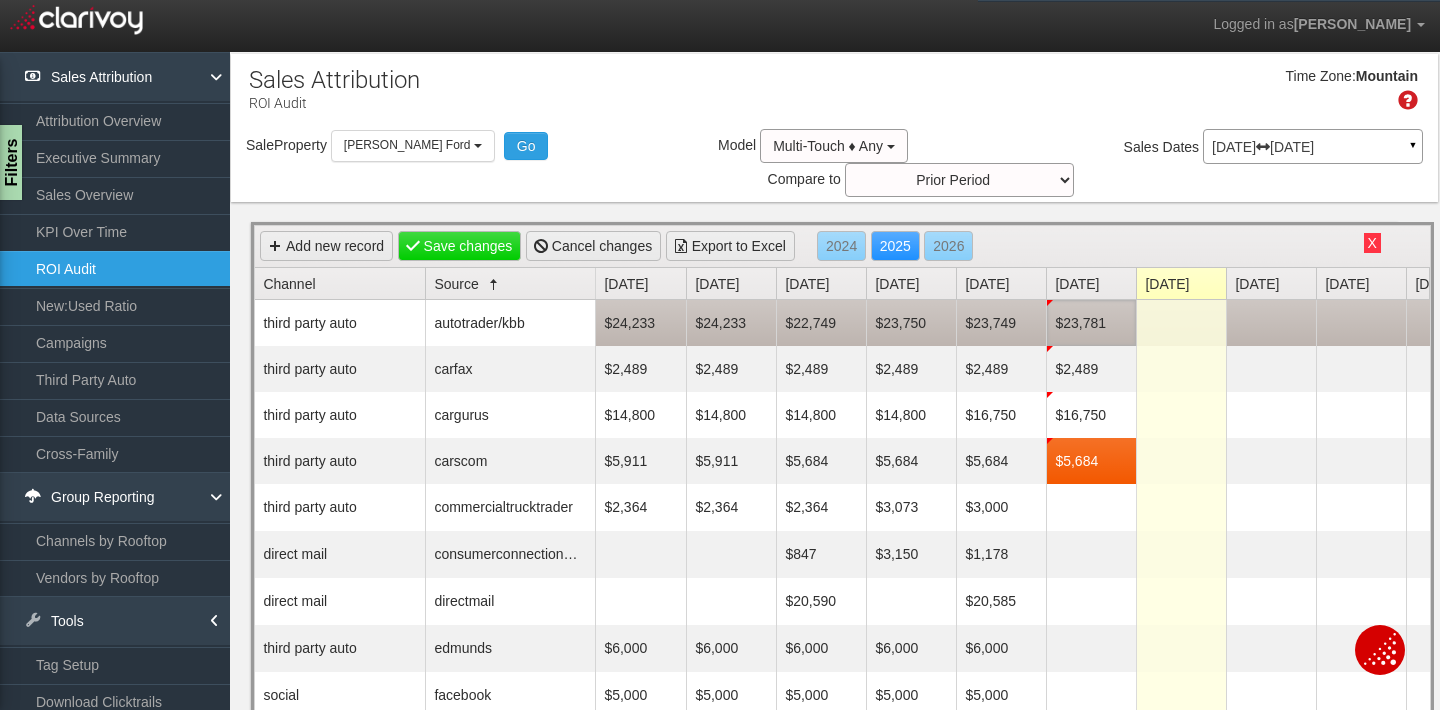 scroll, scrollTop: 0, scrollLeft: 0, axis: both 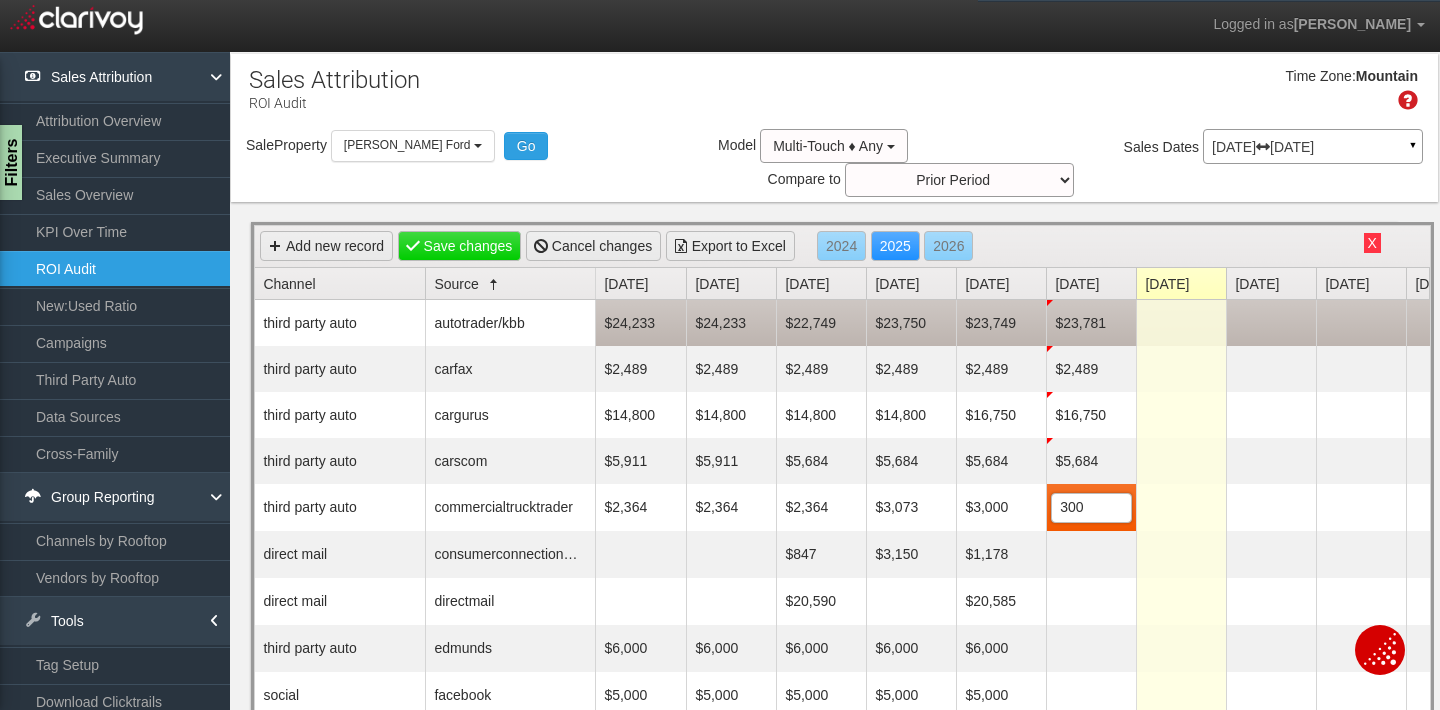 type on "3000" 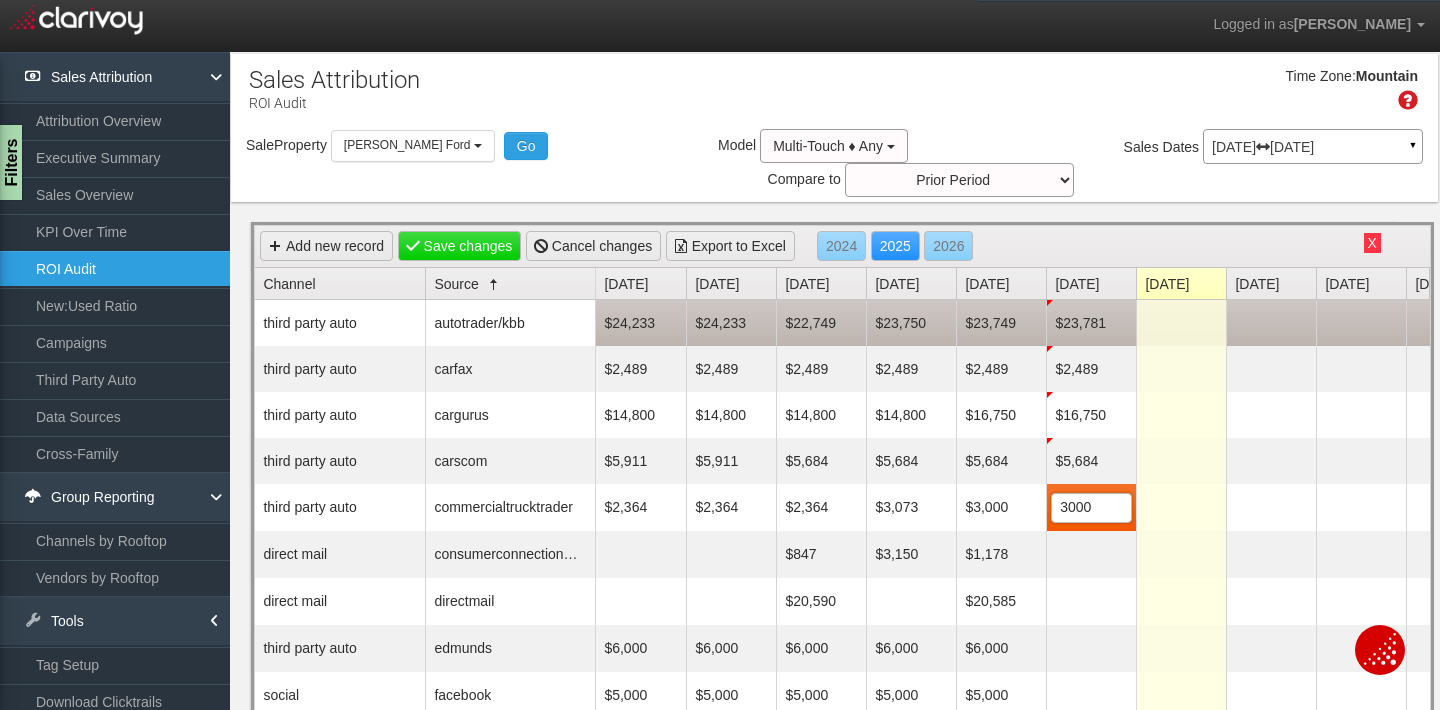 scroll, scrollTop: 0, scrollLeft: 0, axis: both 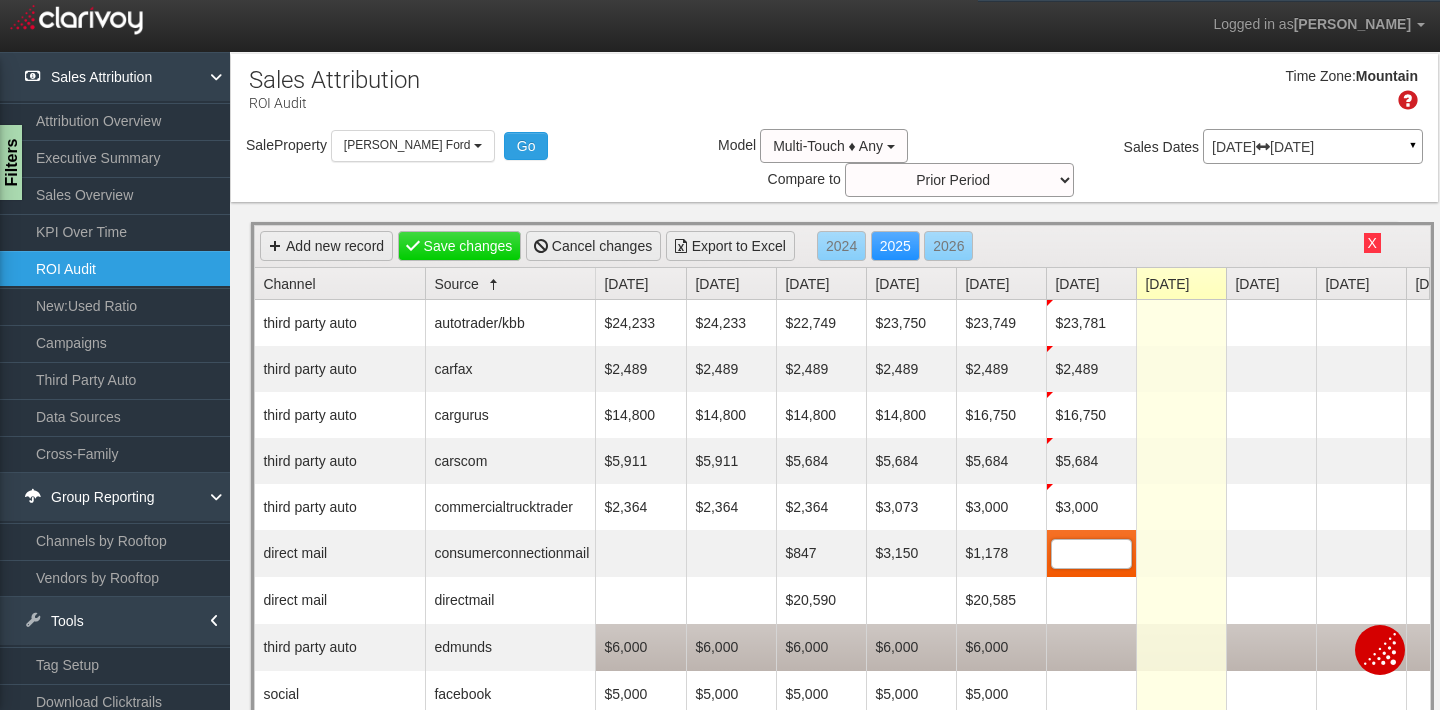 click at bounding box center [1091, 647] 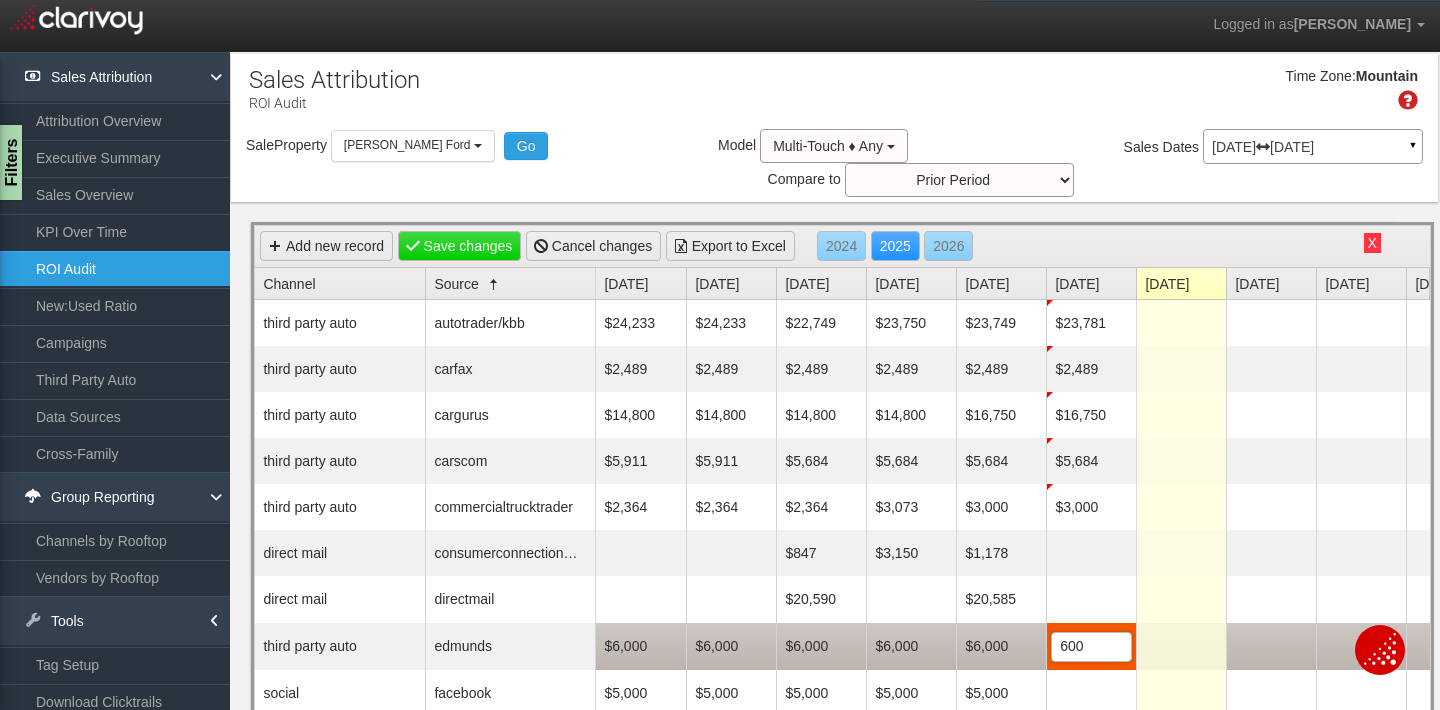 type on "6000" 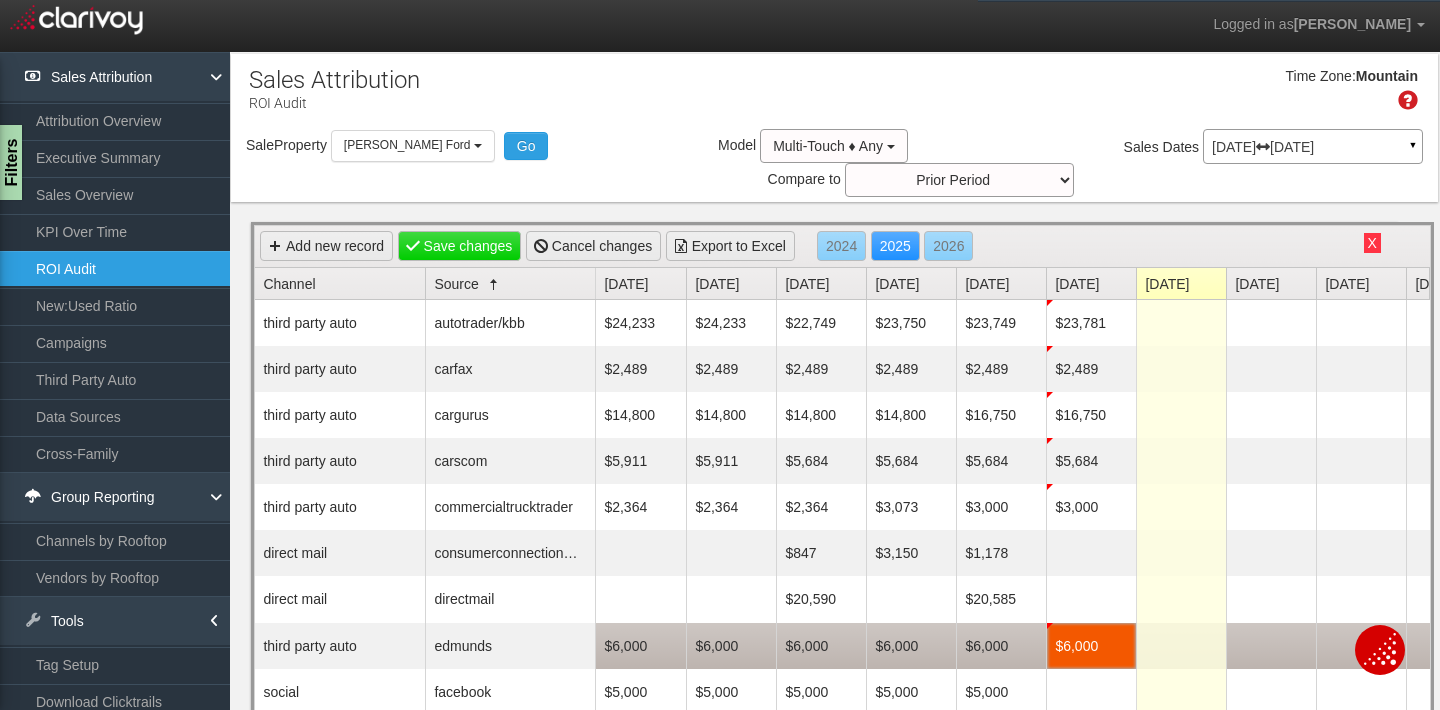 scroll, scrollTop: 0, scrollLeft: 0, axis: both 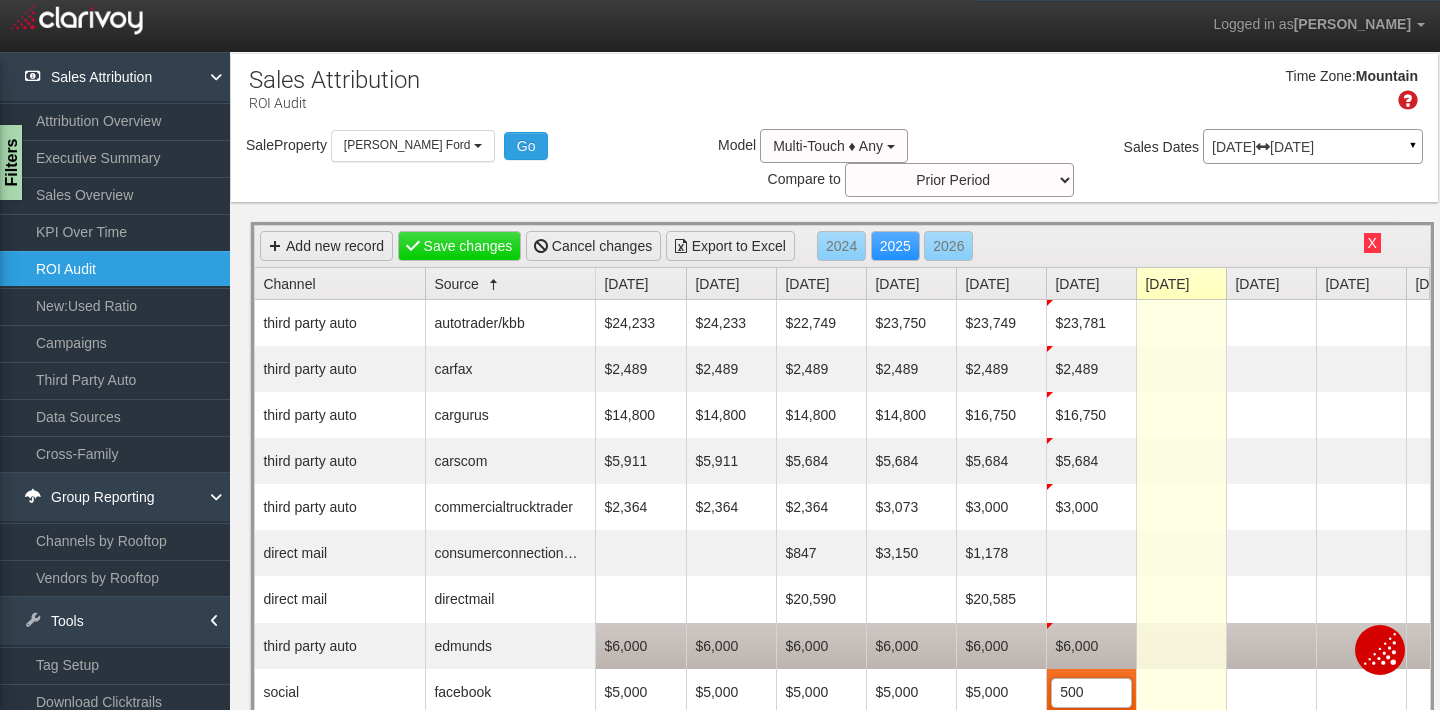 type on "5000" 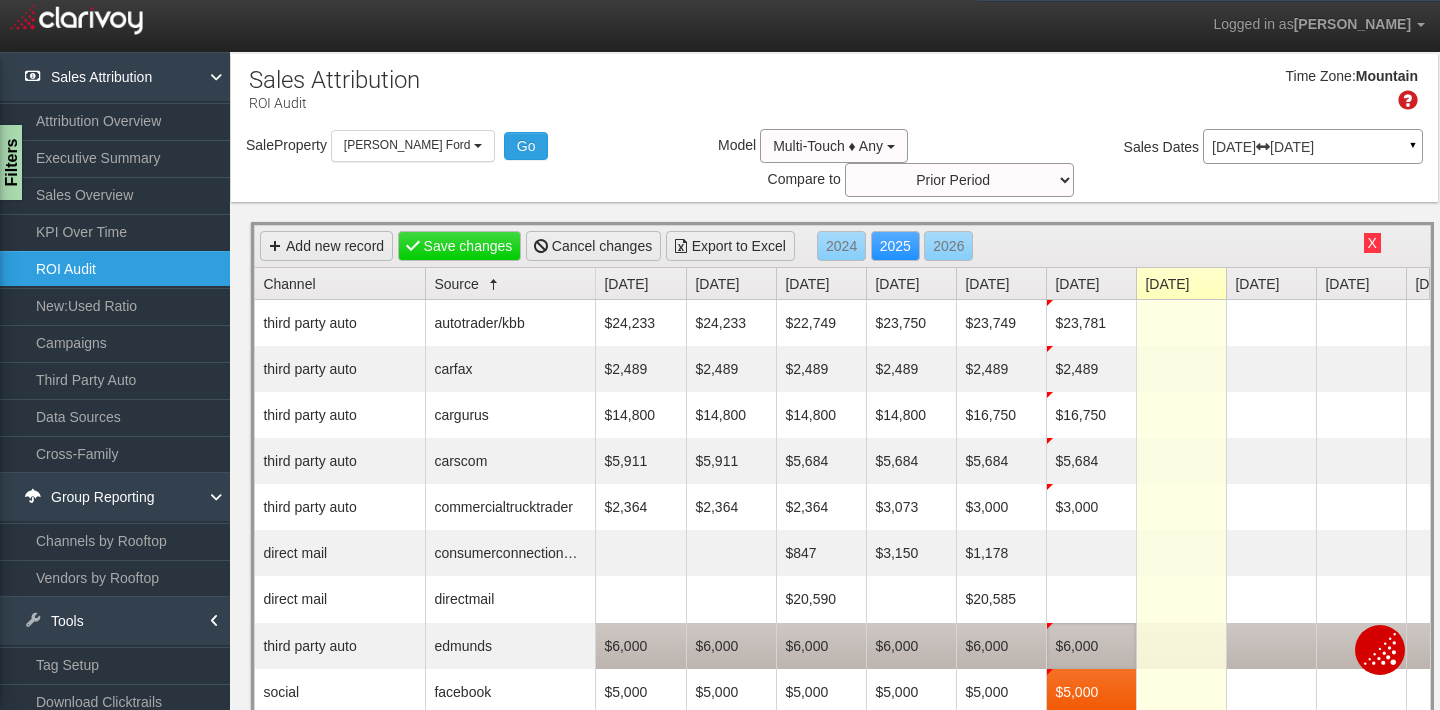 scroll, scrollTop: 0, scrollLeft: 0, axis: both 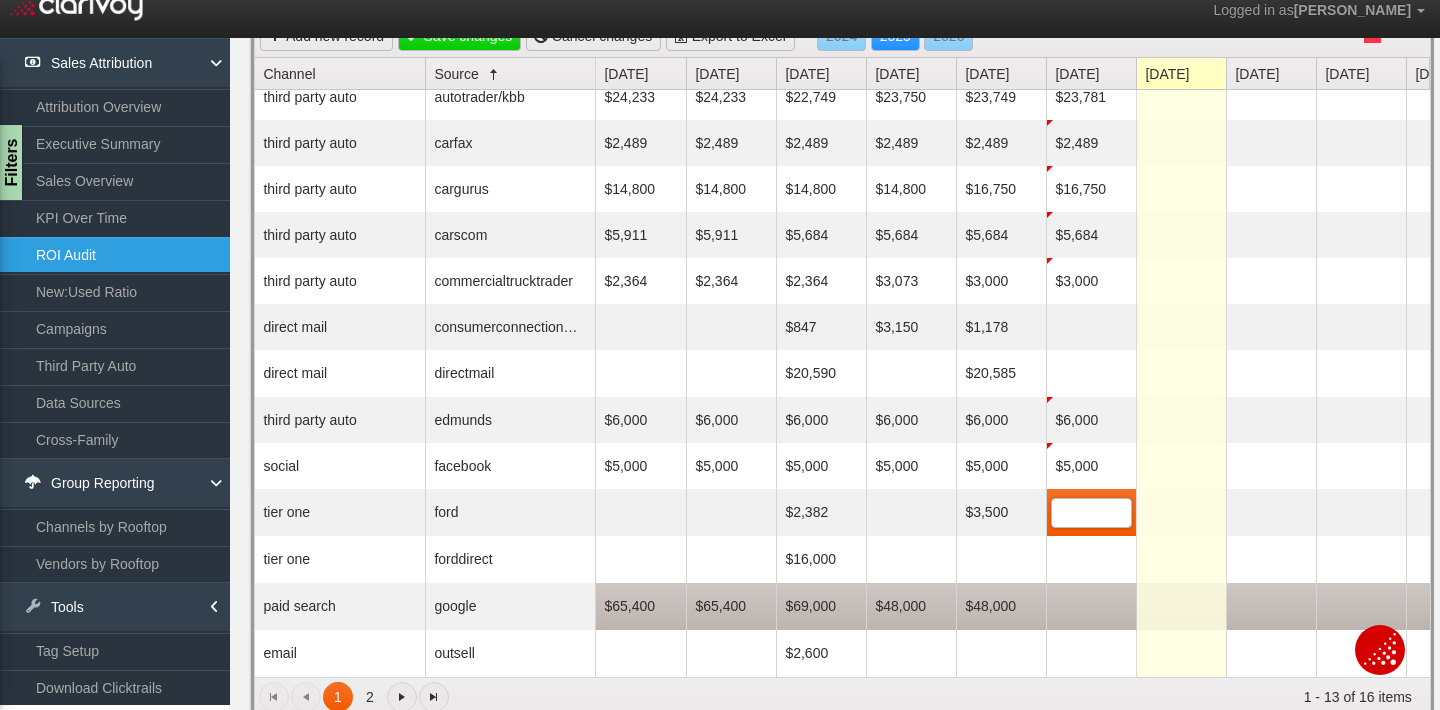 click at bounding box center (1091, 606) 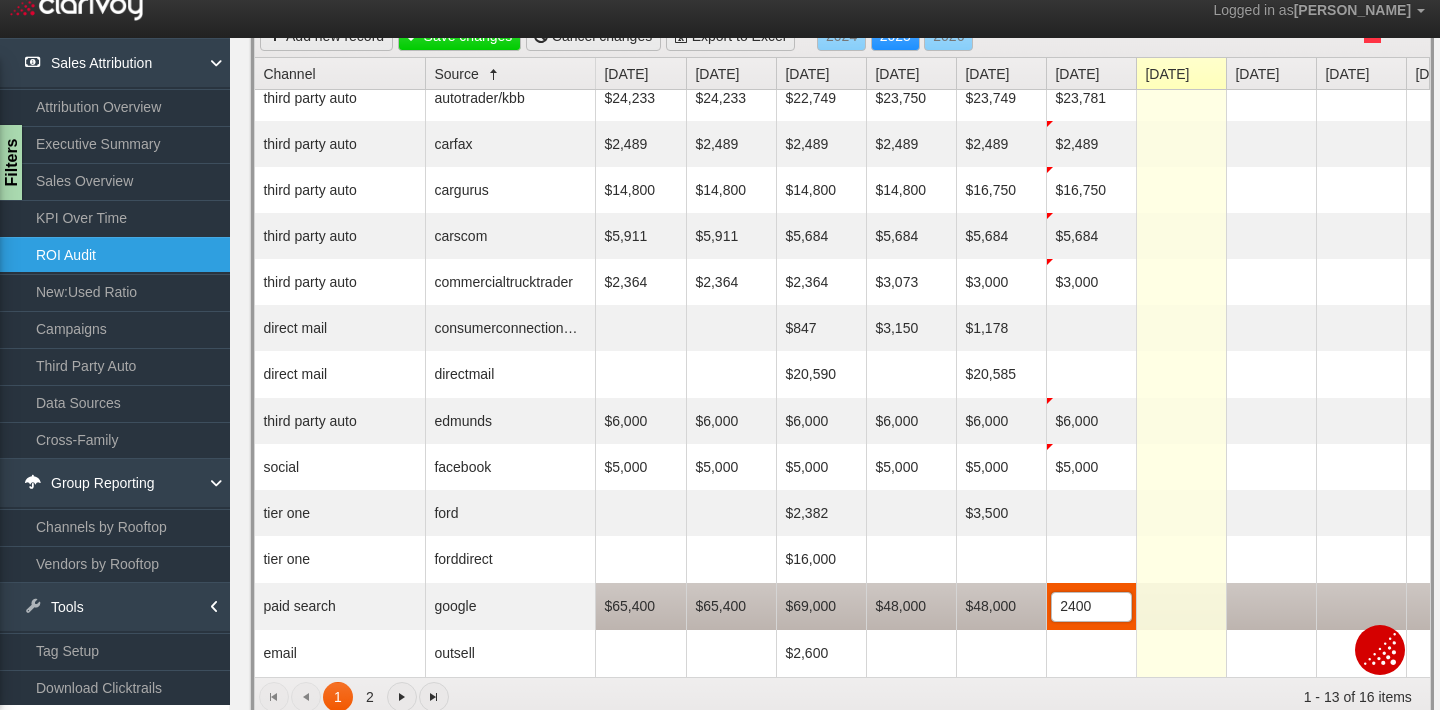 type on "24000" 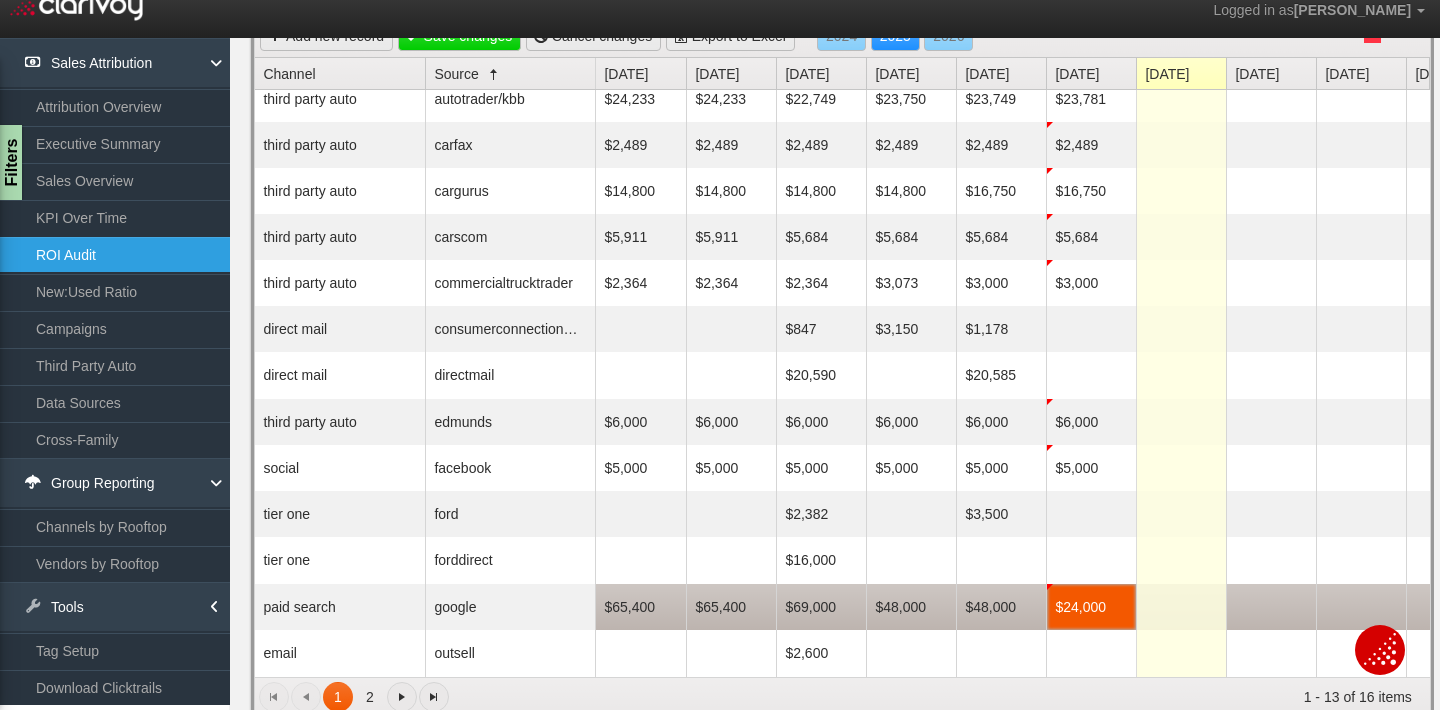 scroll, scrollTop: 14, scrollLeft: 0, axis: vertical 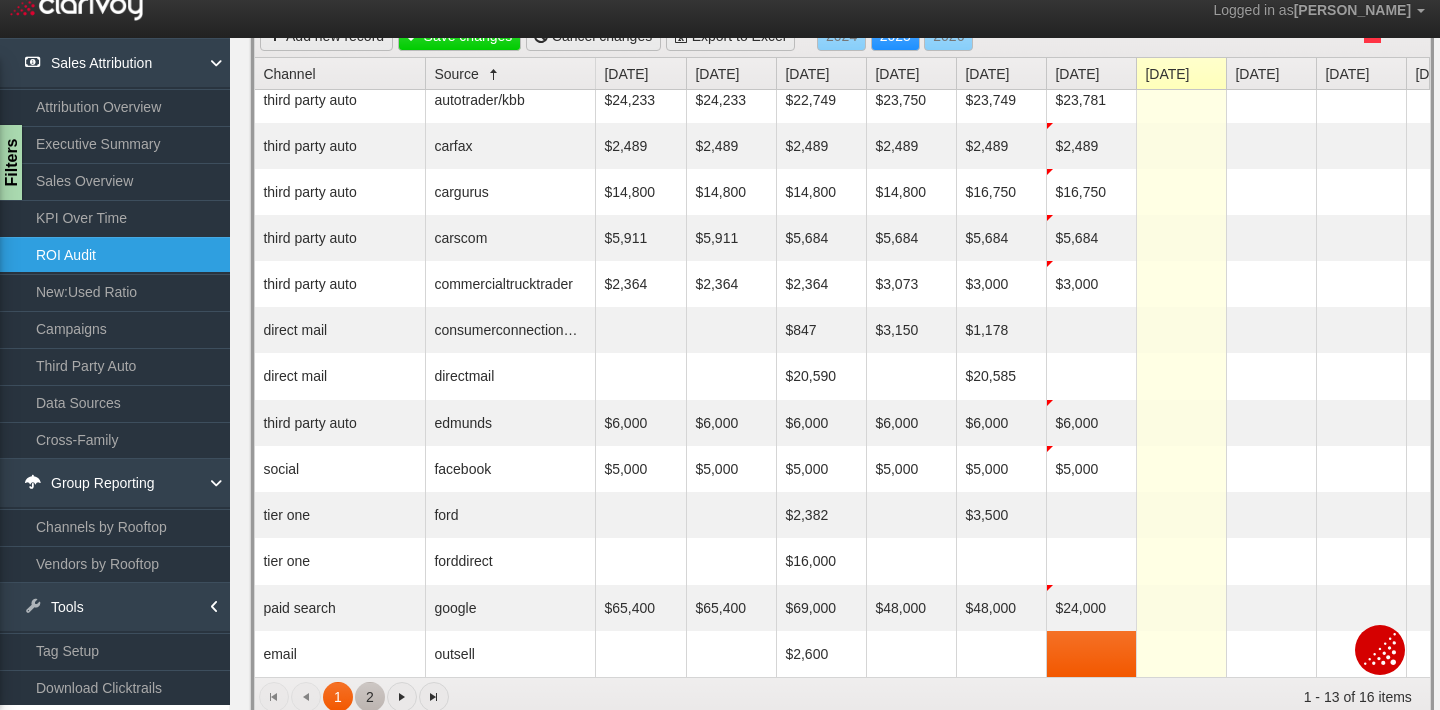 click on "2" at bounding box center [370, 697] 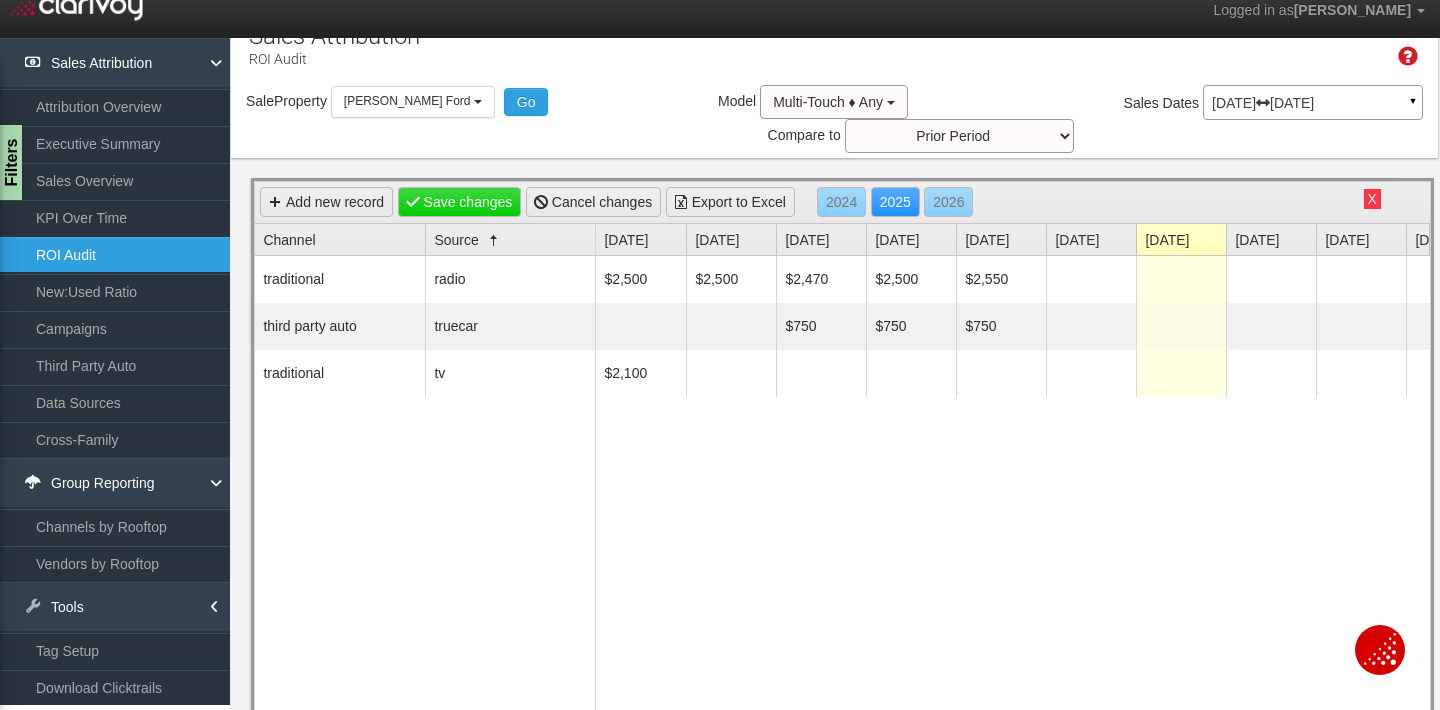 scroll, scrollTop: 25, scrollLeft: 0, axis: vertical 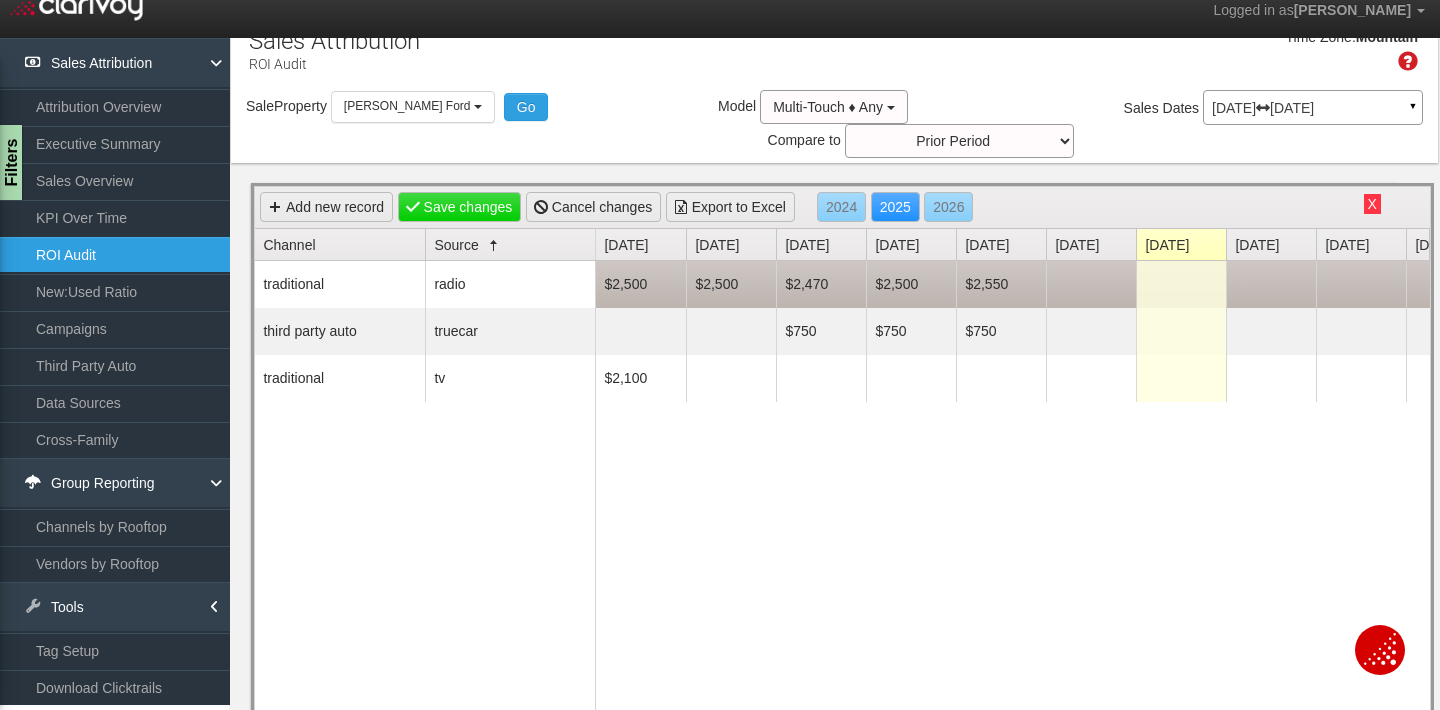 click at bounding box center (1091, 284) 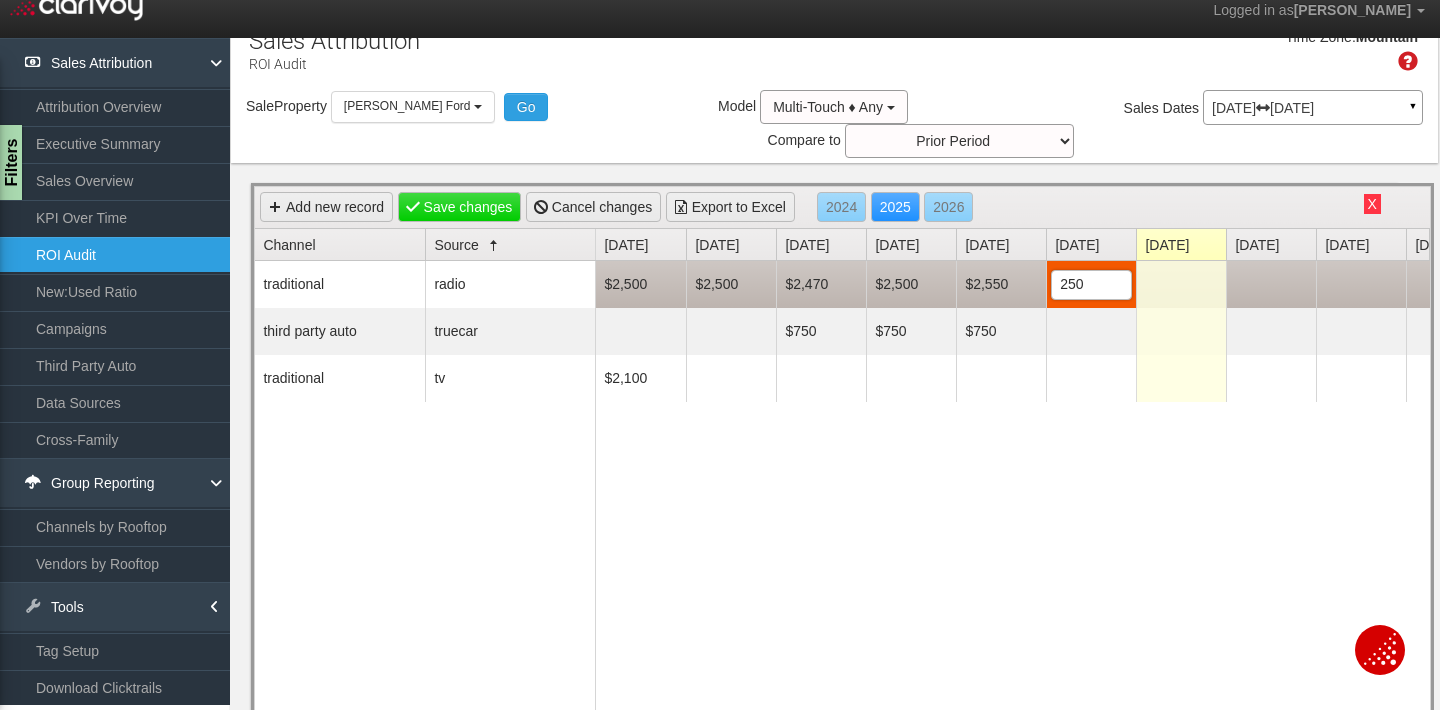 type on "2500" 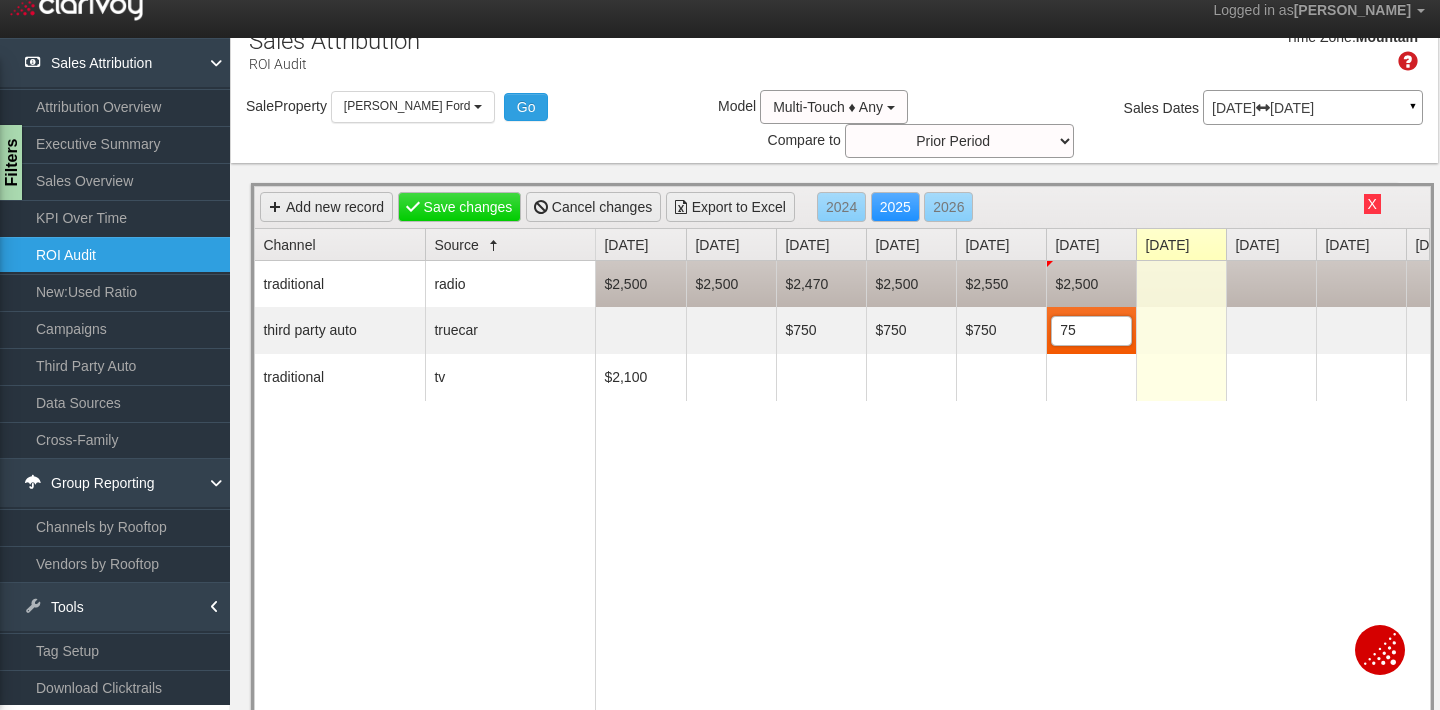 type on "750" 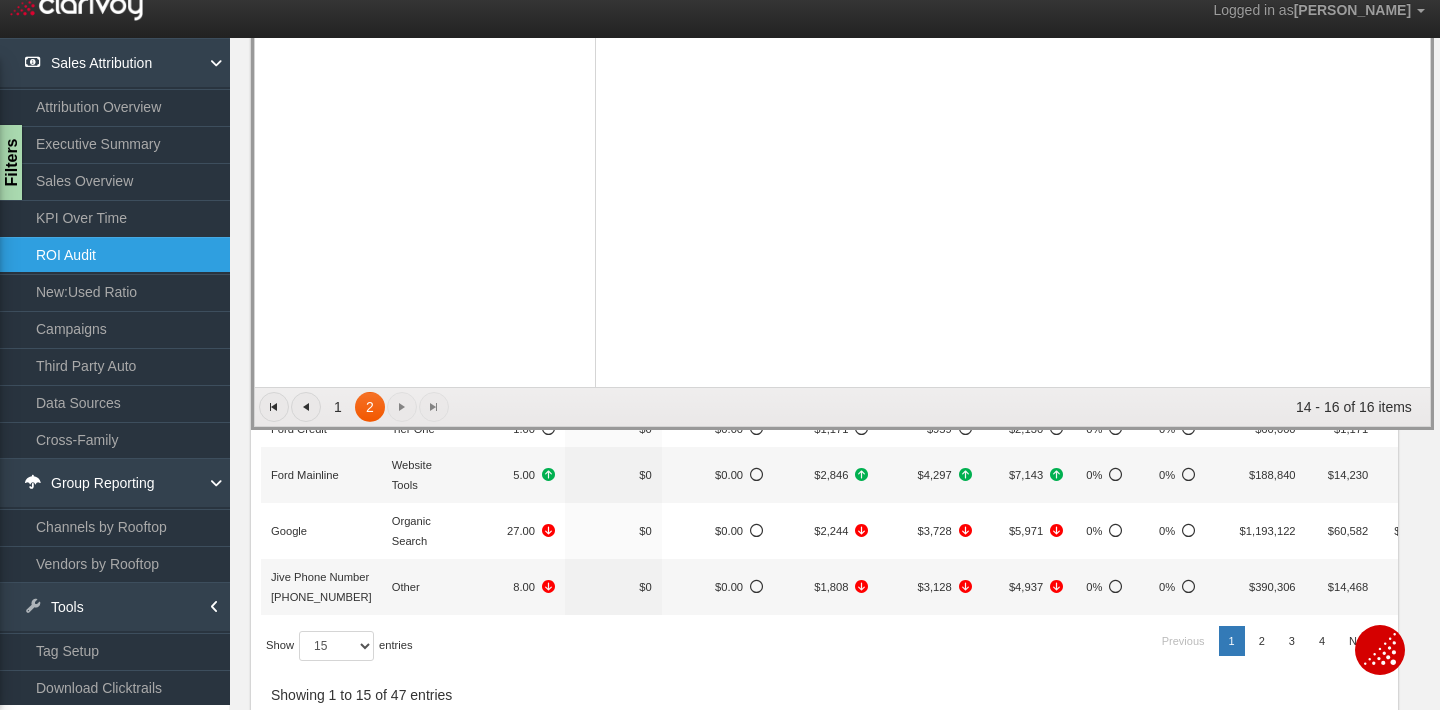 scroll, scrollTop: 496, scrollLeft: 0, axis: vertical 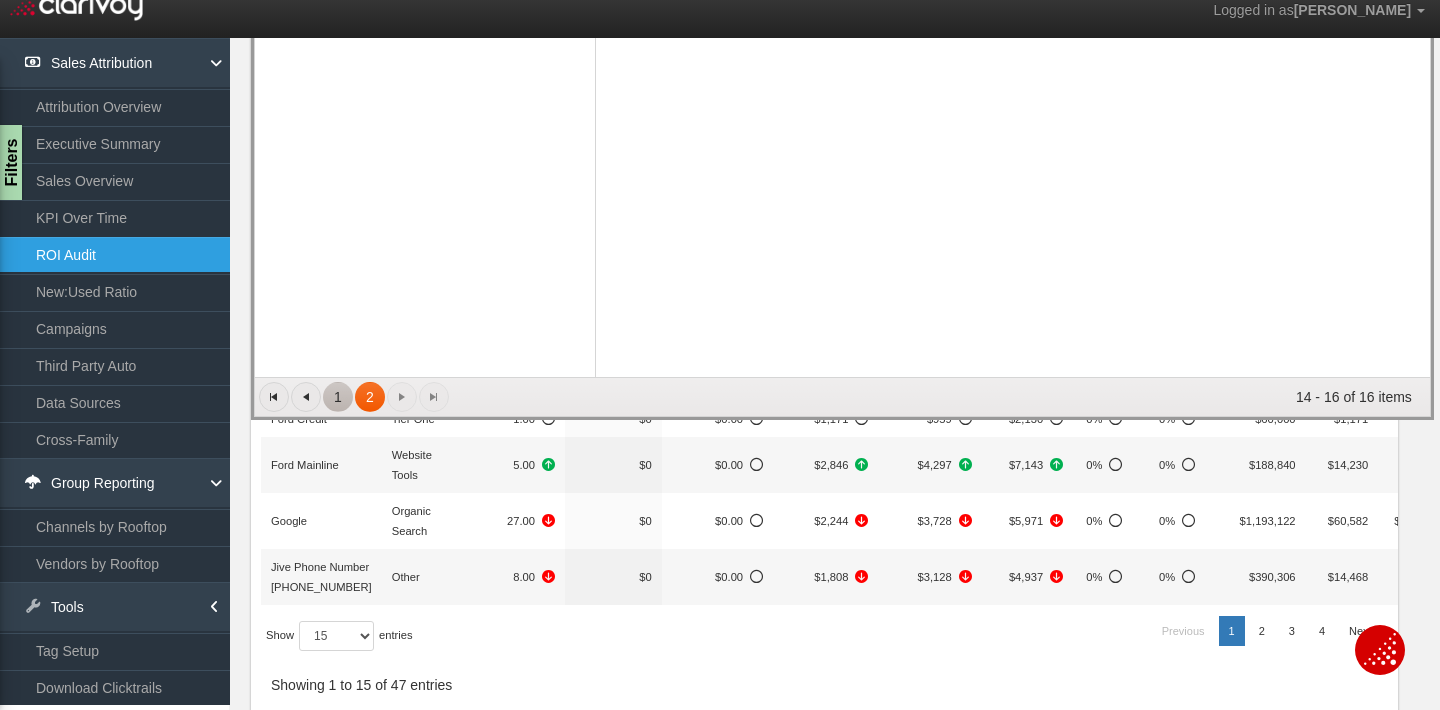 click on "1" at bounding box center [338, 397] 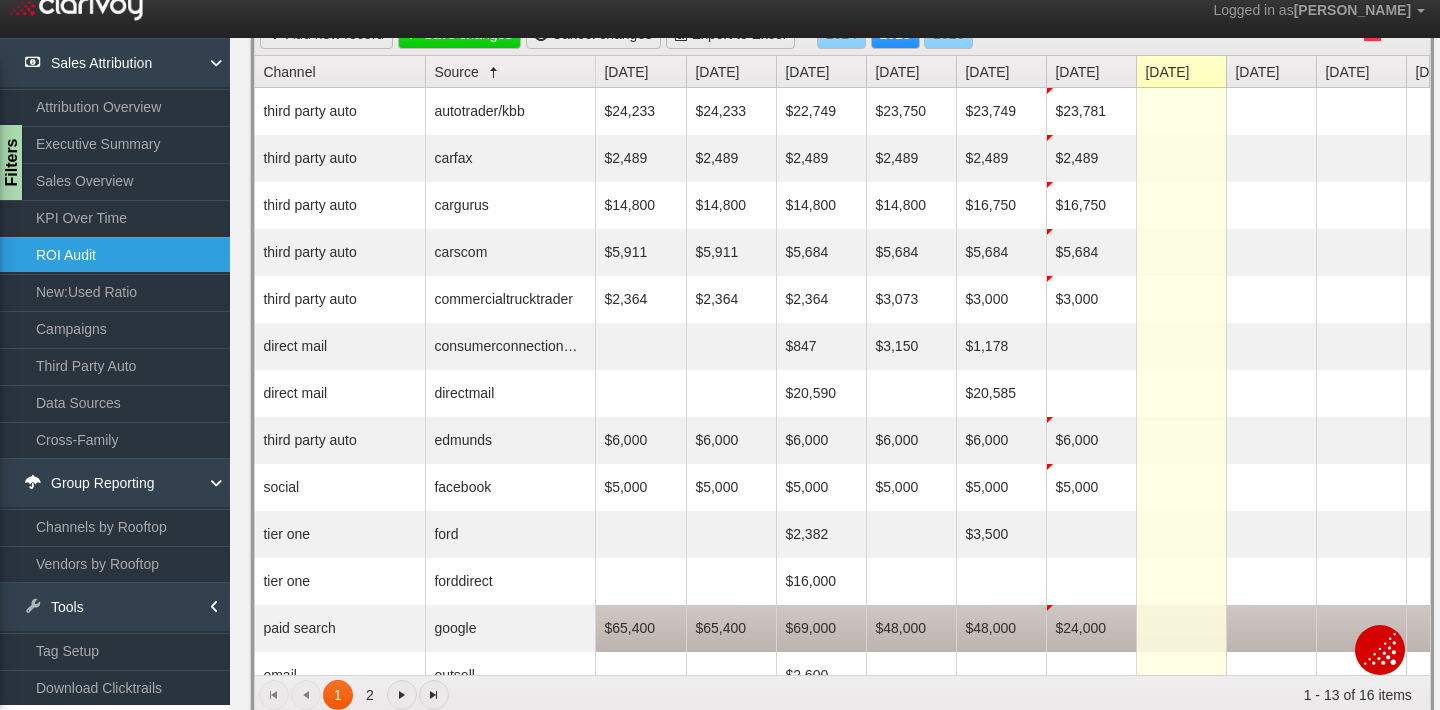 scroll, scrollTop: 194, scrollLeft: 0, axis: vertical 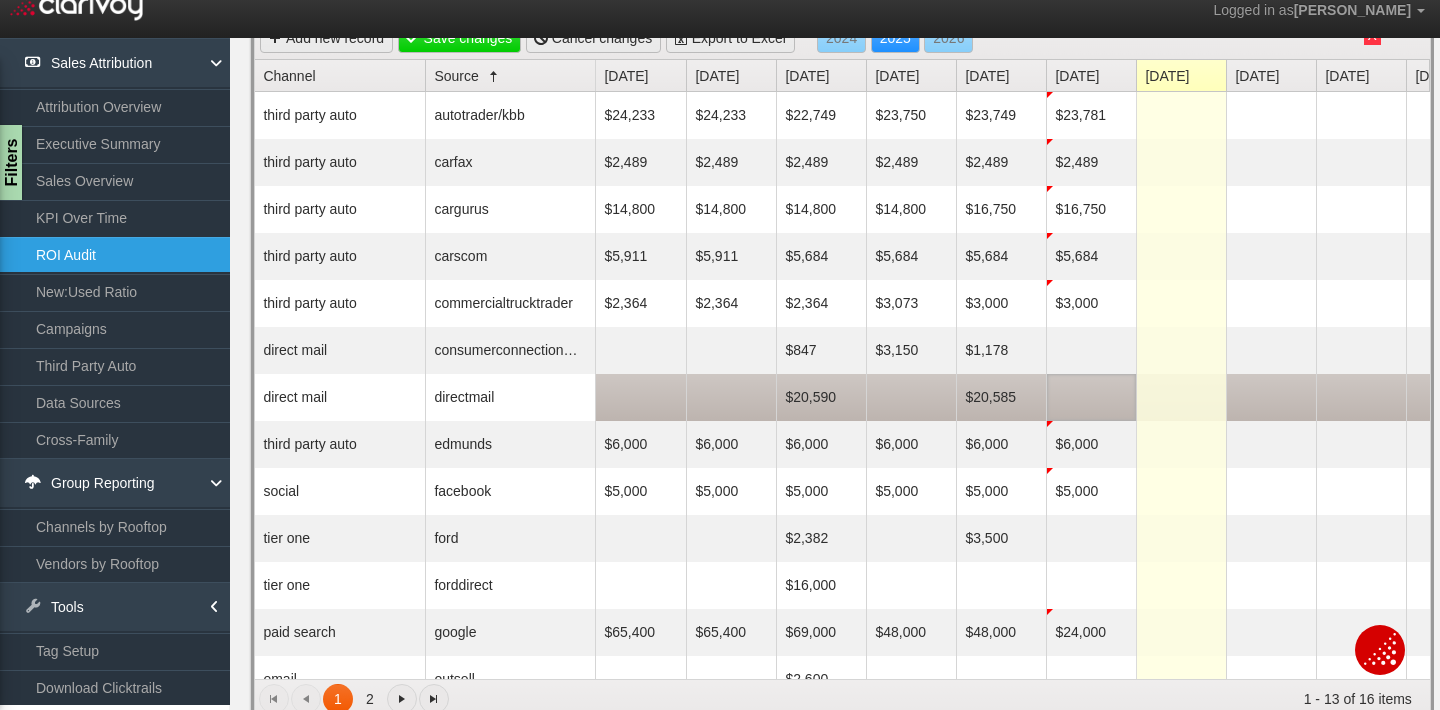click at bounding box center (1091, 397) 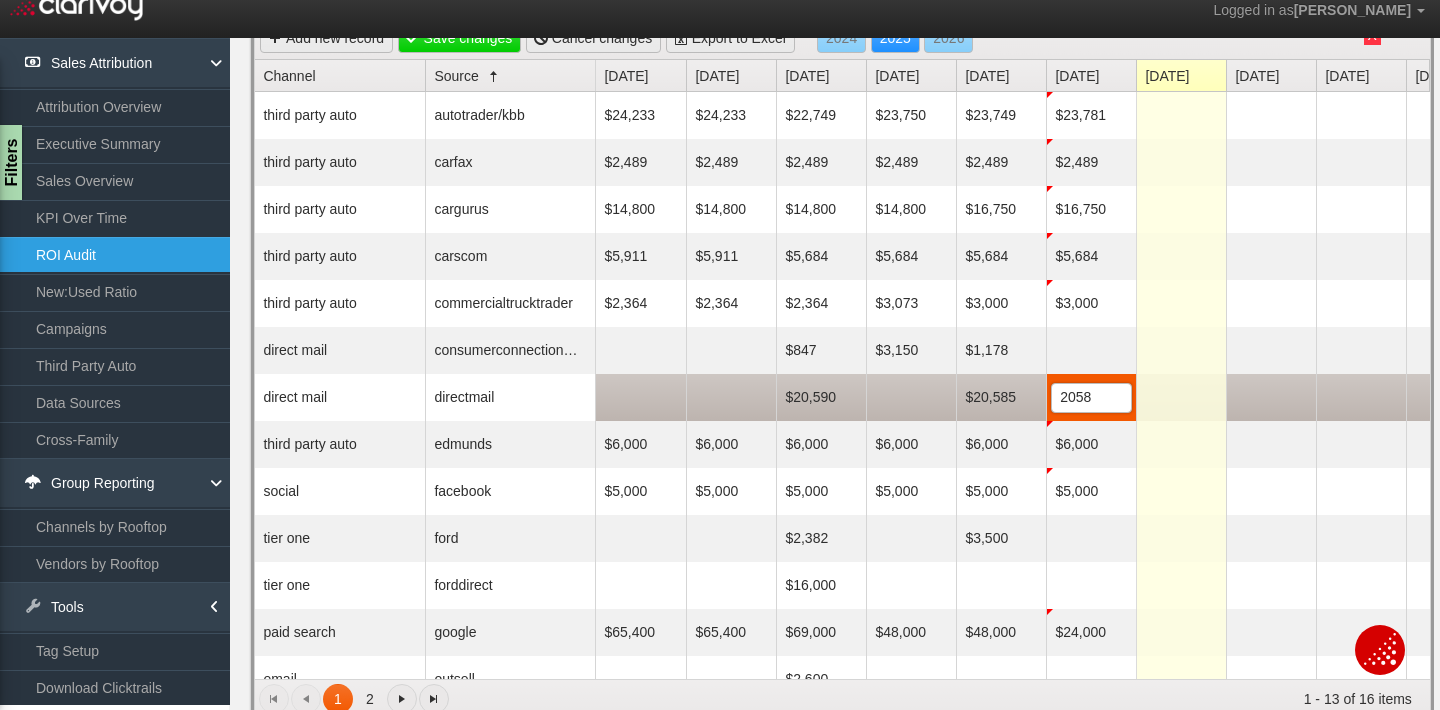 type on "20585" 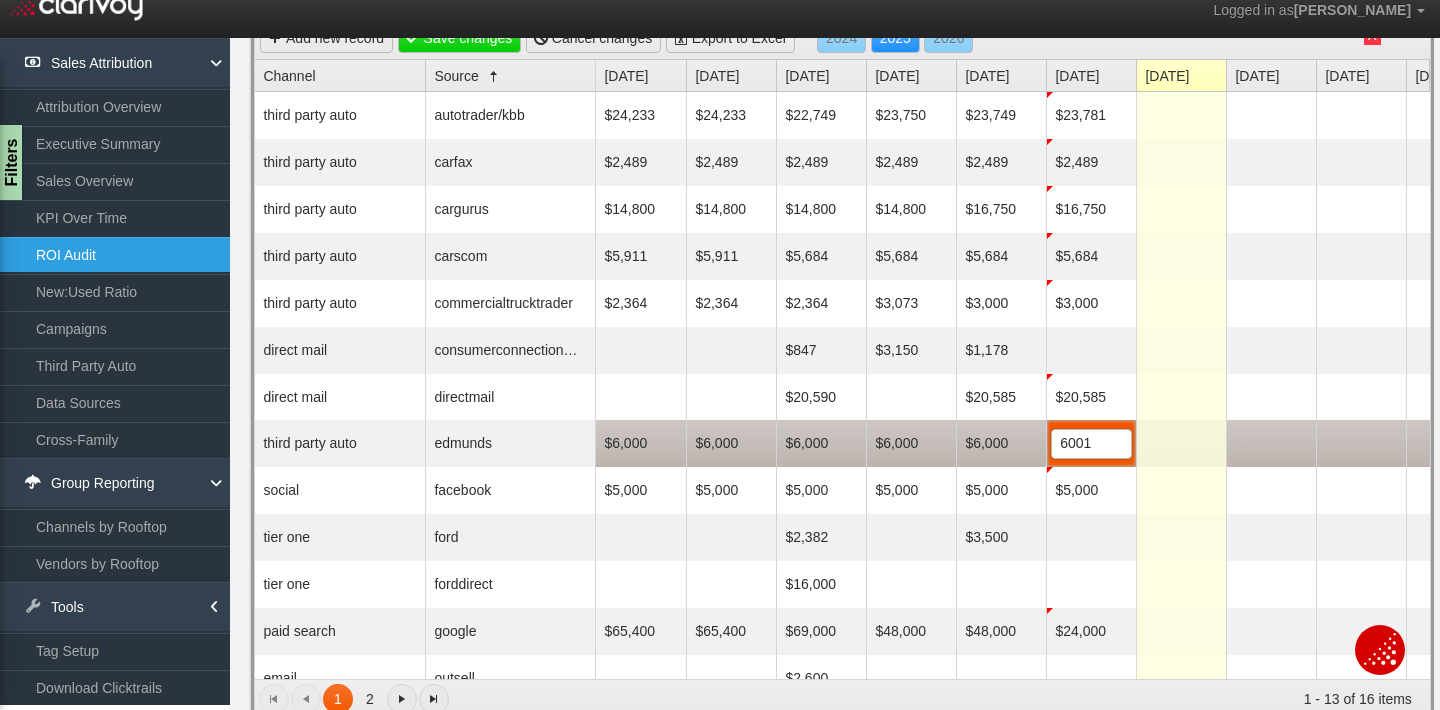 click on "6001" at bounding box center [1091, 444] 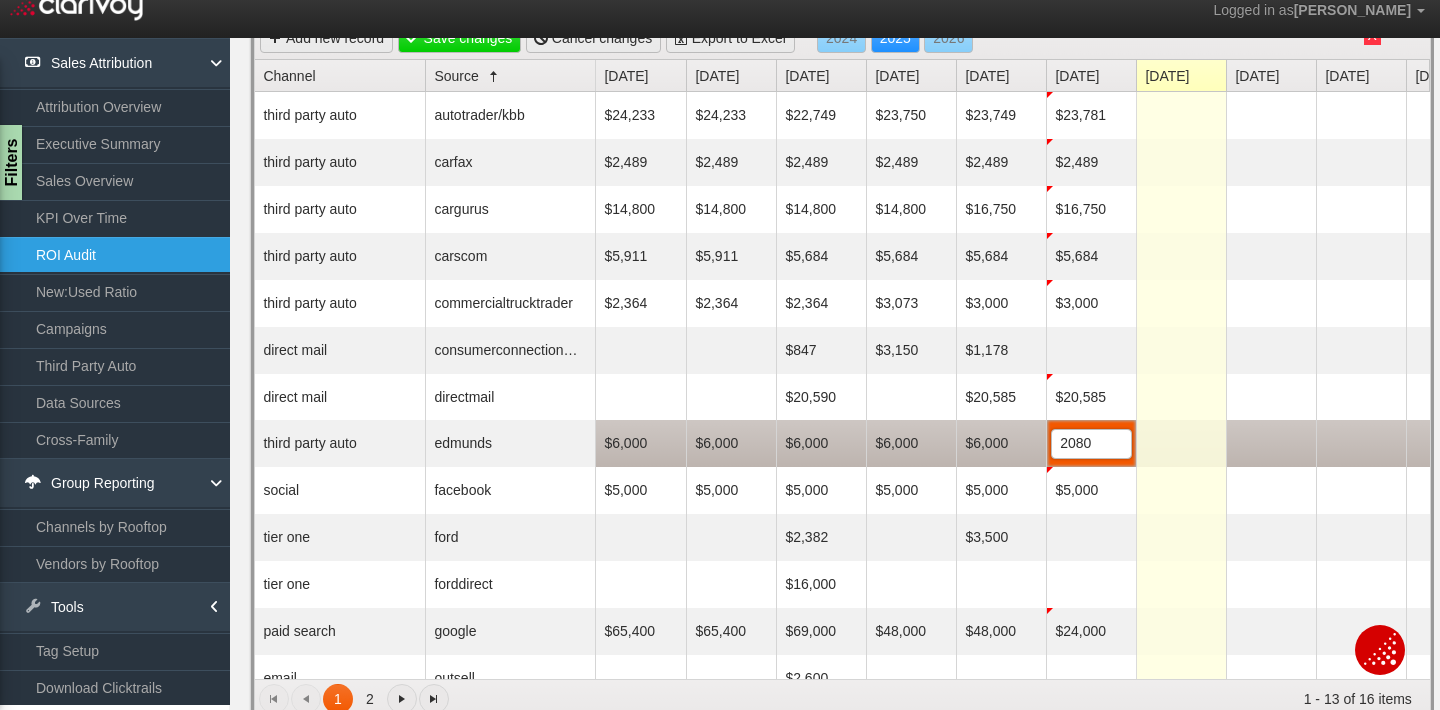 type on "20800" 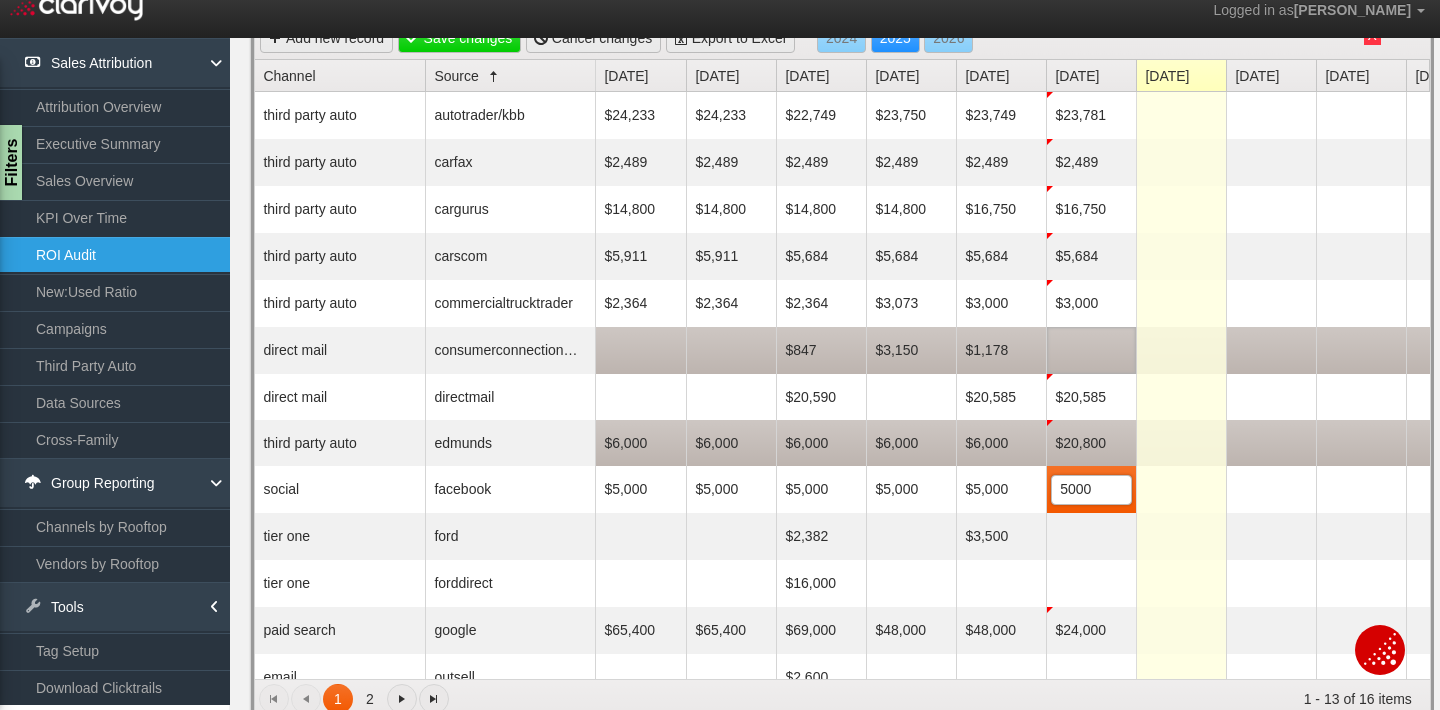 click at bounding box center (1091, 350) 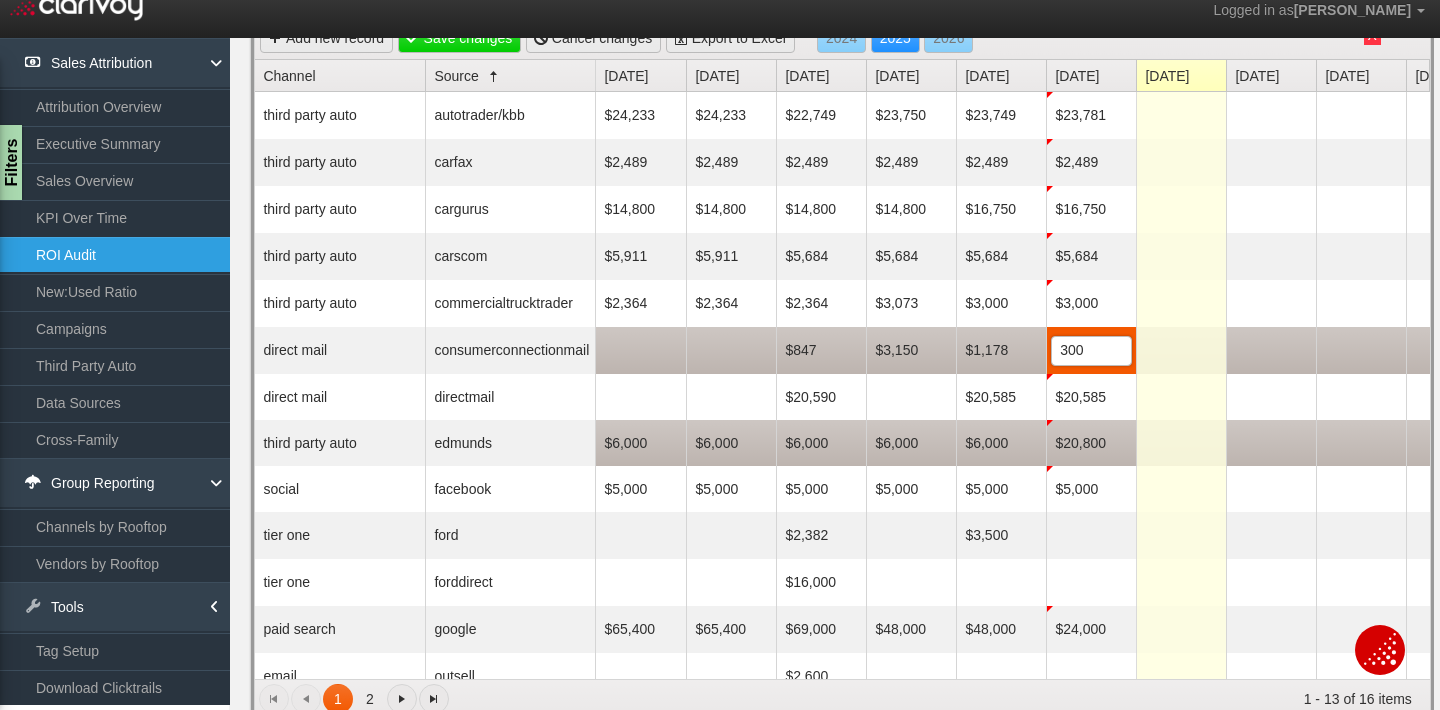 type on "3000" 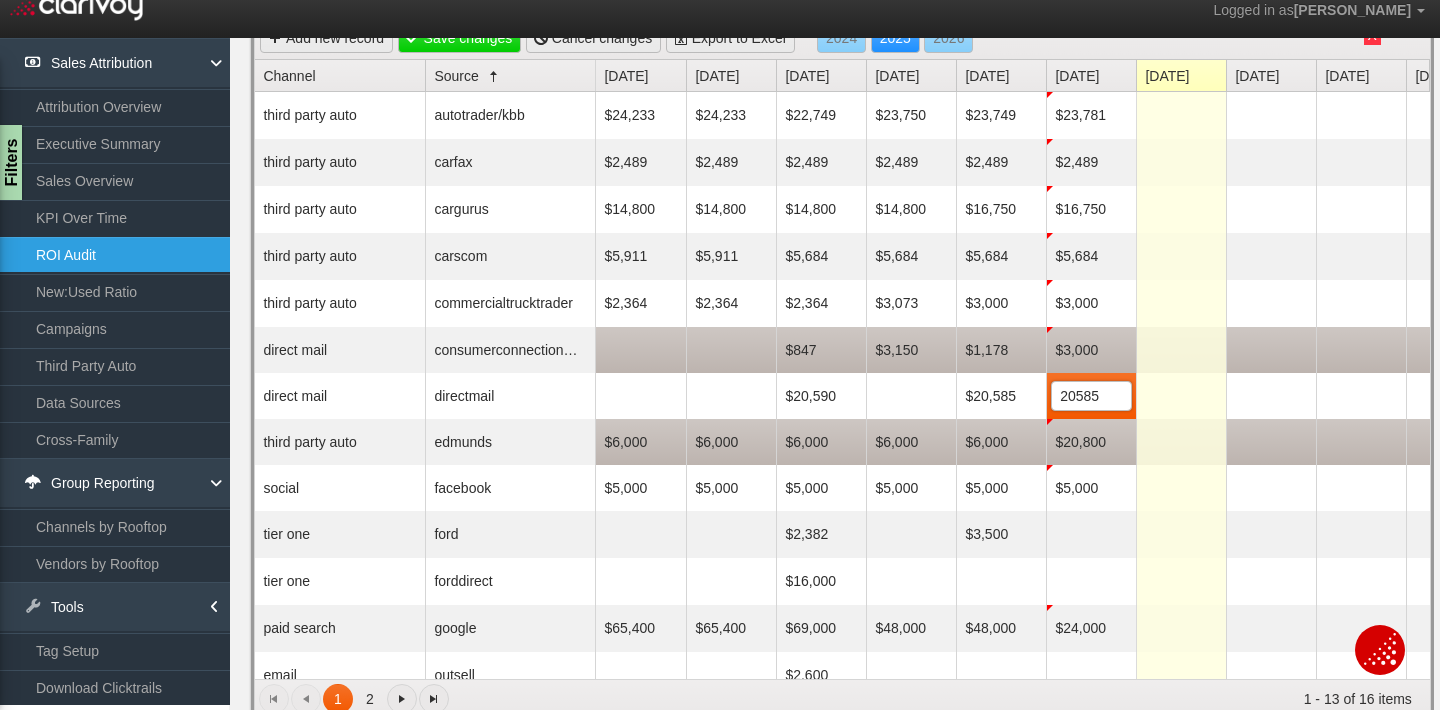 type on "20586" 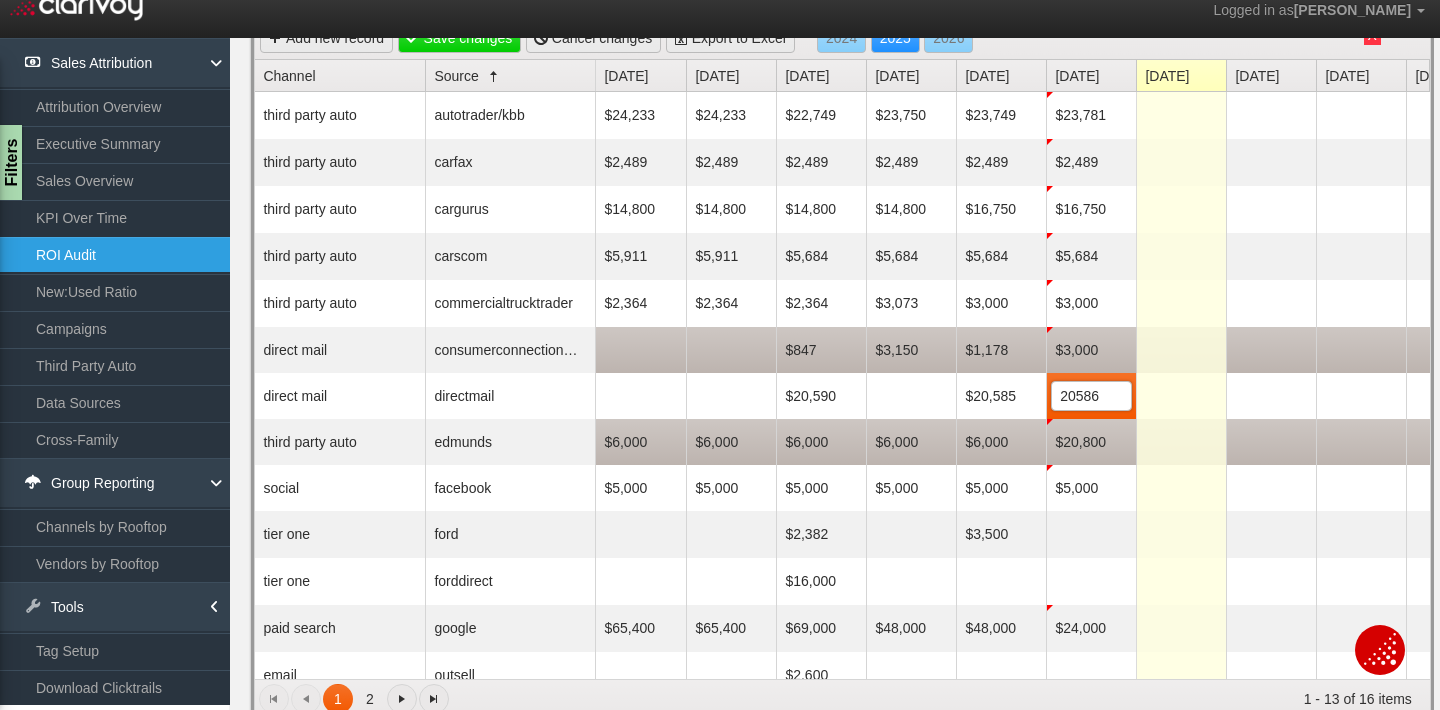 click on "$3,000" at bounding box center [1091, 350] 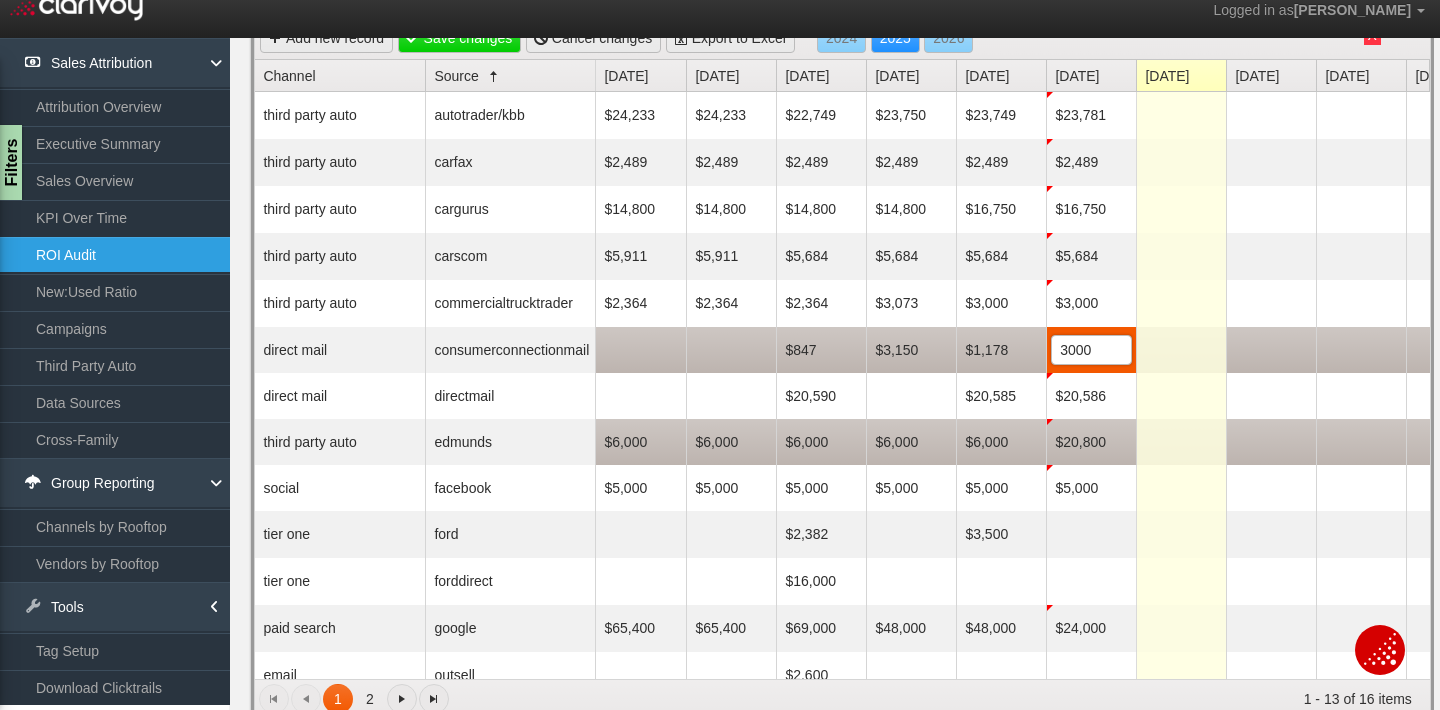 click on "3000" at bounding box center [1091, 350] 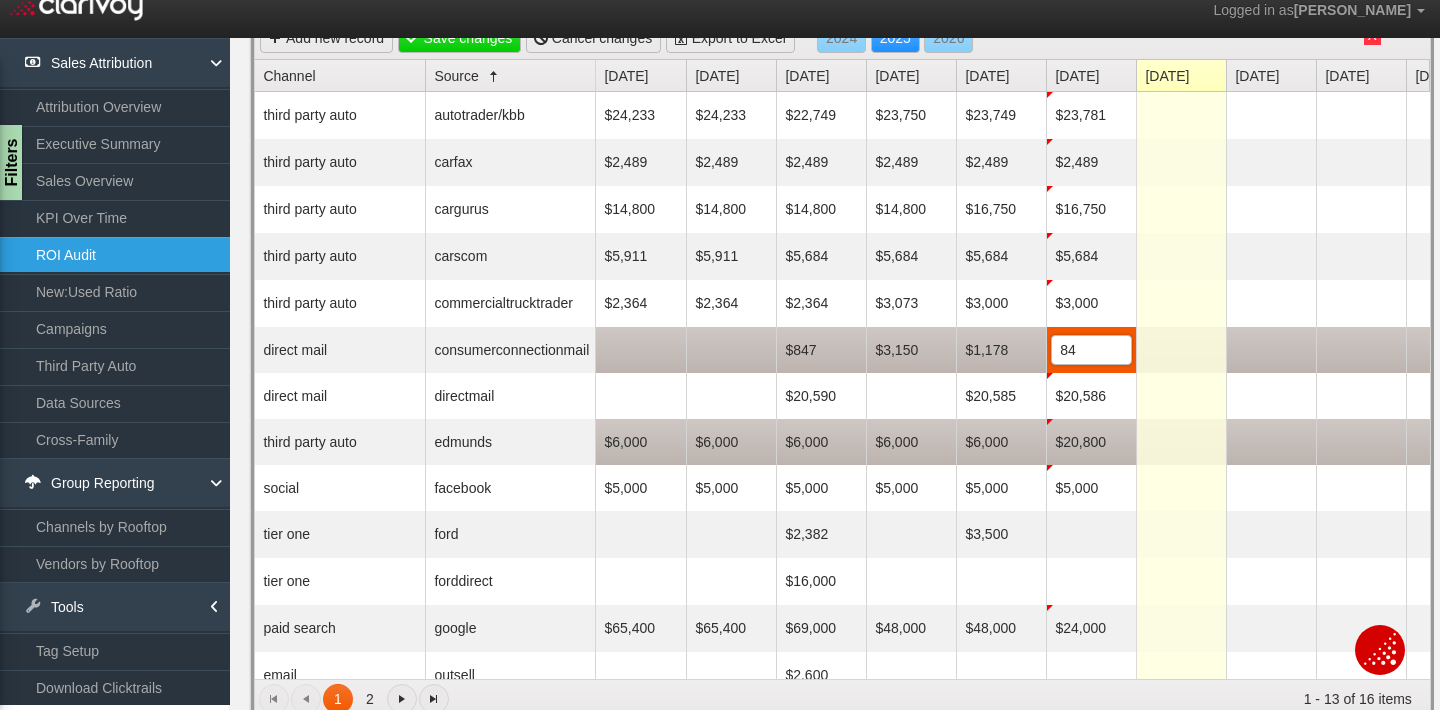 type on "847" 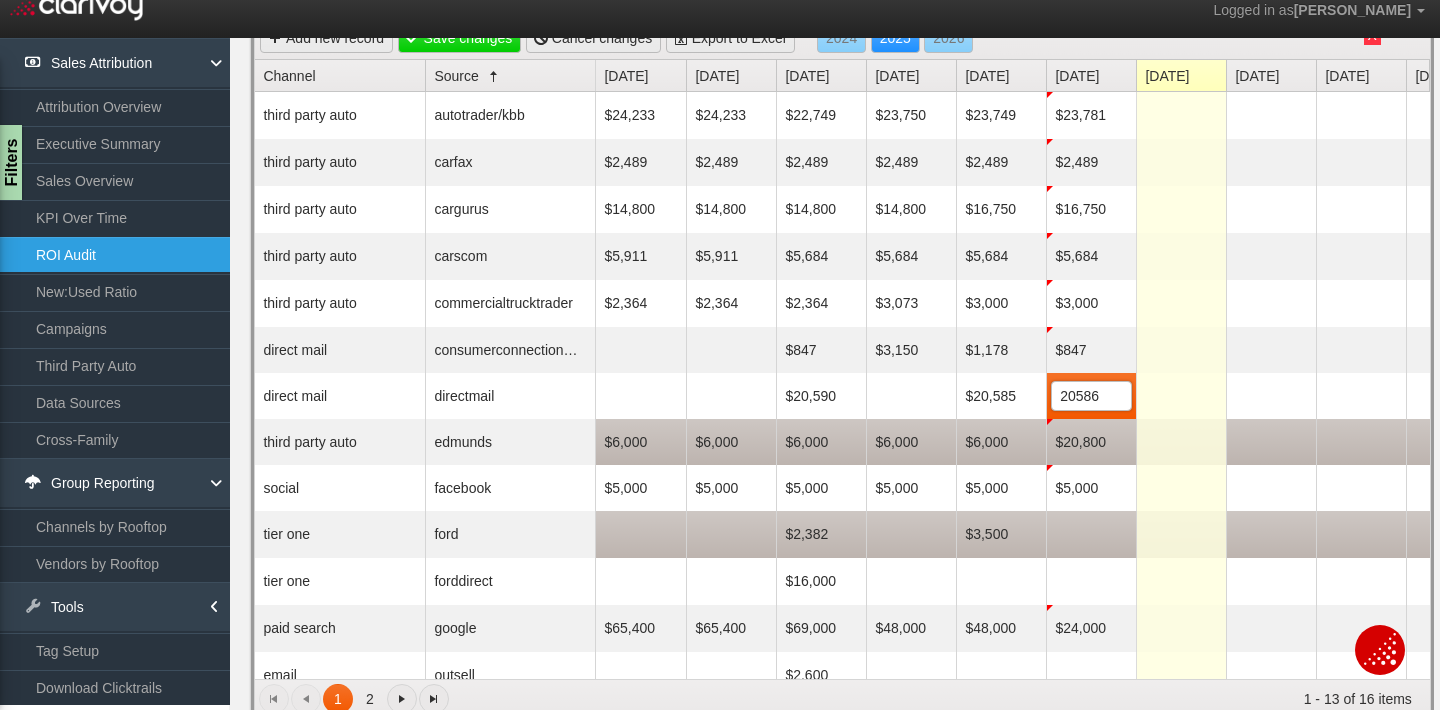 click at bounding box center (1091, 534) 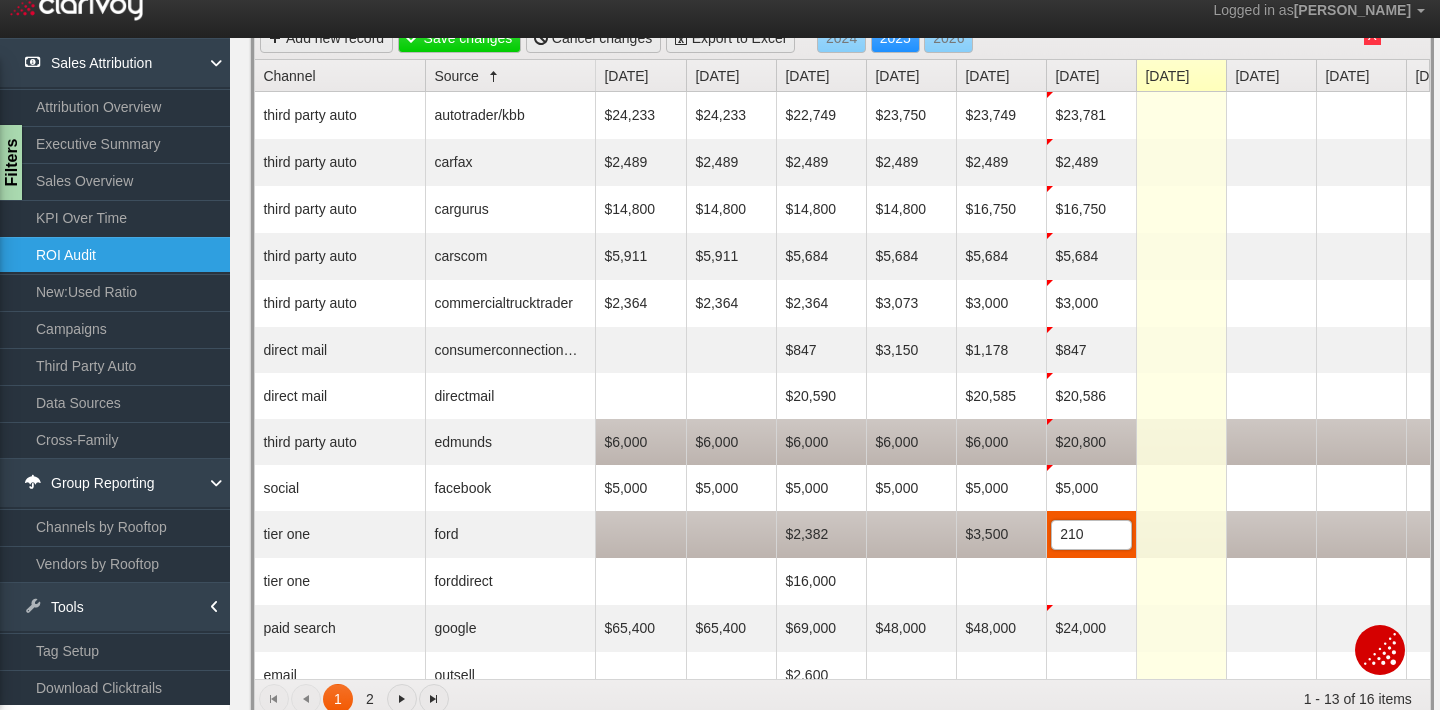 type on "2100" 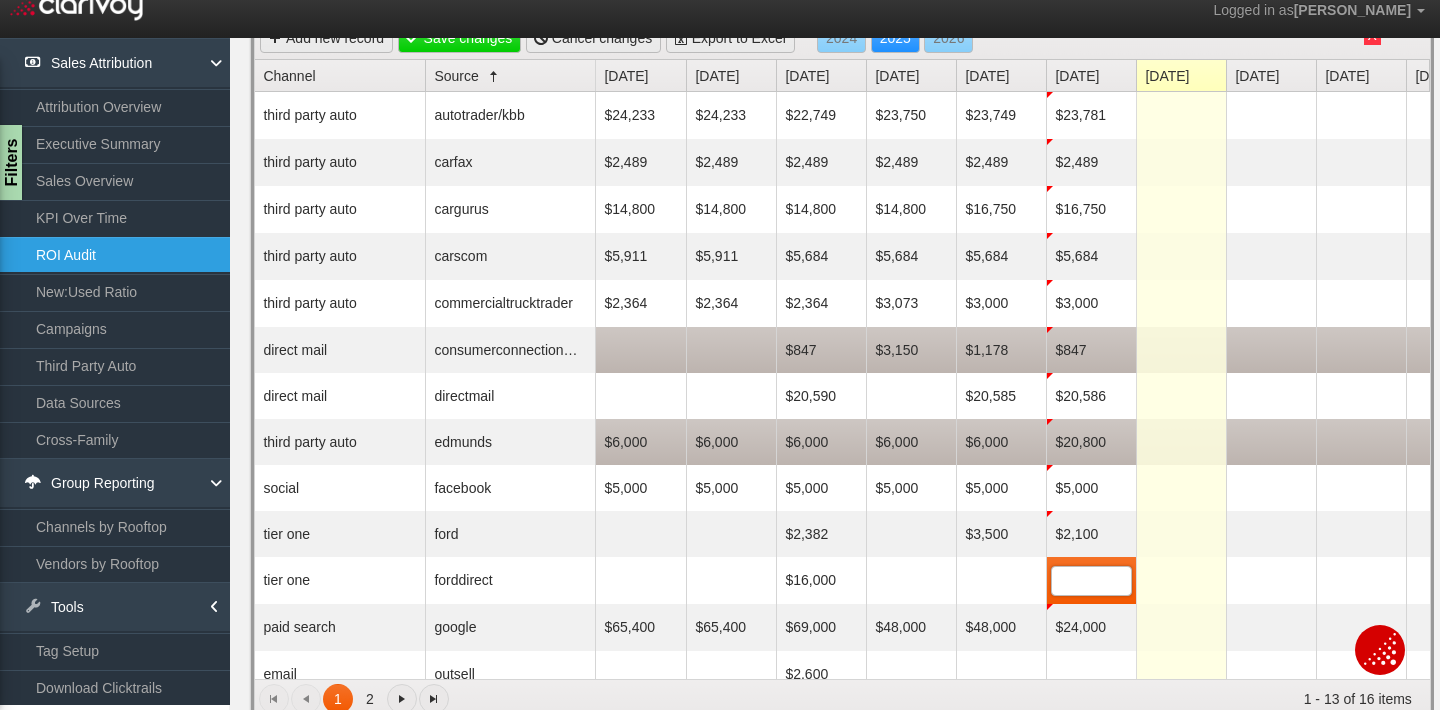 click on "$847" at bounding box center [1091, 350] 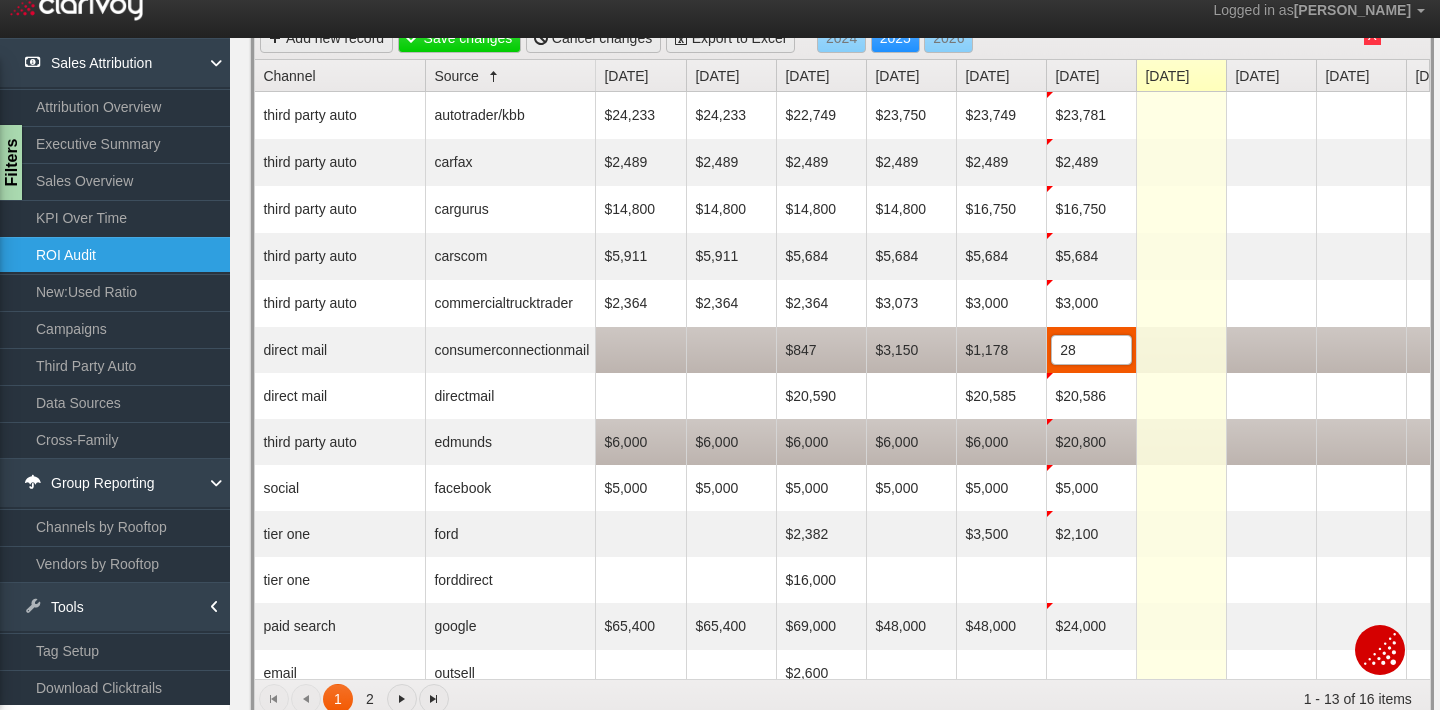 type on "2" 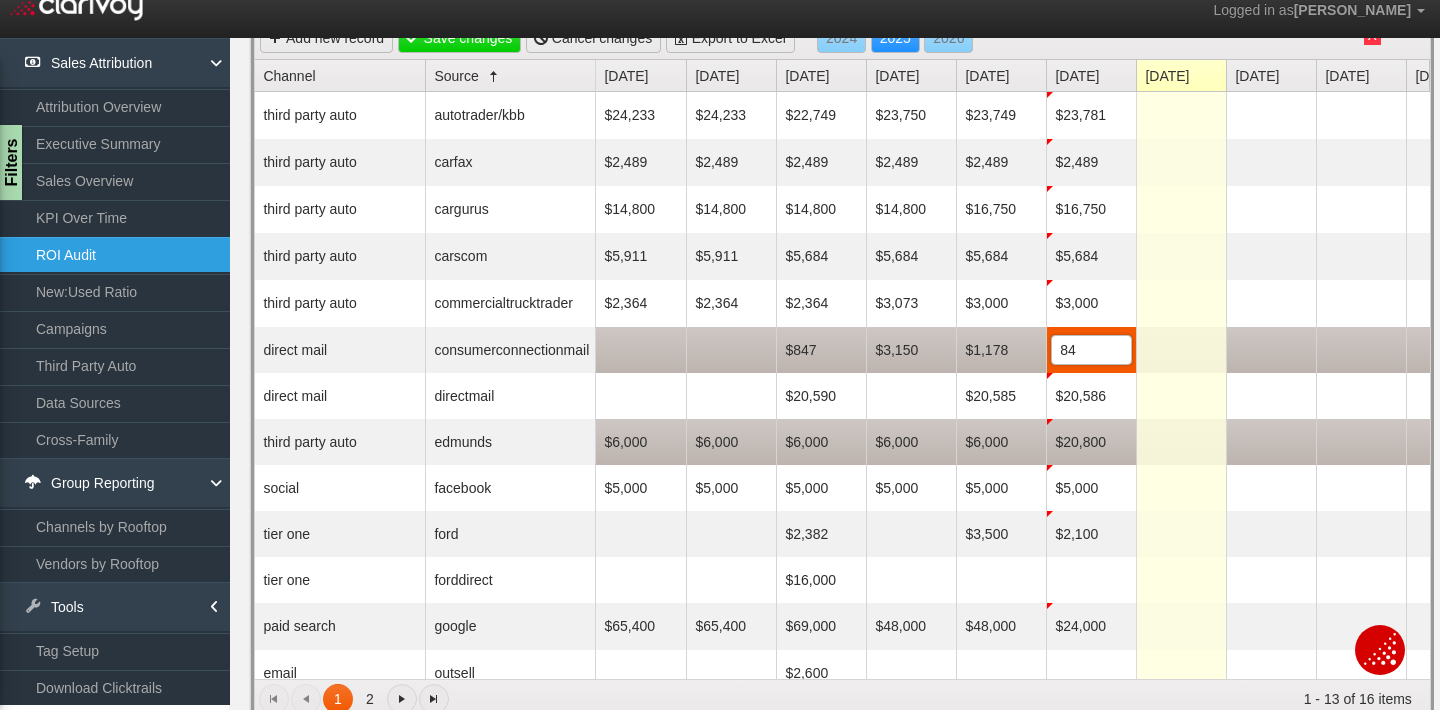 type on "847" 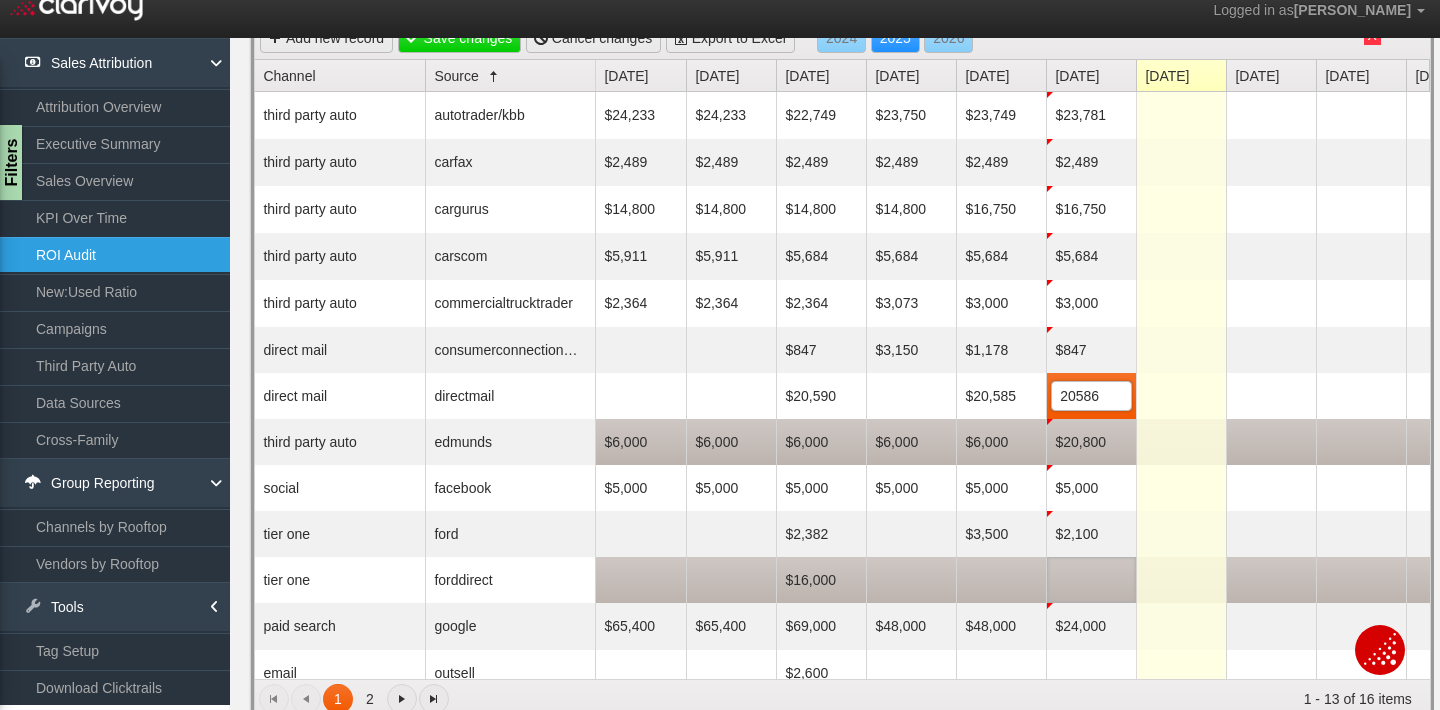 click at bounding box center (1091, 580) 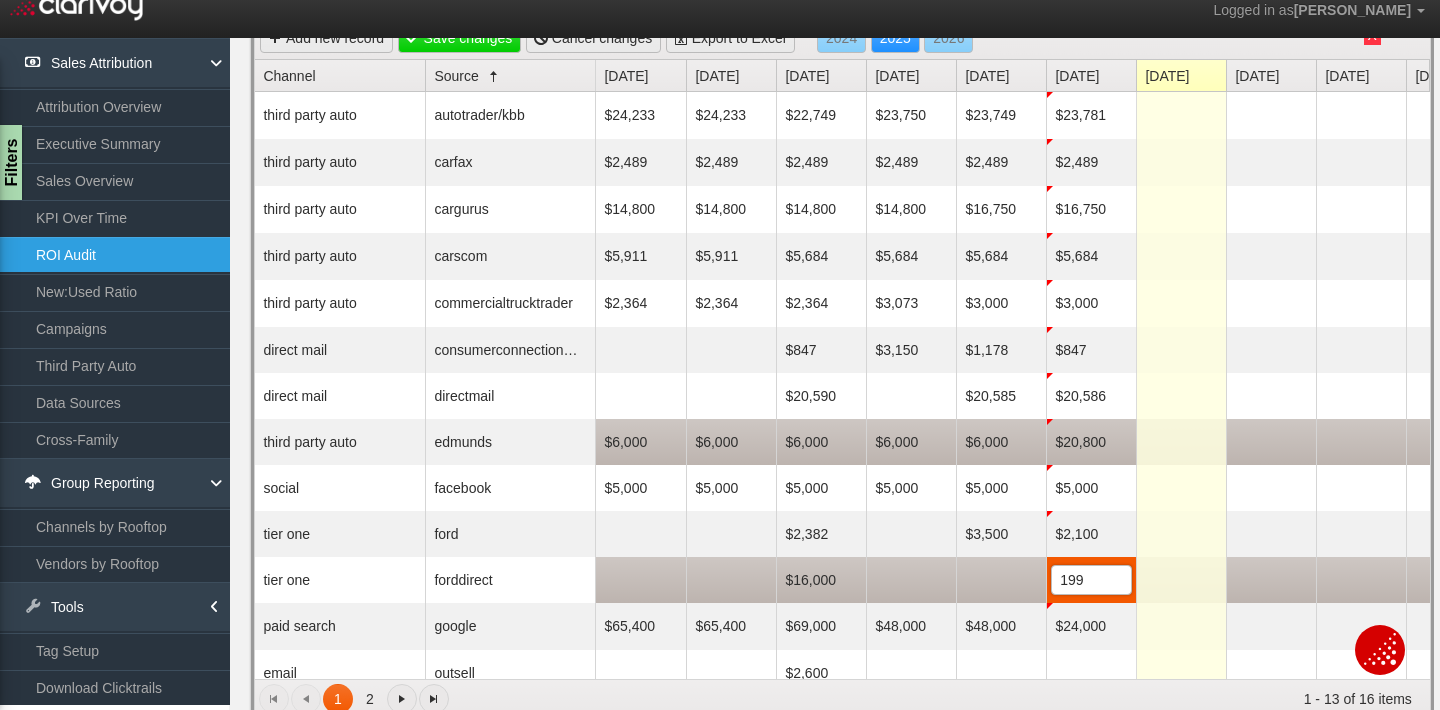 type on "1999" 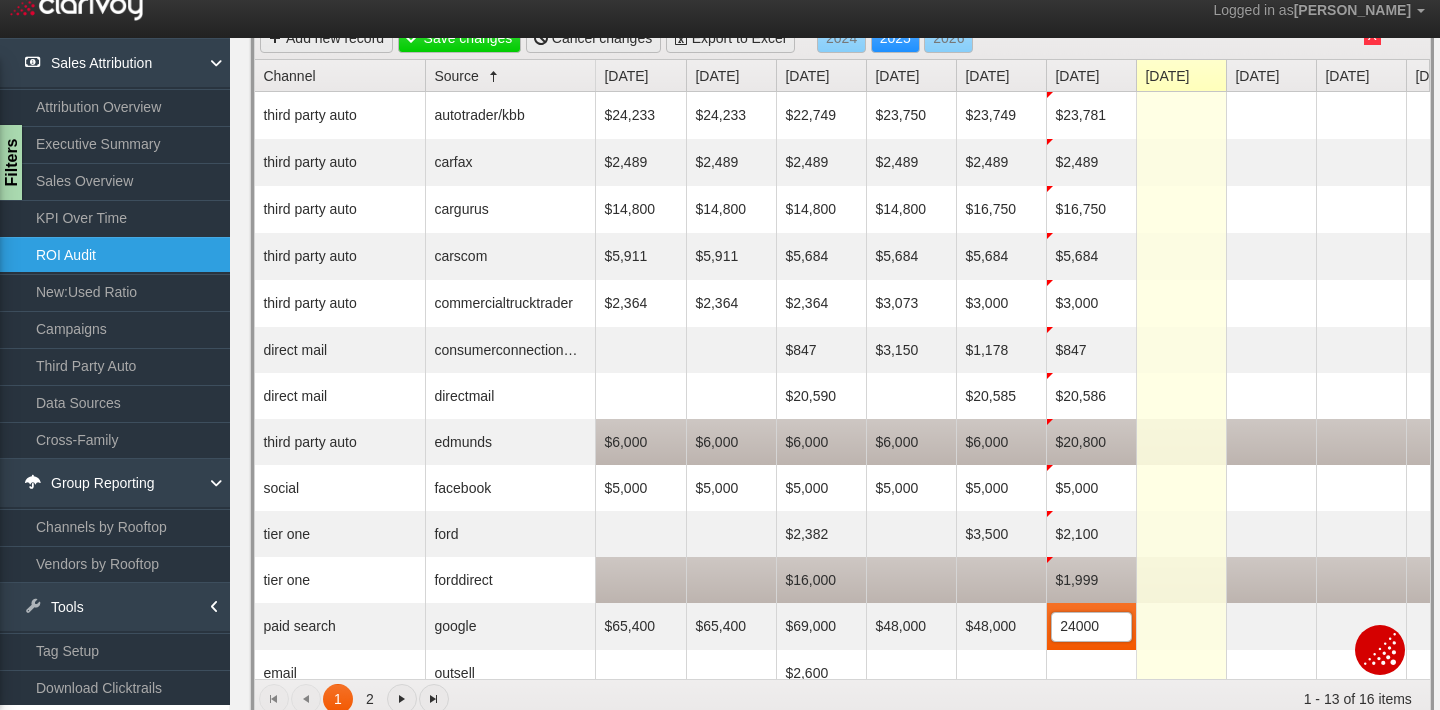 scroll, scrollTop: 0, scrollLeft: 0, axis: both 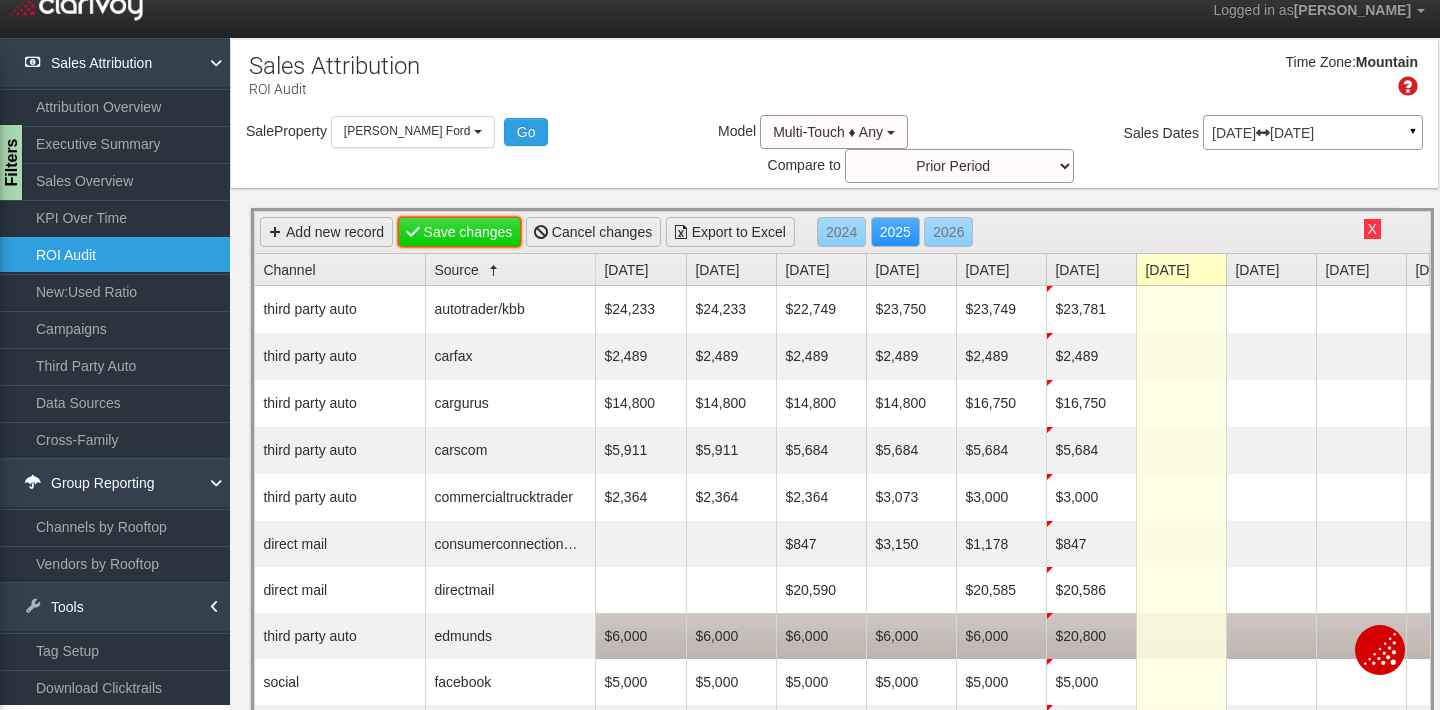 click on "Save changes" at bounding box center [460, 232] 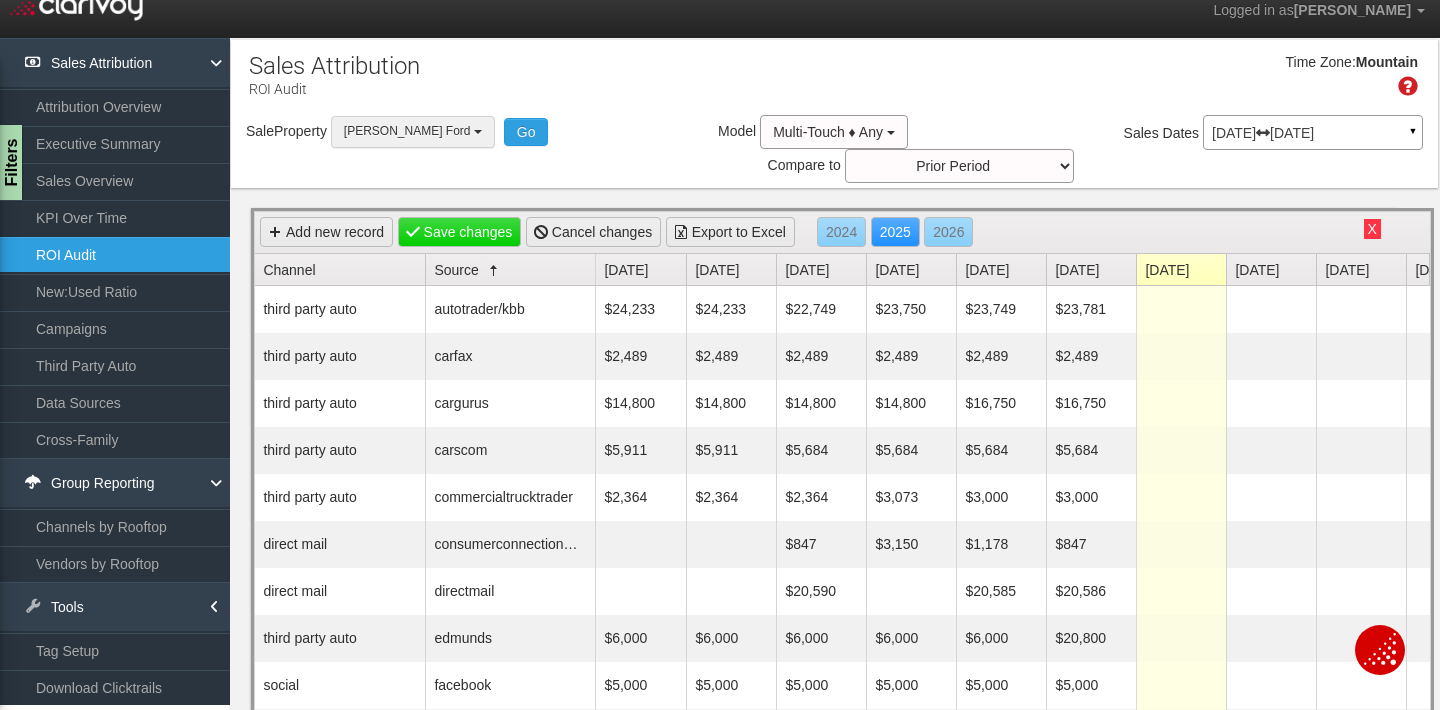 click on "[PERSON_NAME] Ford" at bounding box center (413, 131) 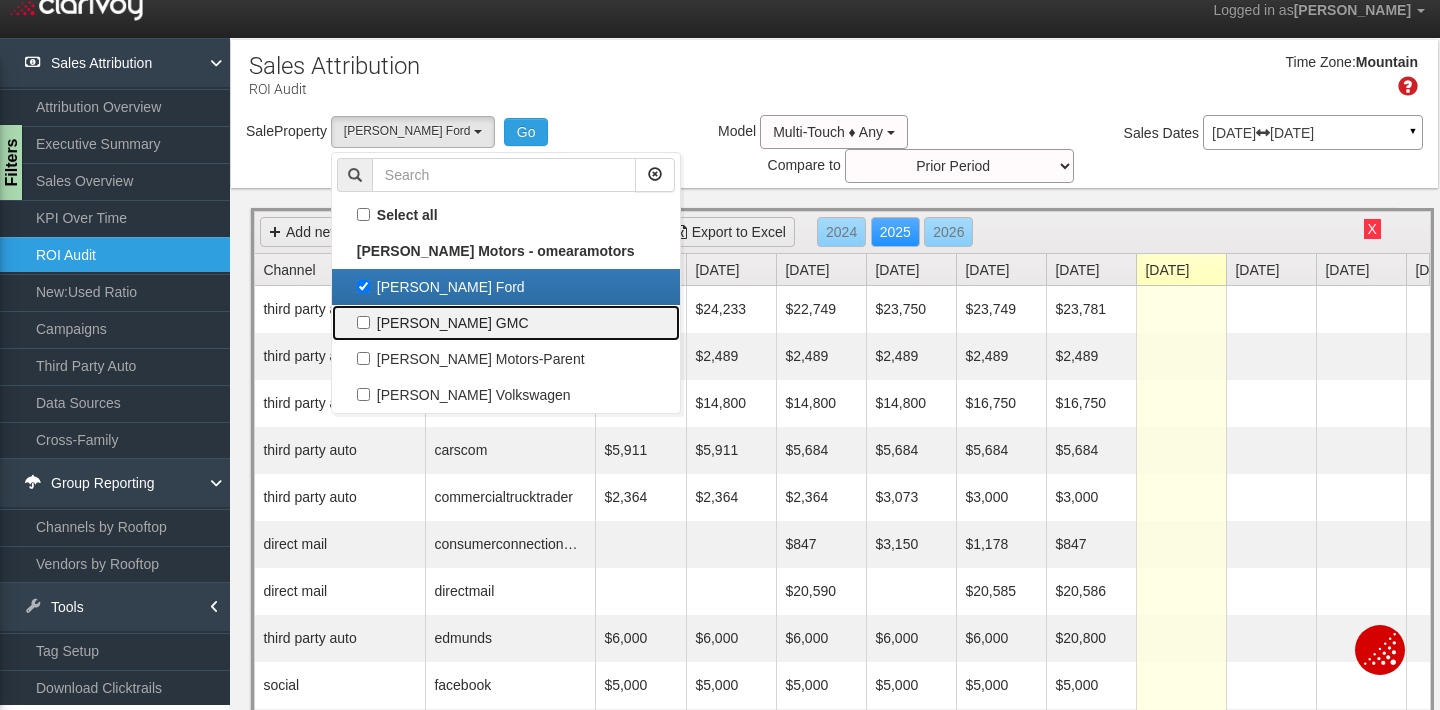 click on "[PERSON_NAME] GMC" at bounding box center (506, 323) 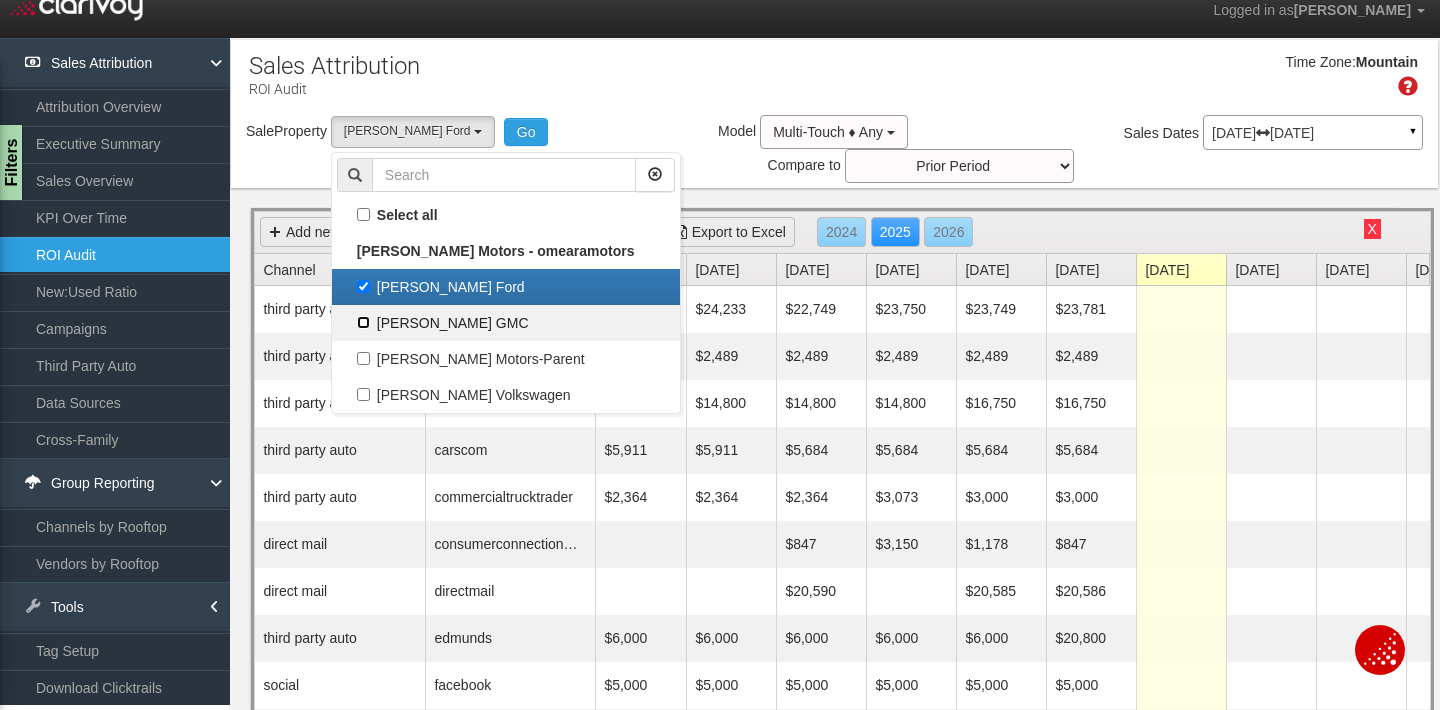 click on "[PERSON_NAME] GMC" at bounding box center (363, 322) 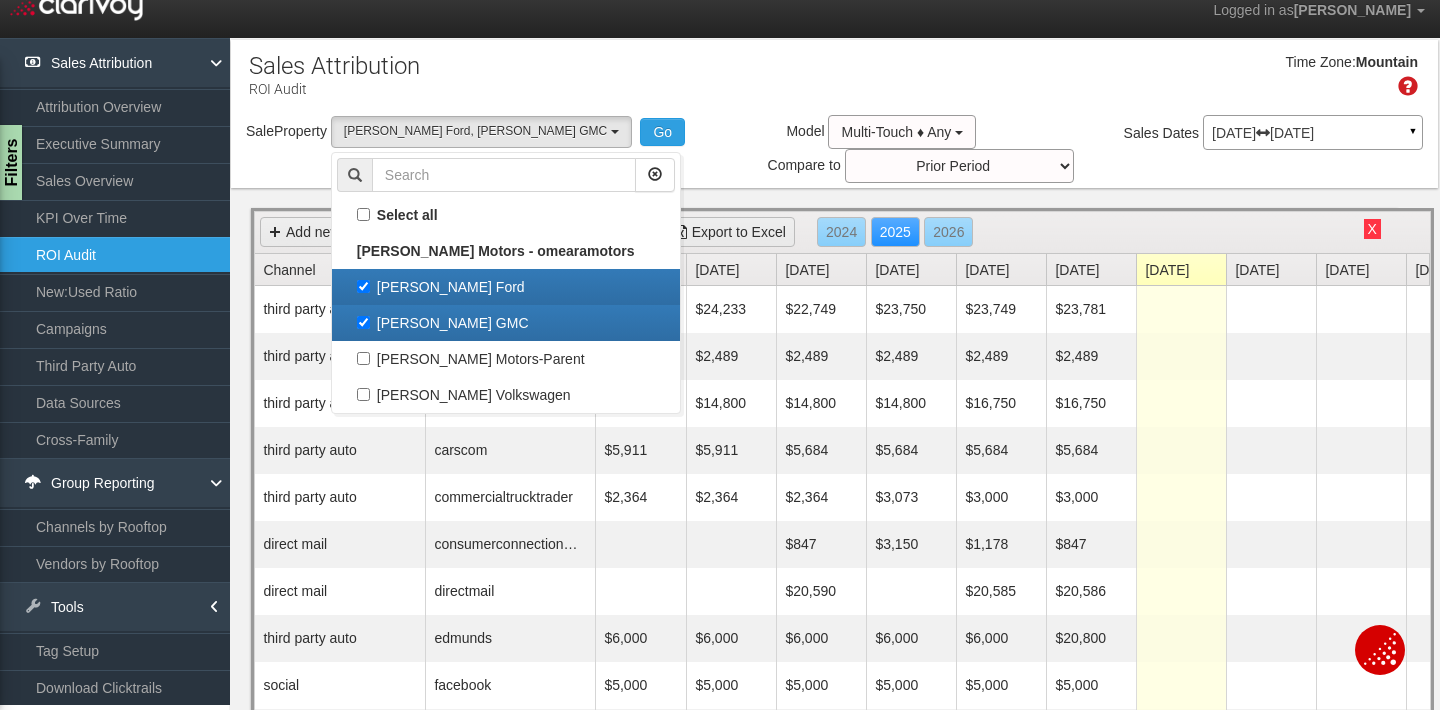 scroll, scrollTop: 18, scrollLeft: 0, axis: vertical 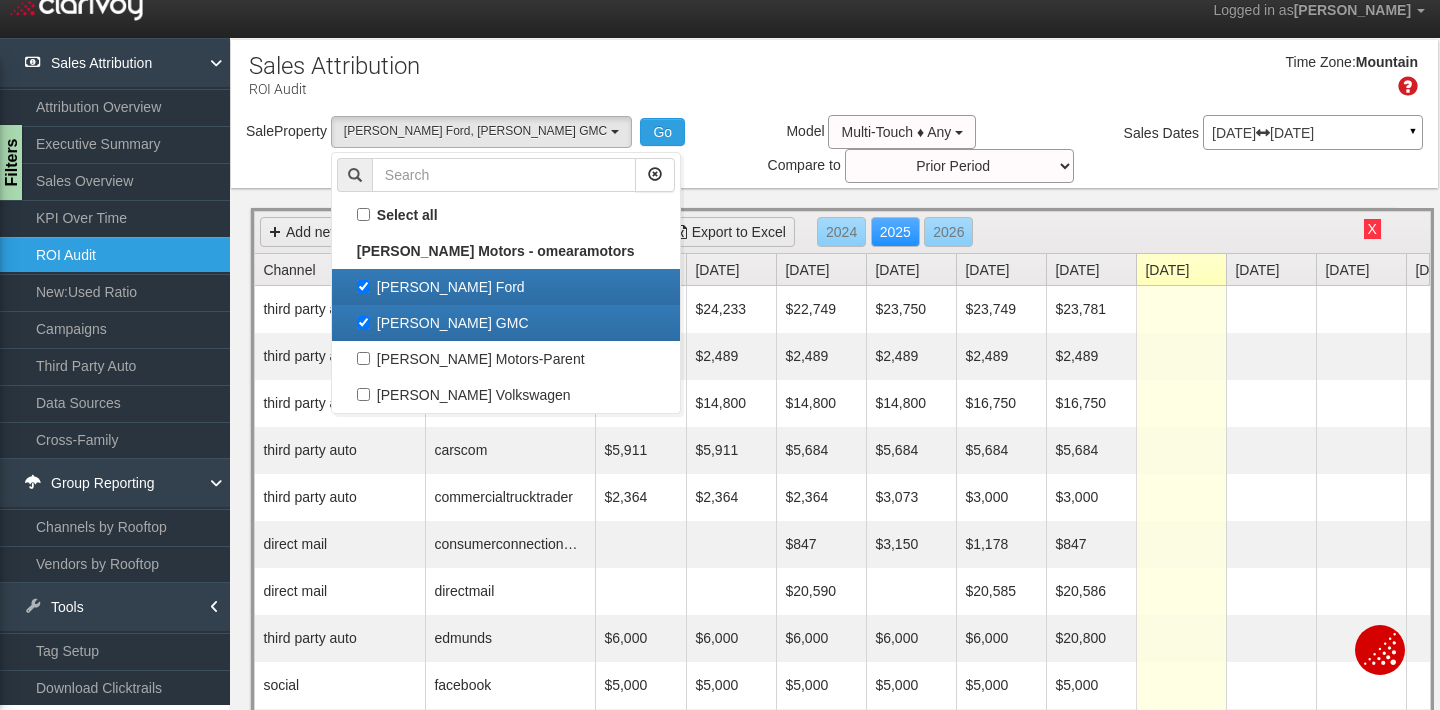 click on "[PERSON_NAME] Ford" at bounding box center (506, 287) 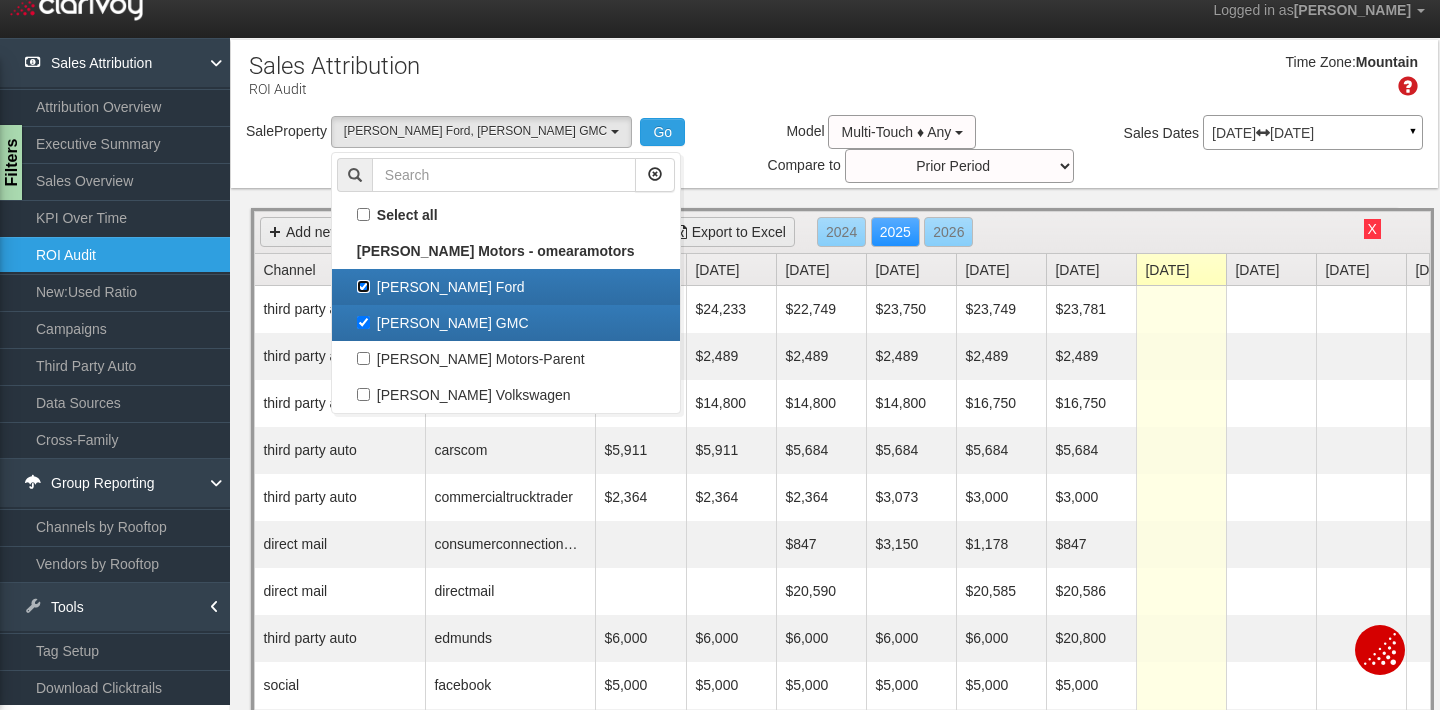 click on "[PERSON_NAME] Ford" at bounding box center (363, 286) 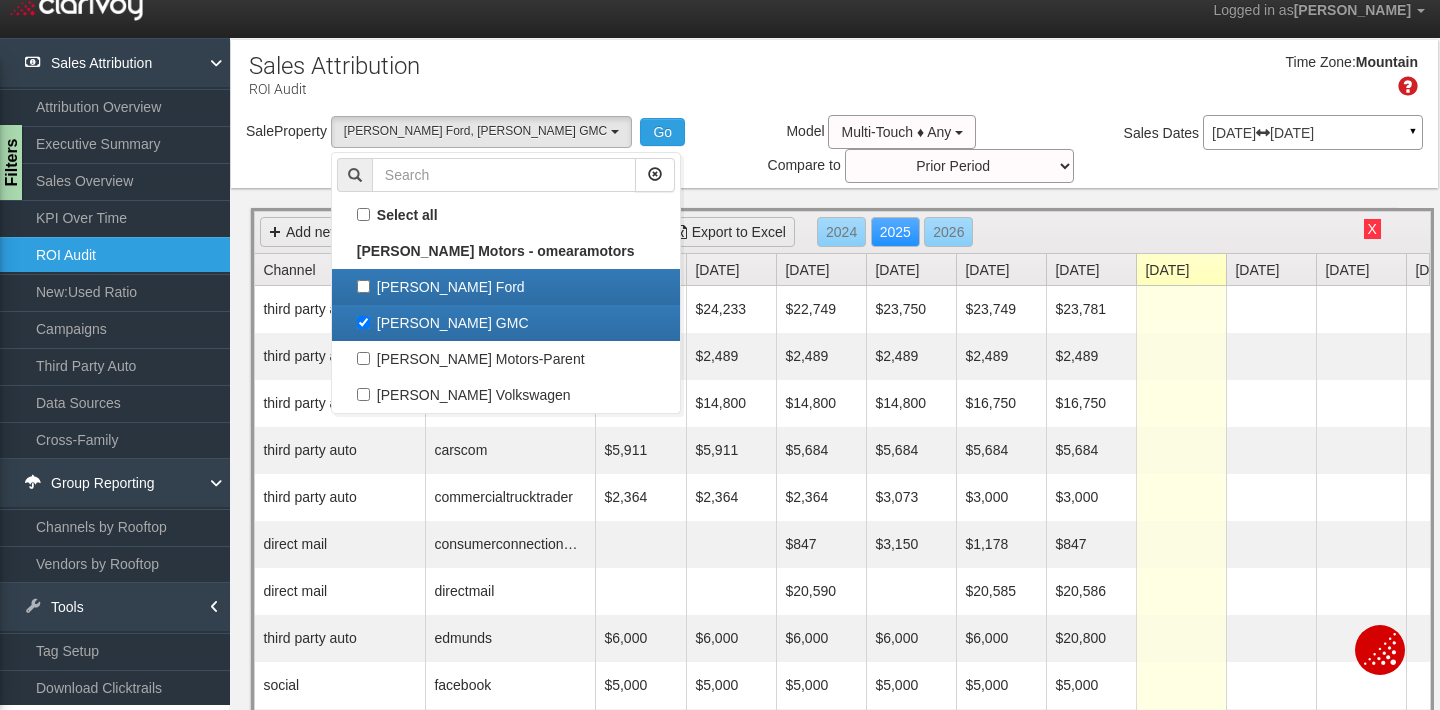 select on "object:308" 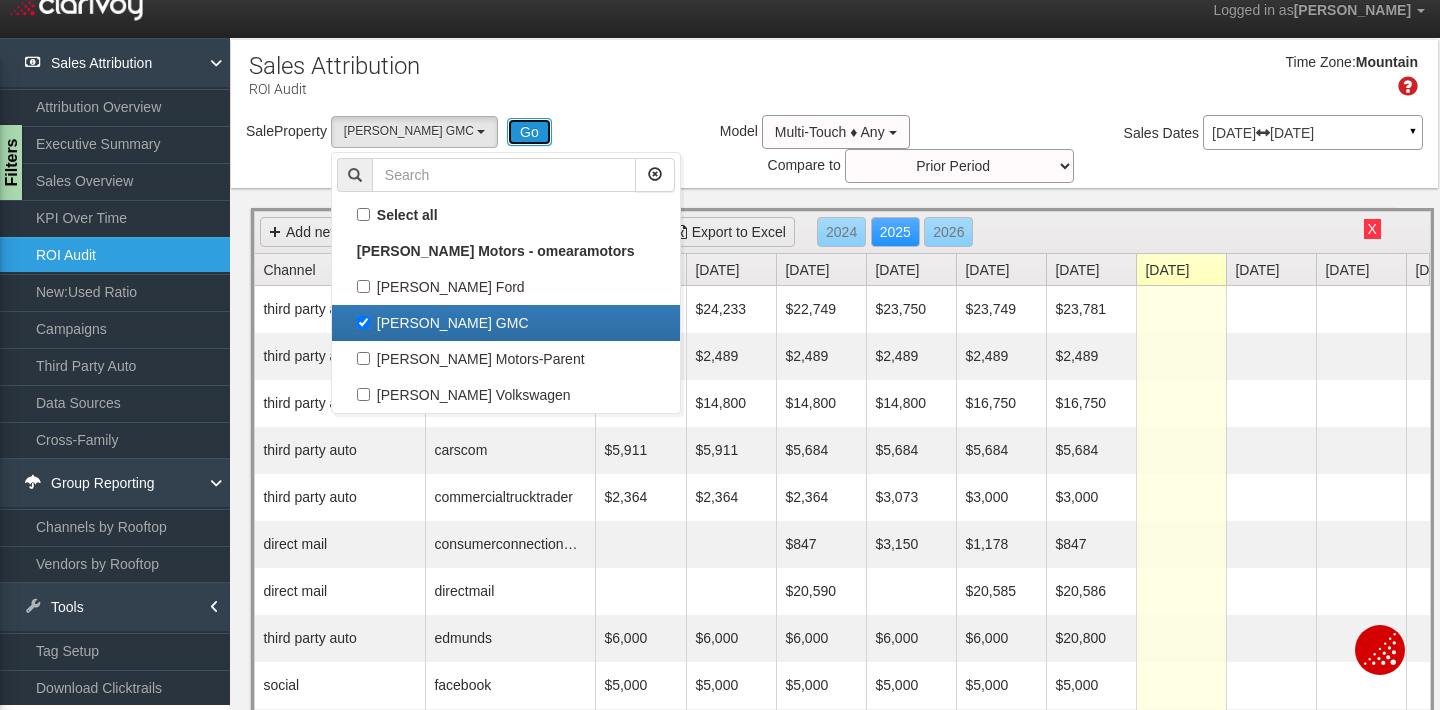 click on "Go" at bounding box center [529, 132] 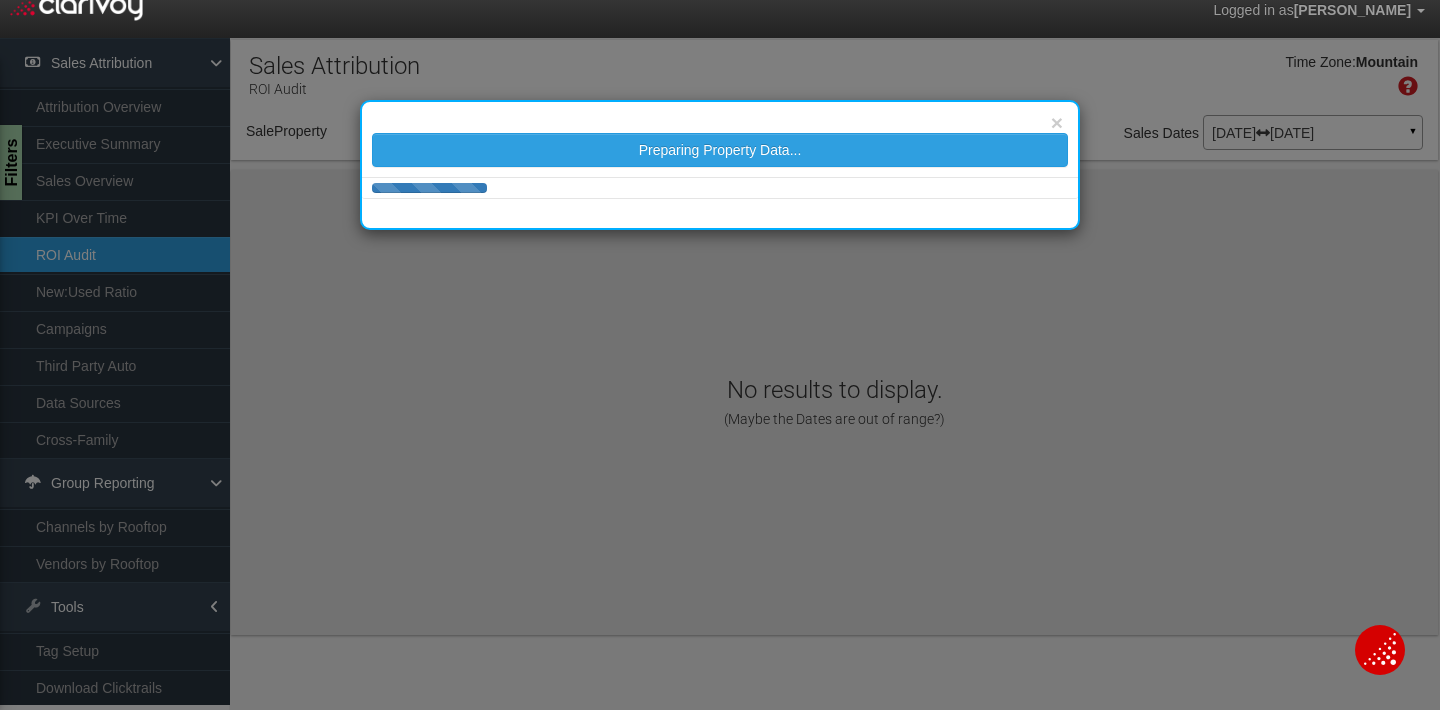 select on "object:368" 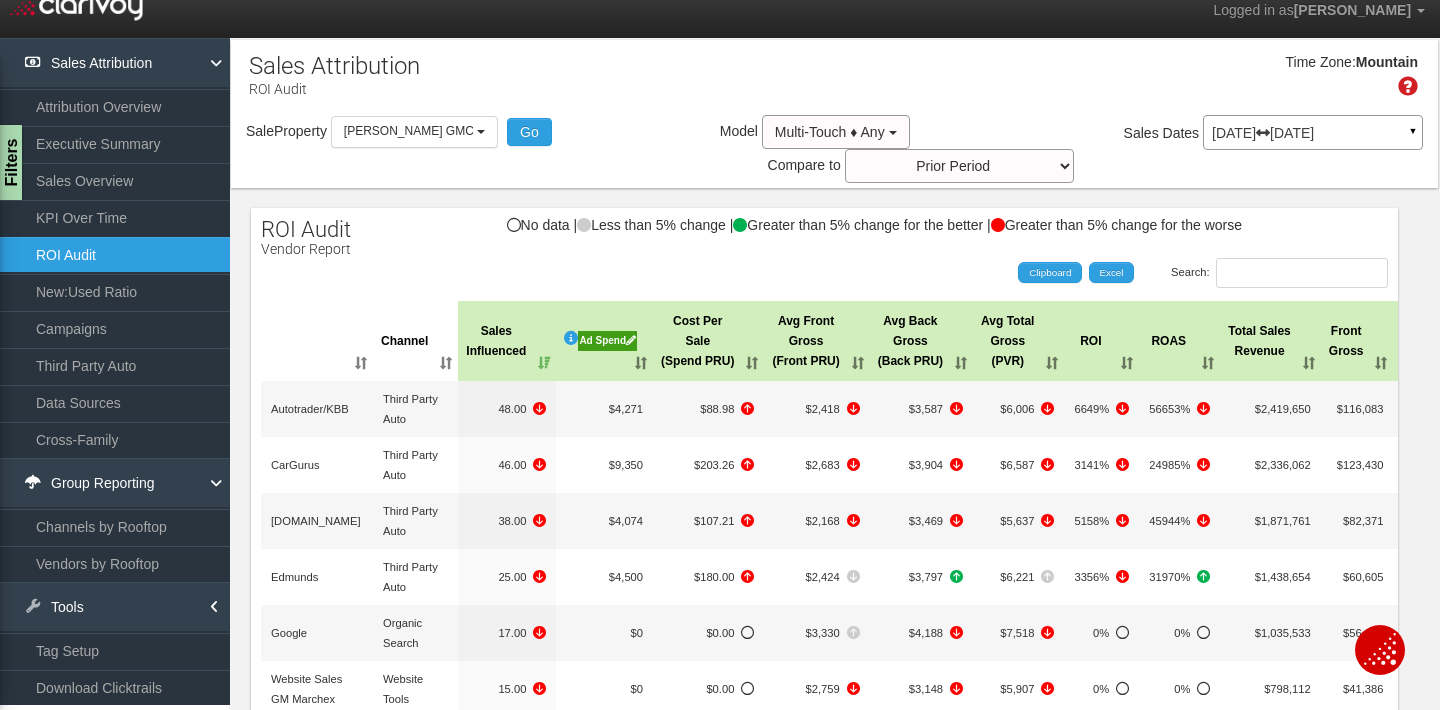 click on "Ad Spend" at bounding box center (607, 341) 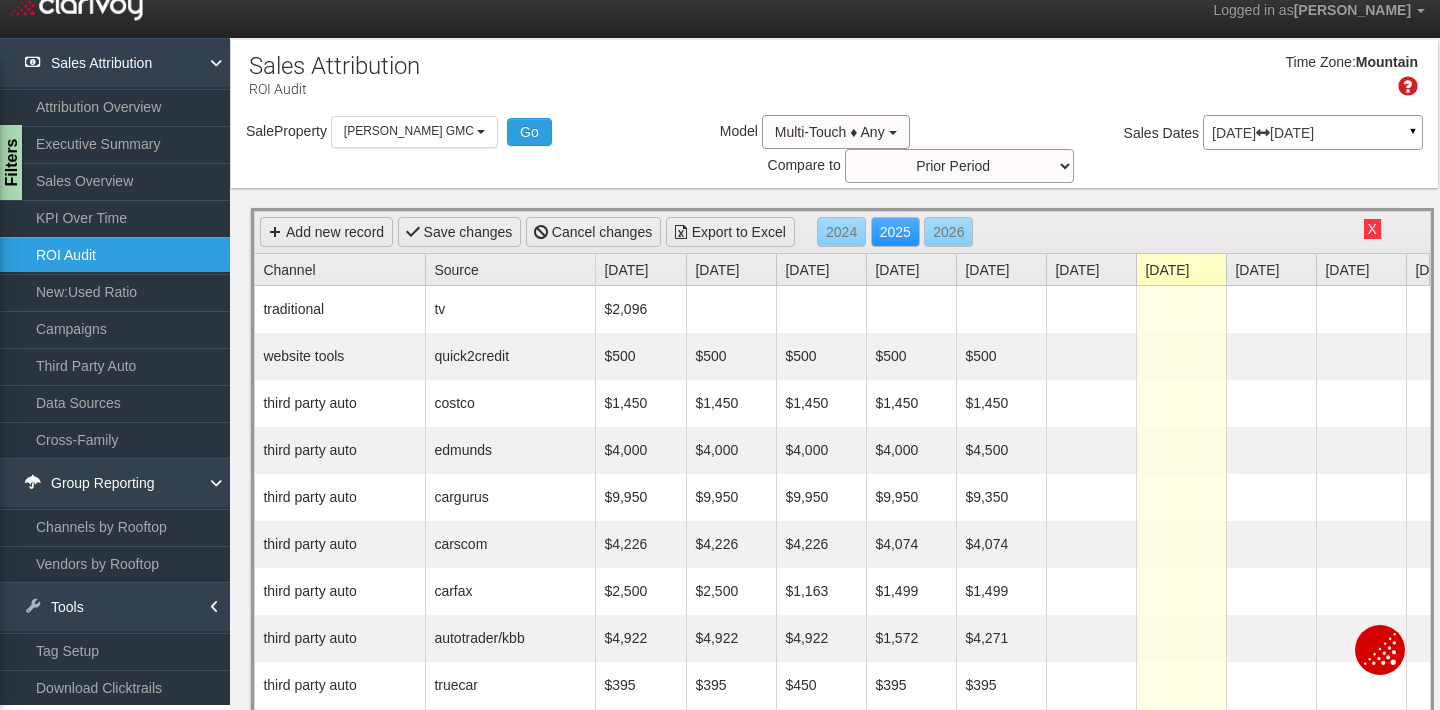 click on "Source" at bounding box center (514, 269) 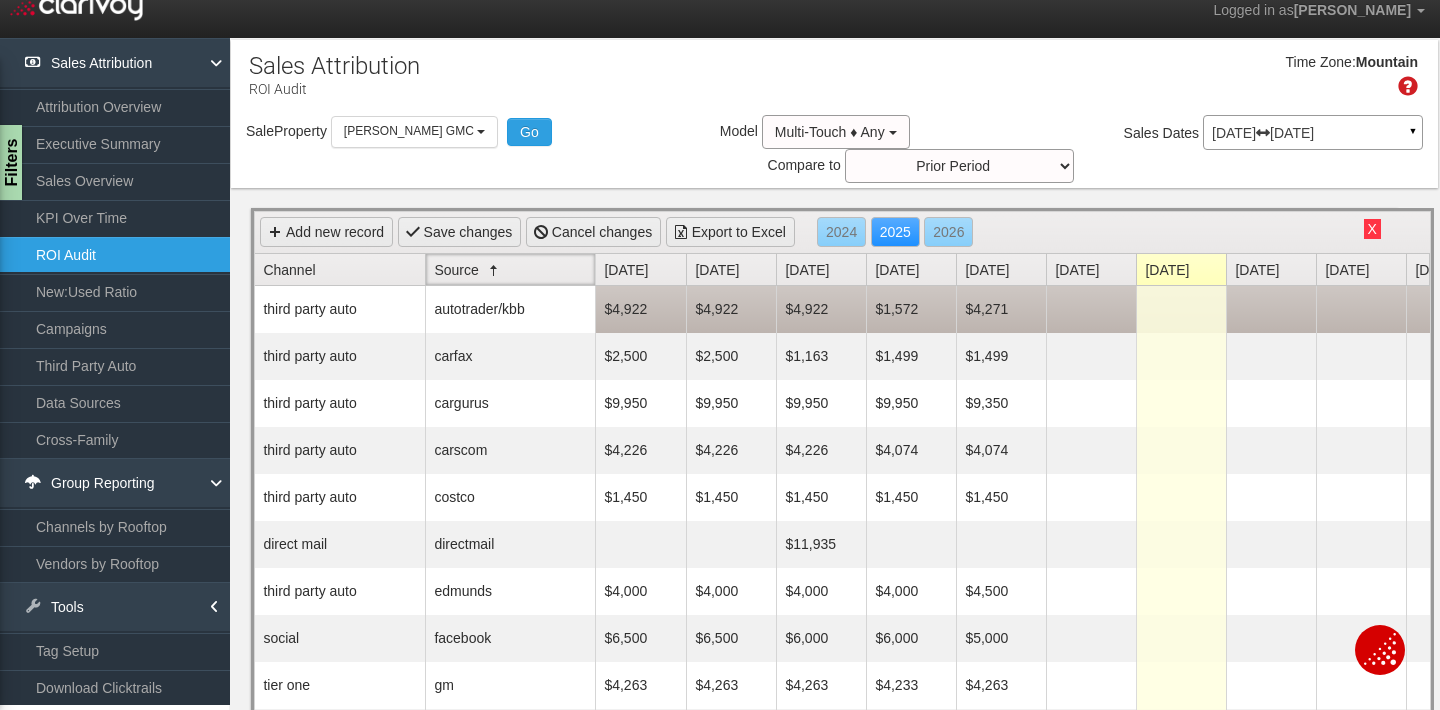 click at bounding box center (1091, 309) 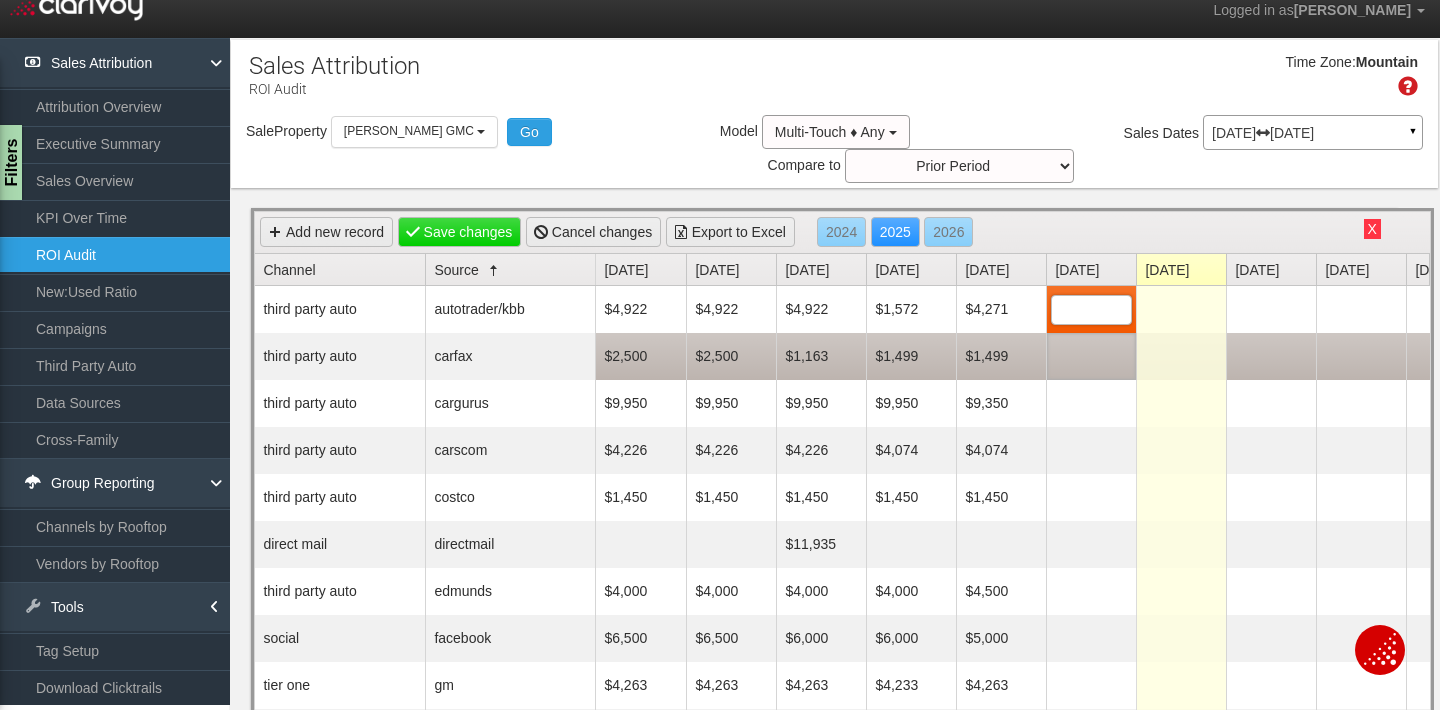 click at bounding box center (1091, 356) 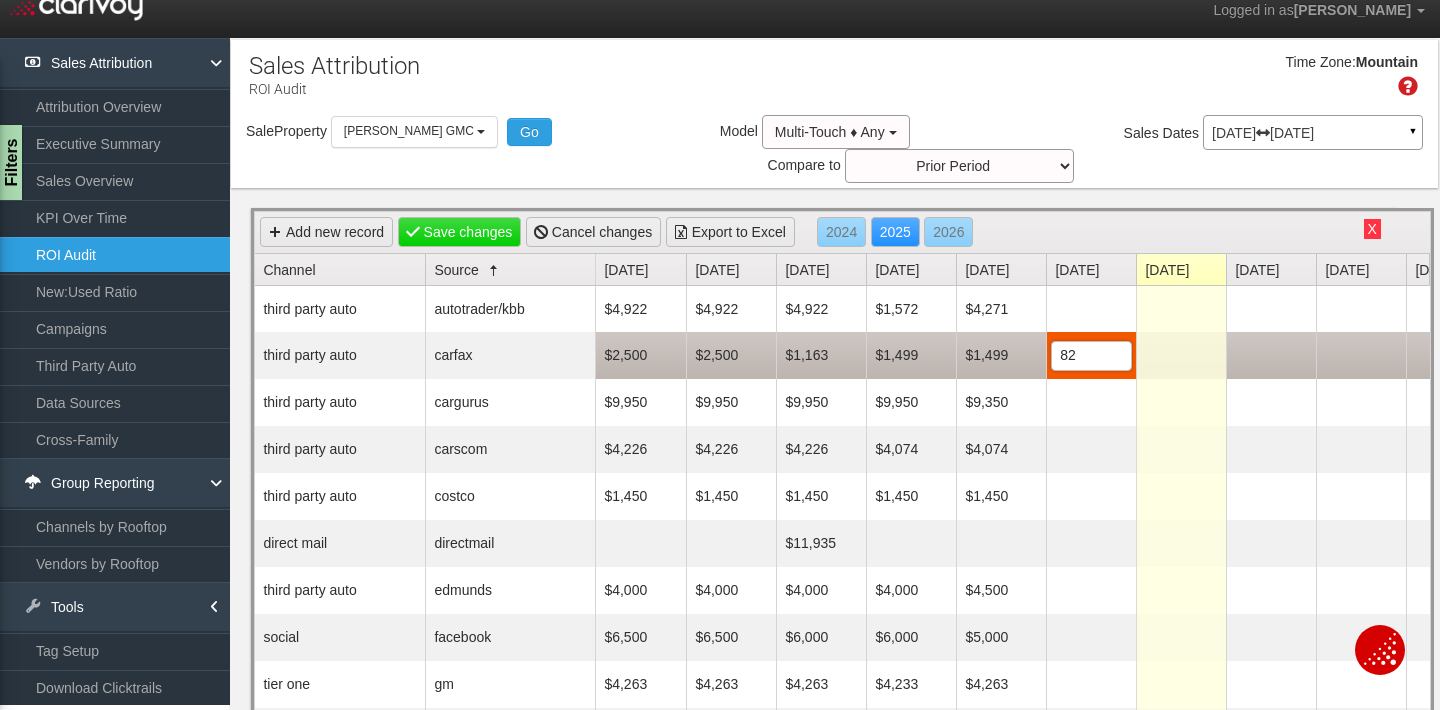 type on "821" 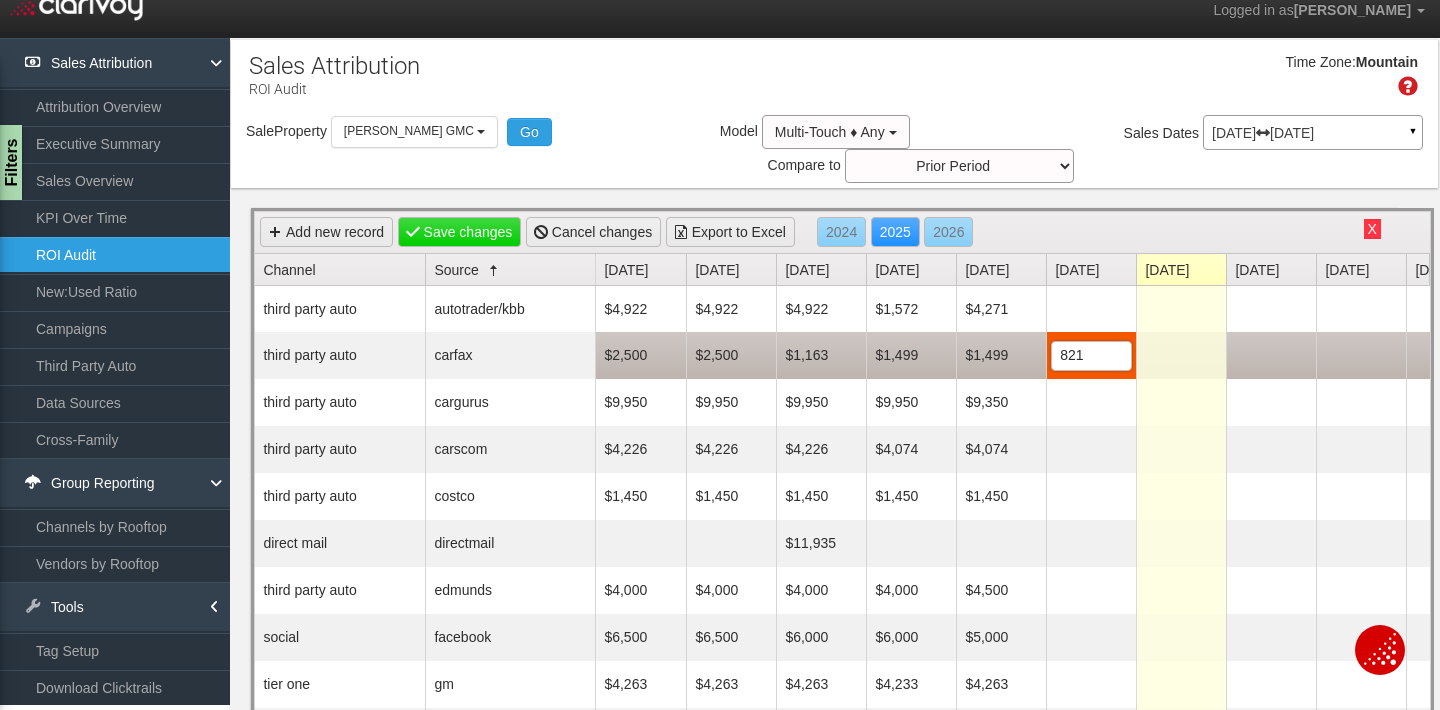 scroll, scrollTop: 0, scrollLeft: 0, axis: both 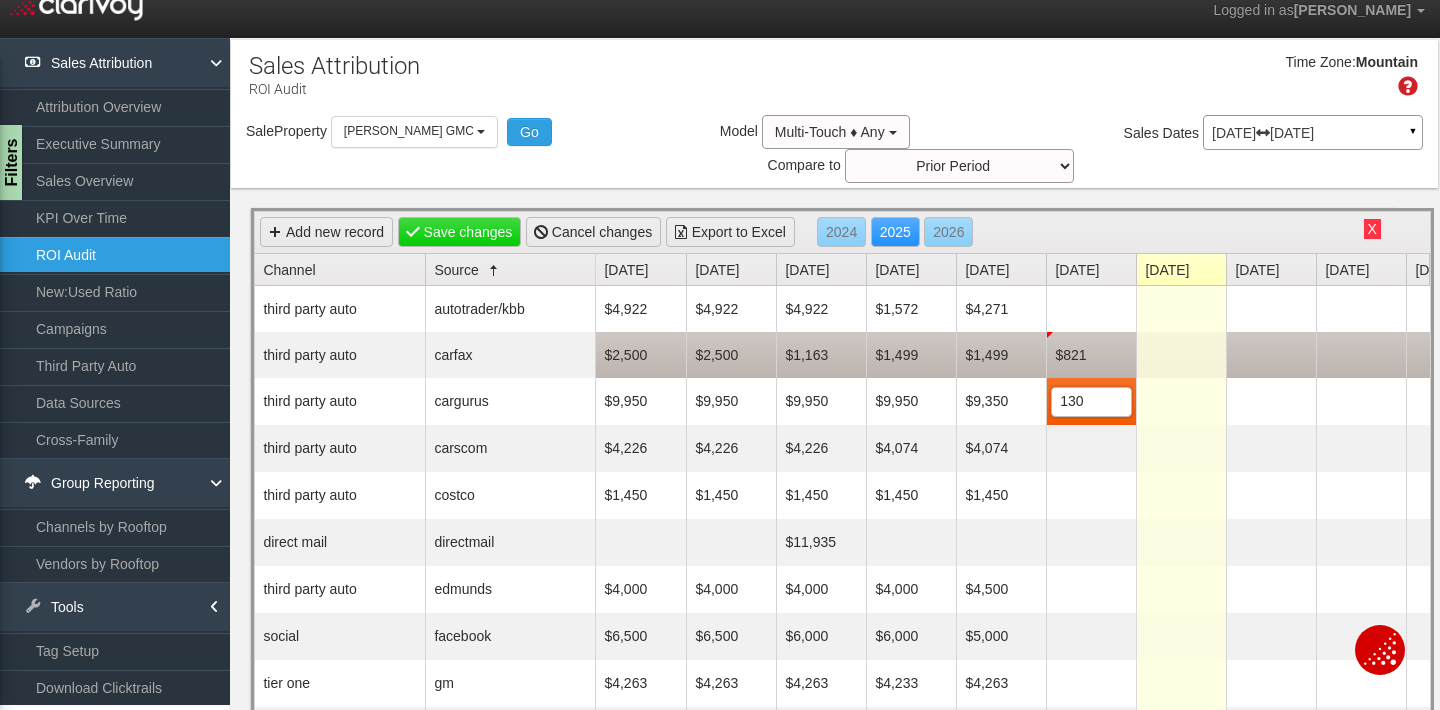 type on "1300" 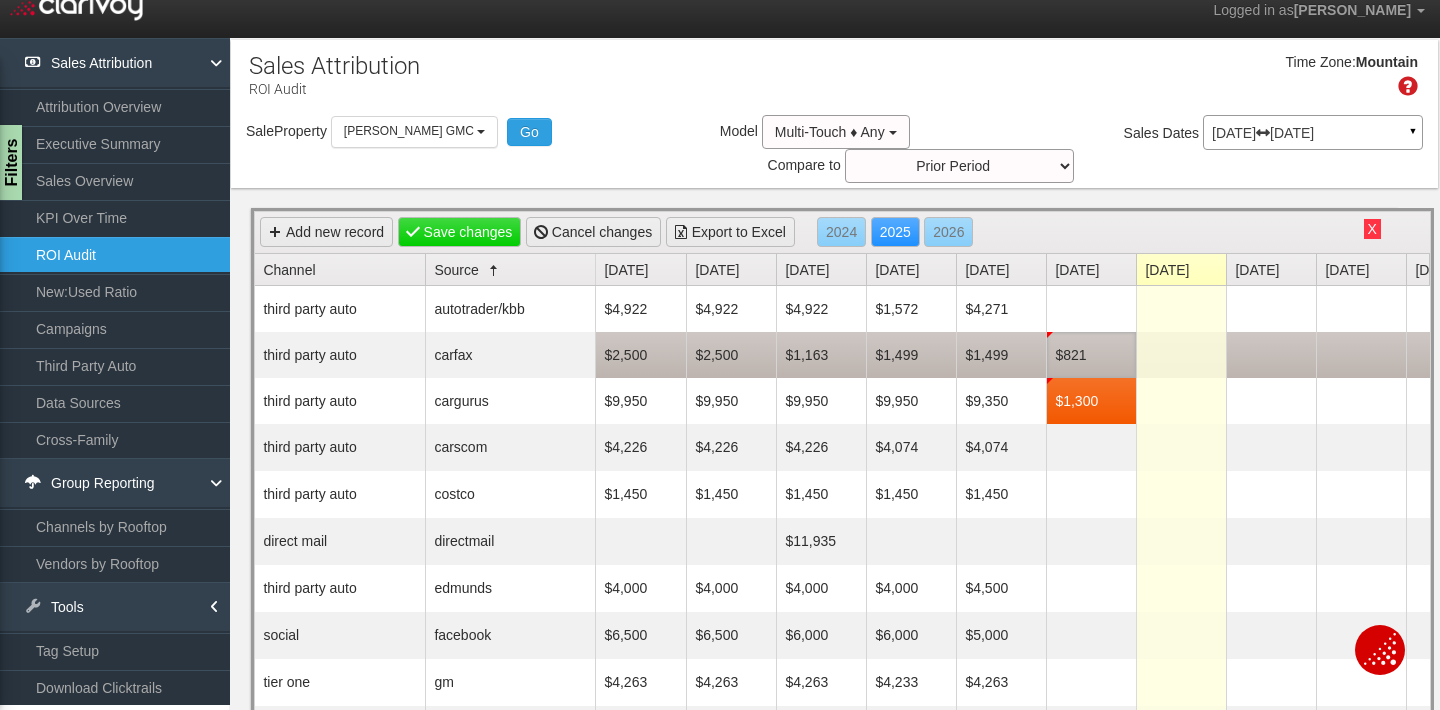 scroll, scrollTop: 0, scrollLeft: 0, axis: both 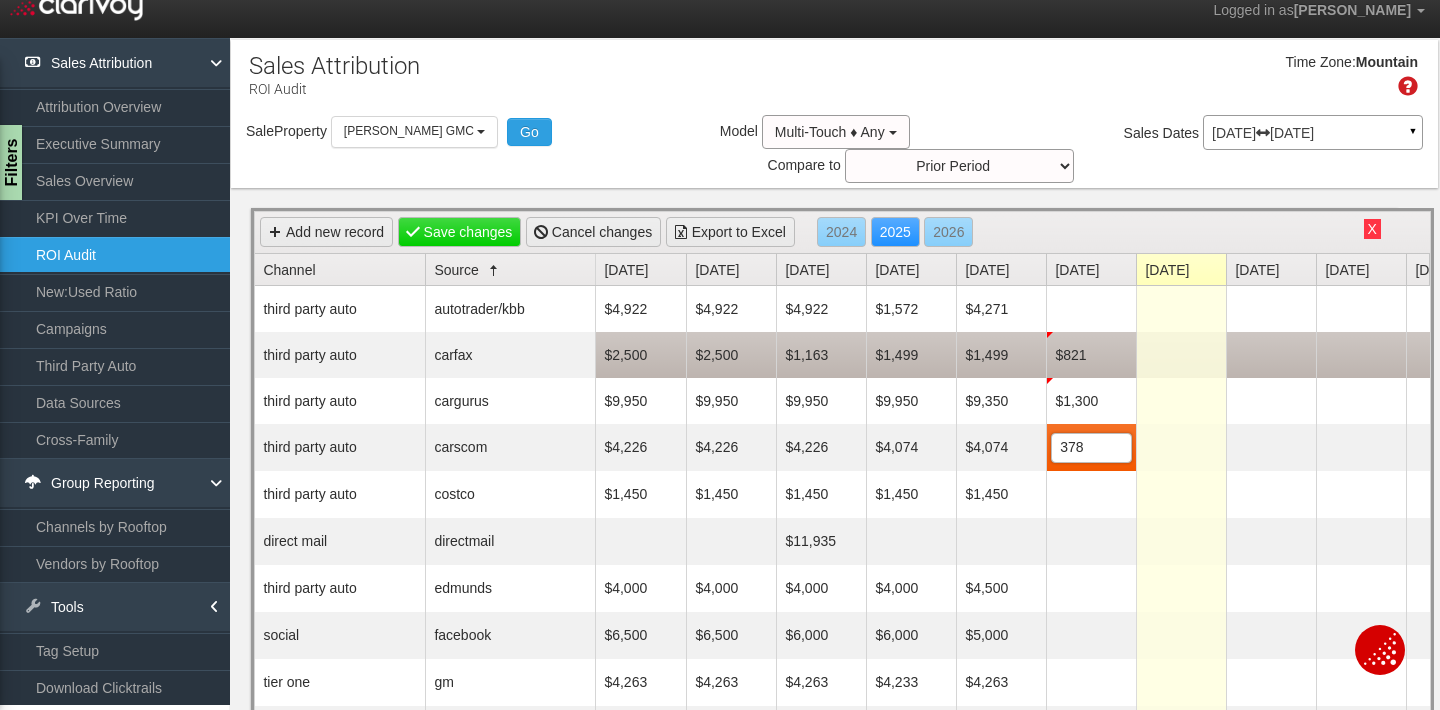 type on "3784" 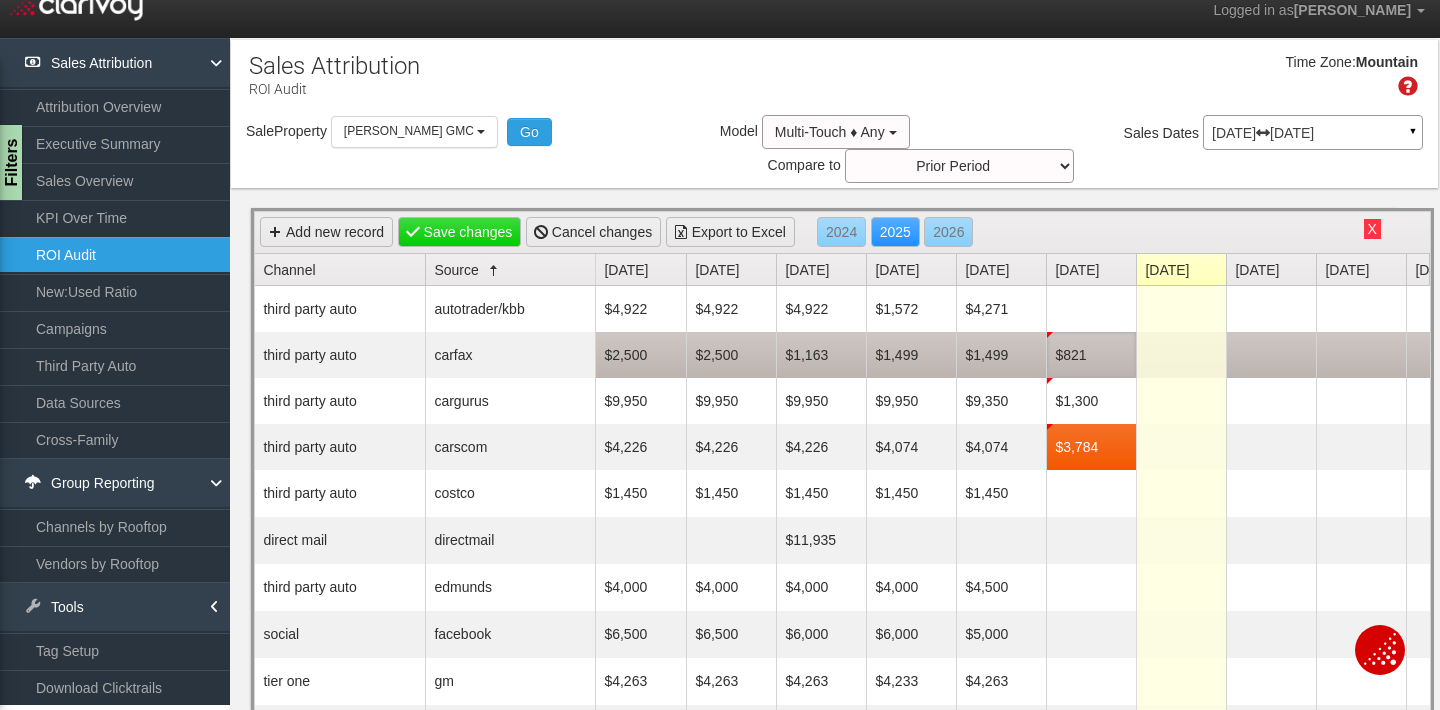 scroll, scrollTop: 0, scrollLeft: 0, axis: both 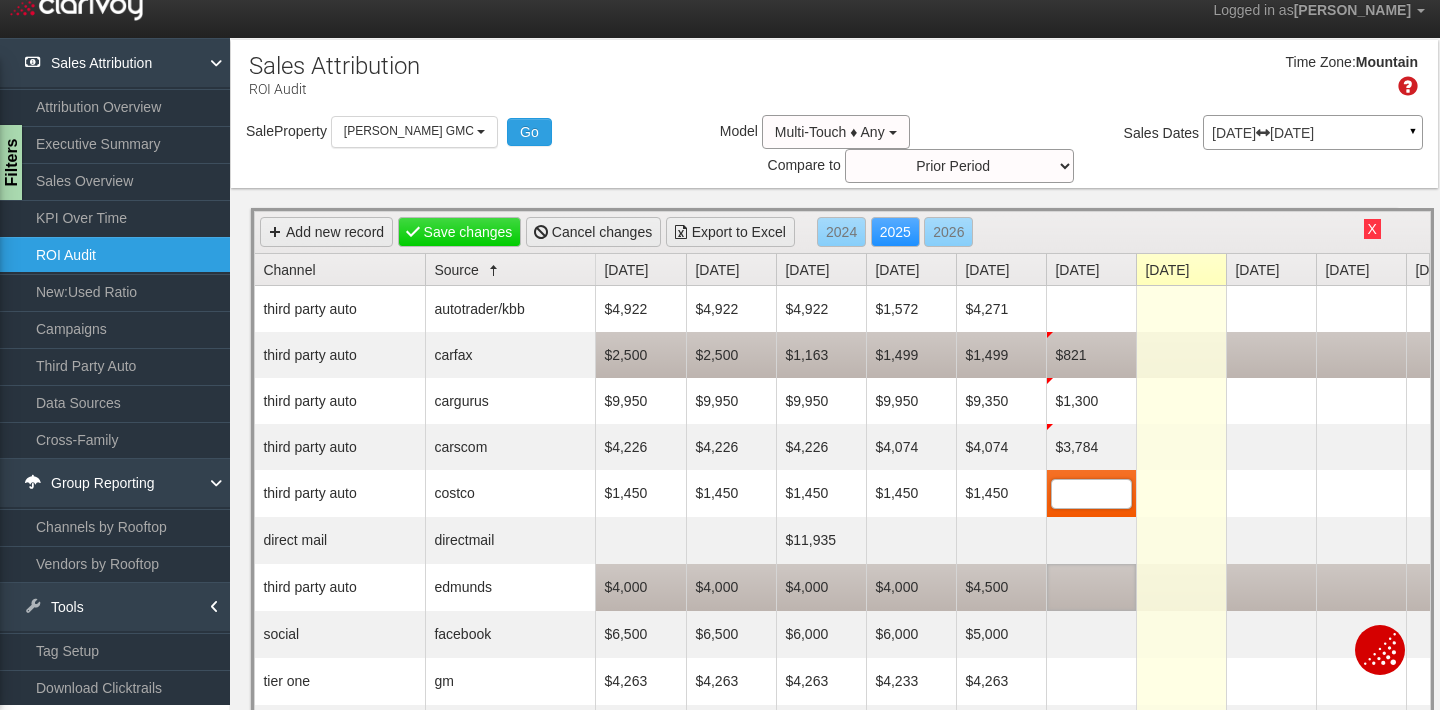 click at bounding box center [1091, 587] 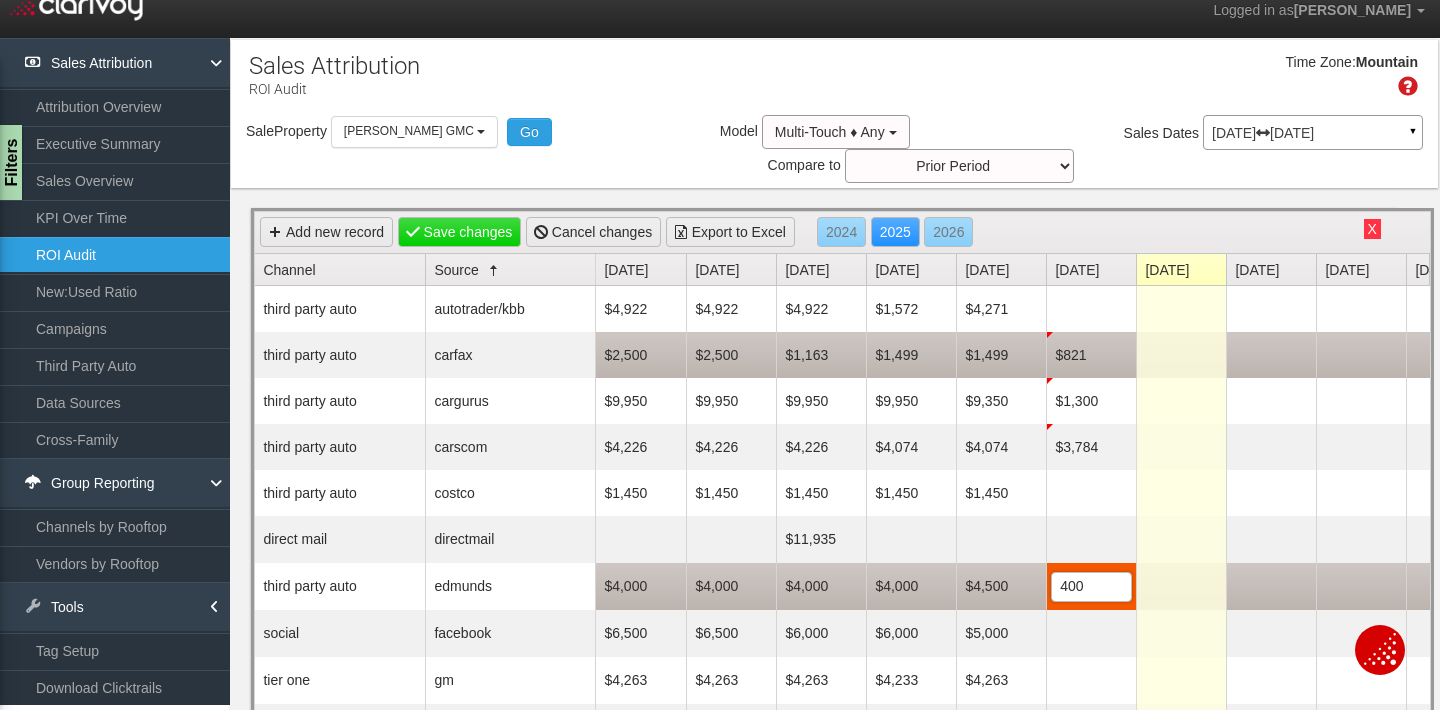 type on "4000" 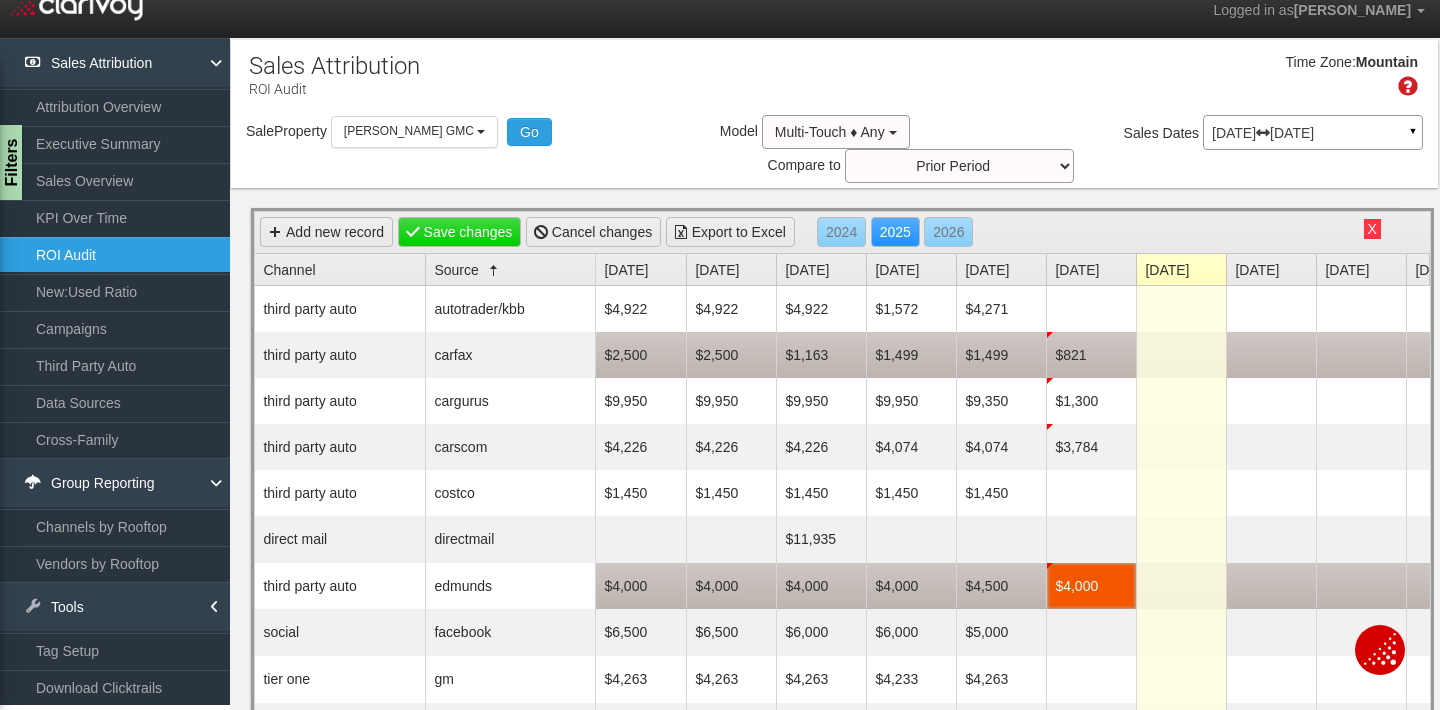 scroll, scrollTop: 0, scrollLeft: 0, axis: both 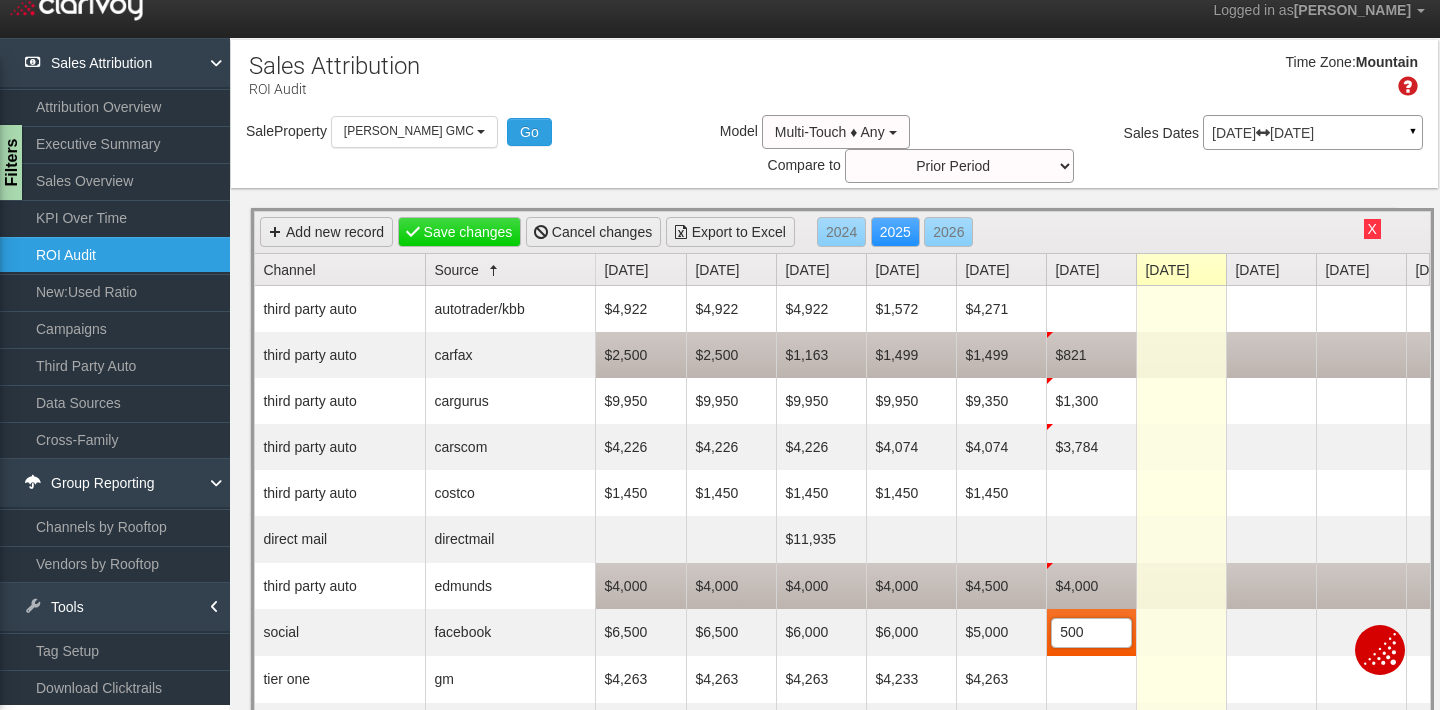 type on "5000" 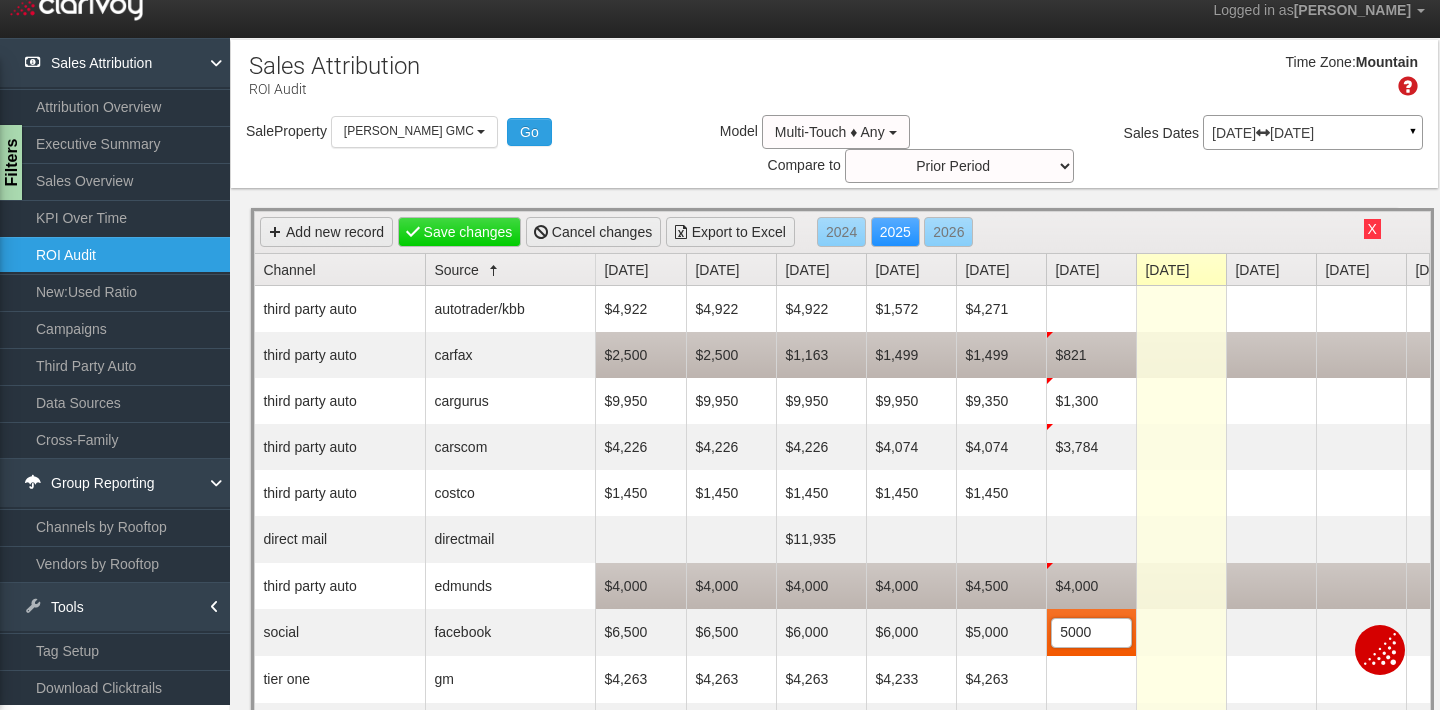 scroll, scrollTop: 0, scrollLeft: 0, axis: both 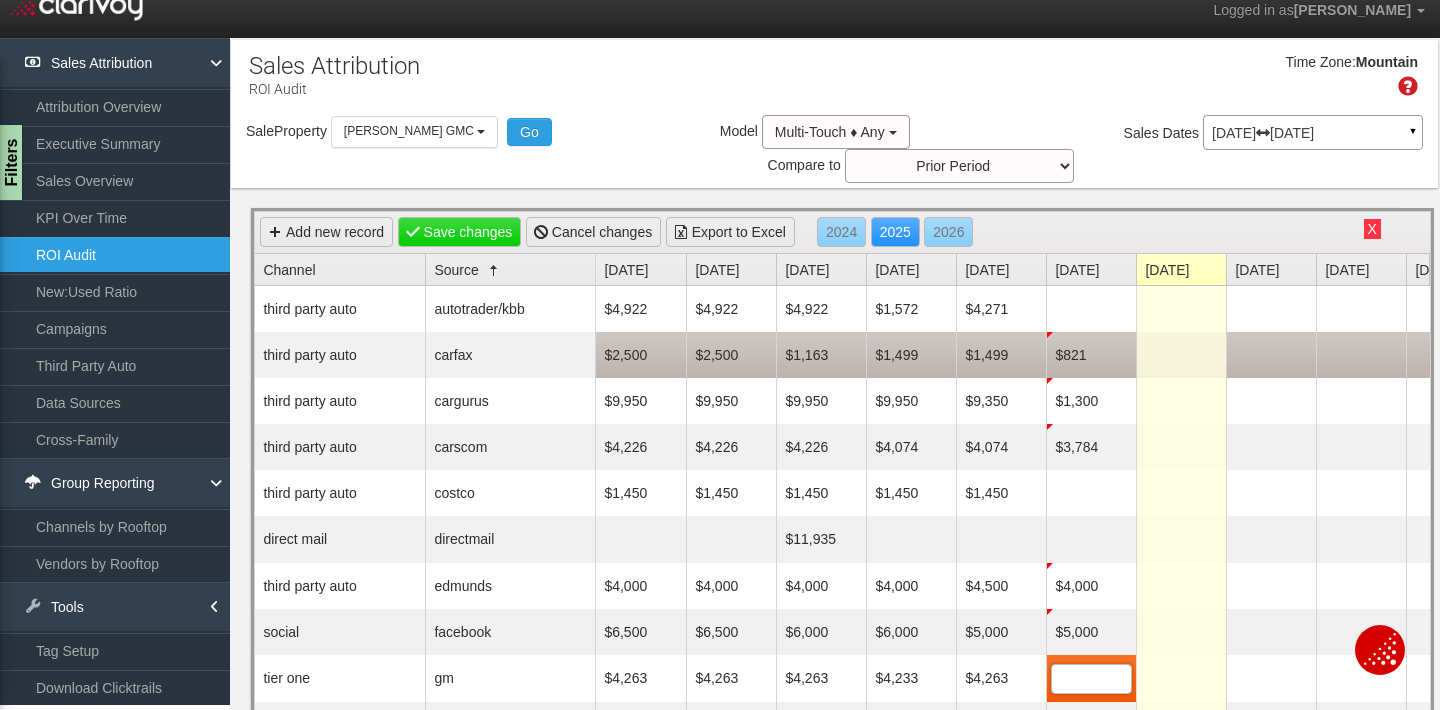 click on "$821" at bounding box center (1091, 355) 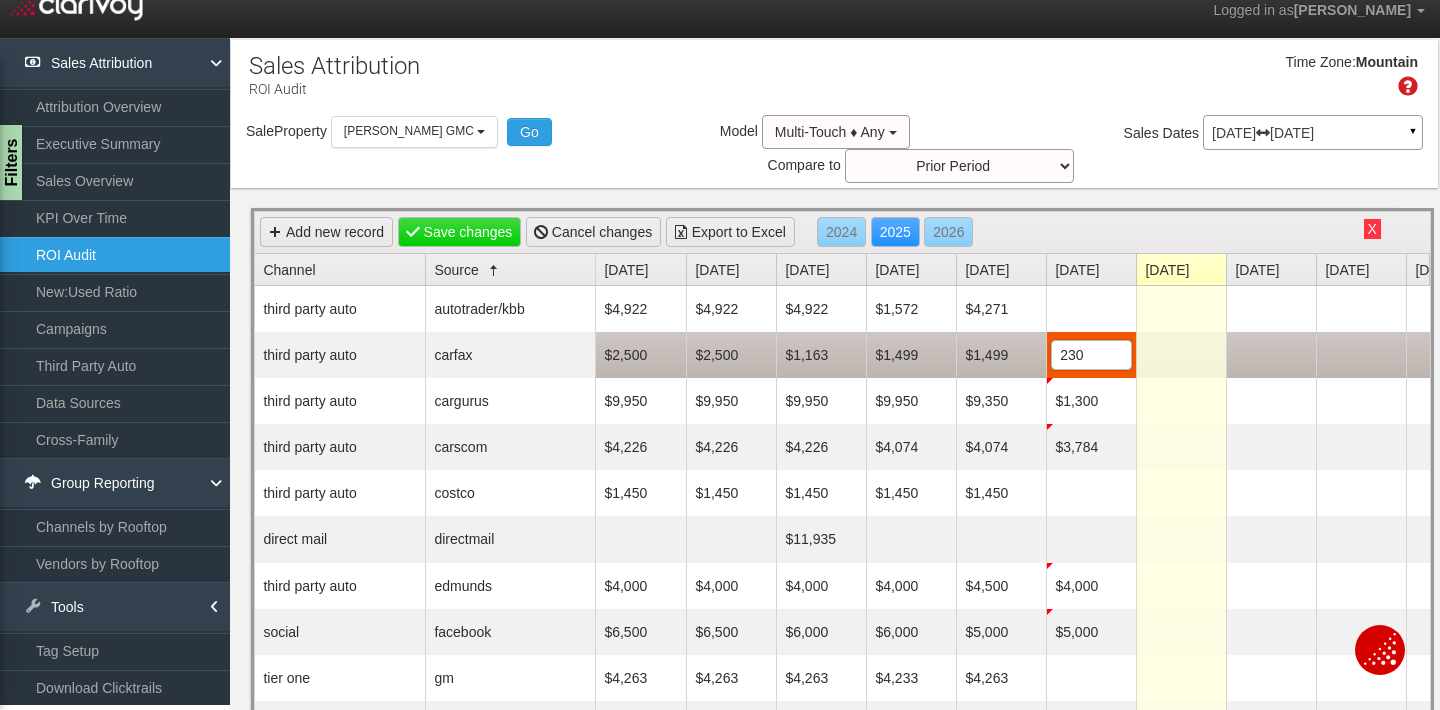 type on "2300" 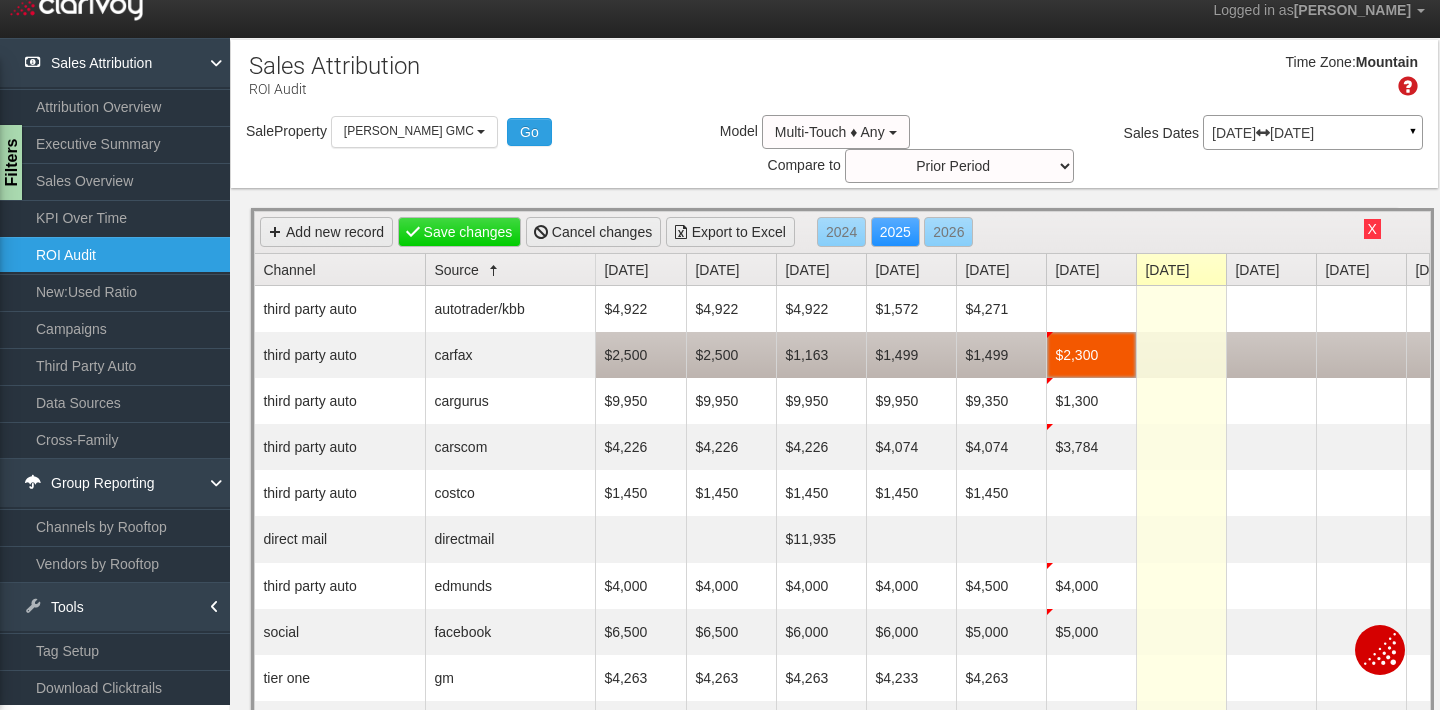 scroll, scrollTop: 0, scrollLeft: 0, axis: both 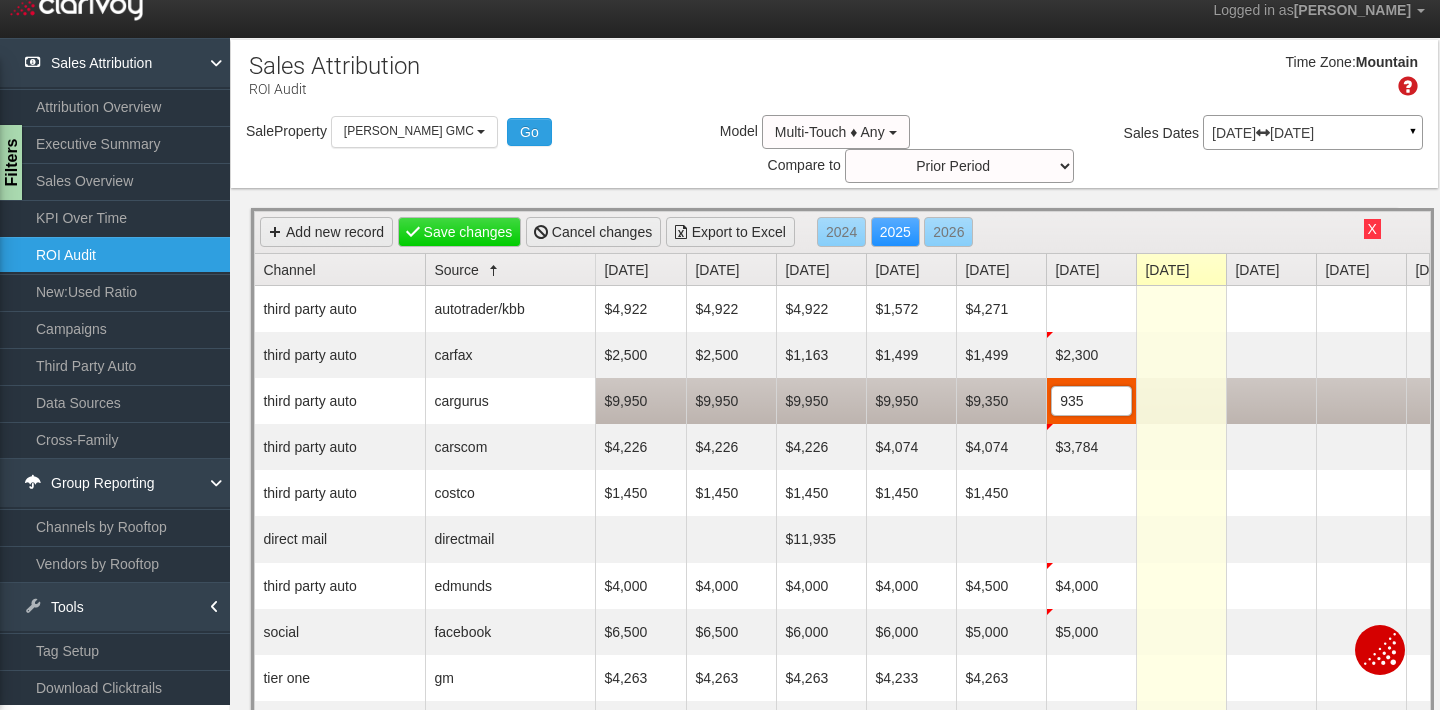 type on "9350" 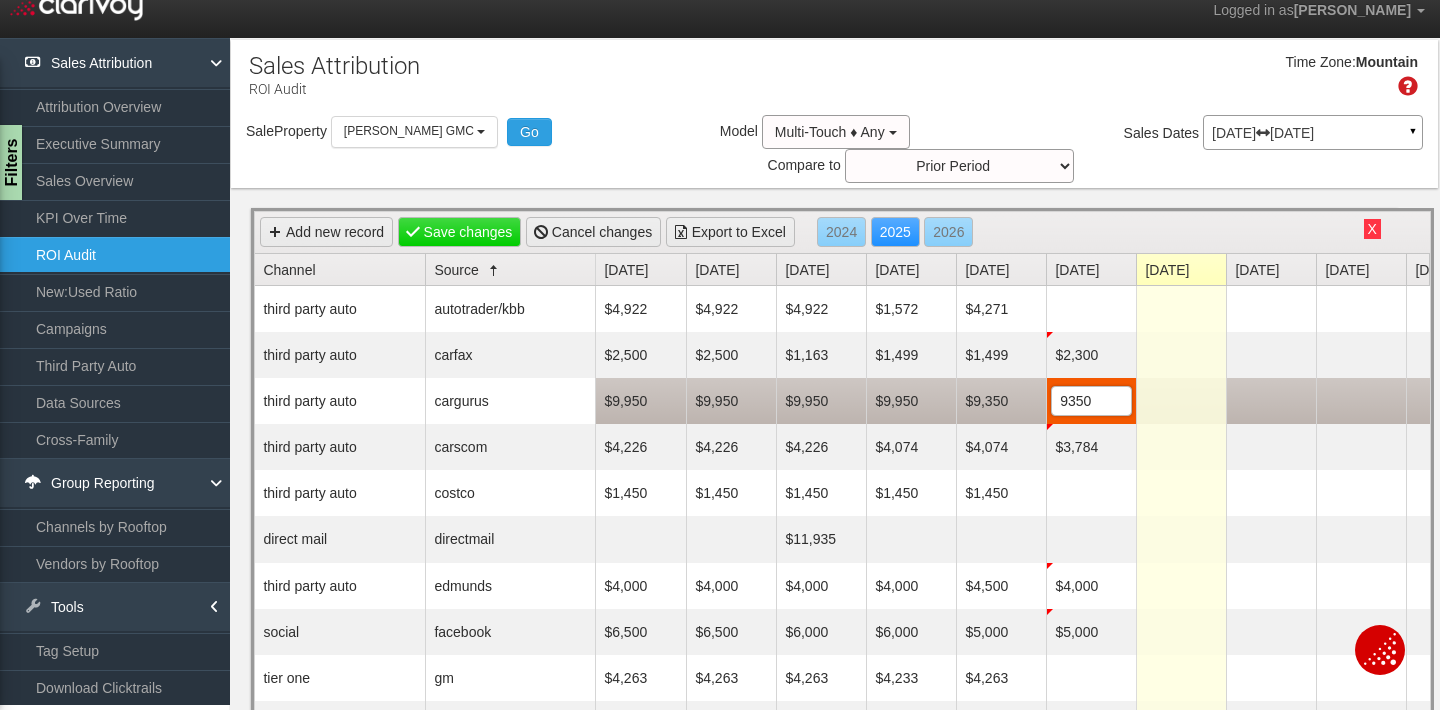 scroll, scrollTop: 0, scrollLeft: 0, axis: both 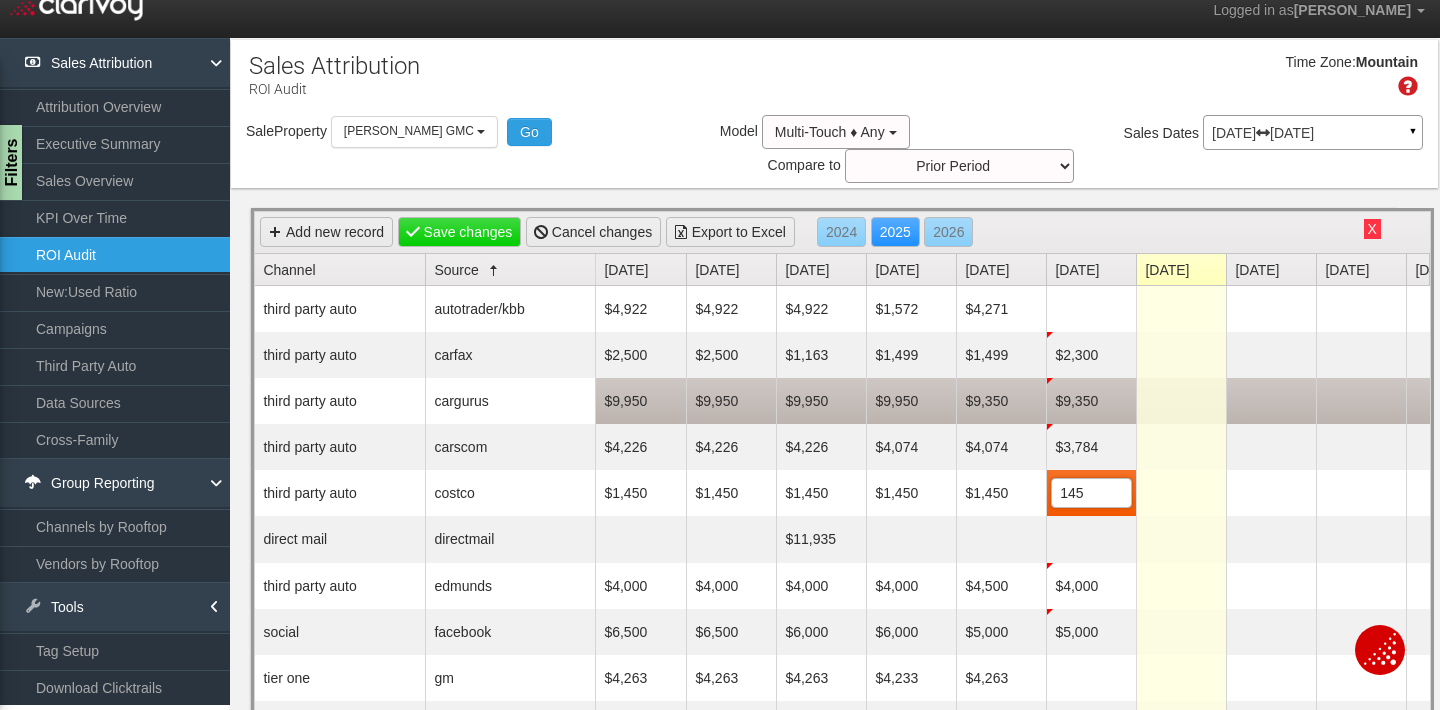 type on "1450" 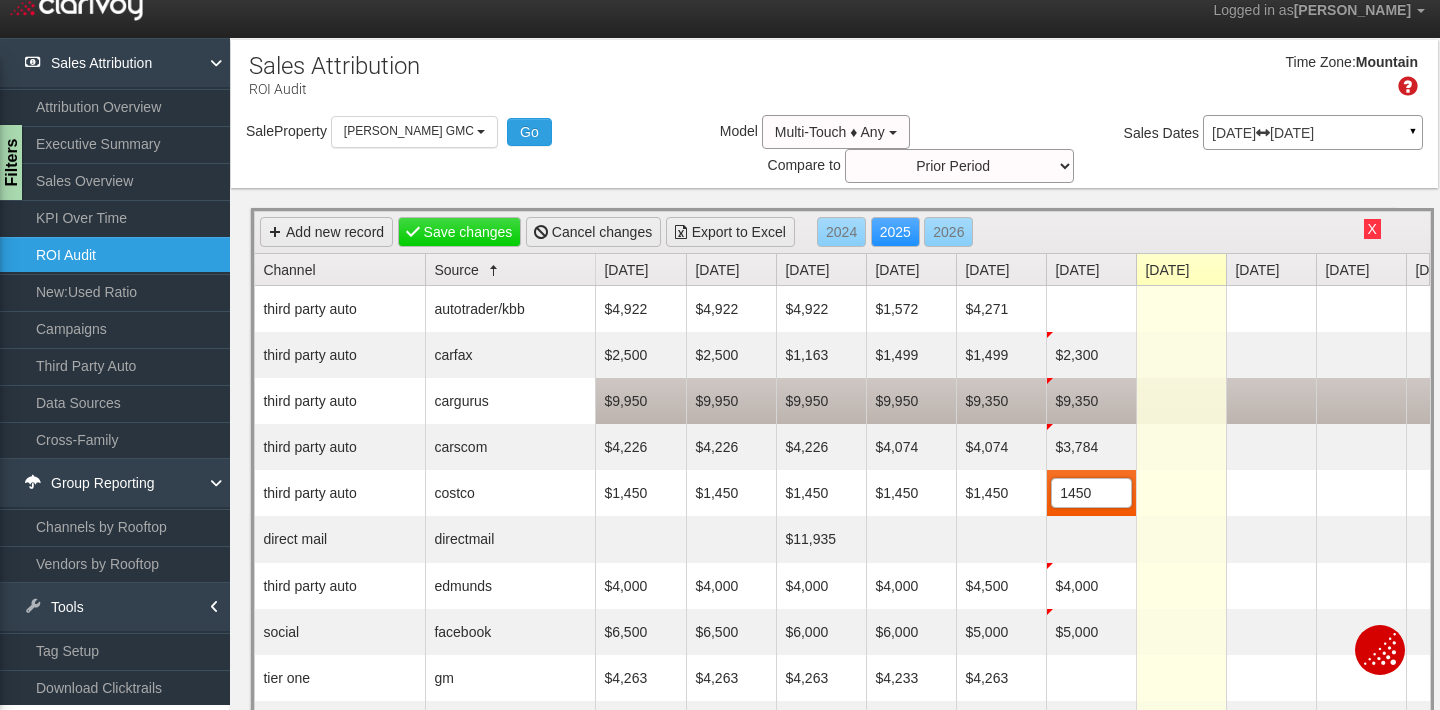 scroll, scrollTop: 0, scrollLeft: 0, axis: both 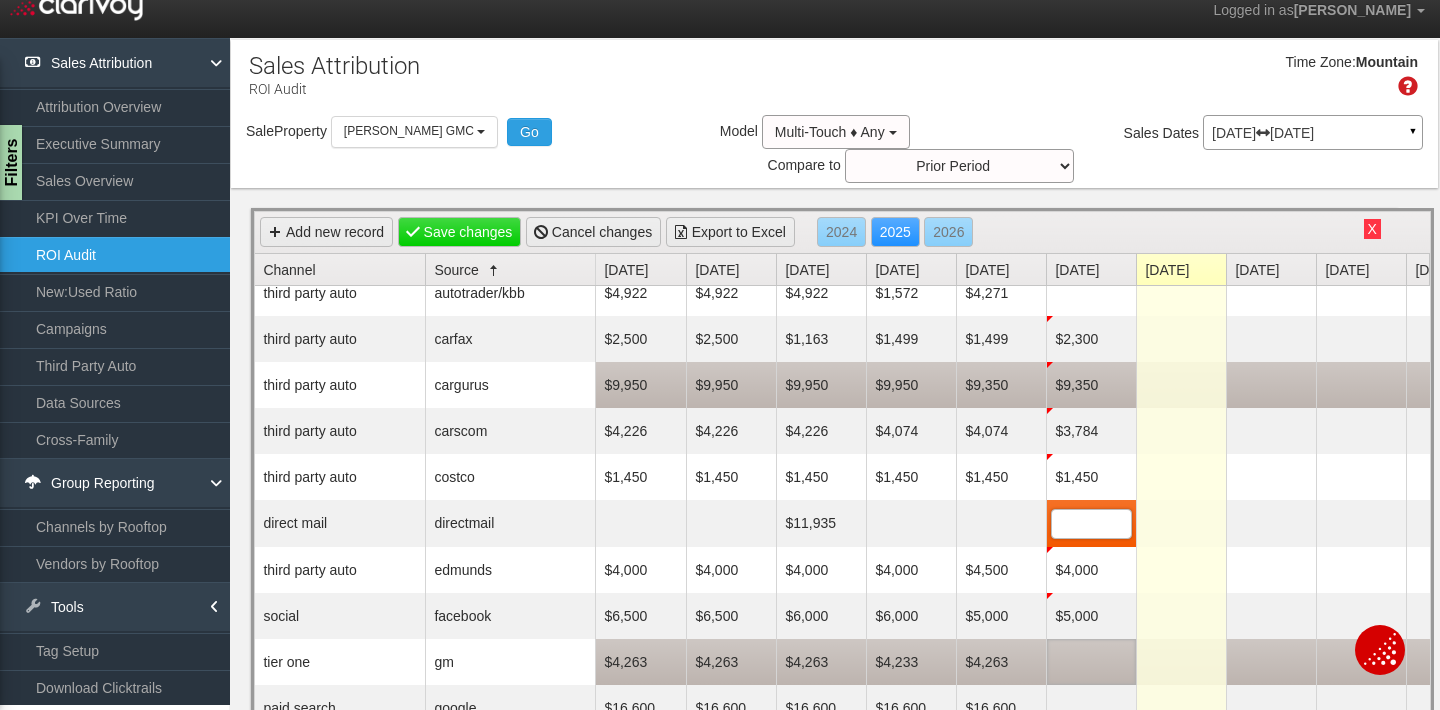 click at bounding box center (1091, 662) 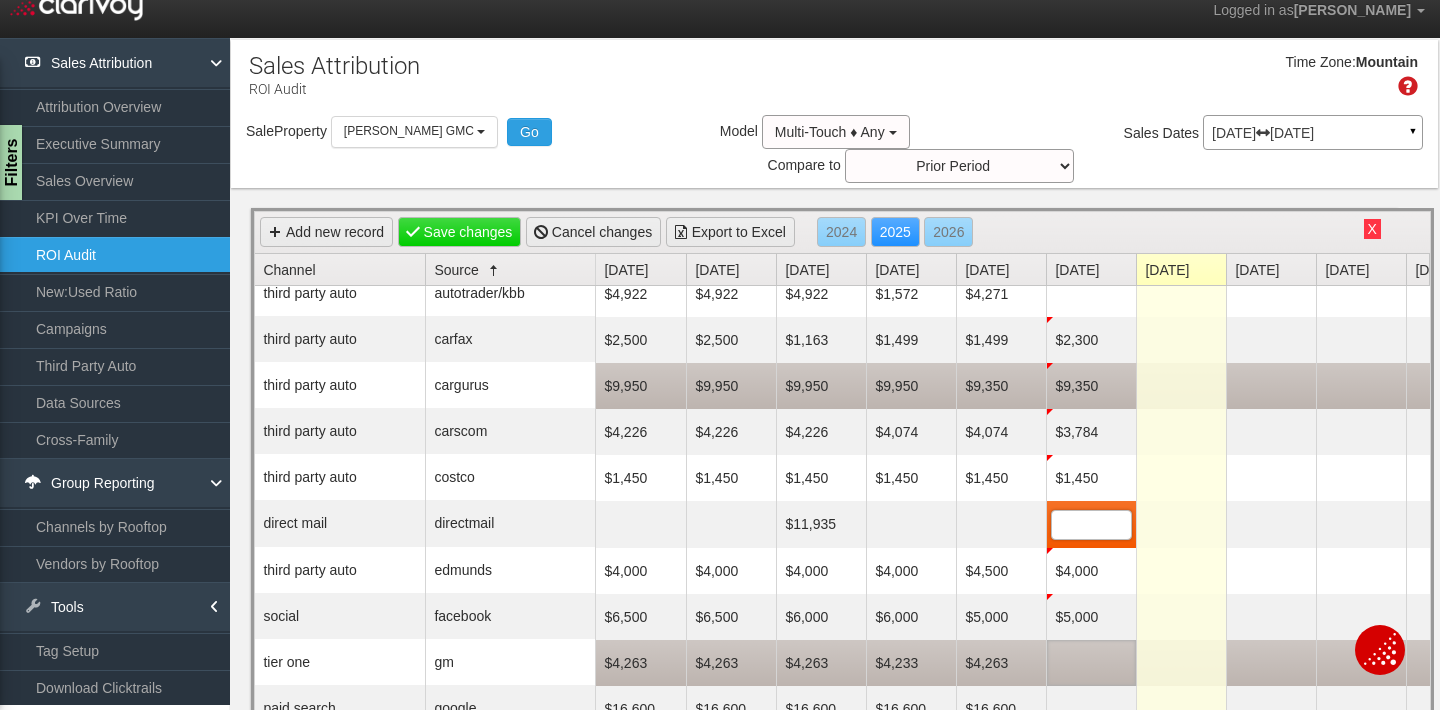 scroll, scrollTop: 15, scrollLeft: 0, axis: vertical 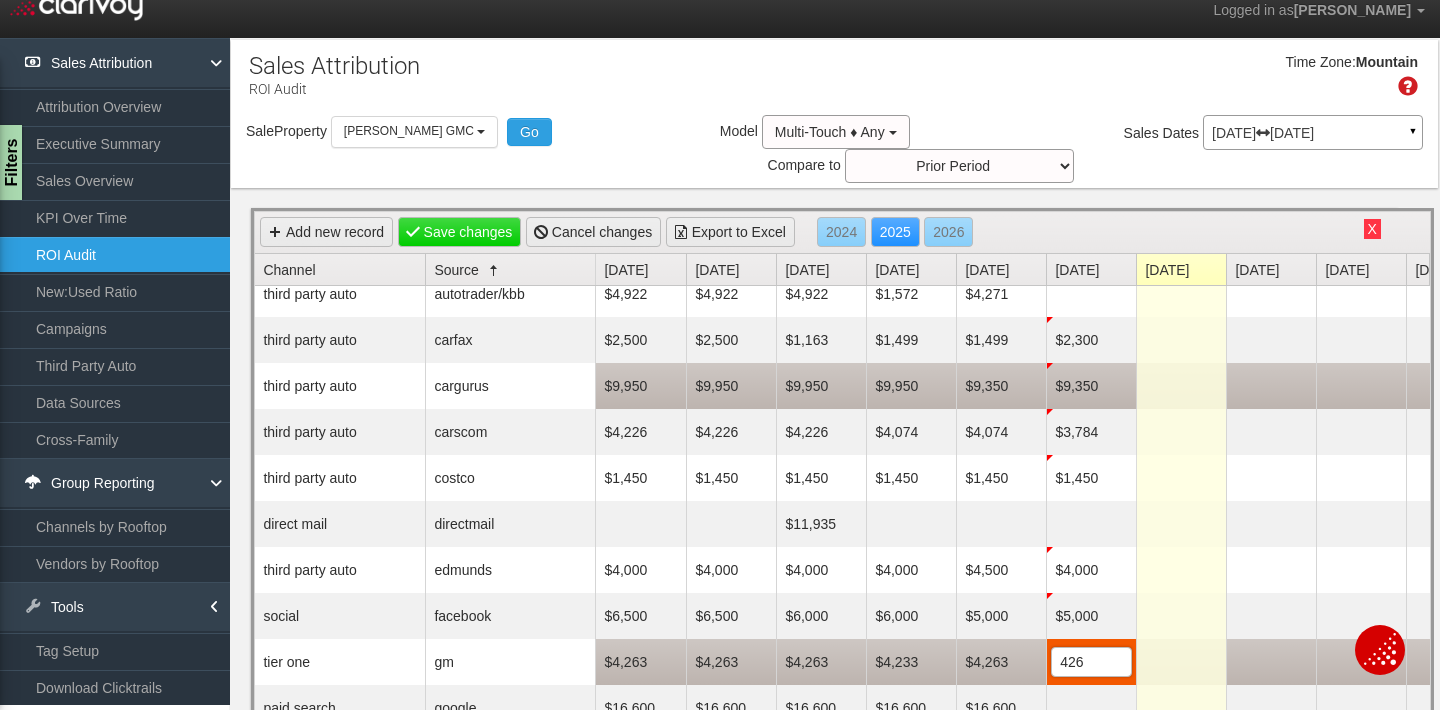 type on "4263" 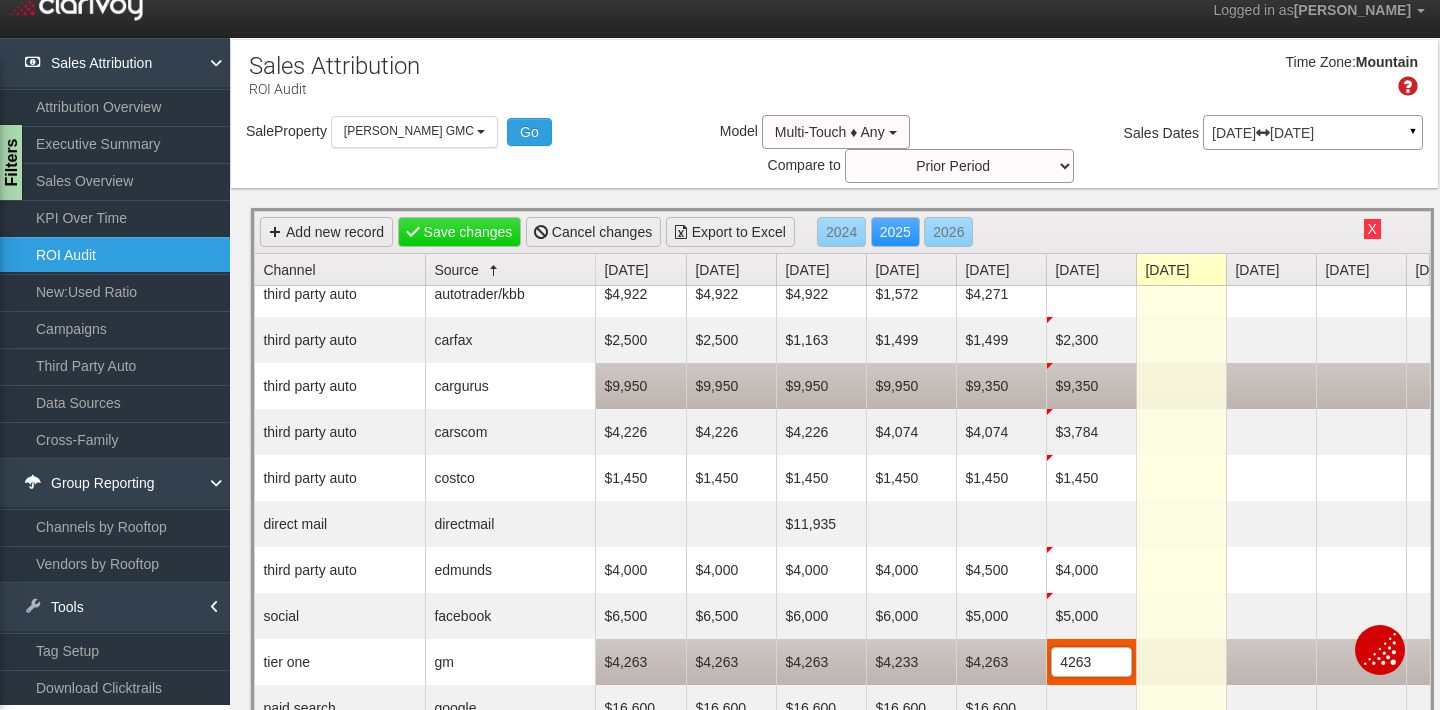 scroll, scrollTop: 0, scrollLeft: 0, axis: both 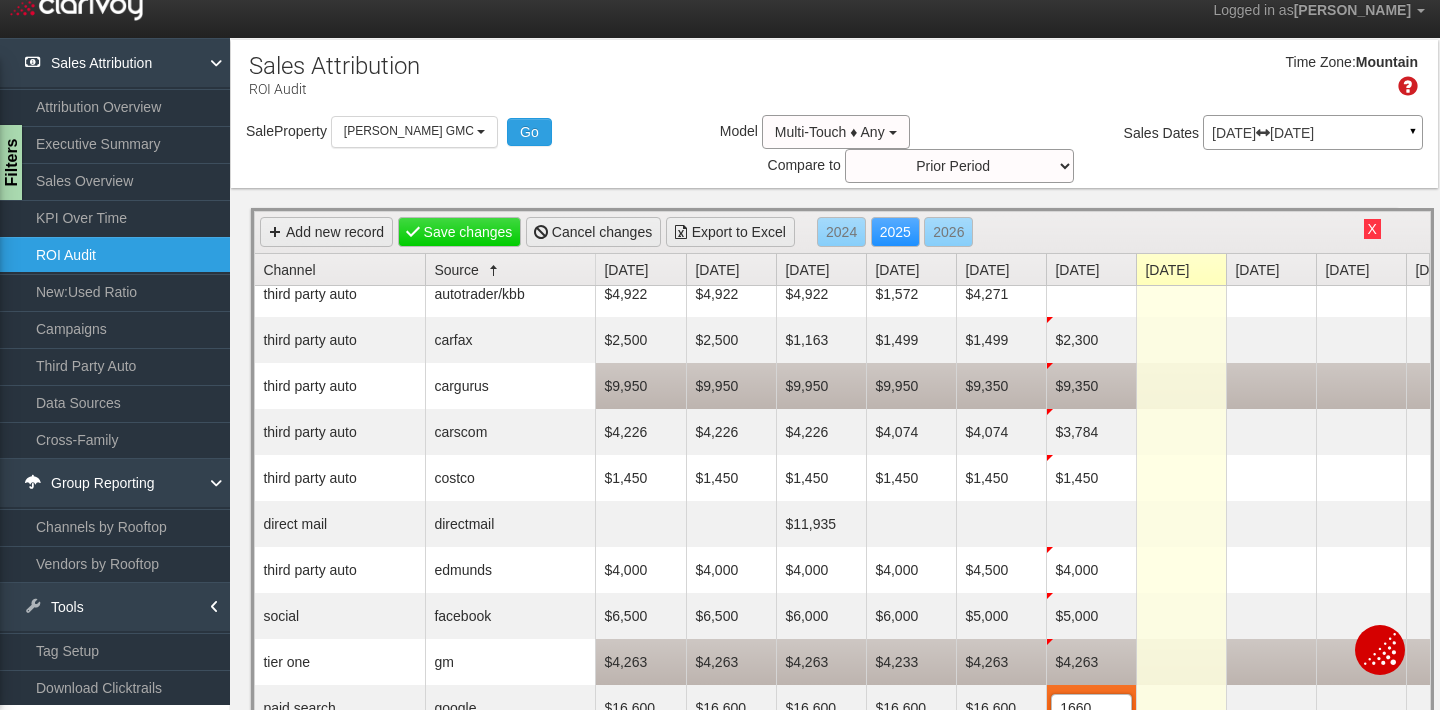 type on "16600" 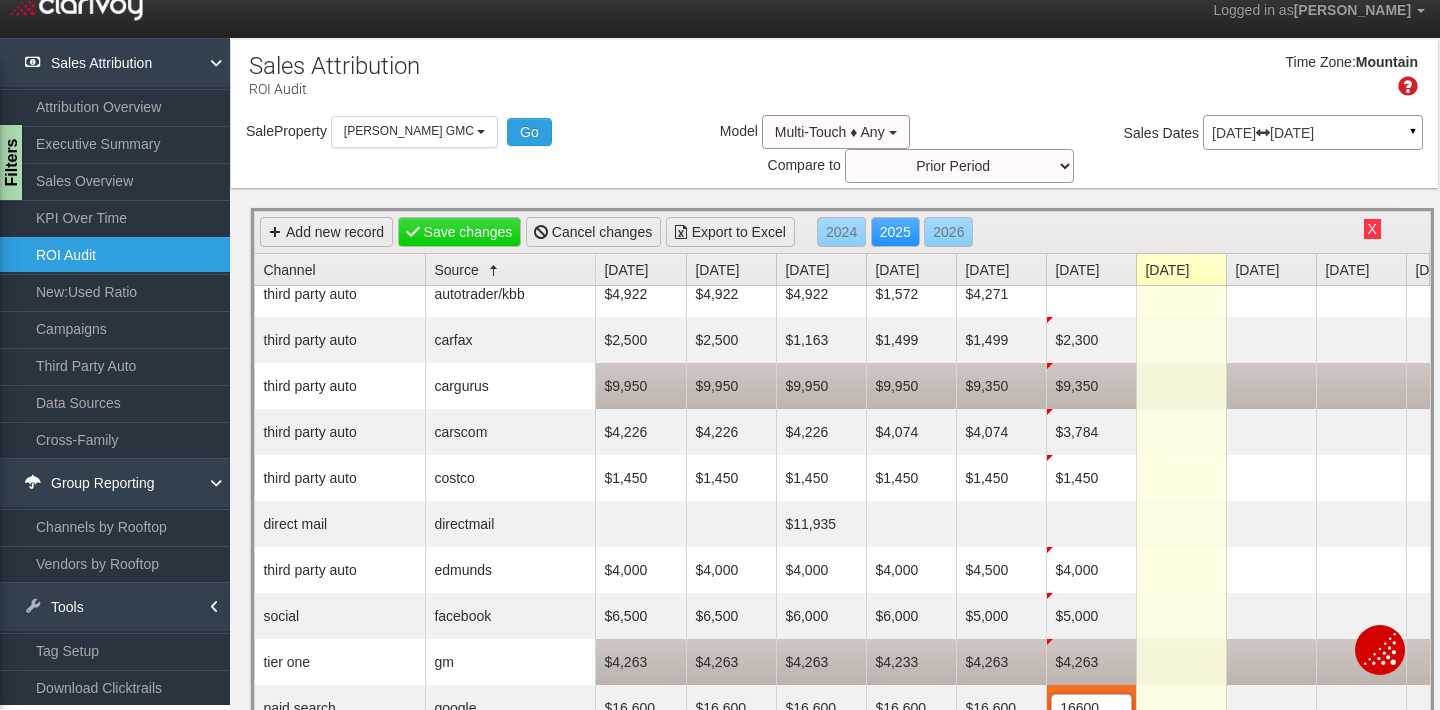 scroll, scrollTop: 0, scrollLeft: 0, axis: both 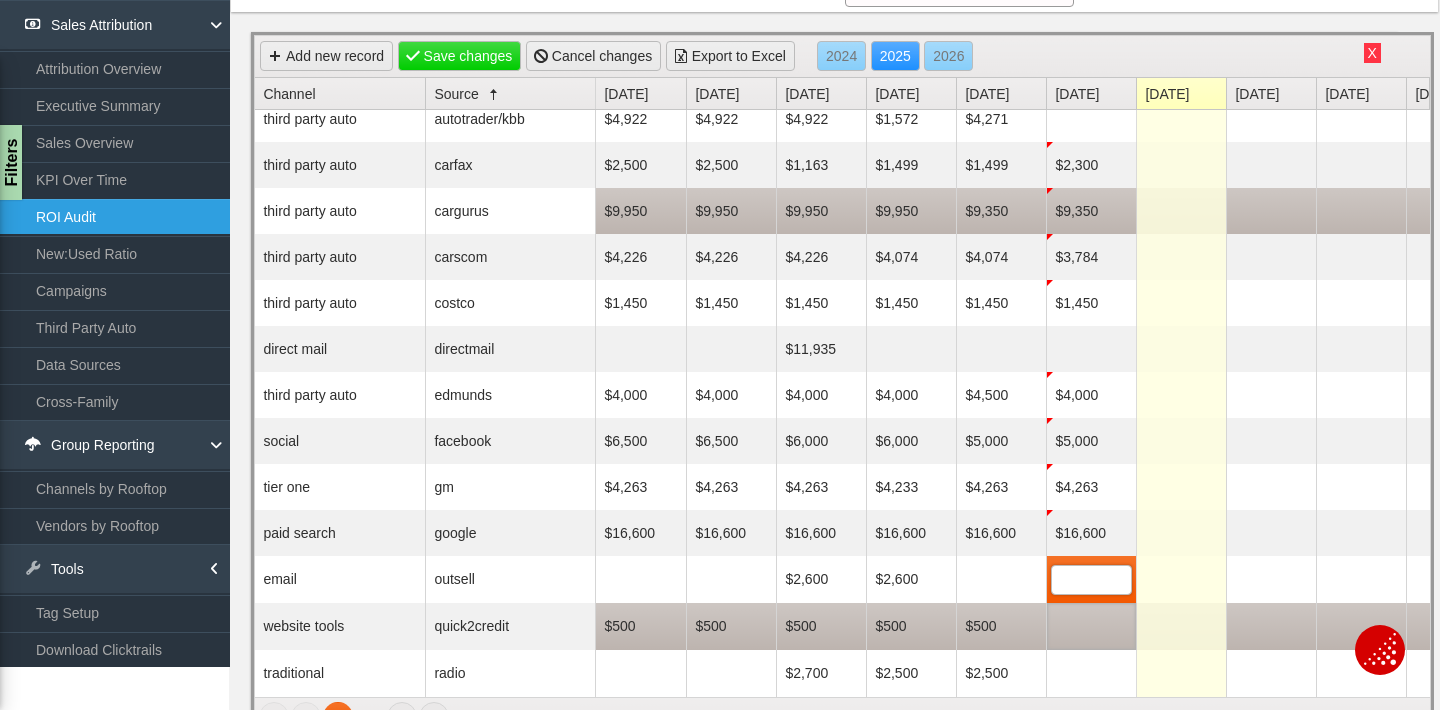click at bounding box center [1091, 626] 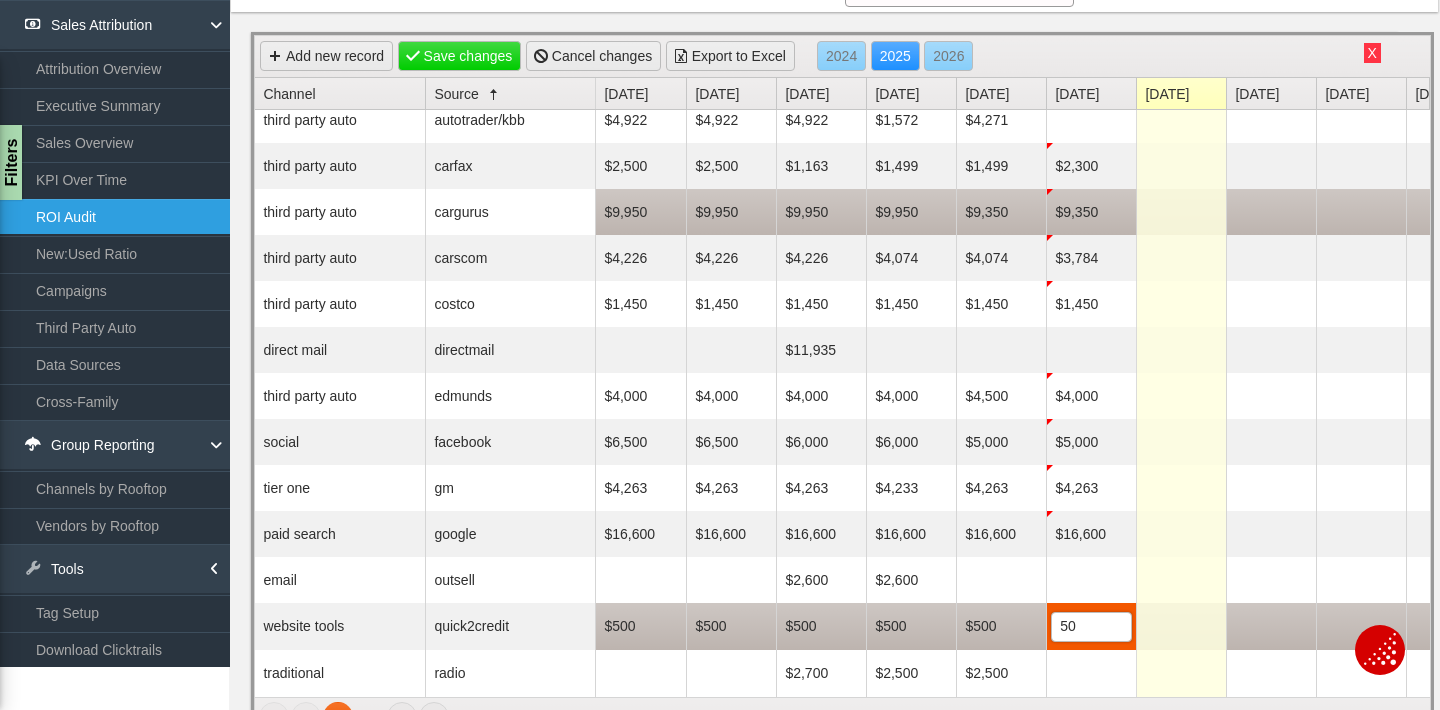 type on "500" 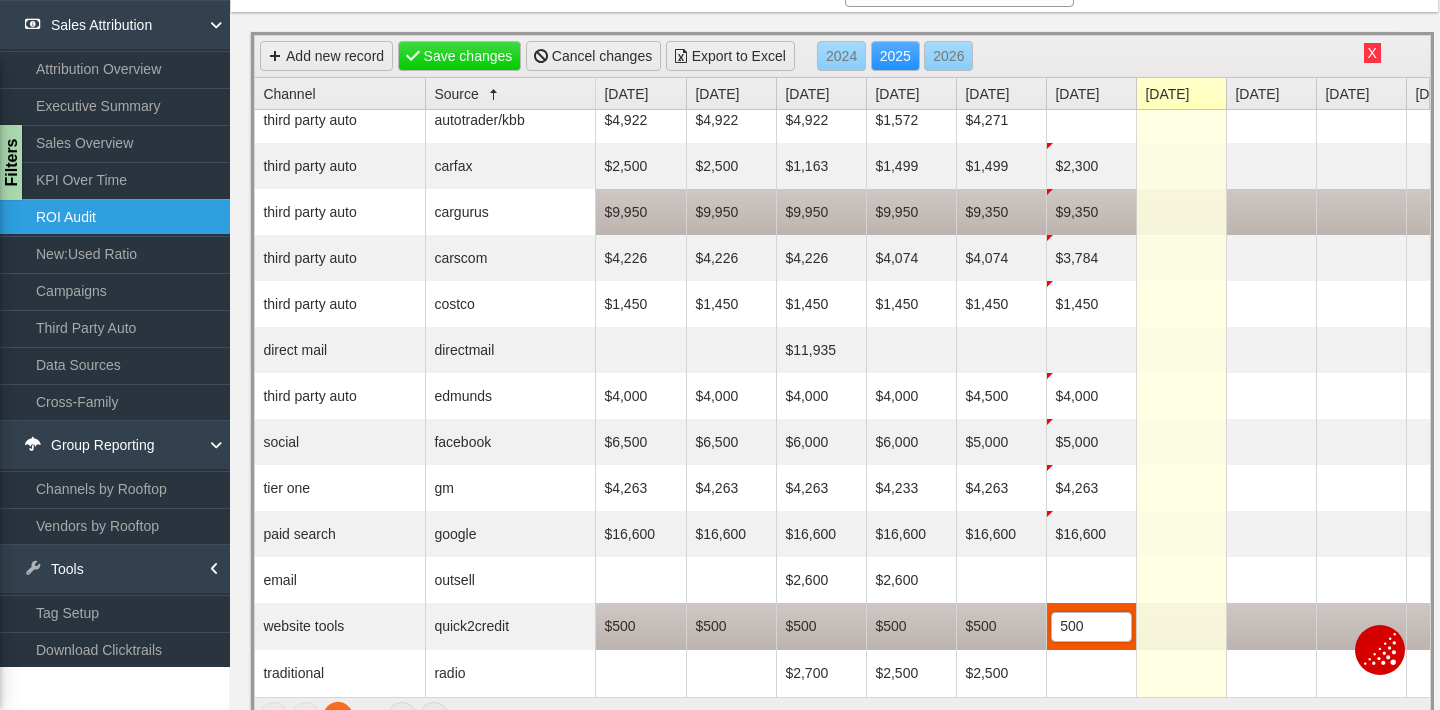scroll, scrollTop: 12, scrollLeft: 0, axis: vertical 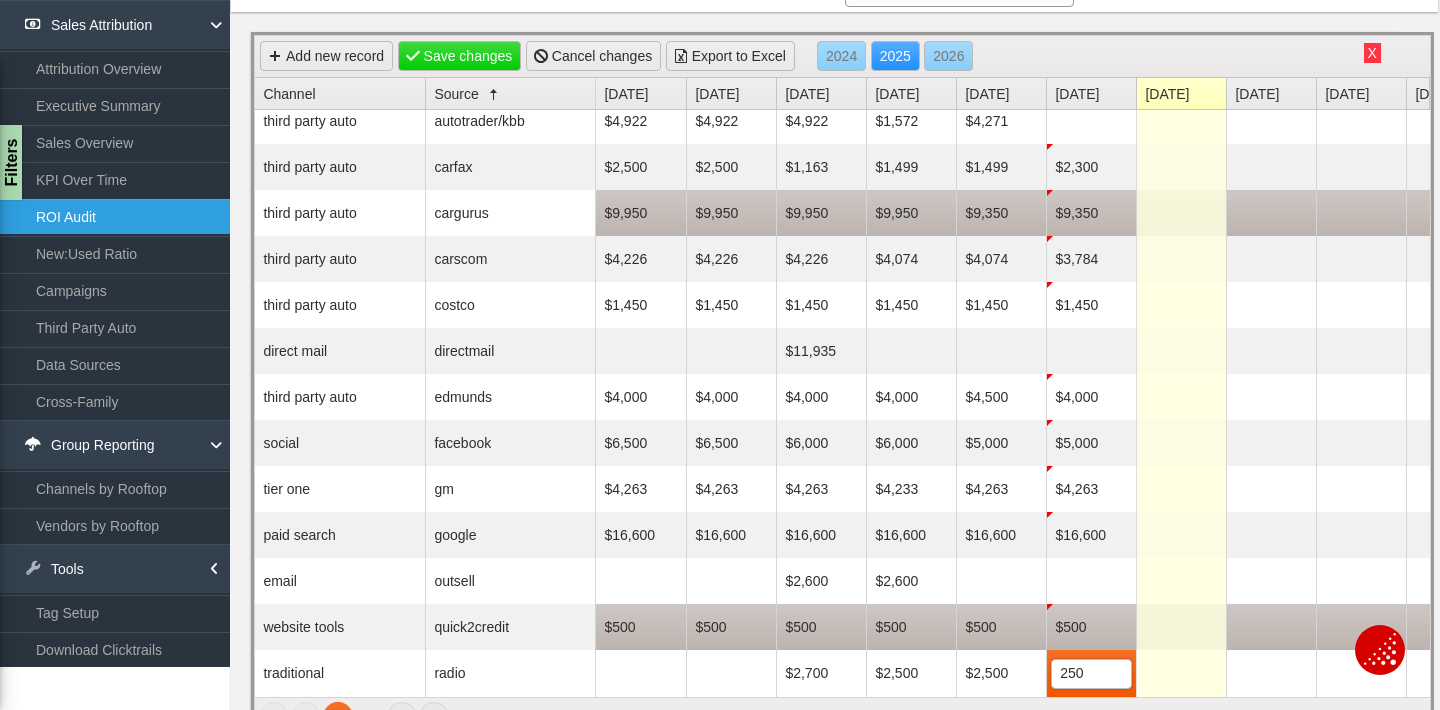 type on "2500" 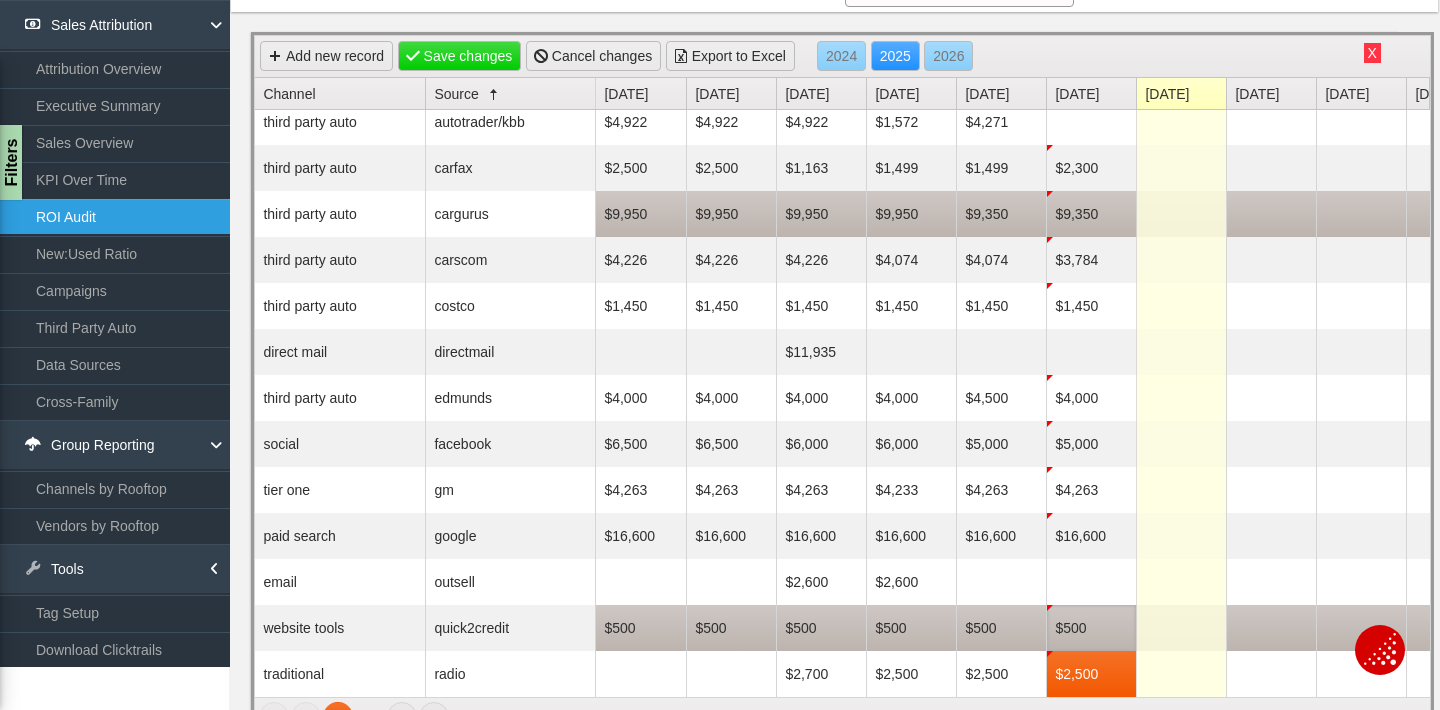 scroll, scrollTop: 11, scrollLeft: 0, axis: vertical 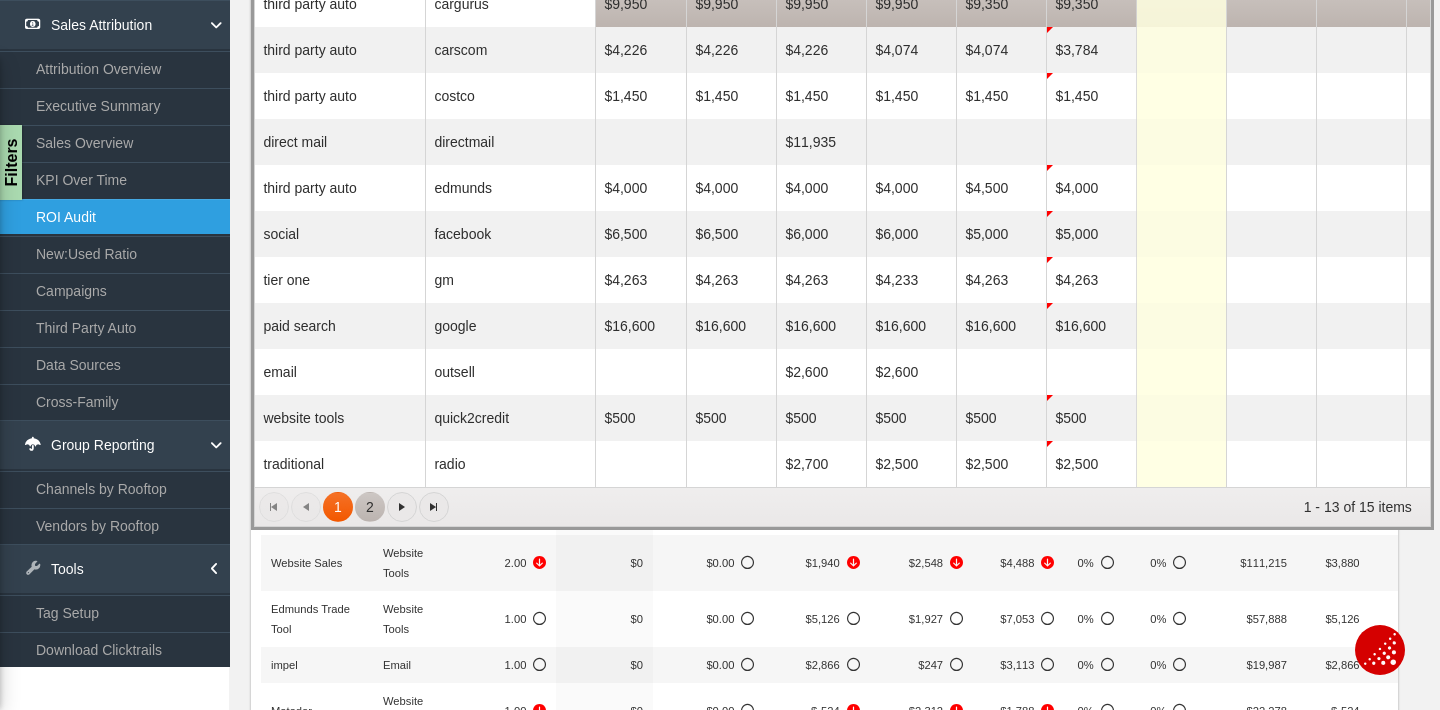 click on "2" at bounding box center [370, 507] 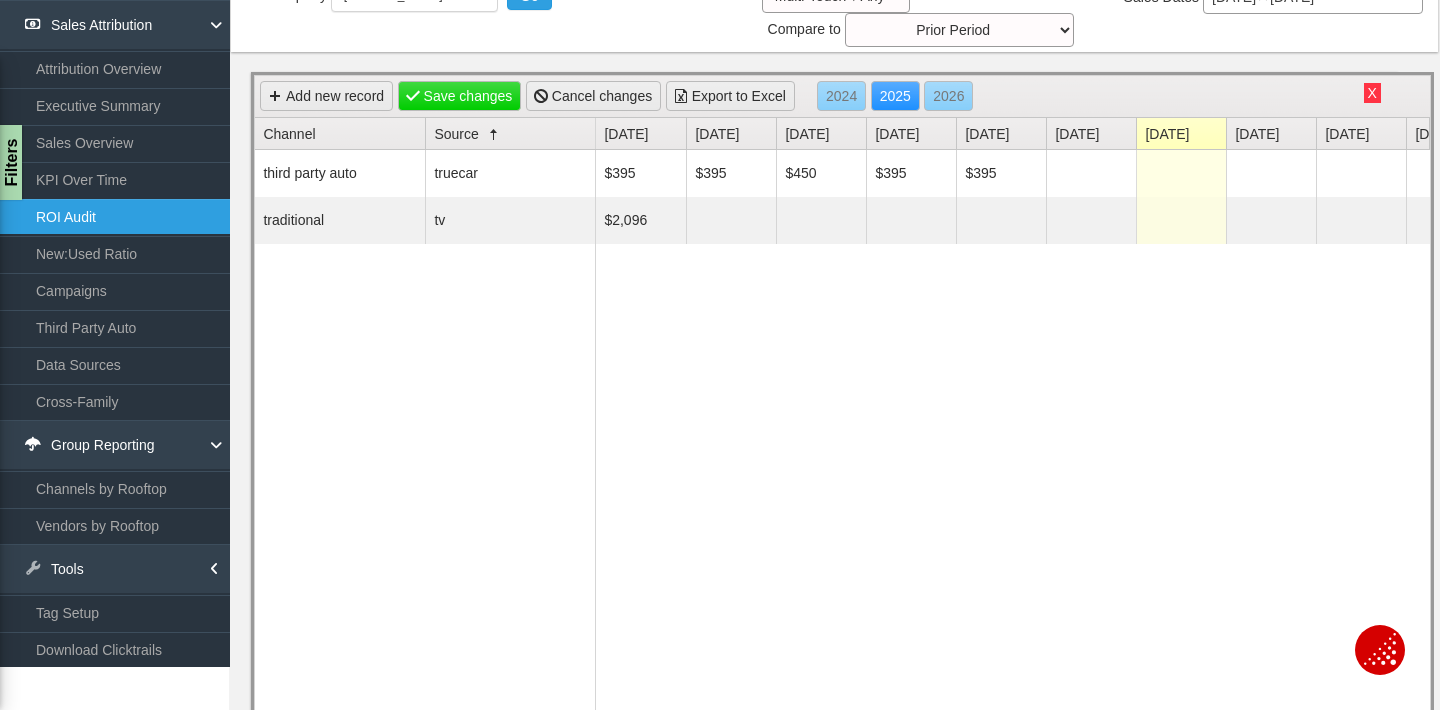 scroll, scrollTop: 0, scrollLeft: 0, axis: both 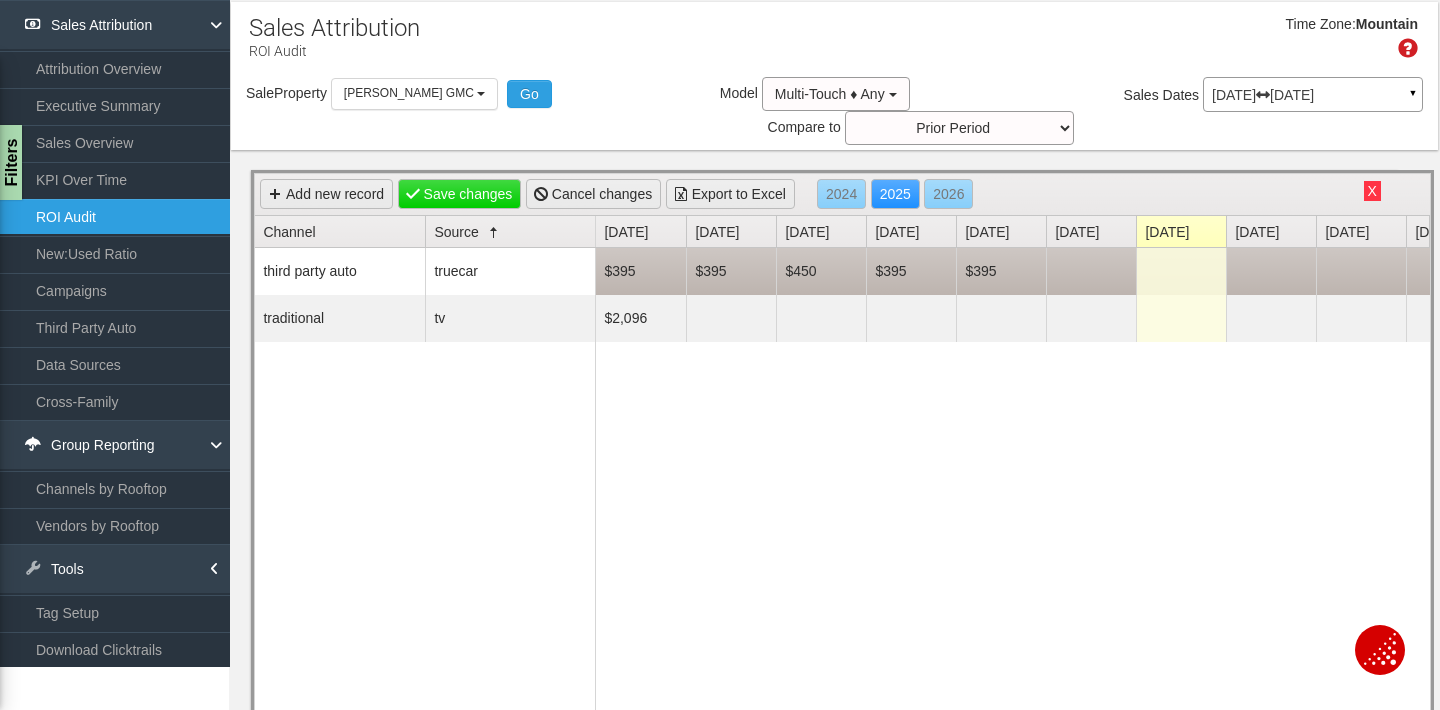 click at bounding box center [1091, 271] 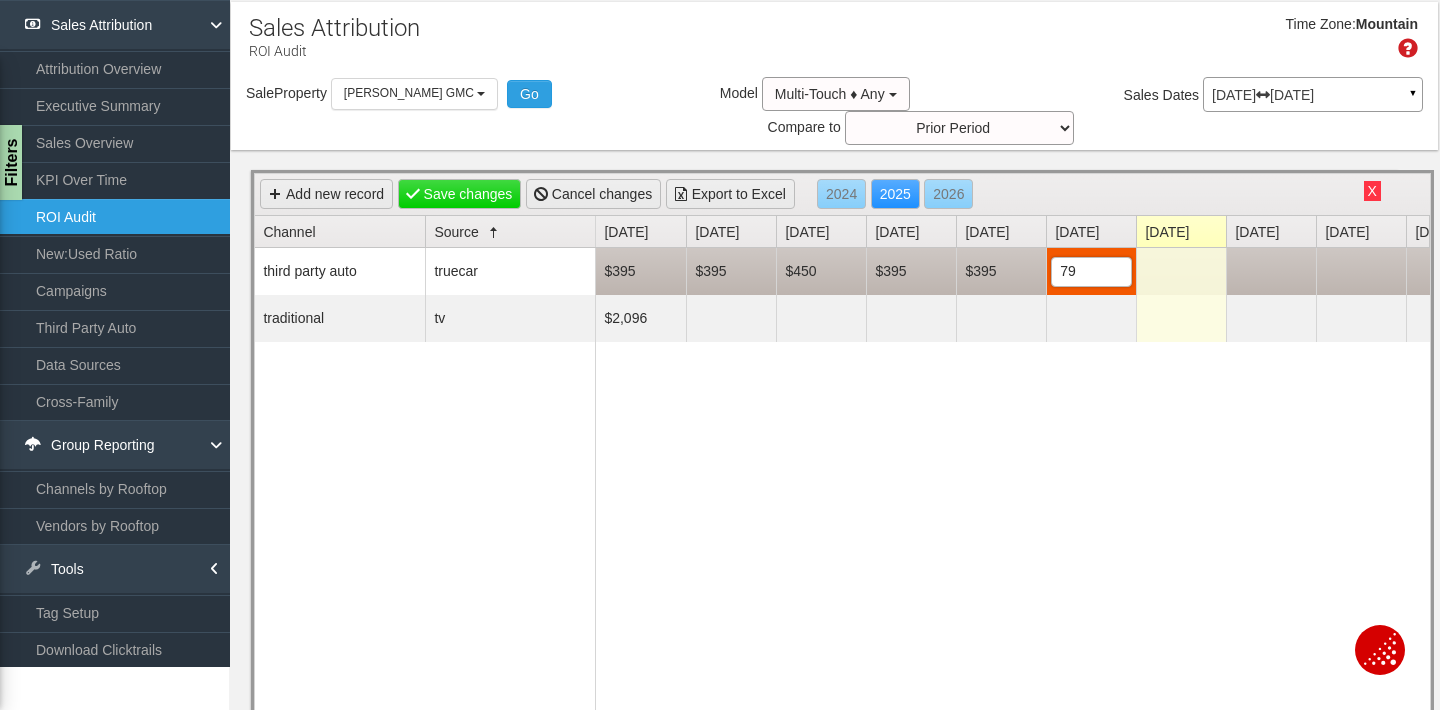 type on "790" 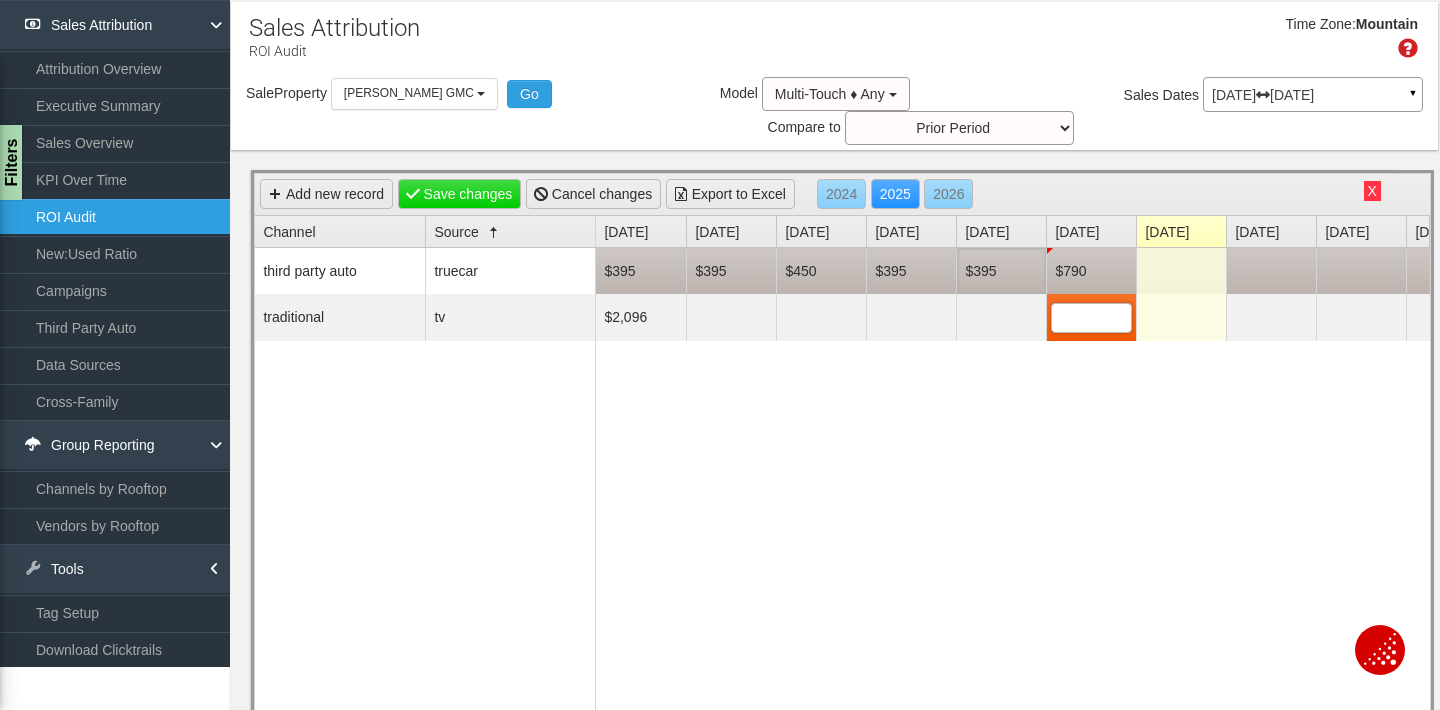 click on "$395" at bounding box center (1001, 271) 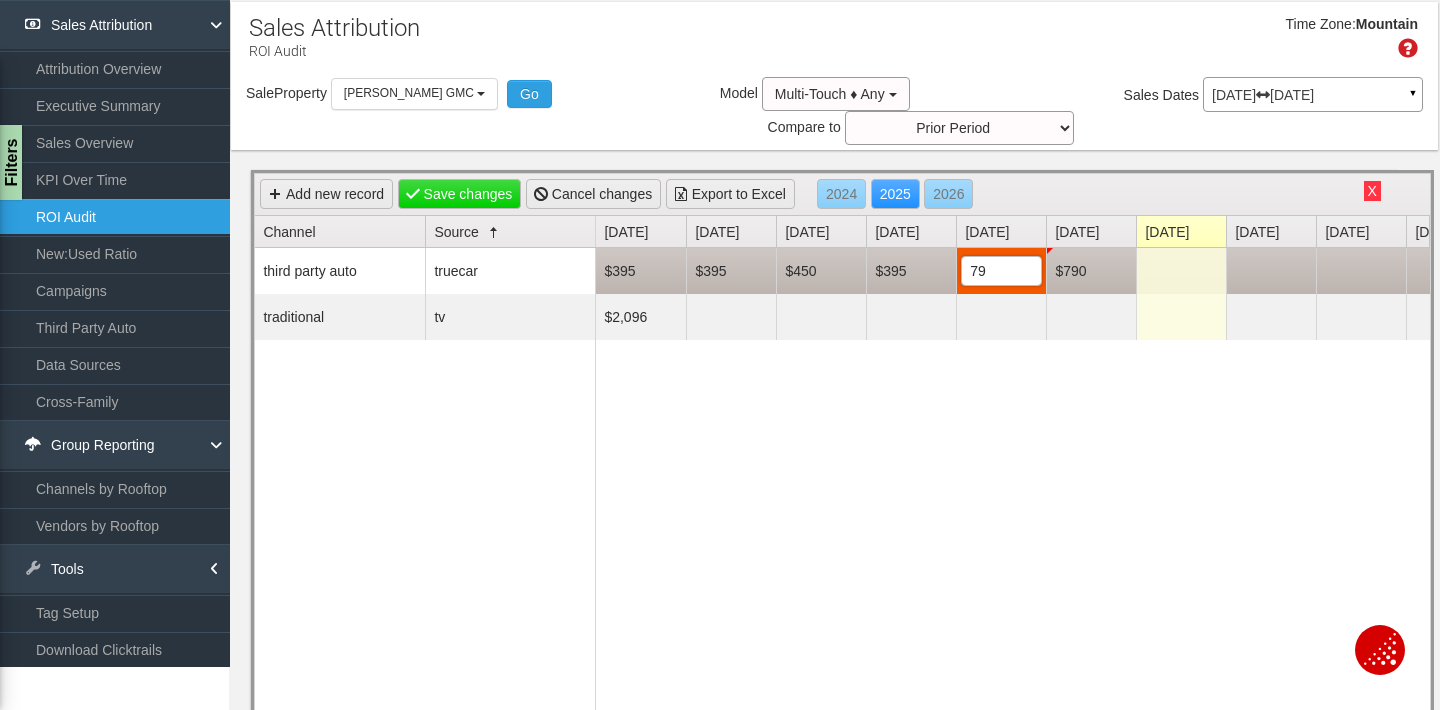 type on "790" 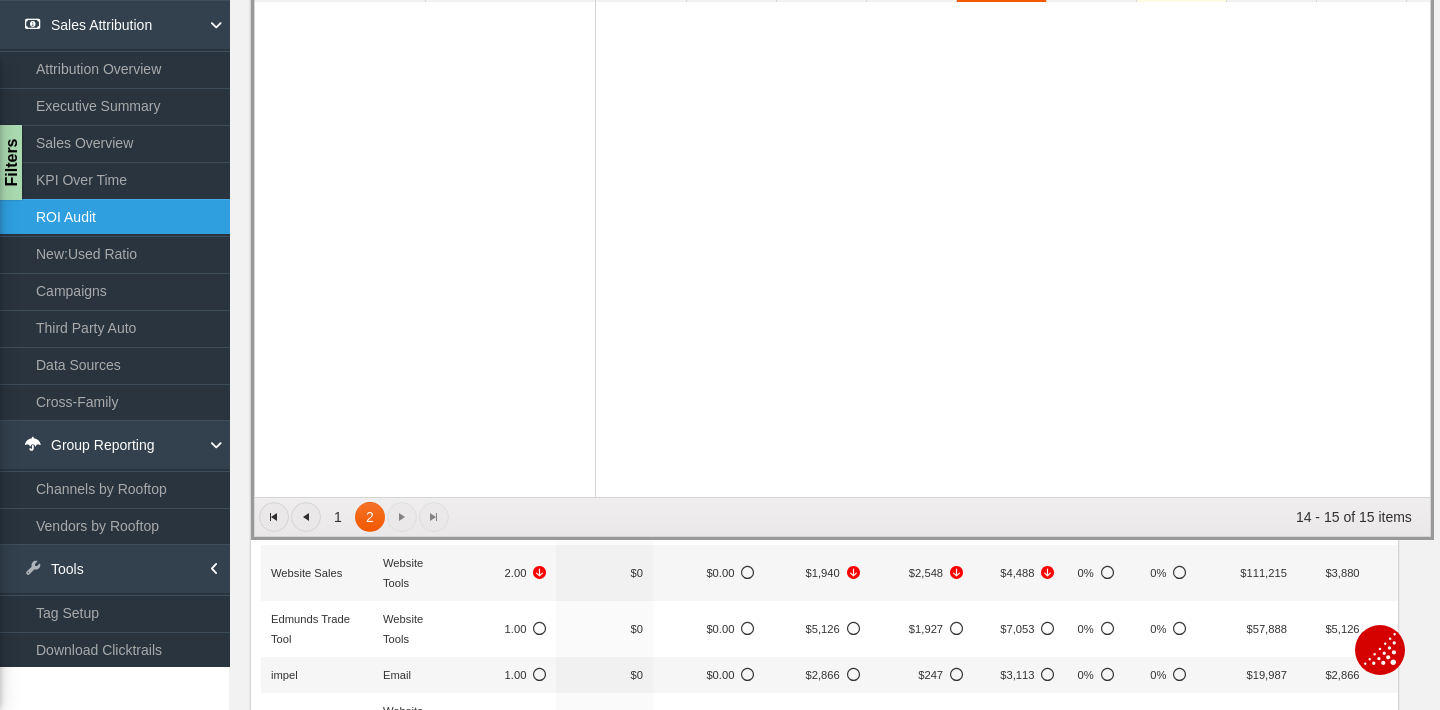 scroll, scrollTop: 355, scrollLeft: 0, axis: vertical 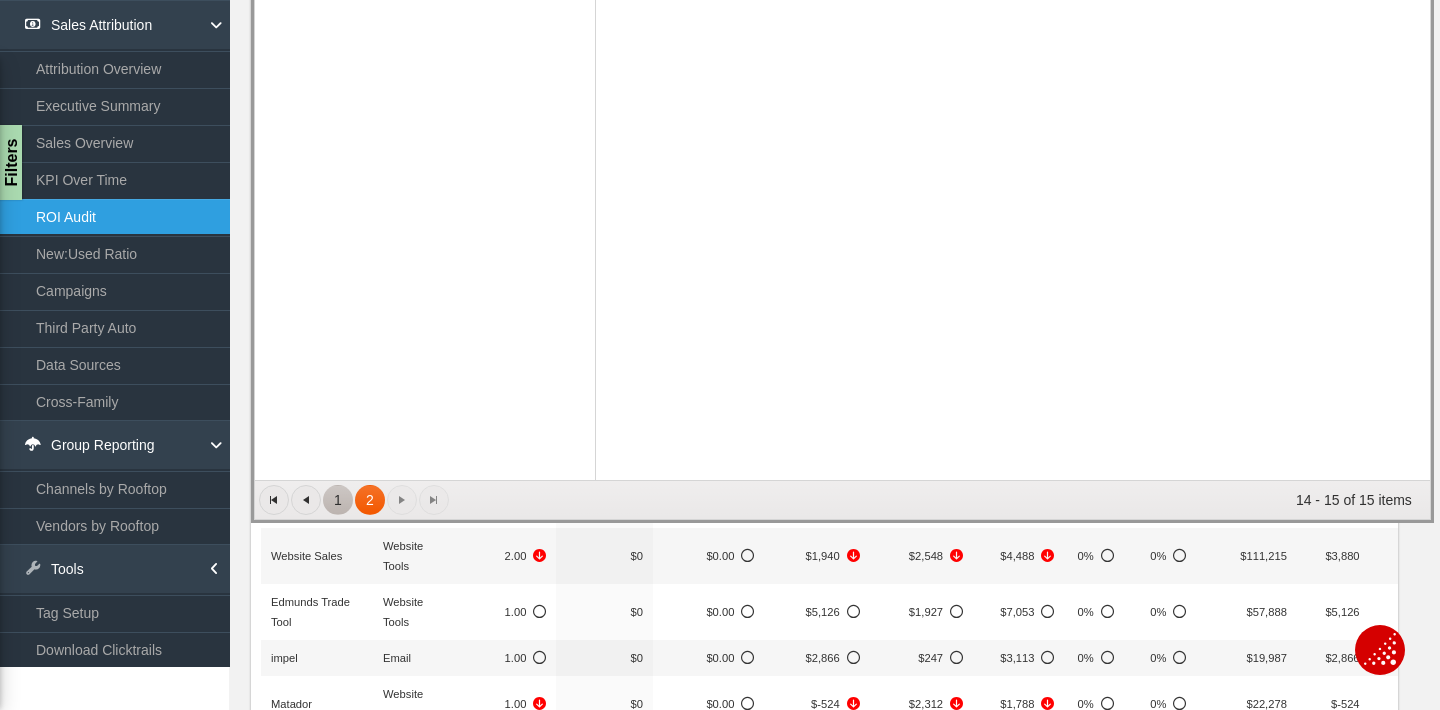click on "1" at bounding box center (338, 500) 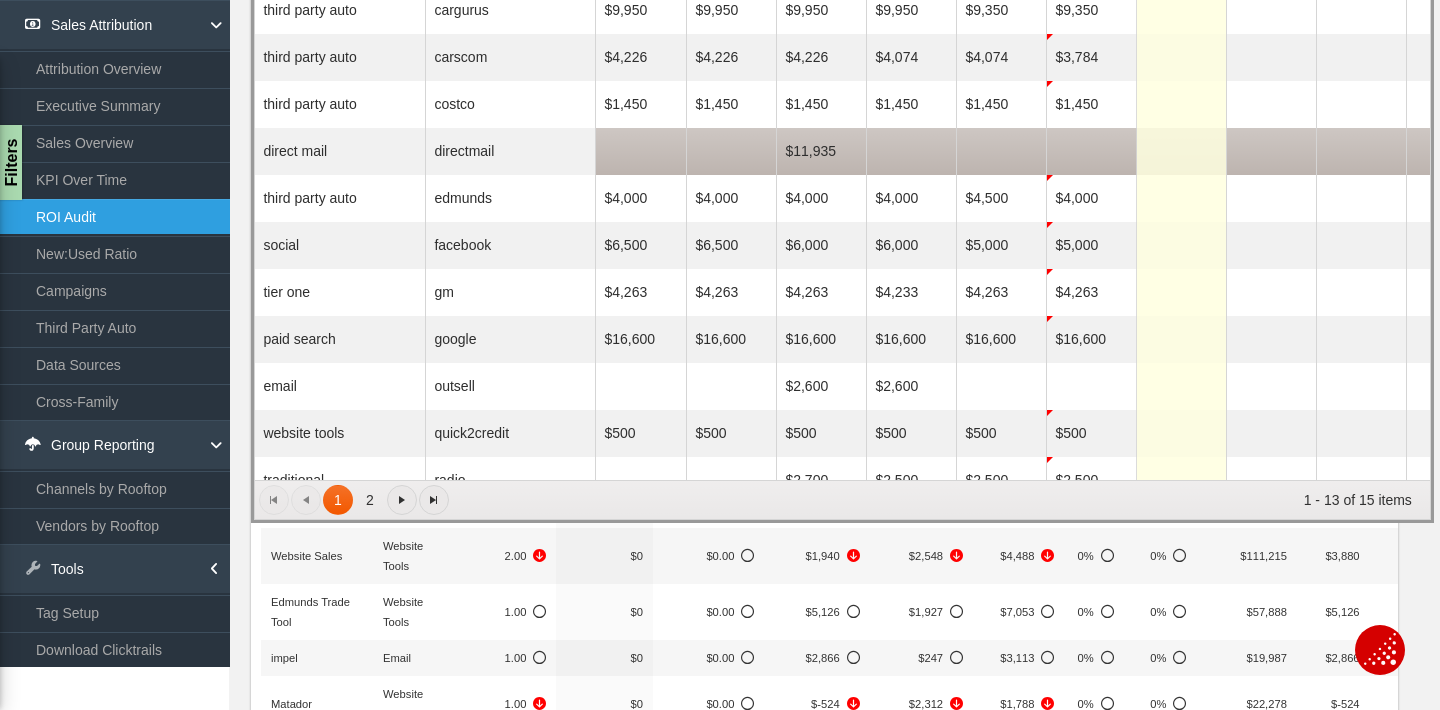 click at bounding box center [1091, 151] 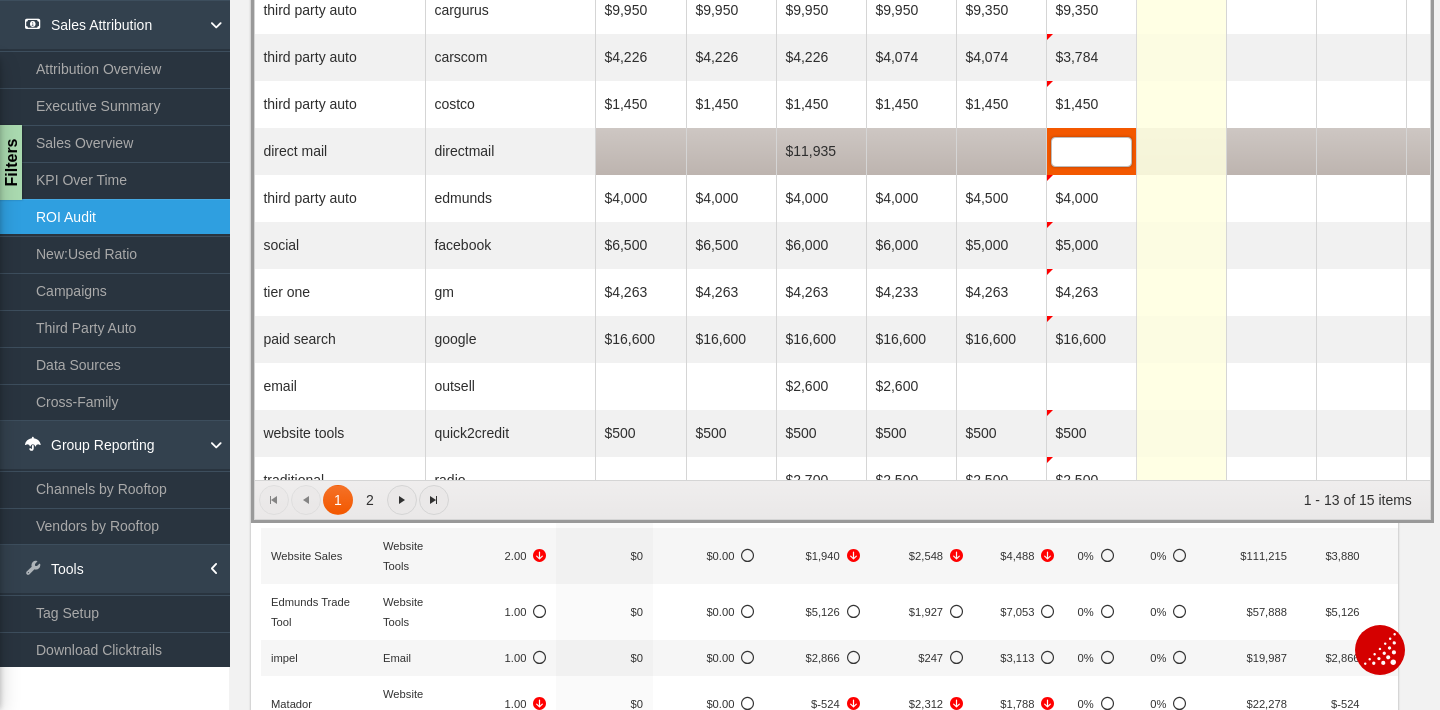 scroll, scrollTop: 355, scrollLeft: 0, axis: vertical 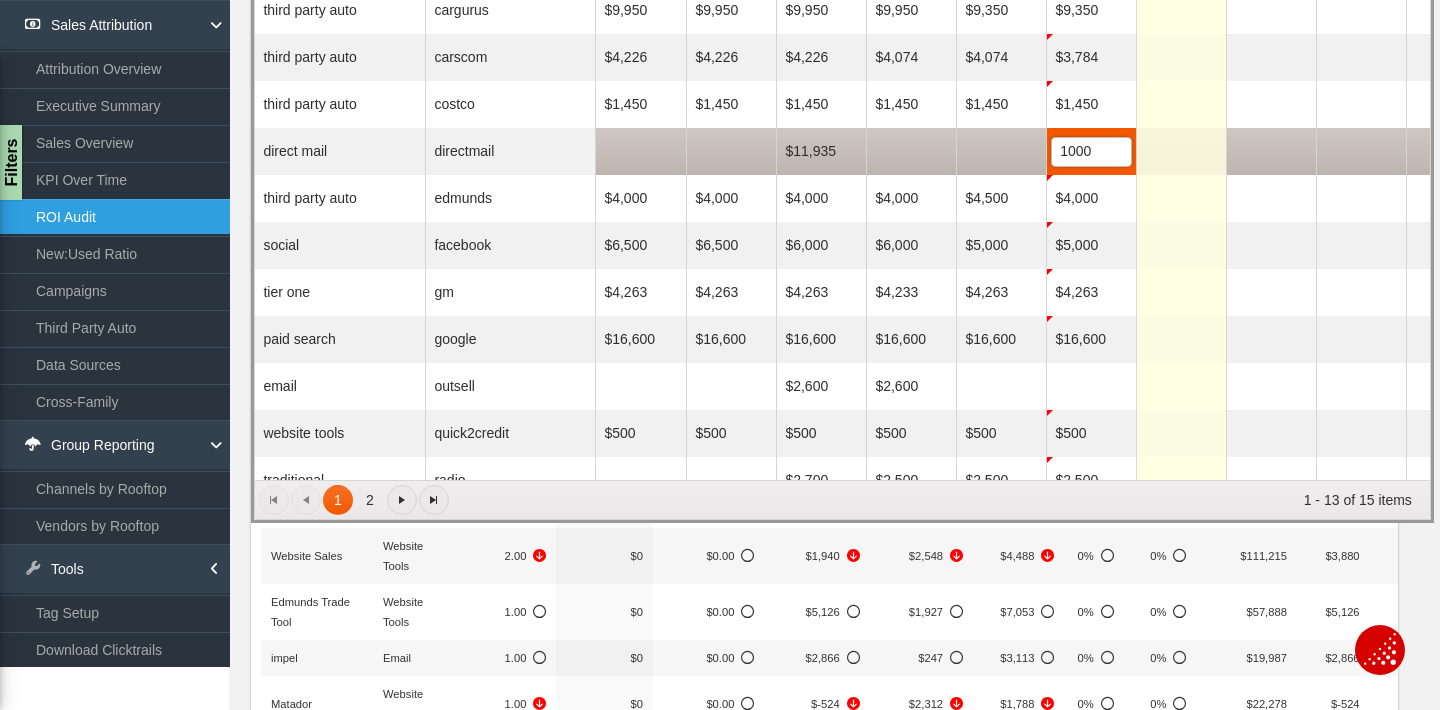 type on "10005" 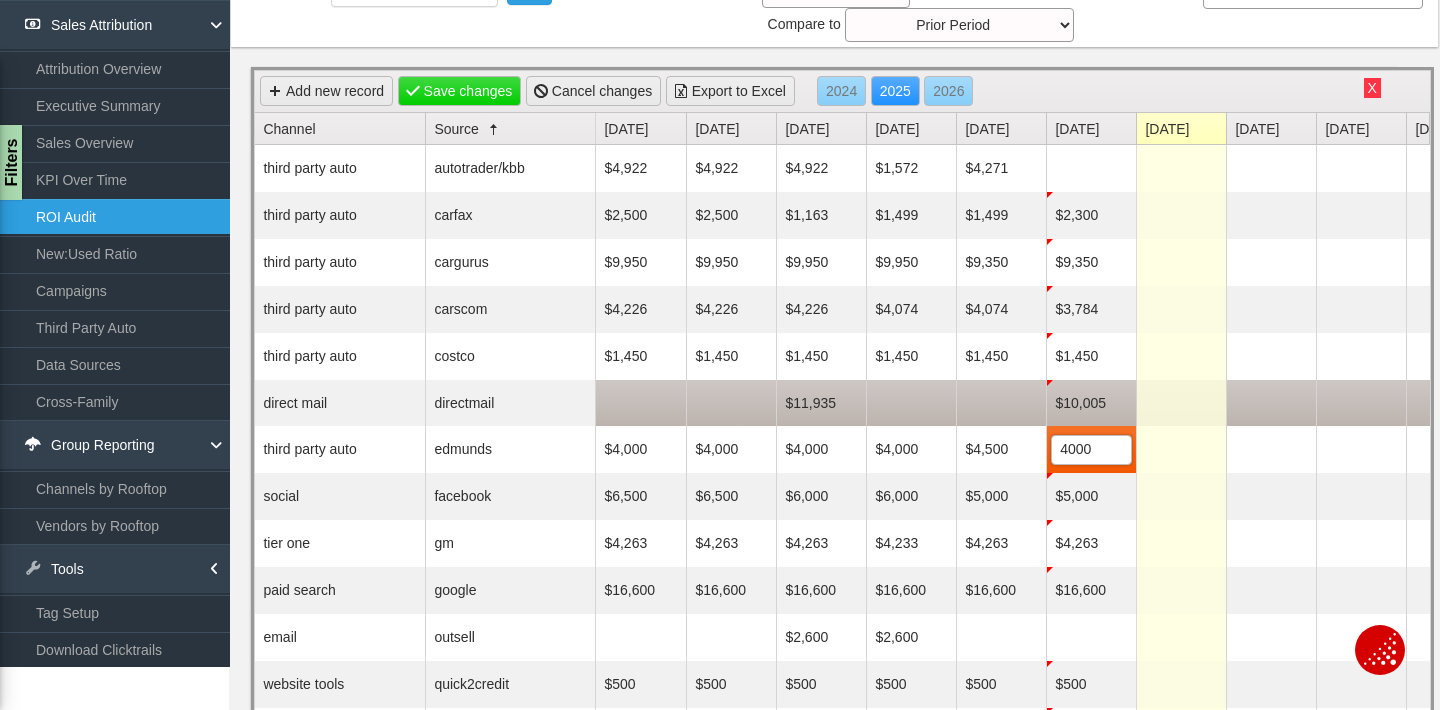 scroll, scrollTop: 0, scrollLeft: 0, axis: both 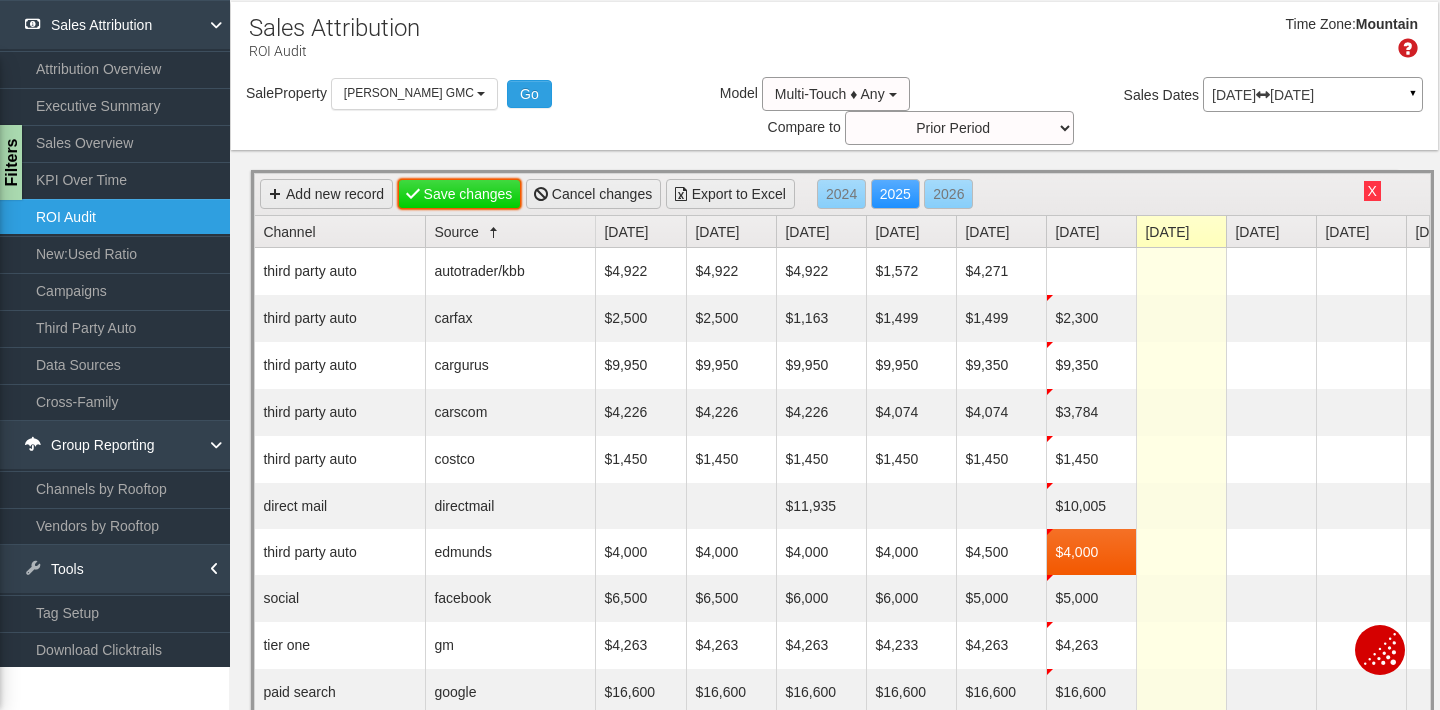 click on "Save changes" at bounding box center (460, 194) 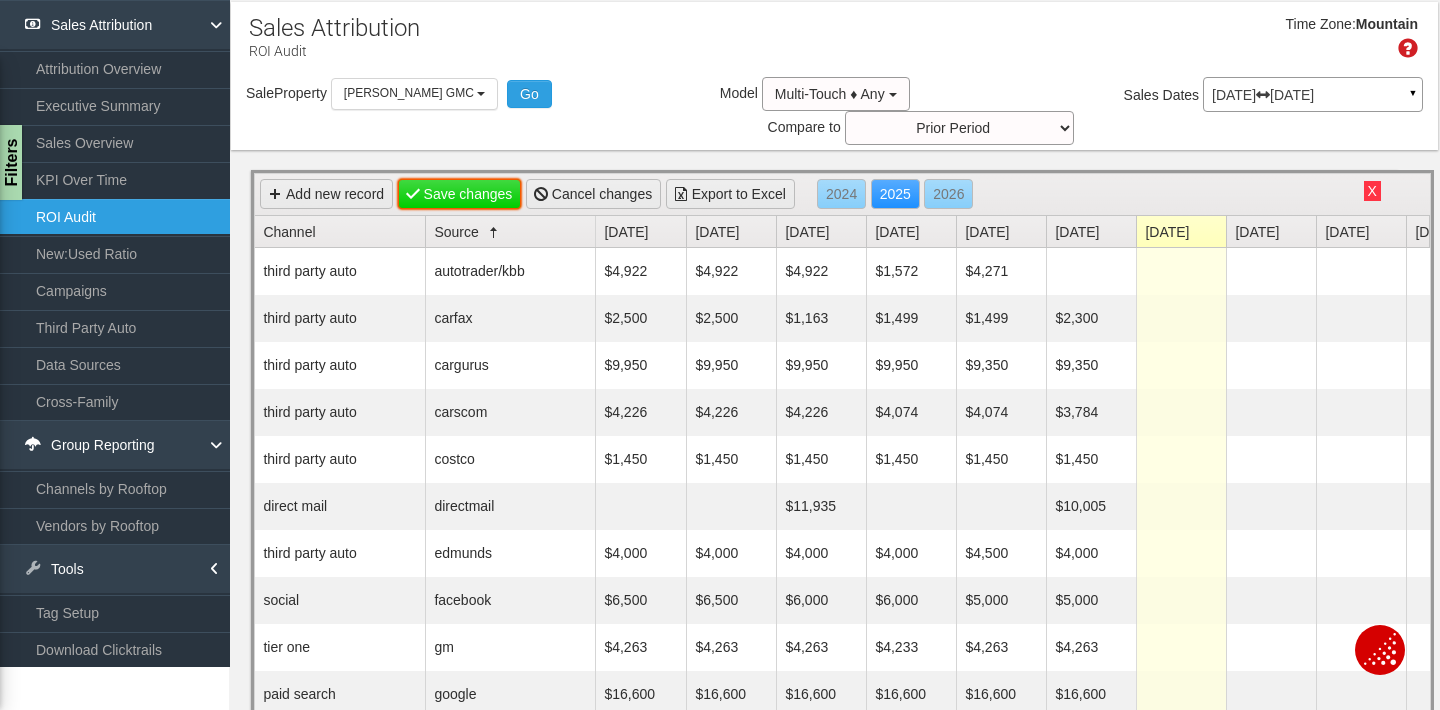 click on "Save changes" at bounding box center (460, 194) 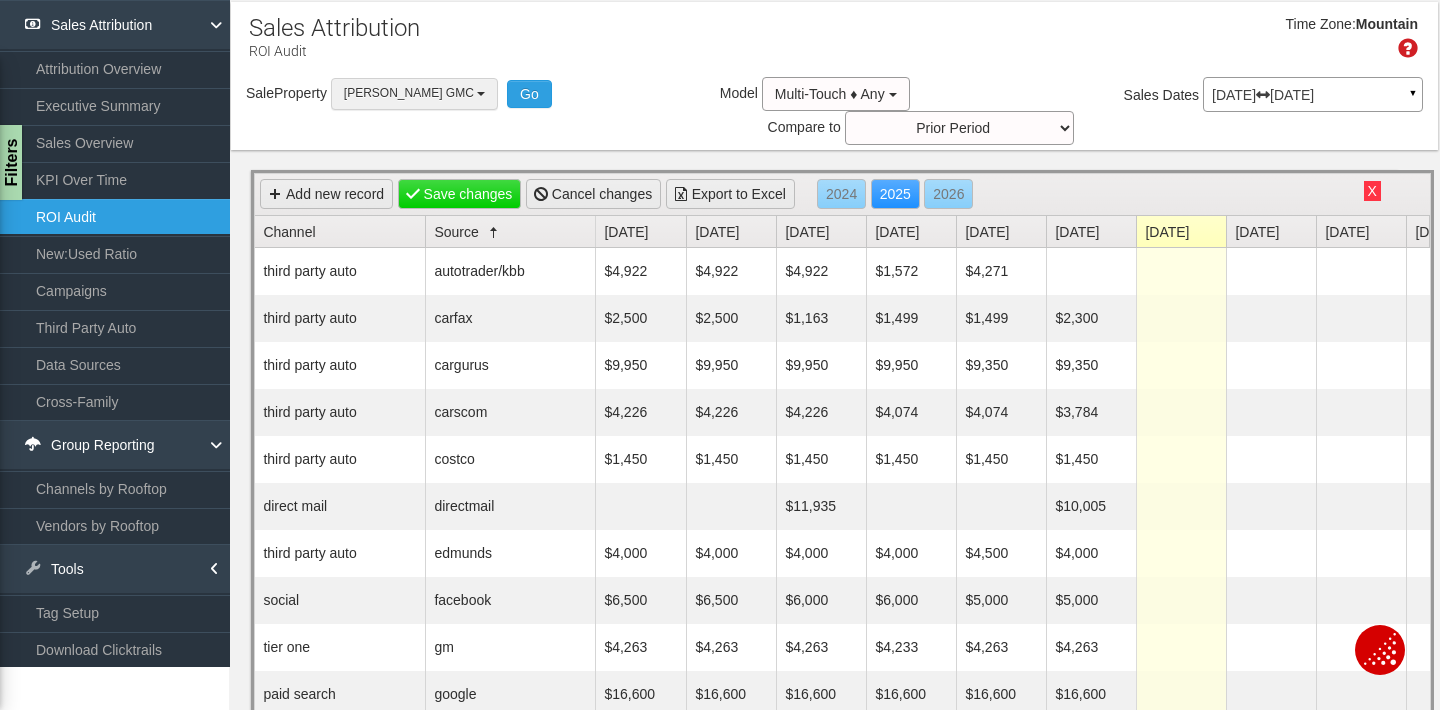click on "[PERSON_NAME] GMC" at bounding box center (414, 93) 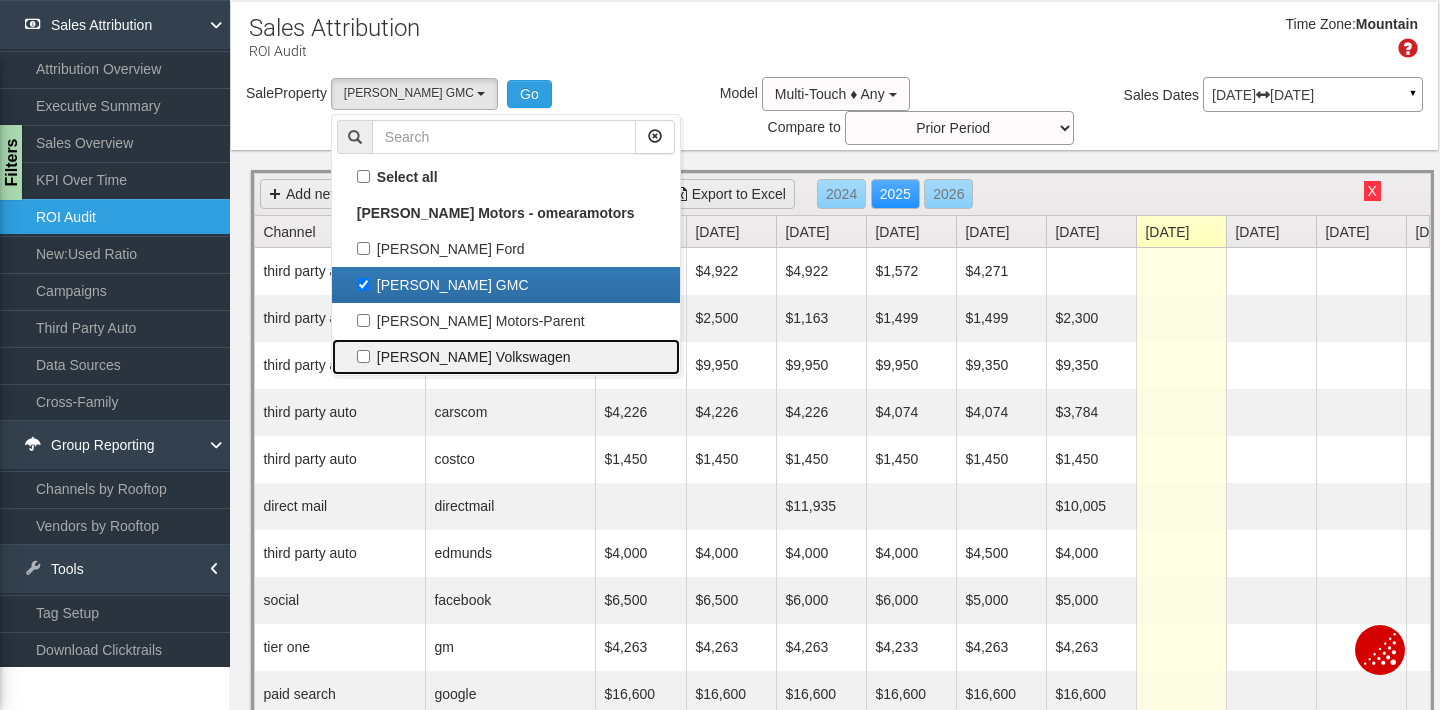 click on "[PERSON_NAME] Volkswagen" at bounding box center [506, 357] 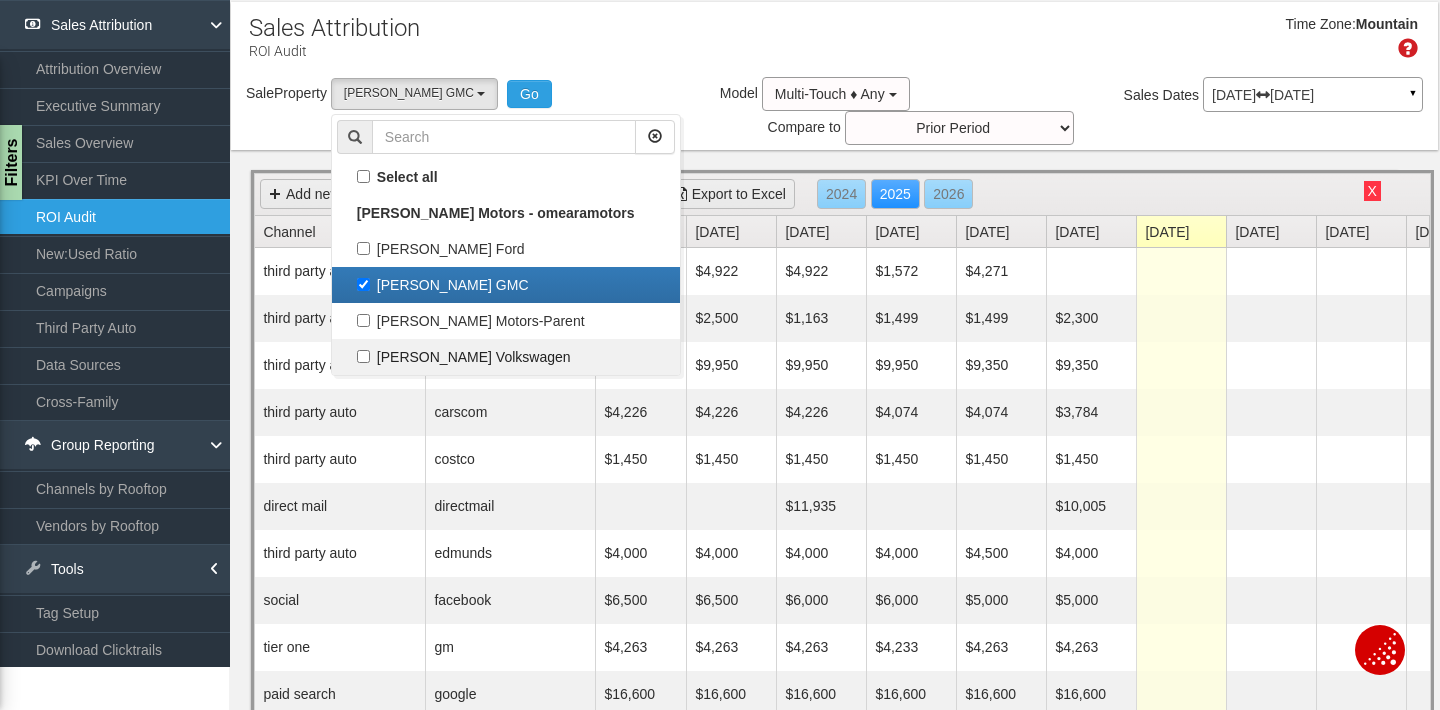 click on "[PERSON_NAME] Volkswagen" at bounding box center [363, 356] 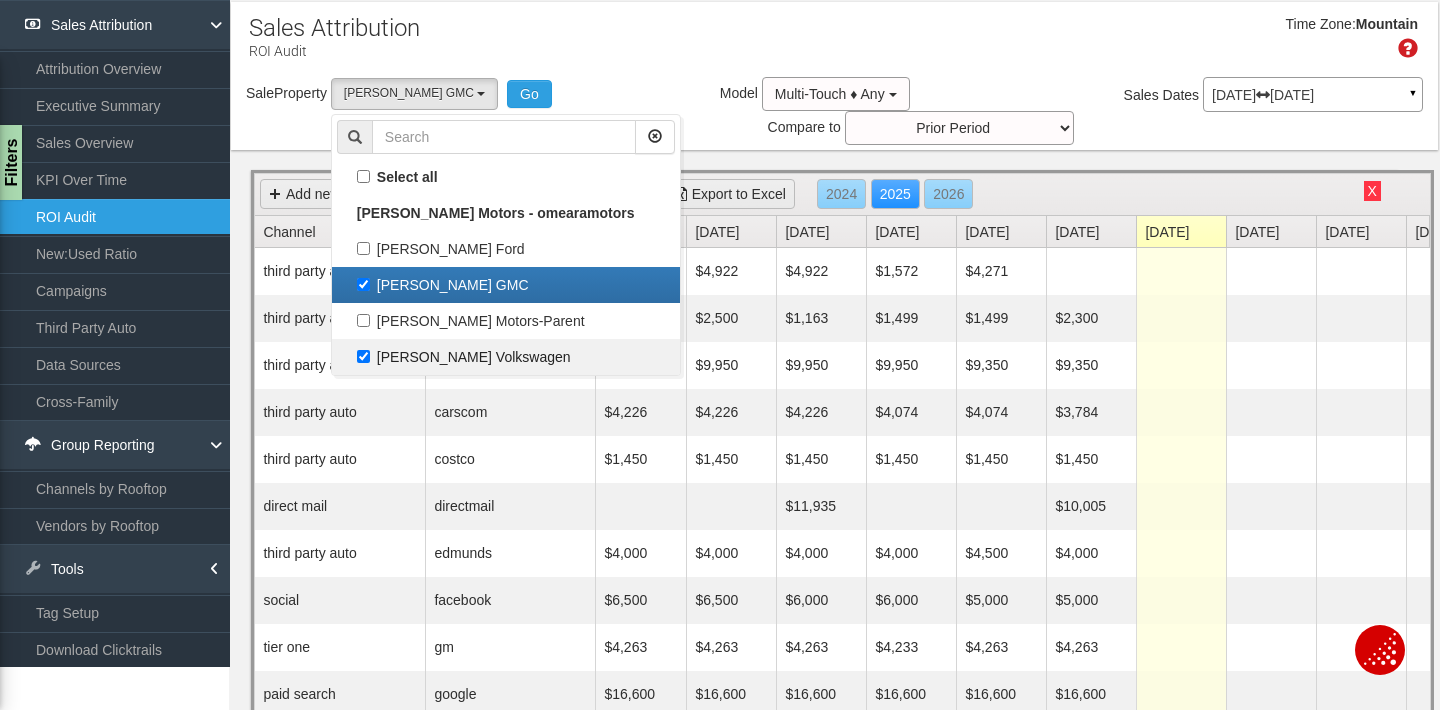 scroll, scrollTop: 36, scrollLeft: 0, axis: vertical 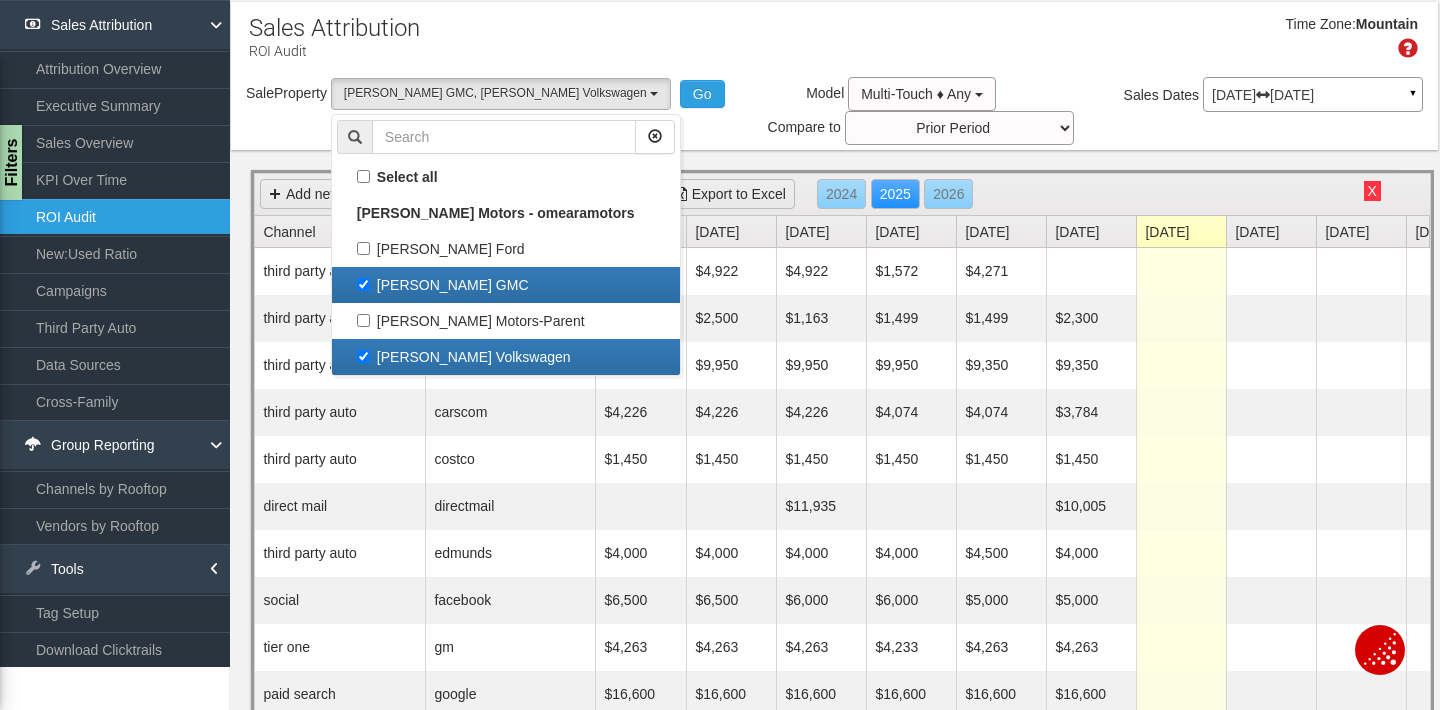 click on "[PERSON_NAME] GMC" at bounding box center [506, 285] 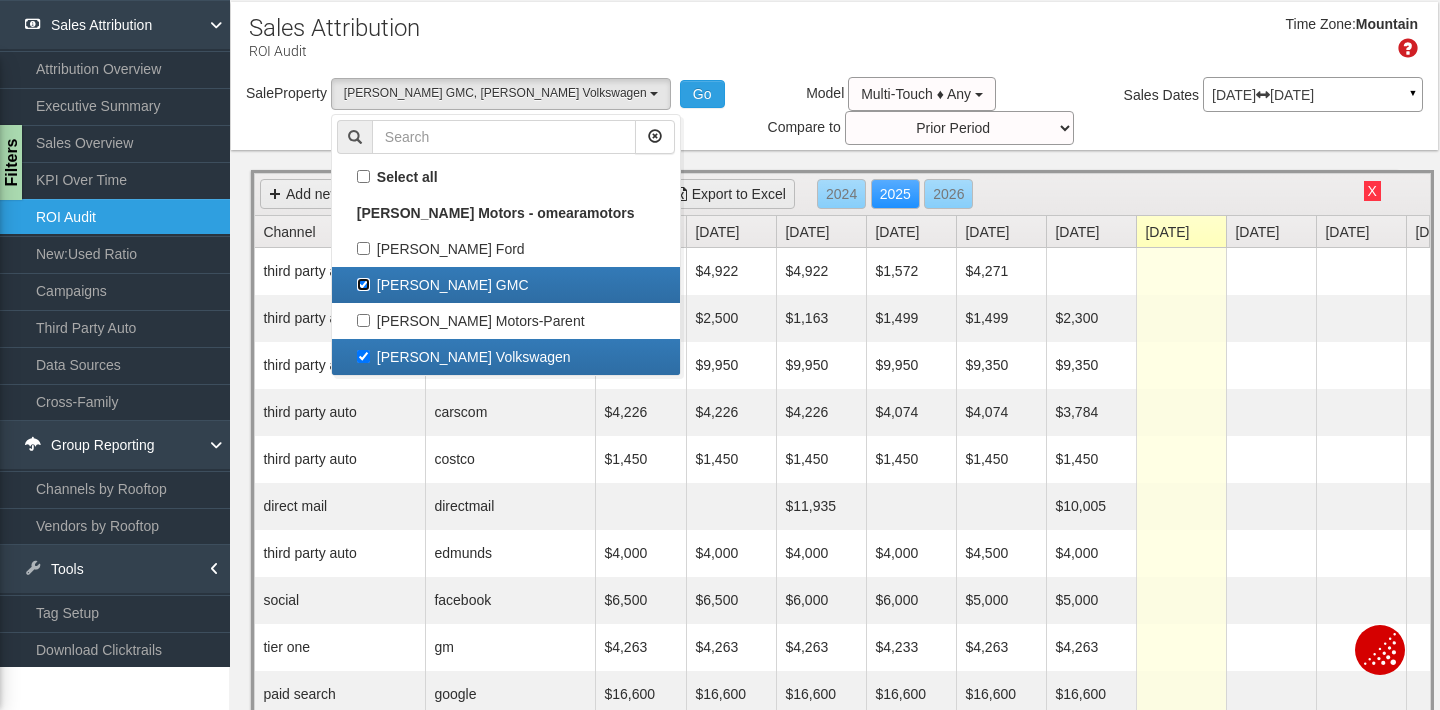 click on "[PERSON_NAME] GMC" at bounding box center [363, 284] 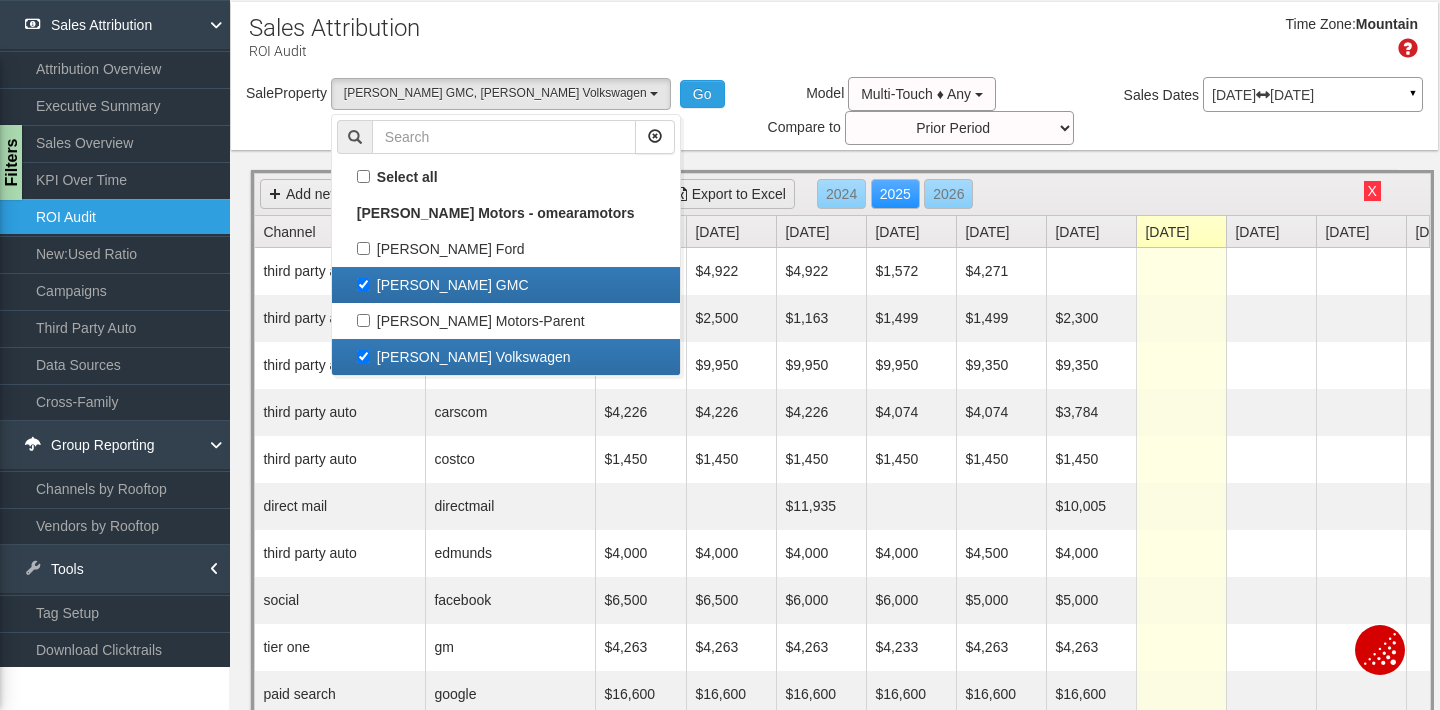 checkbox on "false" 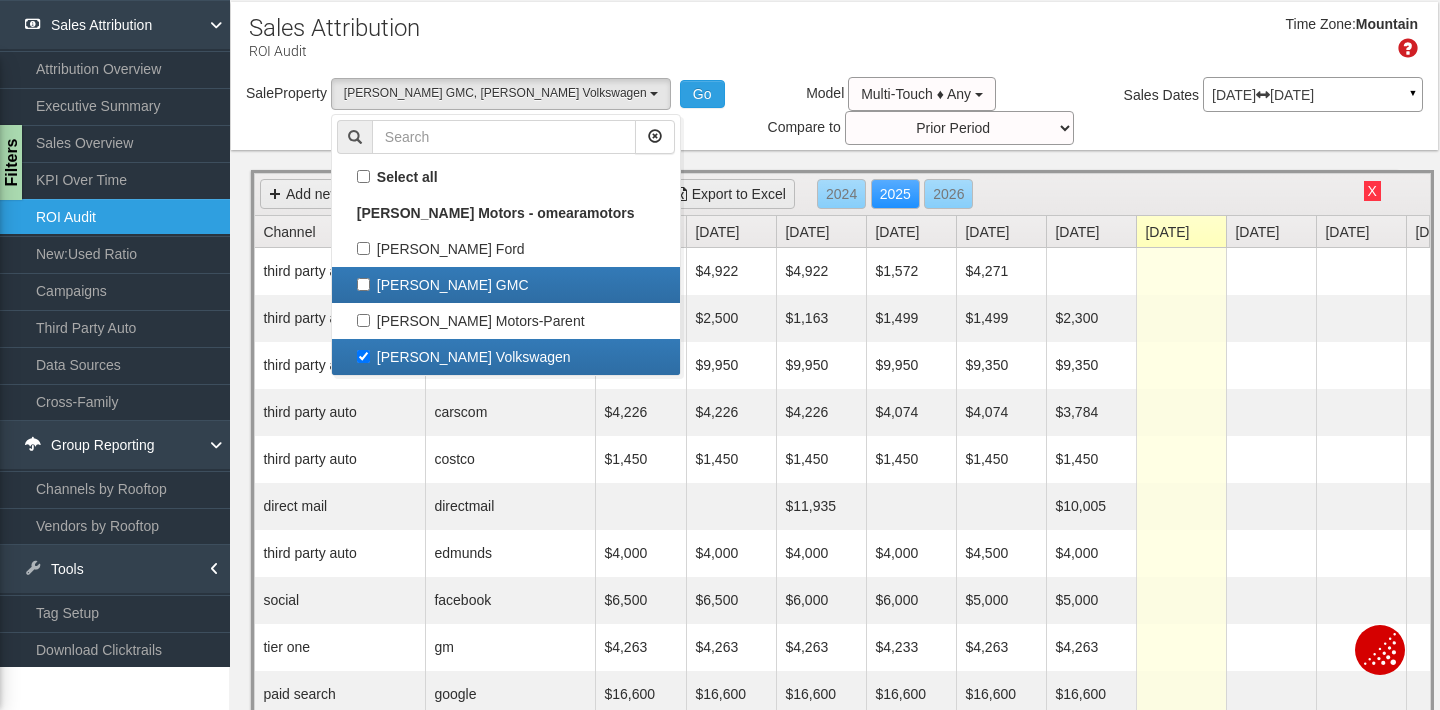 select on "object:370" 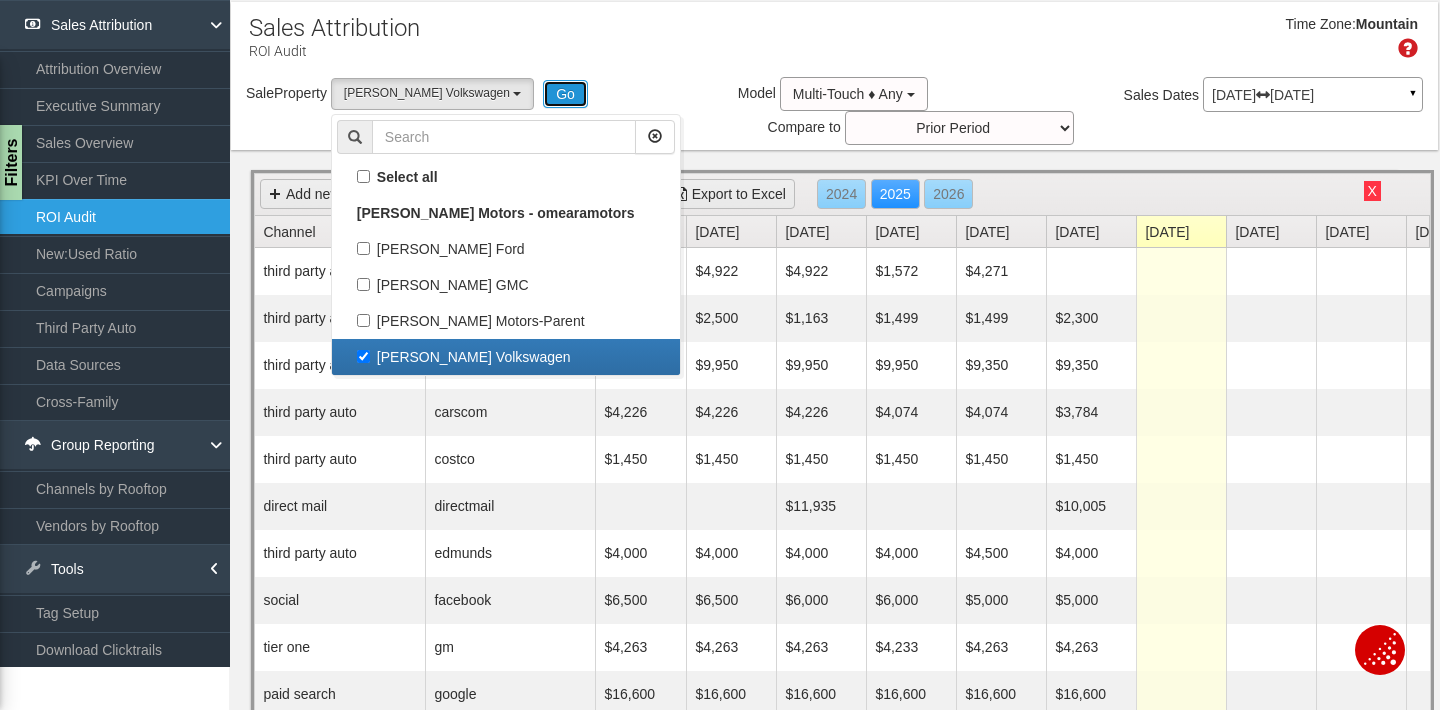 click on "Go" at bounding box center [565, 94] 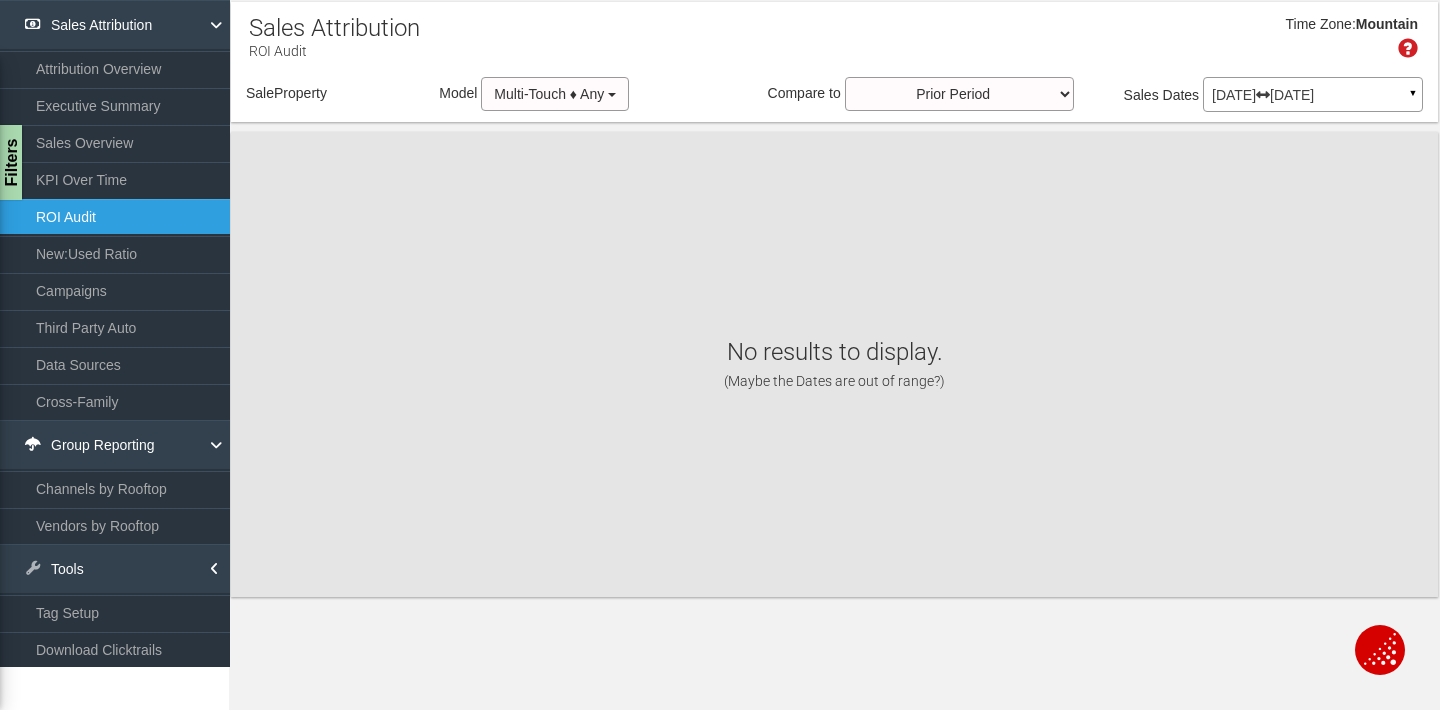 select on "object:430" 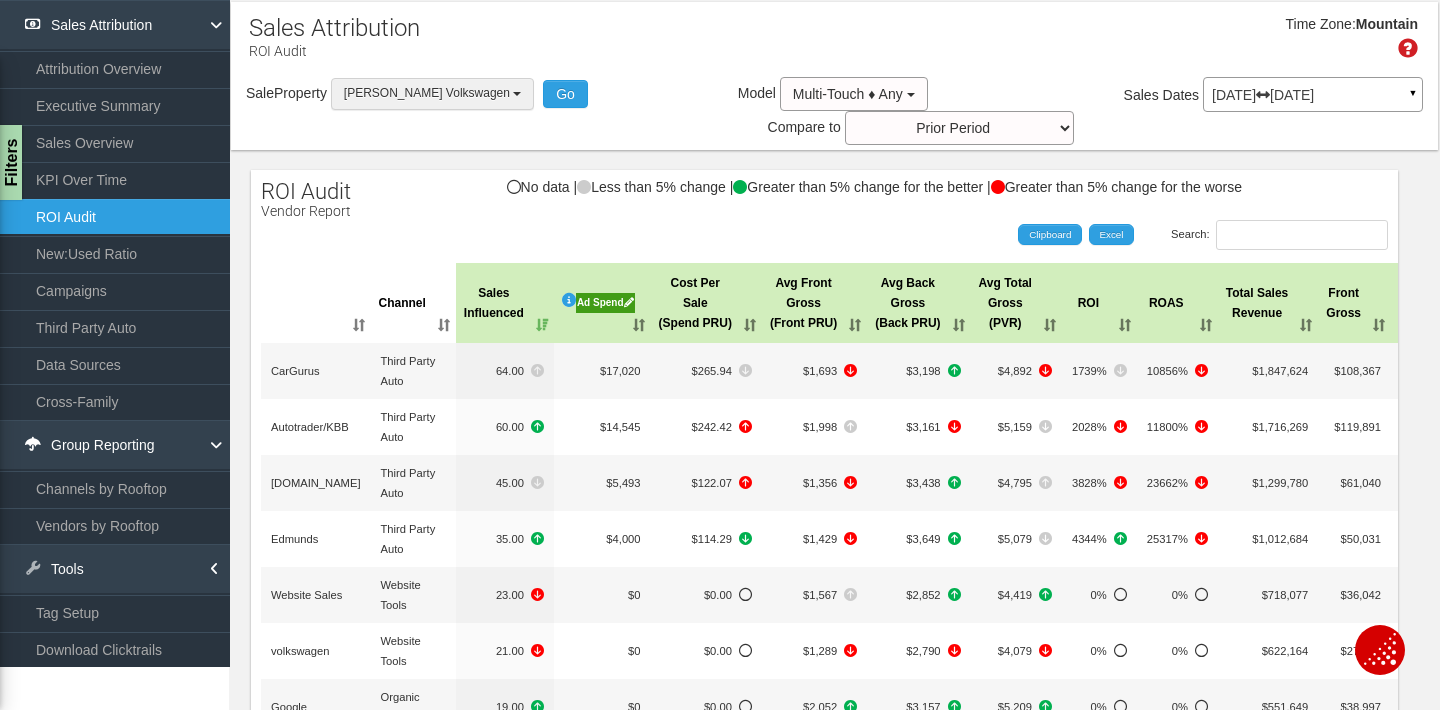 click on "[PERSON_NAME] Volkswagen" at bounding box center (432, 93) 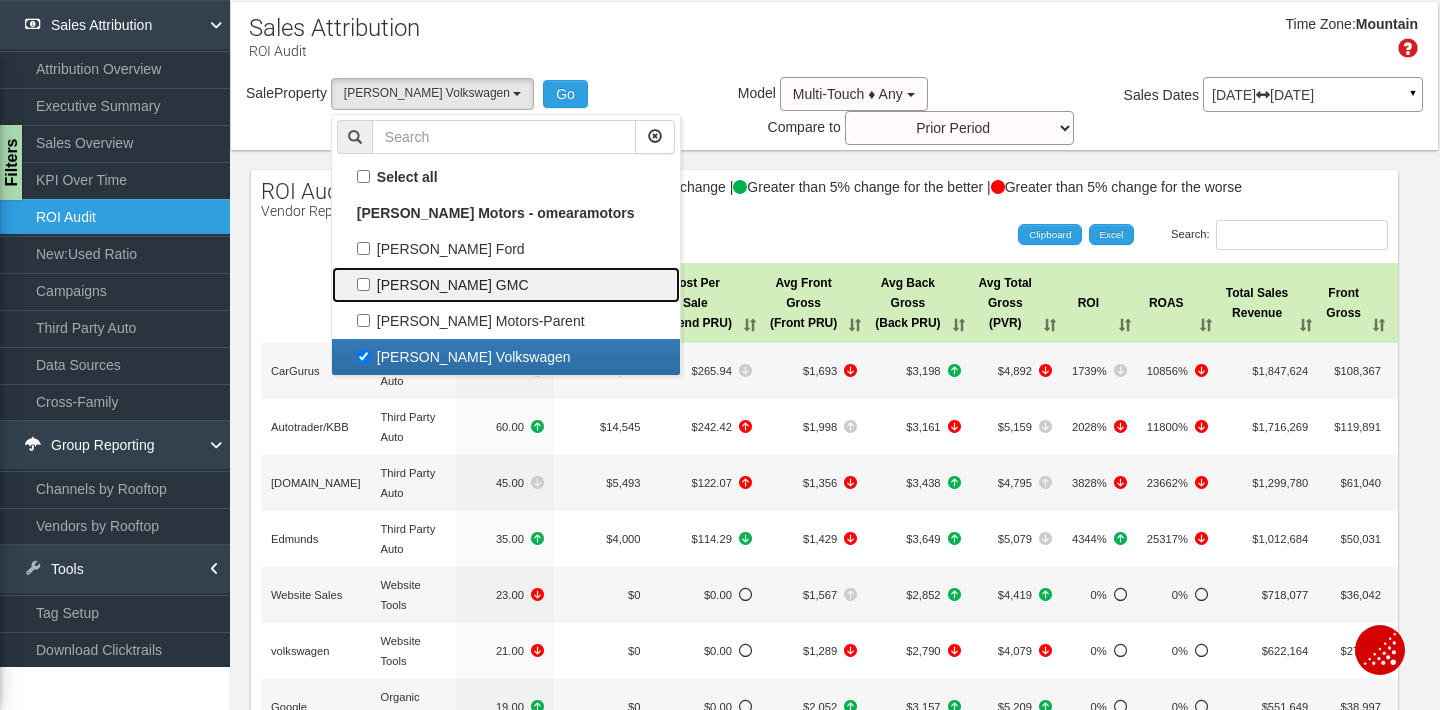 click on "[PERSON_NAME] GMC" at bounding box center (506, 285) 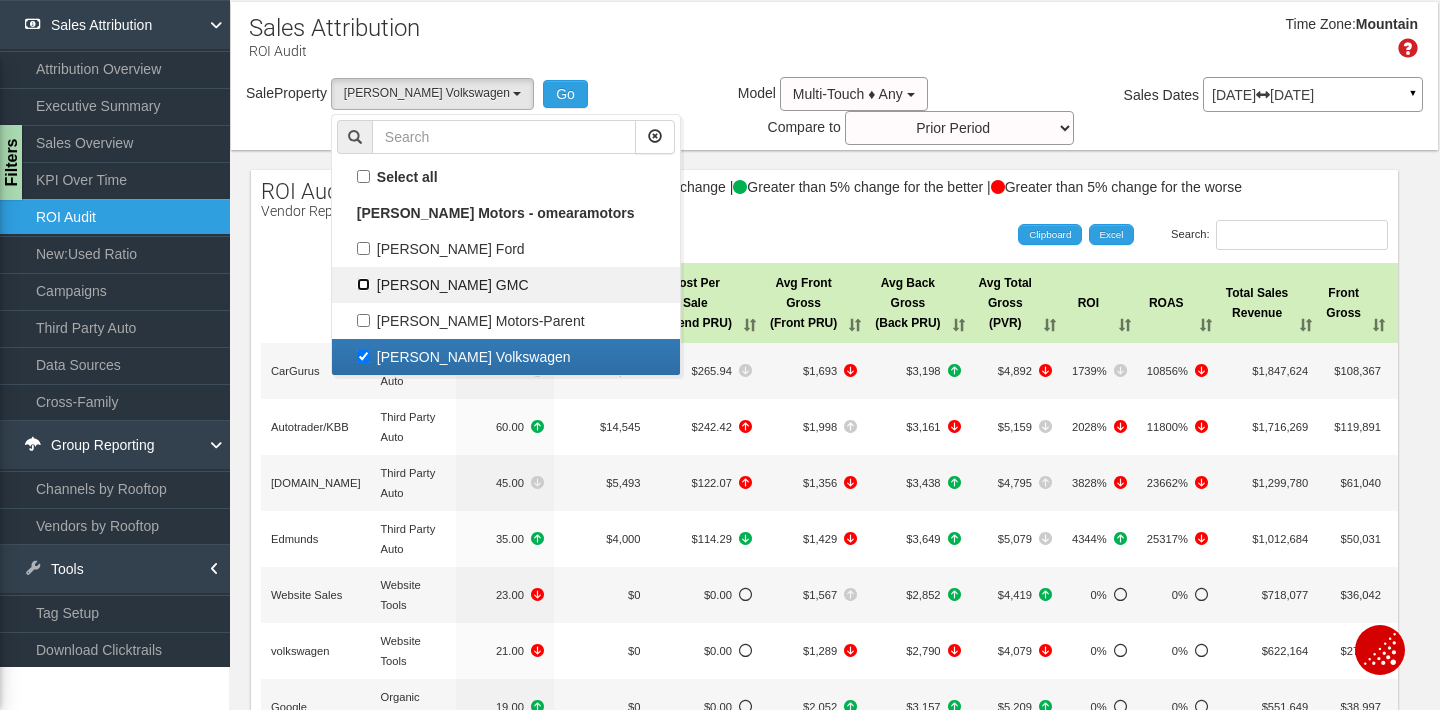 click on "[PERSON_NAME] GMC" at bounding box center [363, 284] 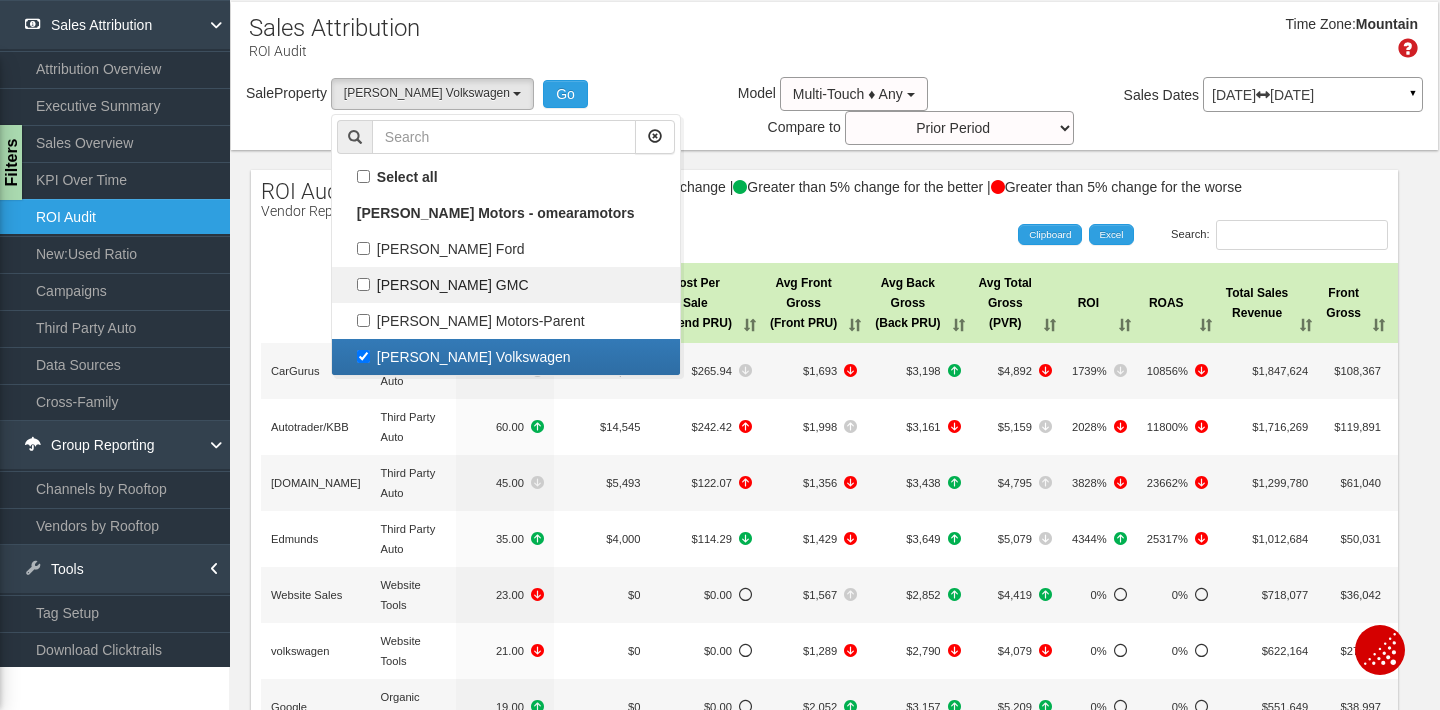 checkbox on "true" 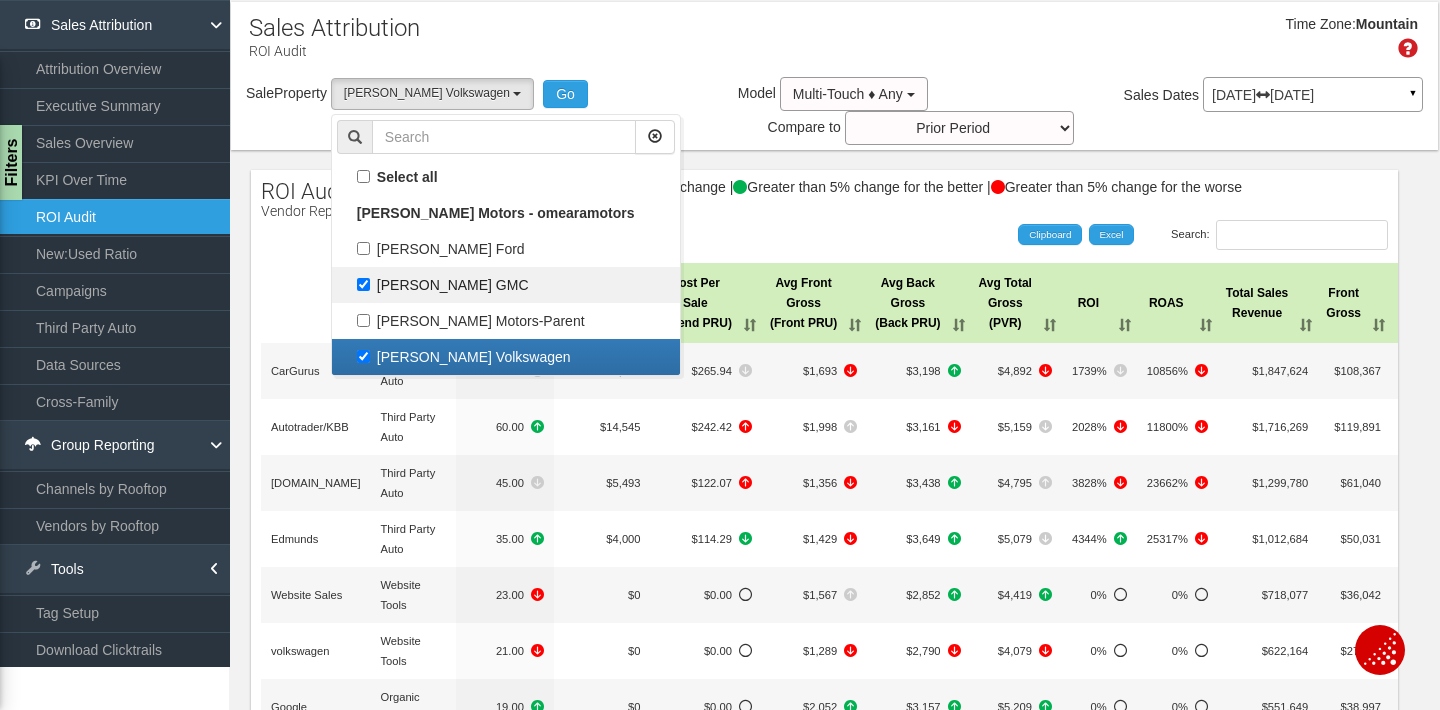 select on "object:428" 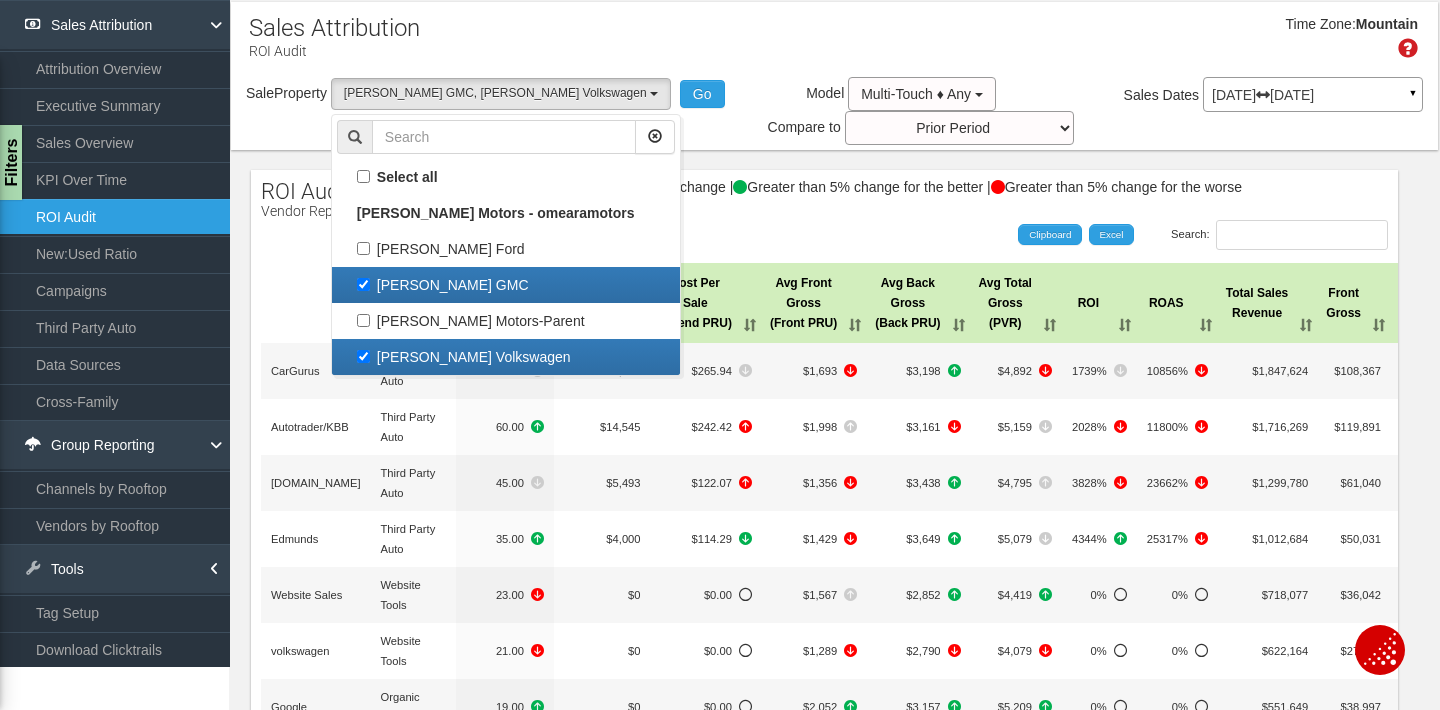 click on "[PERSON_NAME] Volkswagen" at bounding box center (506, 357) 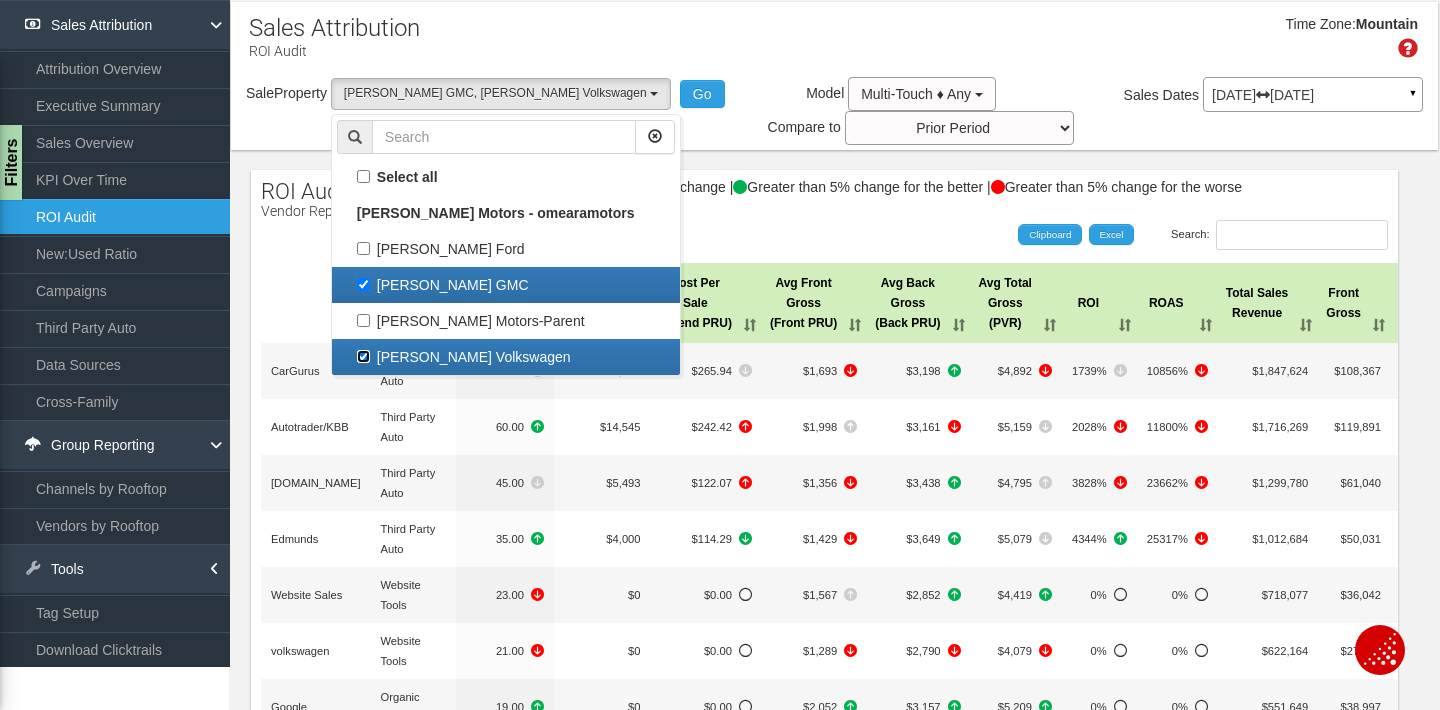 click on "[PERSON_NAME] Volkswagen" at bounding box center (363, 356) 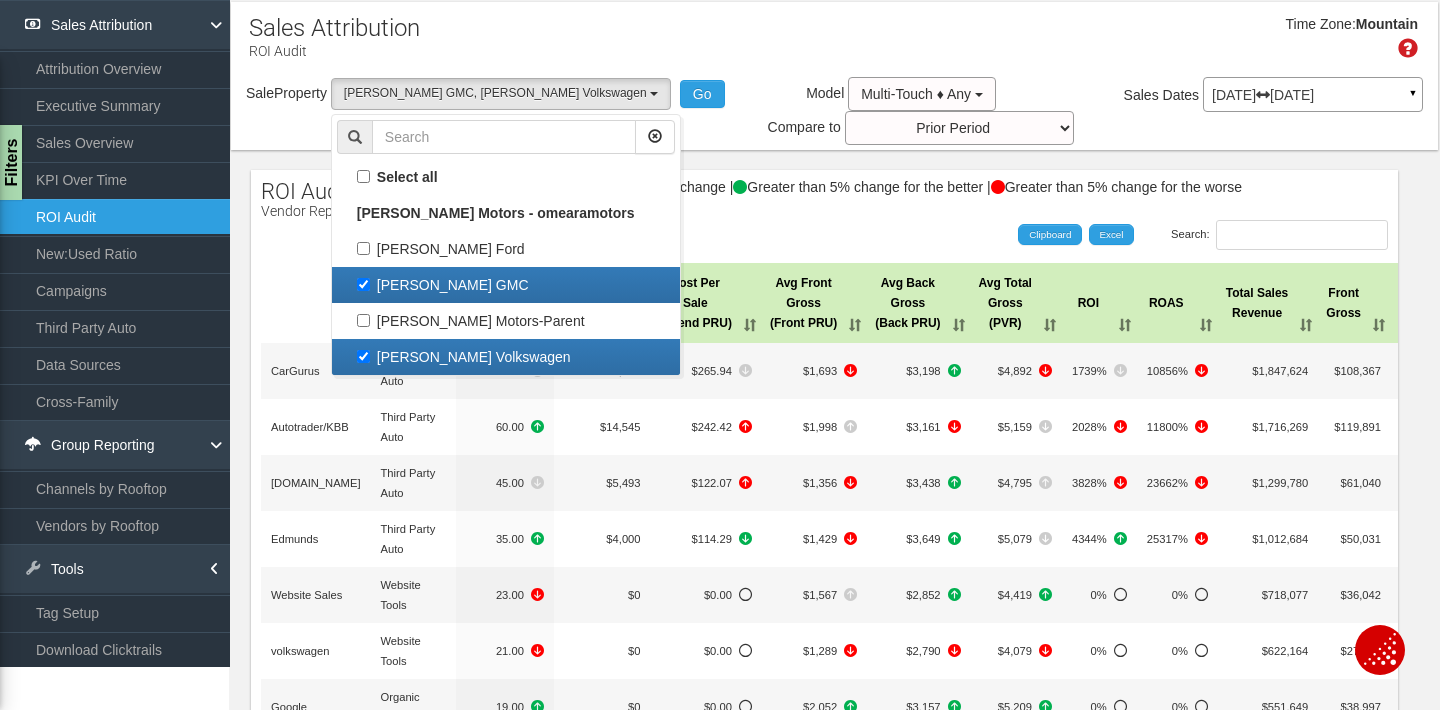 checkbox on "false" 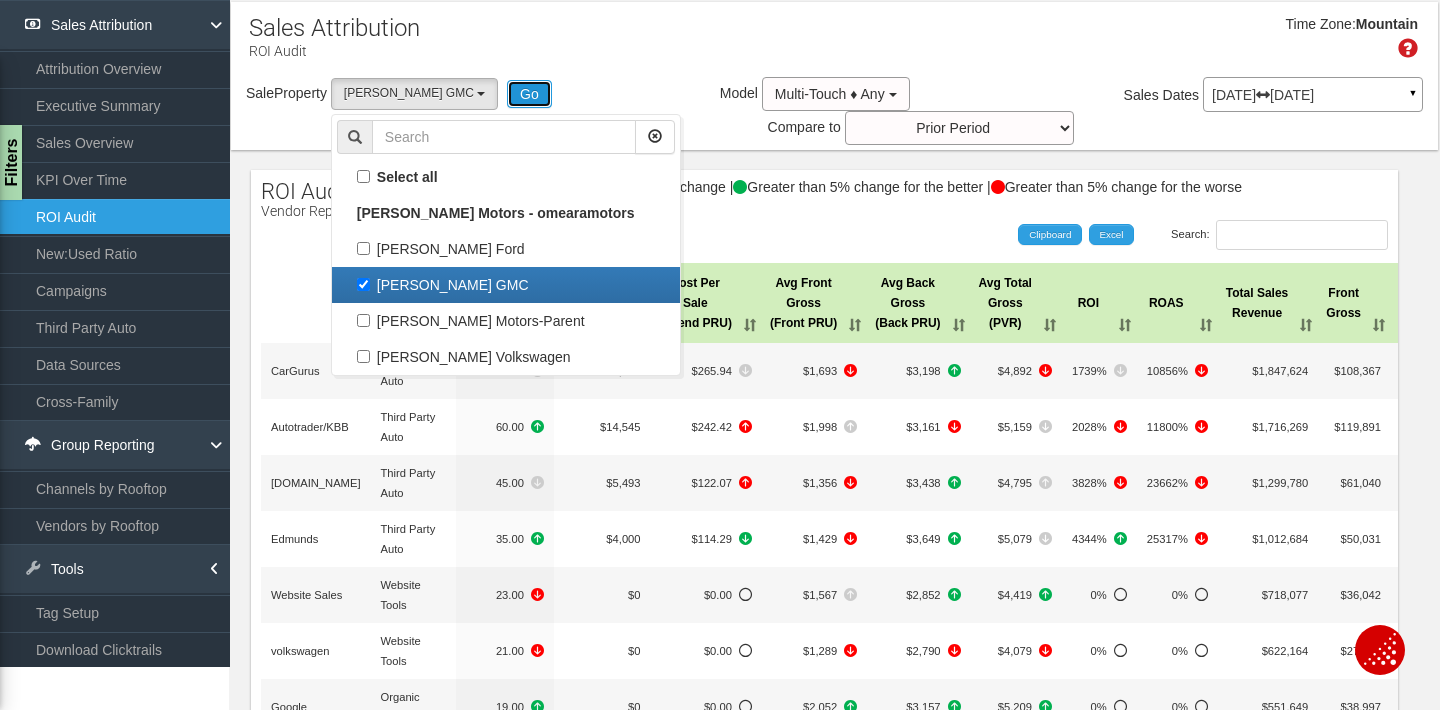 click on "Go" at bounding box center [529, 94] 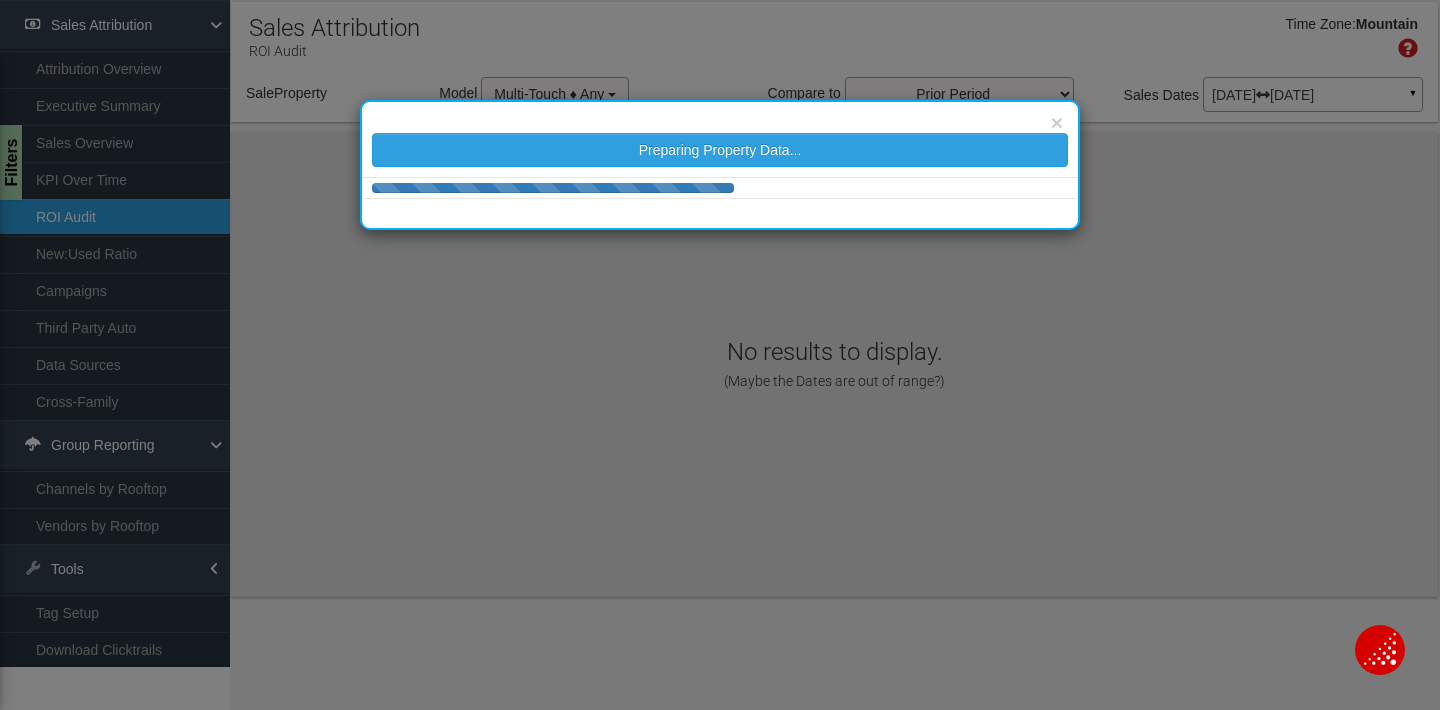 select on "object:488" 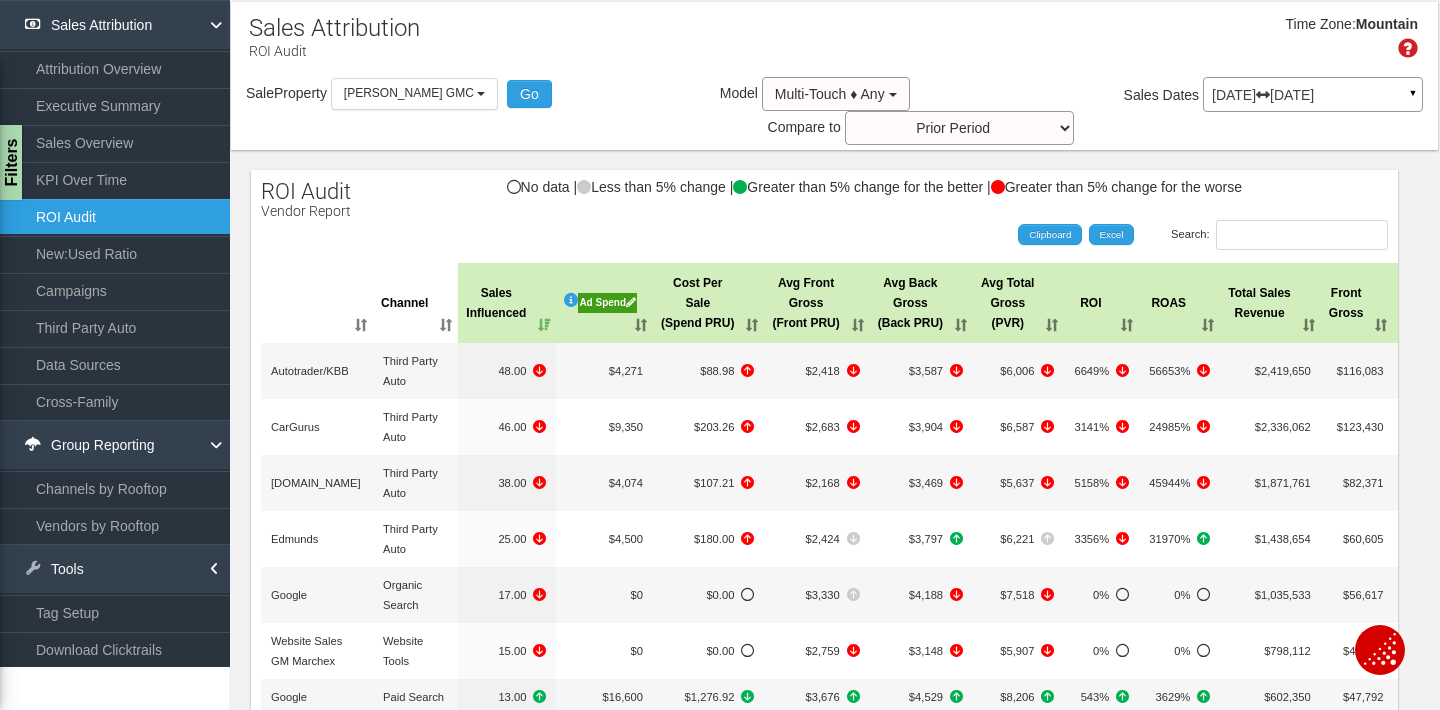click on "Ad Spend" at bounding box center (607, 303) 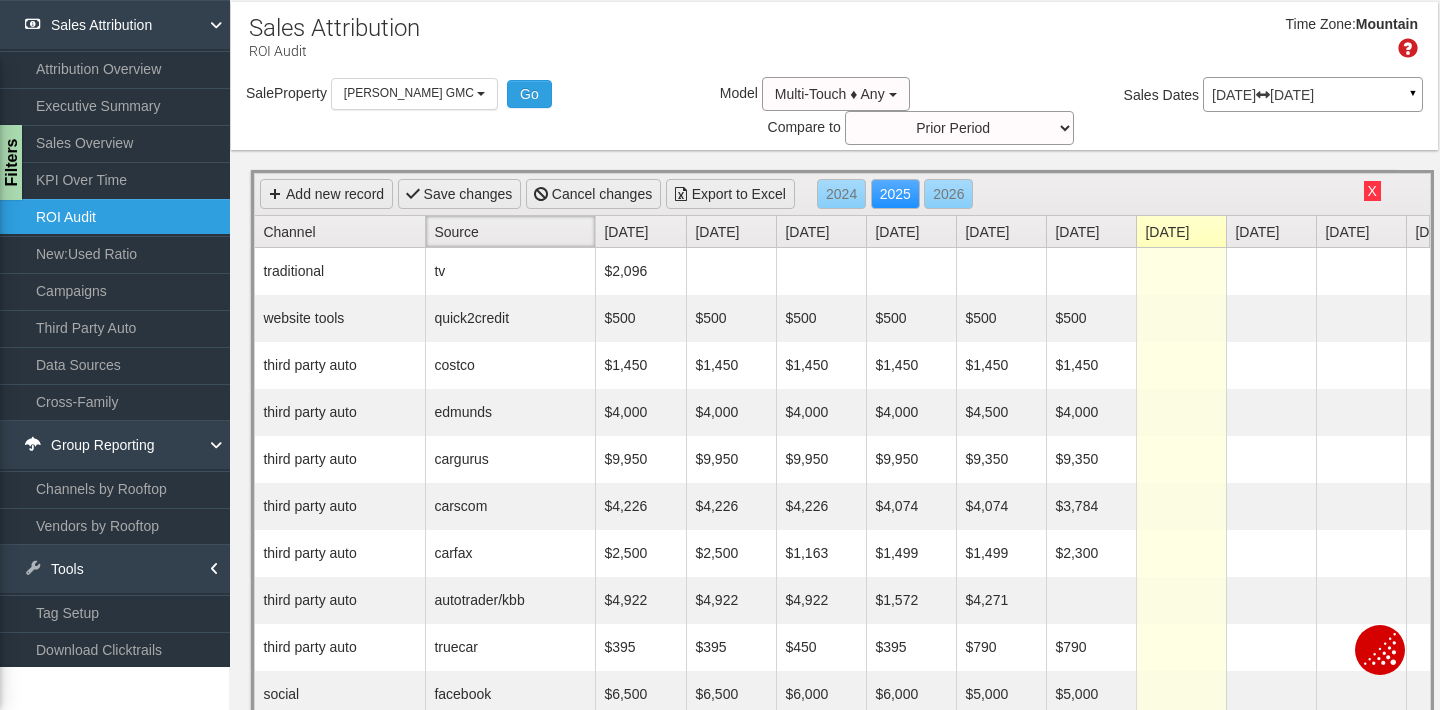 click on "Source" at bounding box center [514, 231] 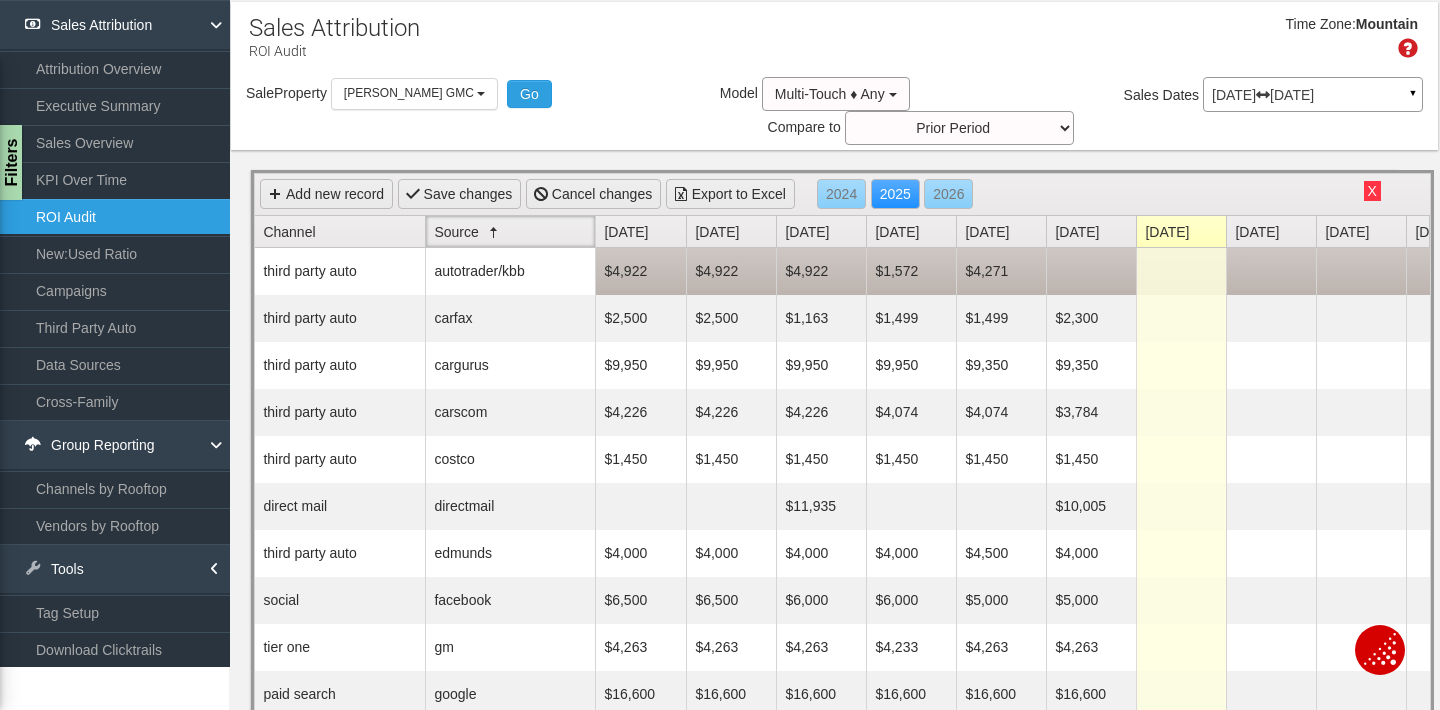 click at bounding box center [1091, 271] 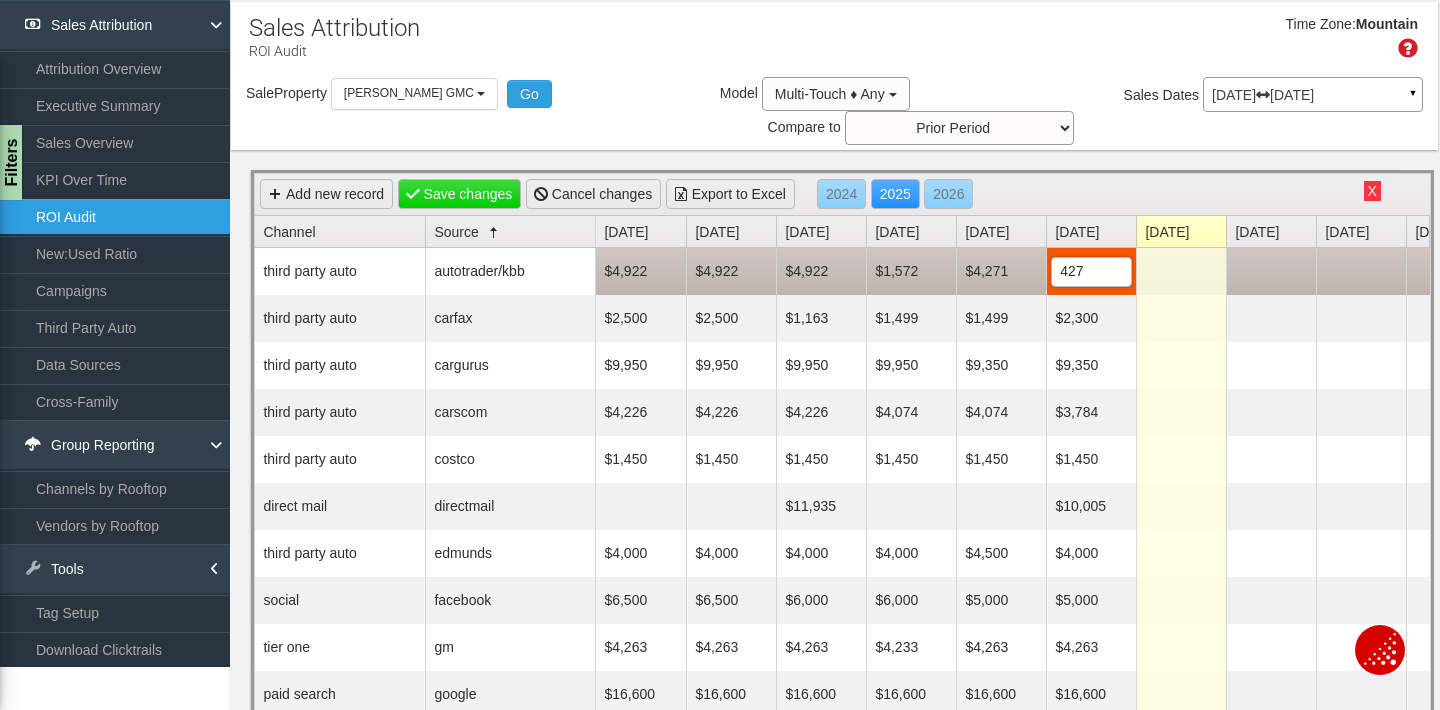 type on "4271" 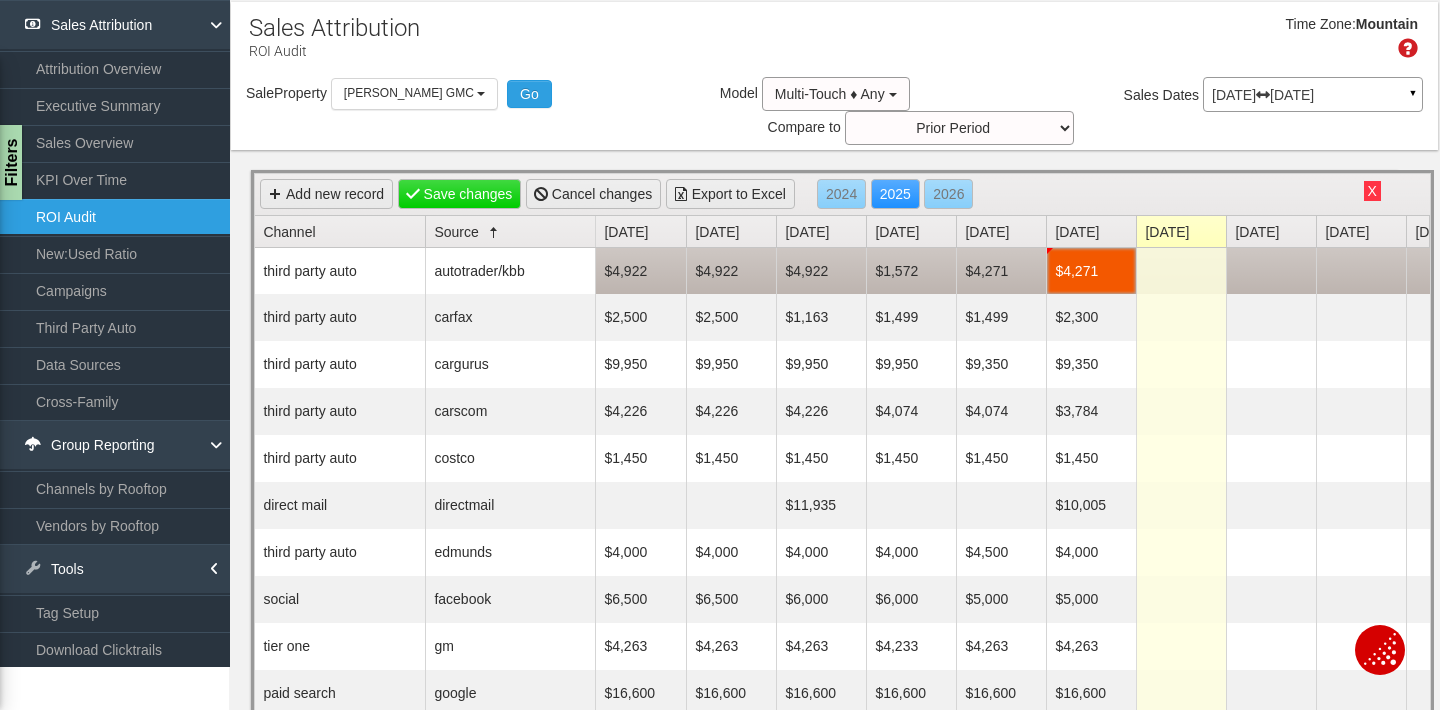 scroll, scrollTop: 0, scrollLeft: 0, axis: both 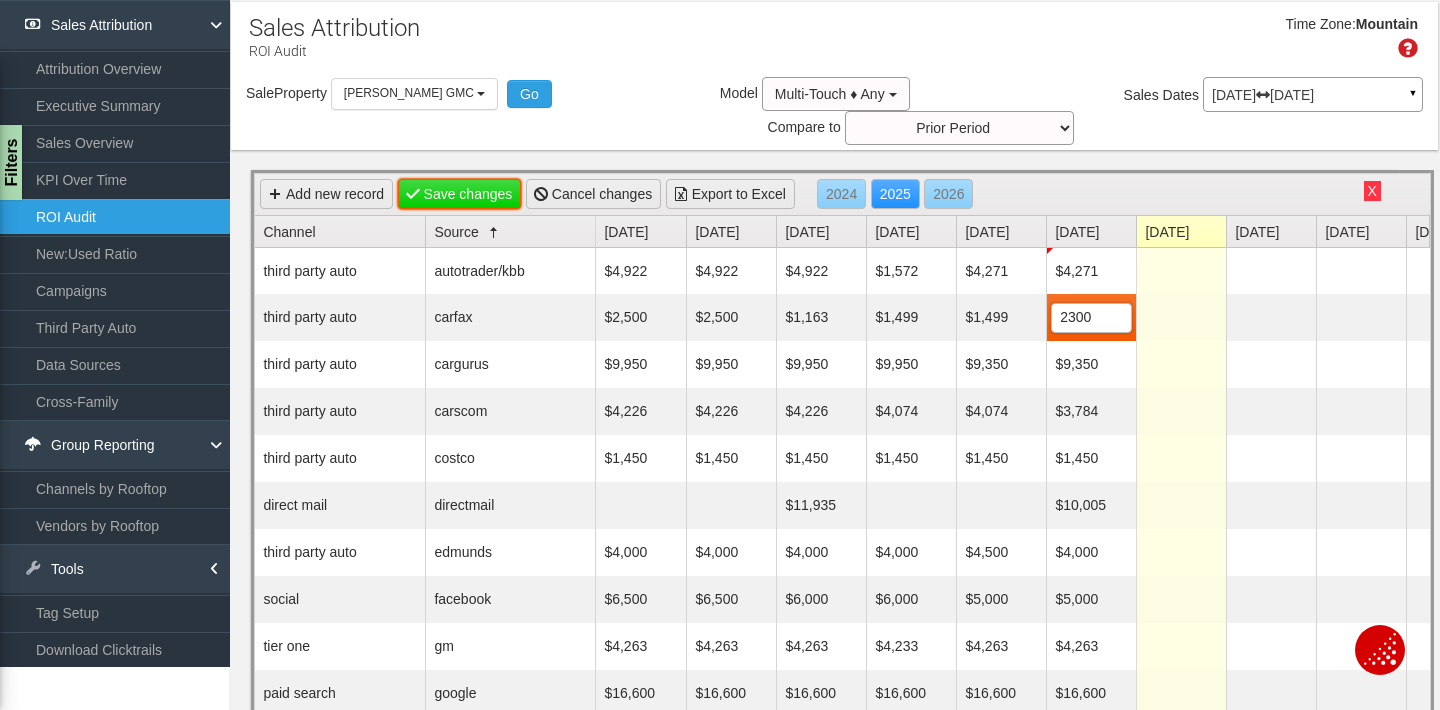 click on "Save changes" at bounding box center (460, 194) 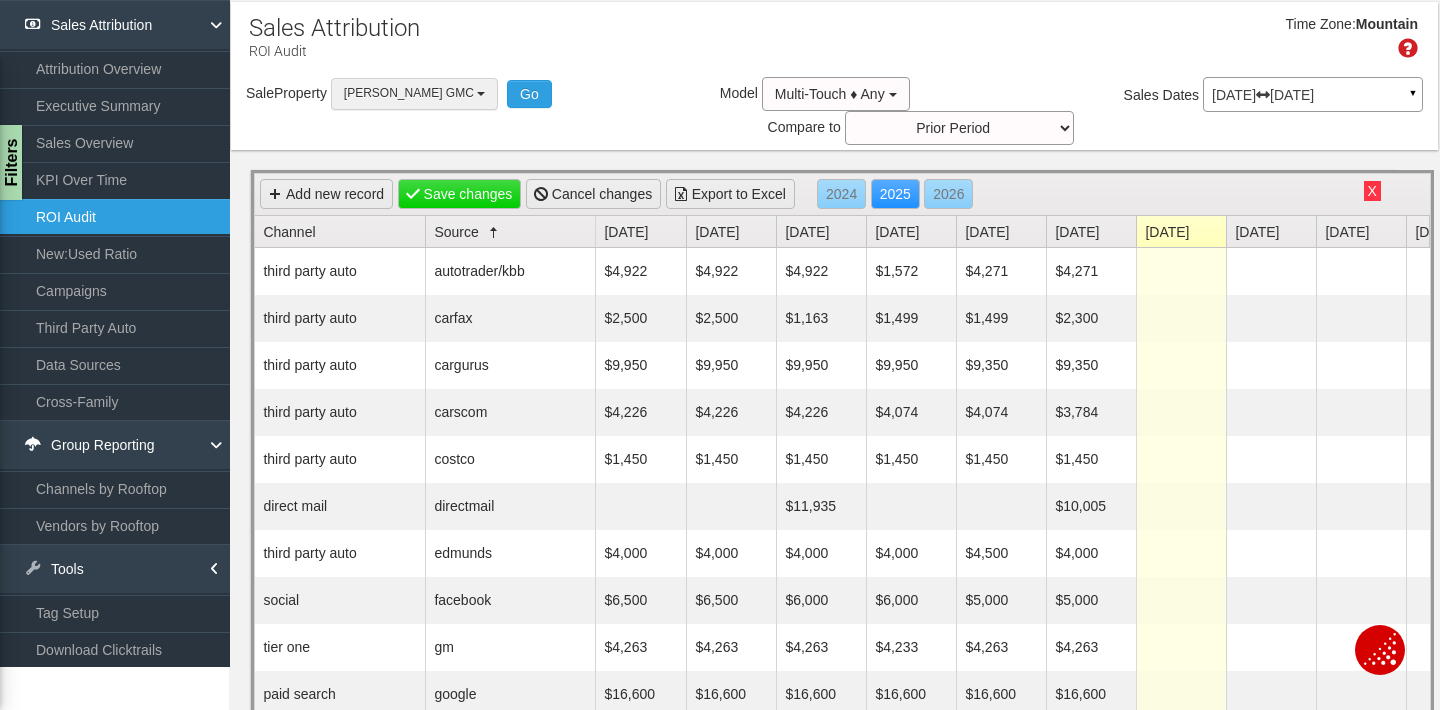 click on "[PERSON_NAME] GMC" at bounding box center [414, 93] 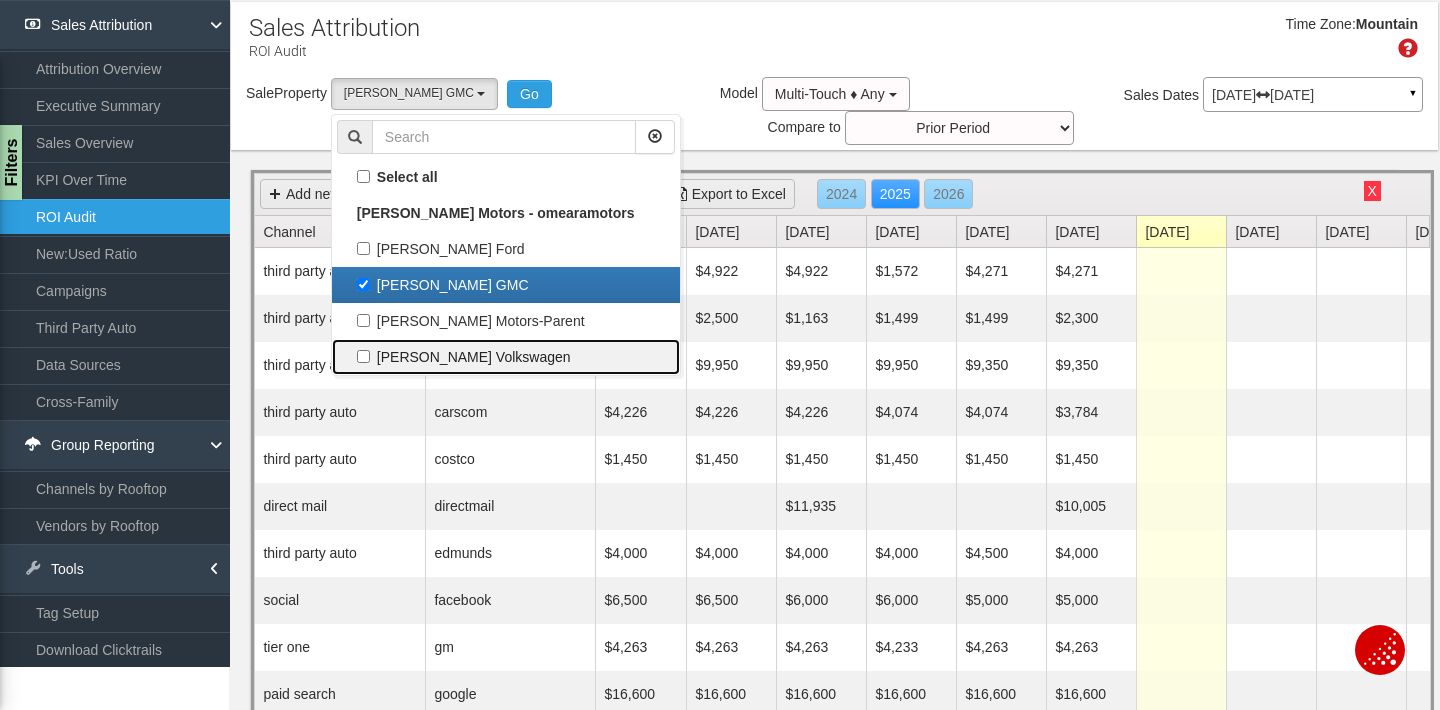 click on "[PERSON_NAME] Volkswagen" at bounding box center (506, 357) 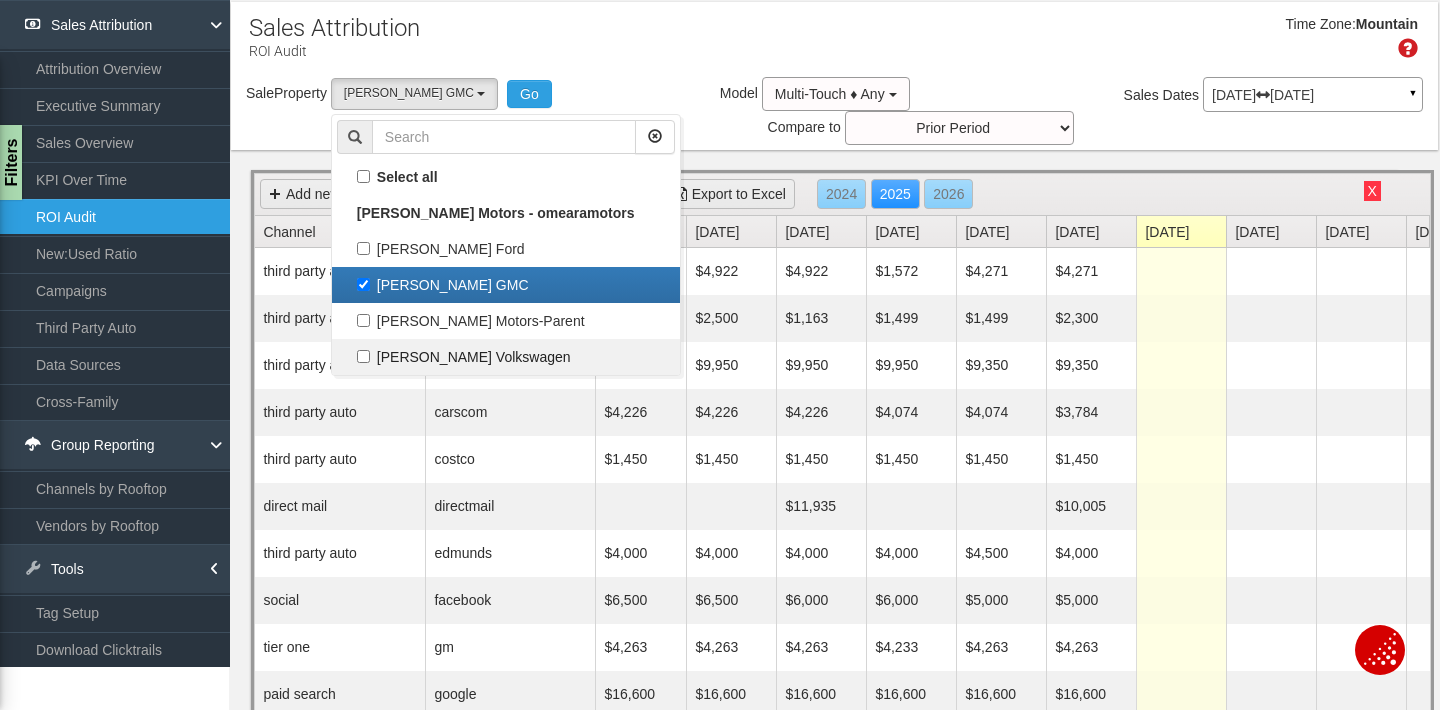 click on "[PERSON_NAME] Volkswagen" at bounding box center [363, 356] 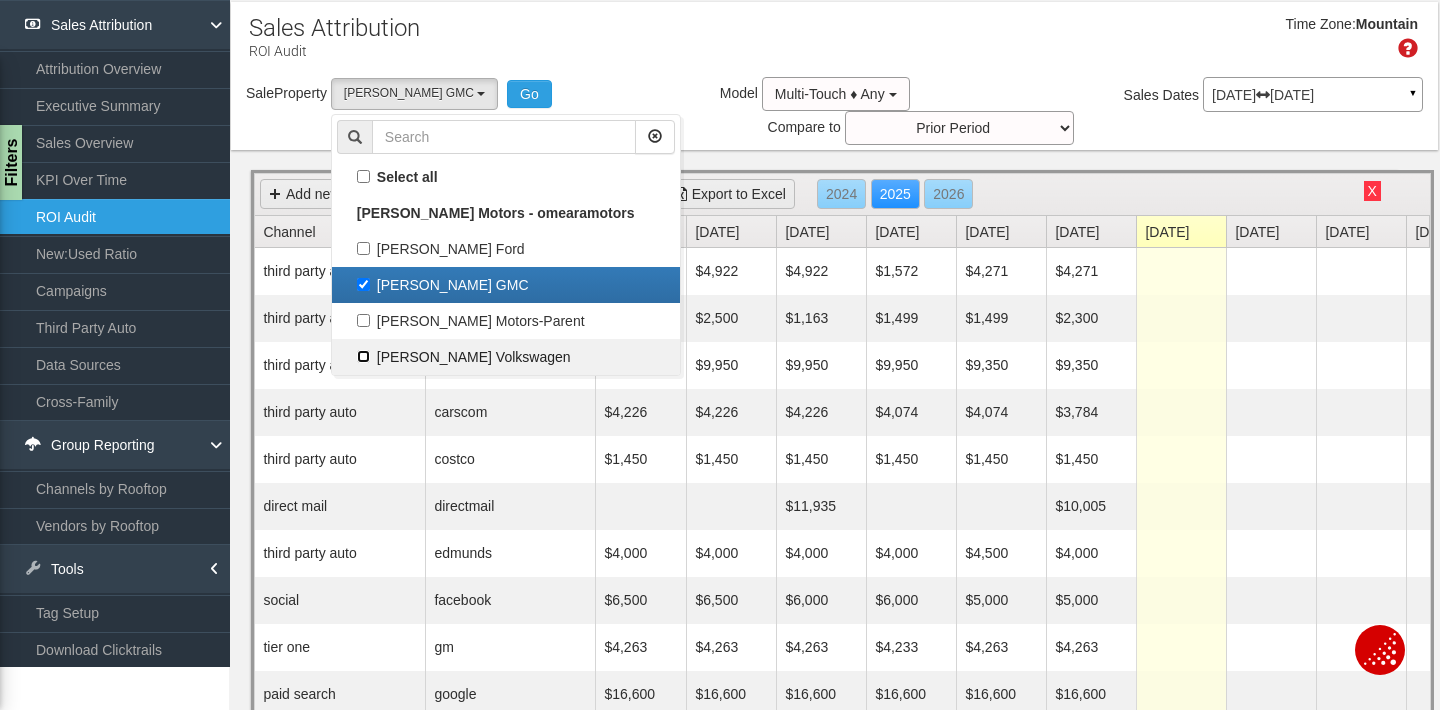 checkbox on "true" 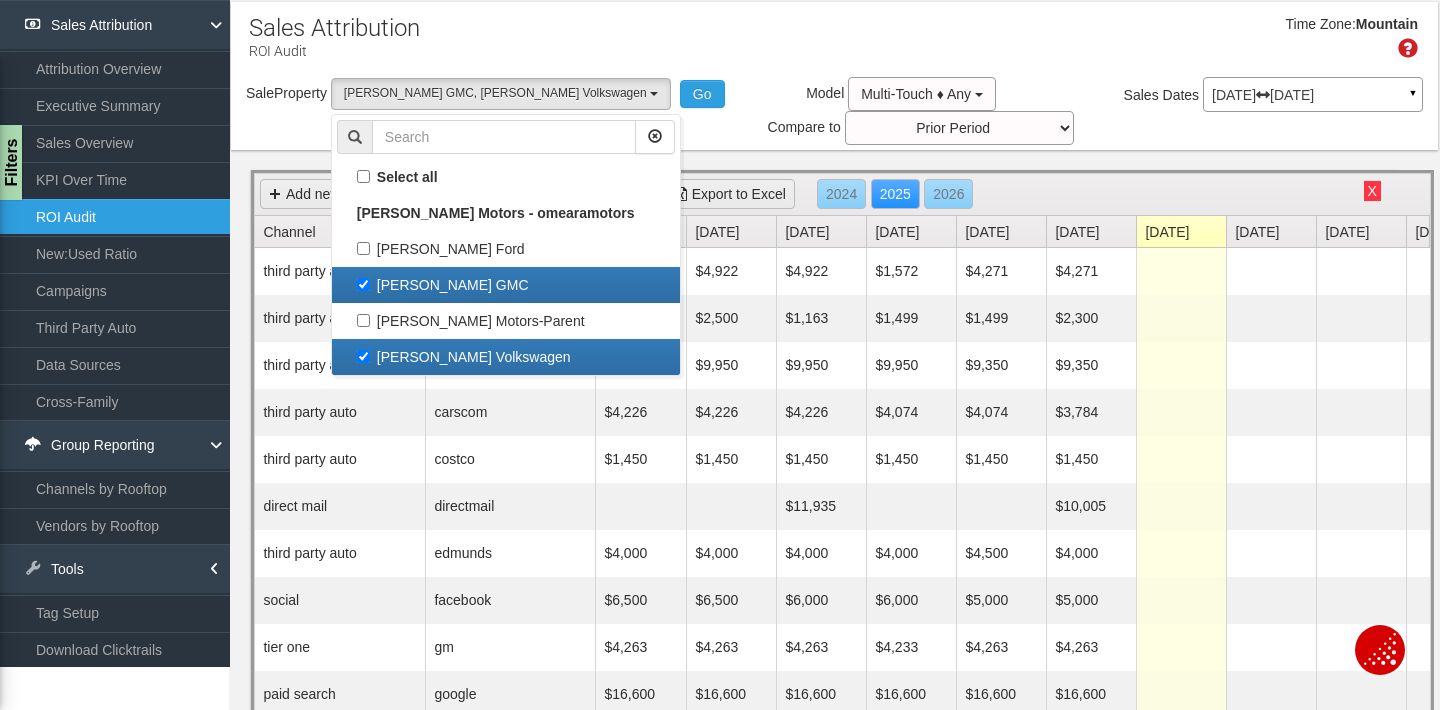 scroll, scrollTop: 36, scrollLeft: 0, axis: vertical 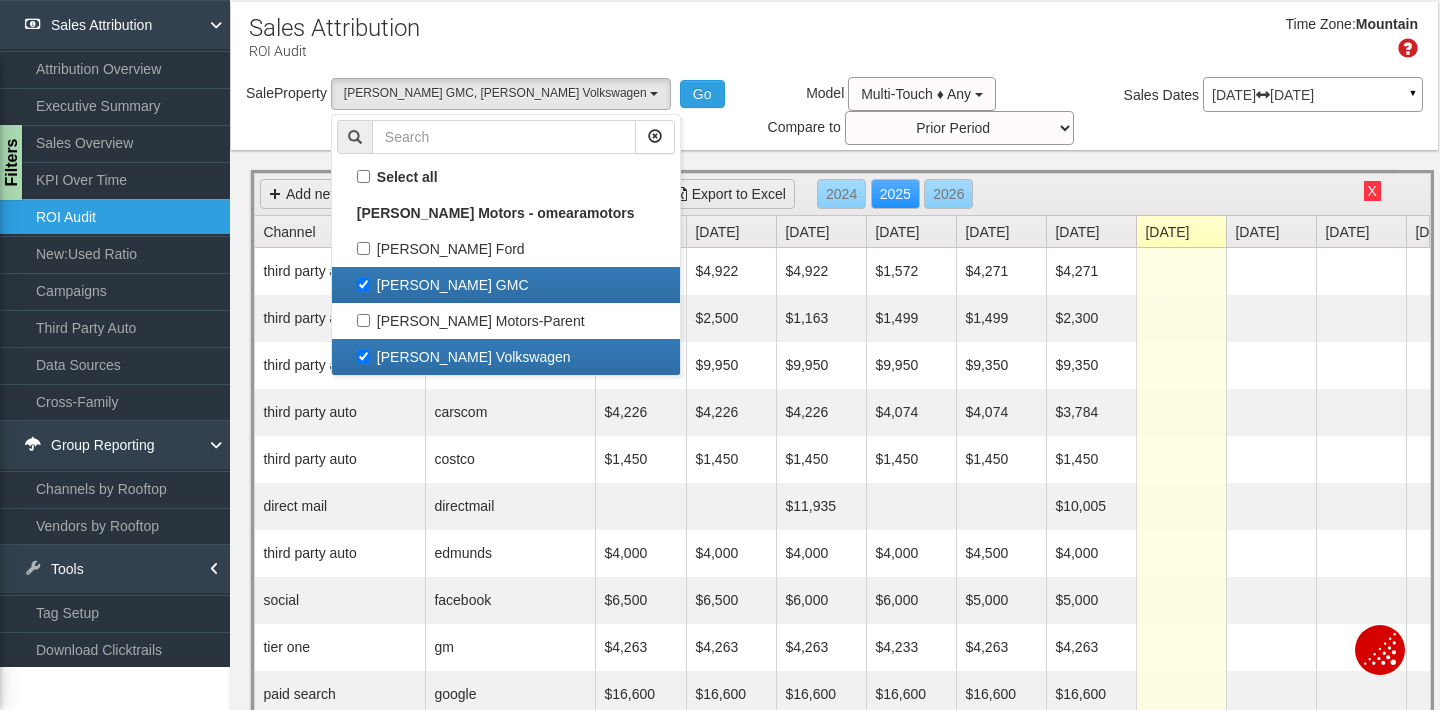 click on "[PERSON_NAME] GMC" at bounding box center (506, 285) 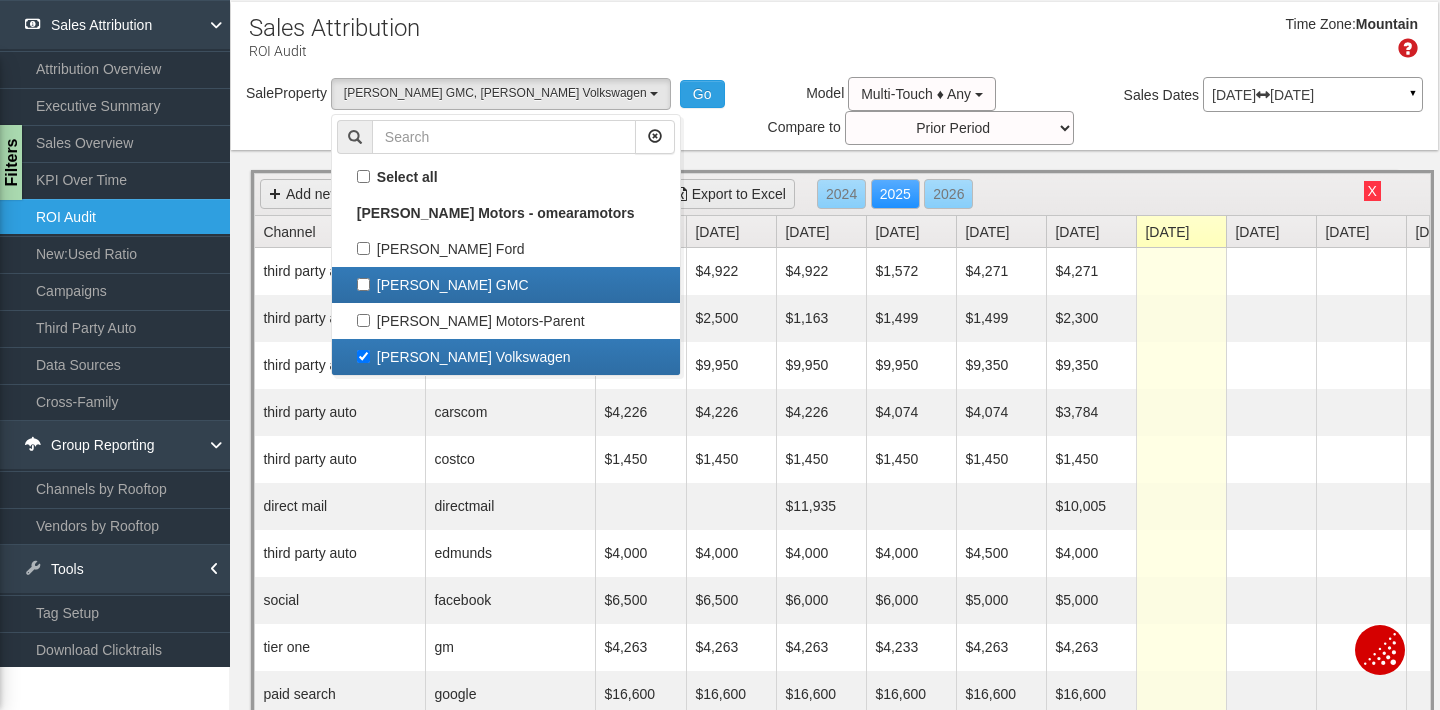 select on "object:490" 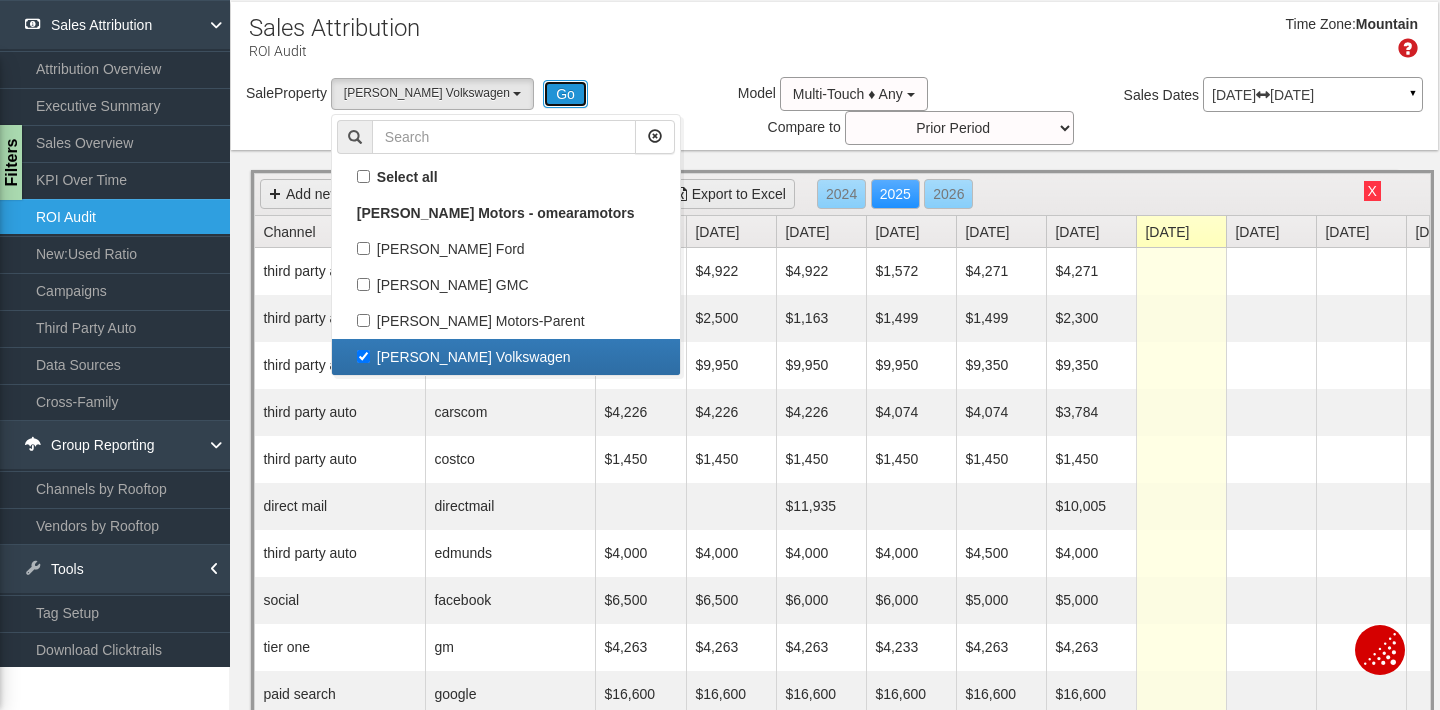 click on "Go" at bounding box center [565, 94] 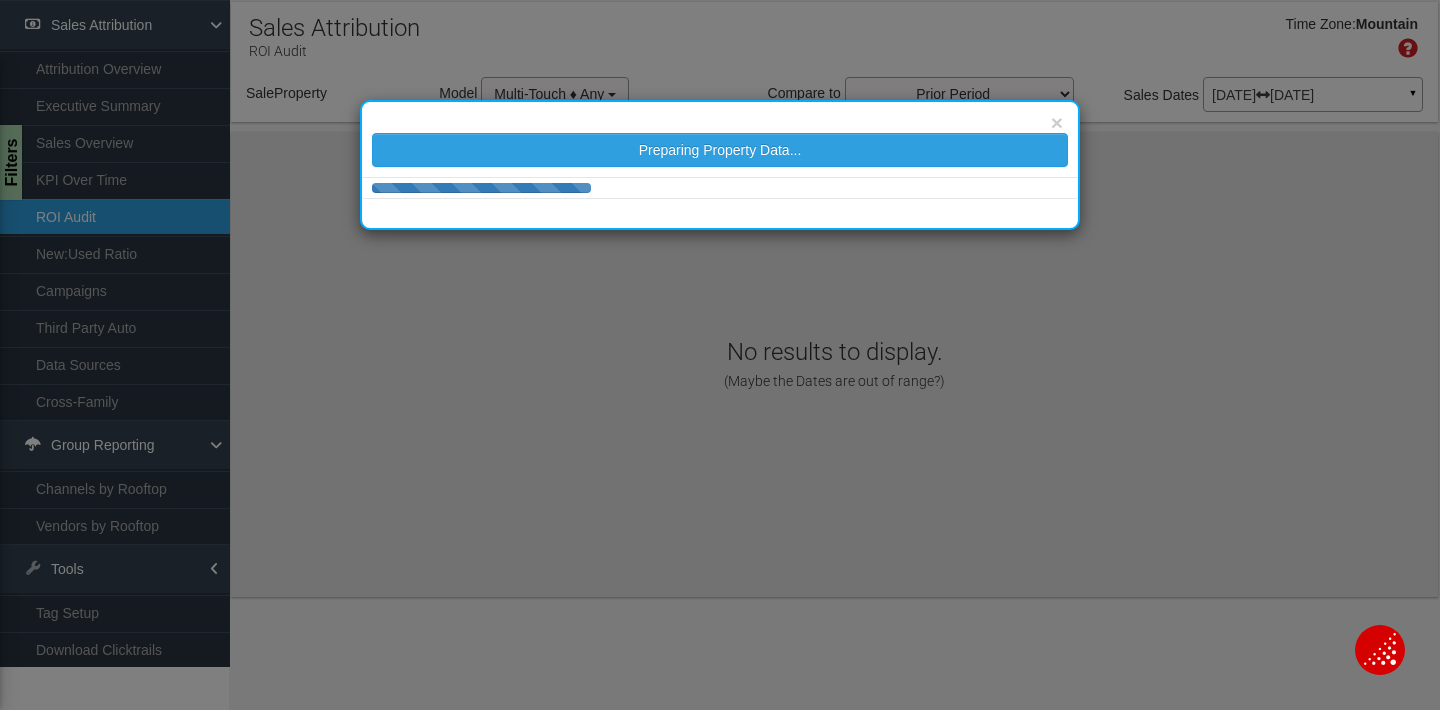 select on "object:550" 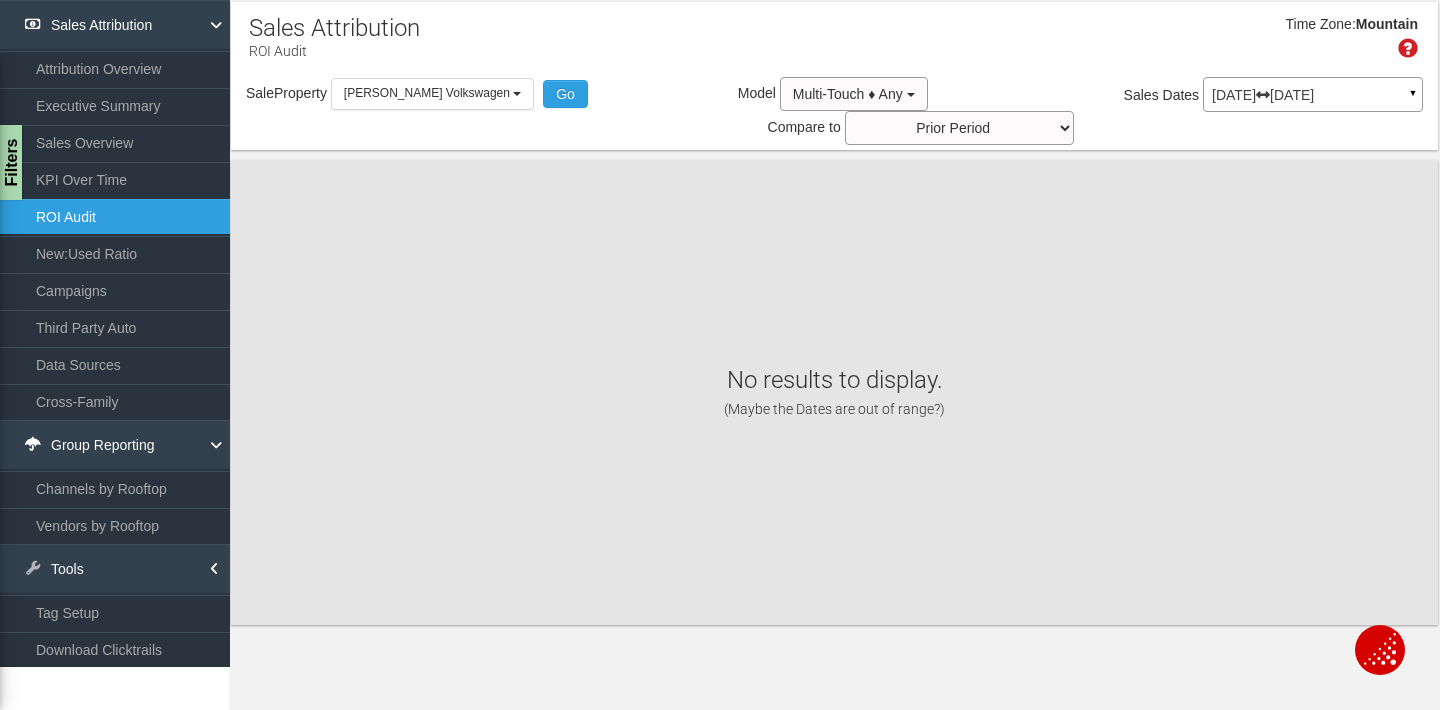 scroll, scrollTop: 0, scrollLeft: 0, axis: both 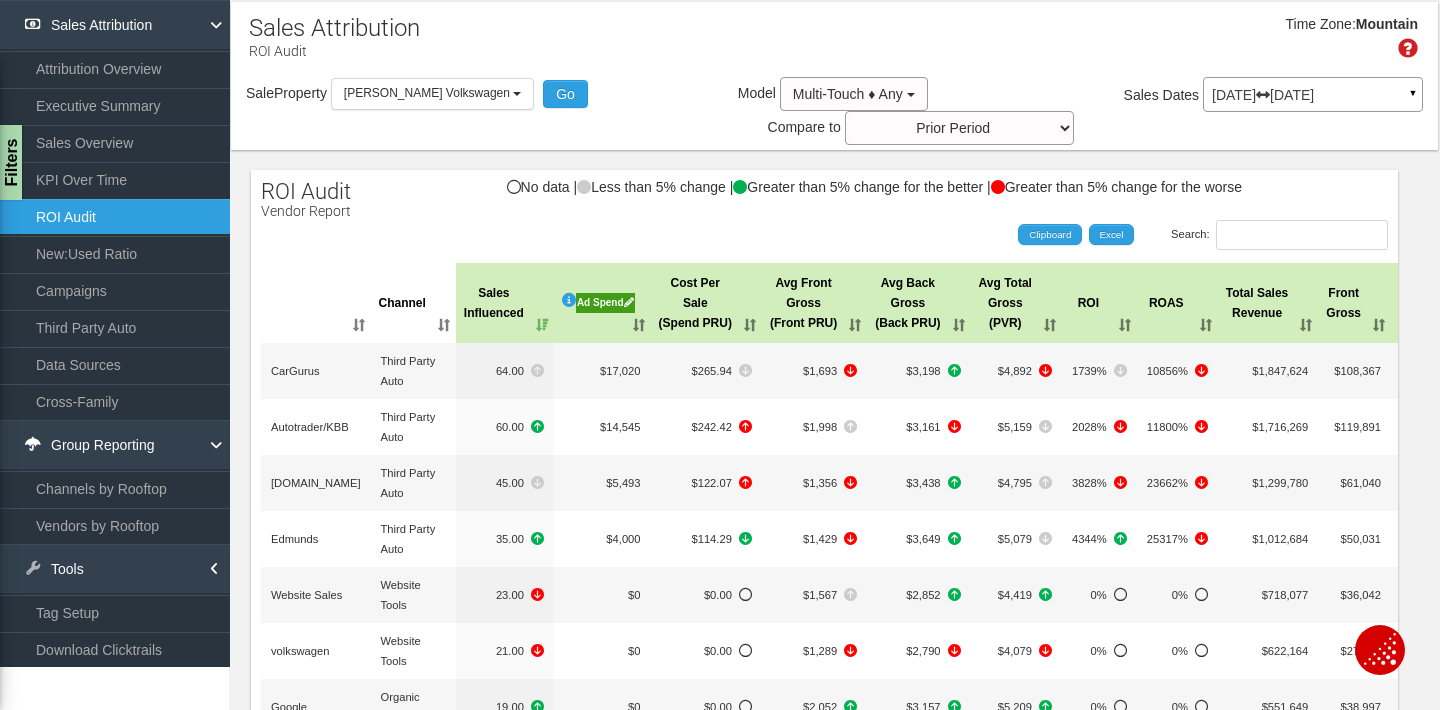 click on "Ad Spend" at bounding box center (605, 303) 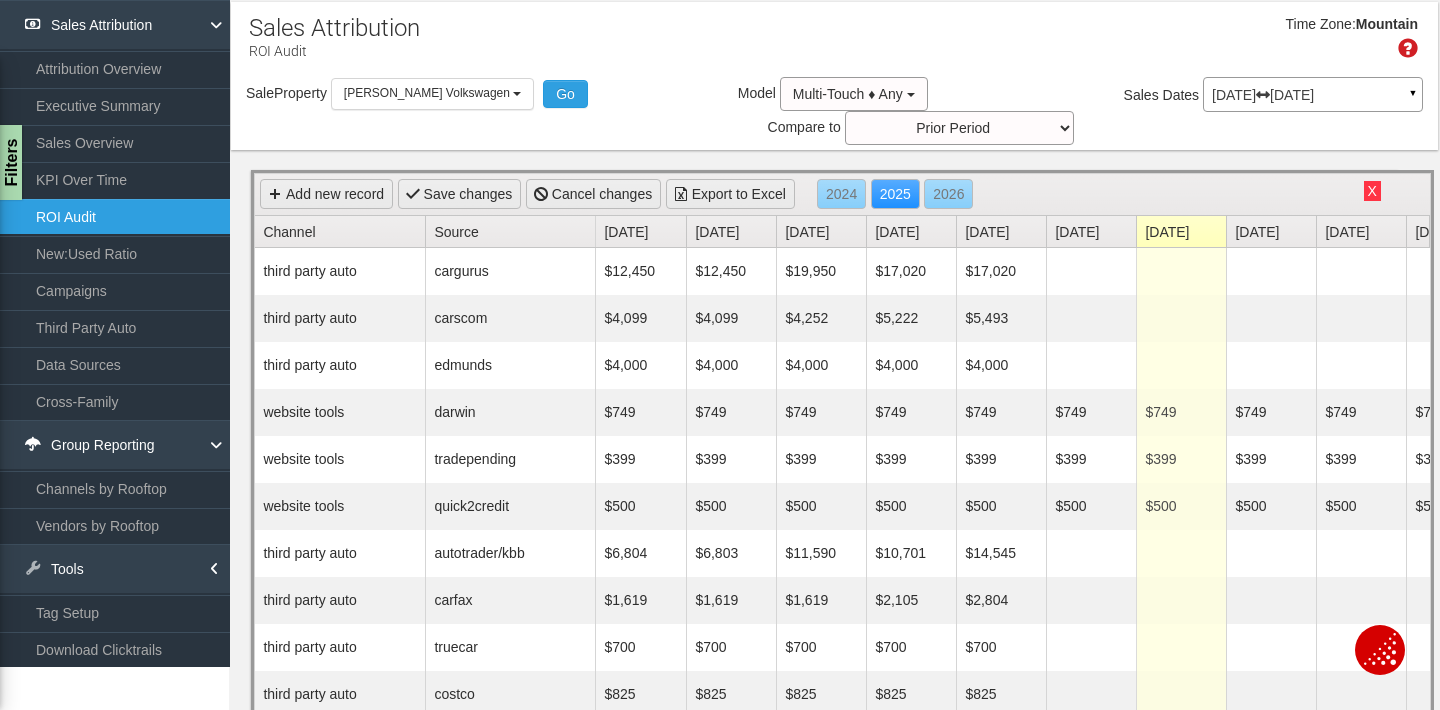 click on "Source" at bounding box center (514, 231) 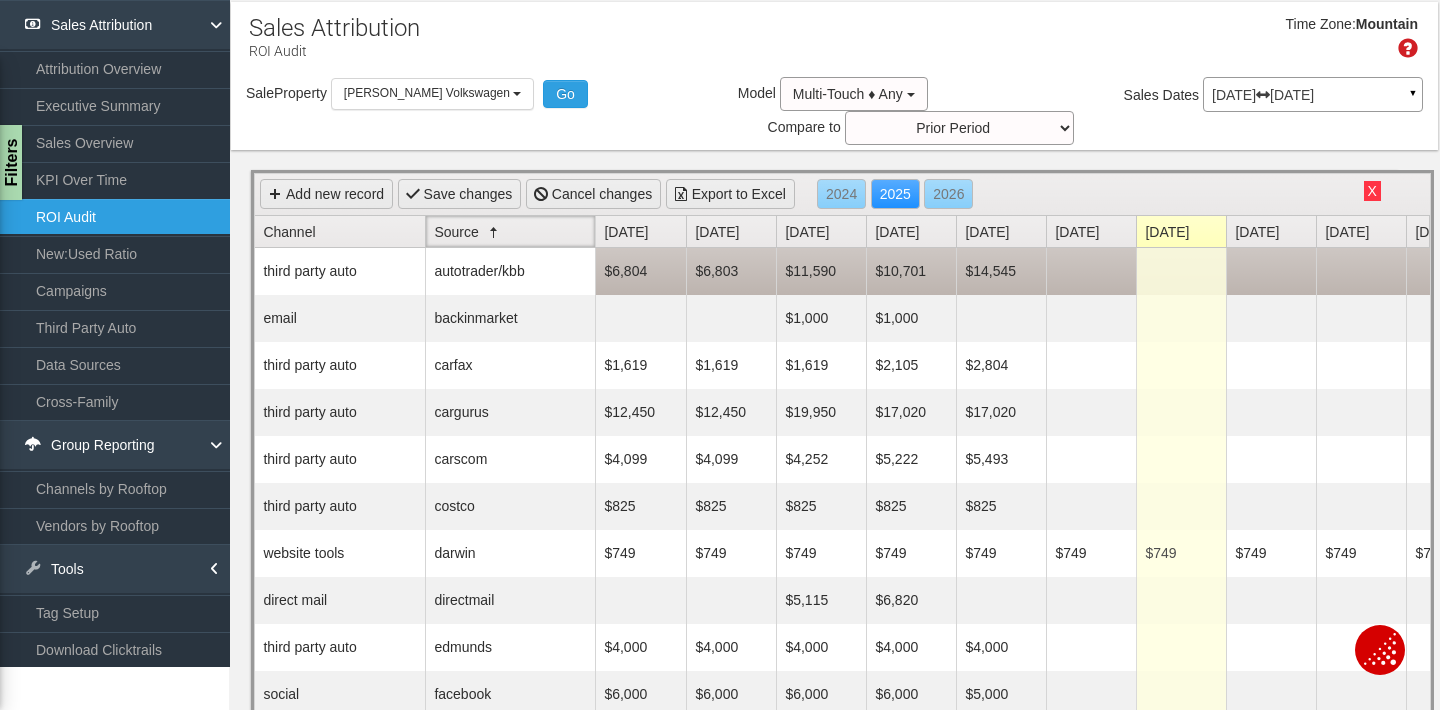 click at bounding box center (1091, 271) 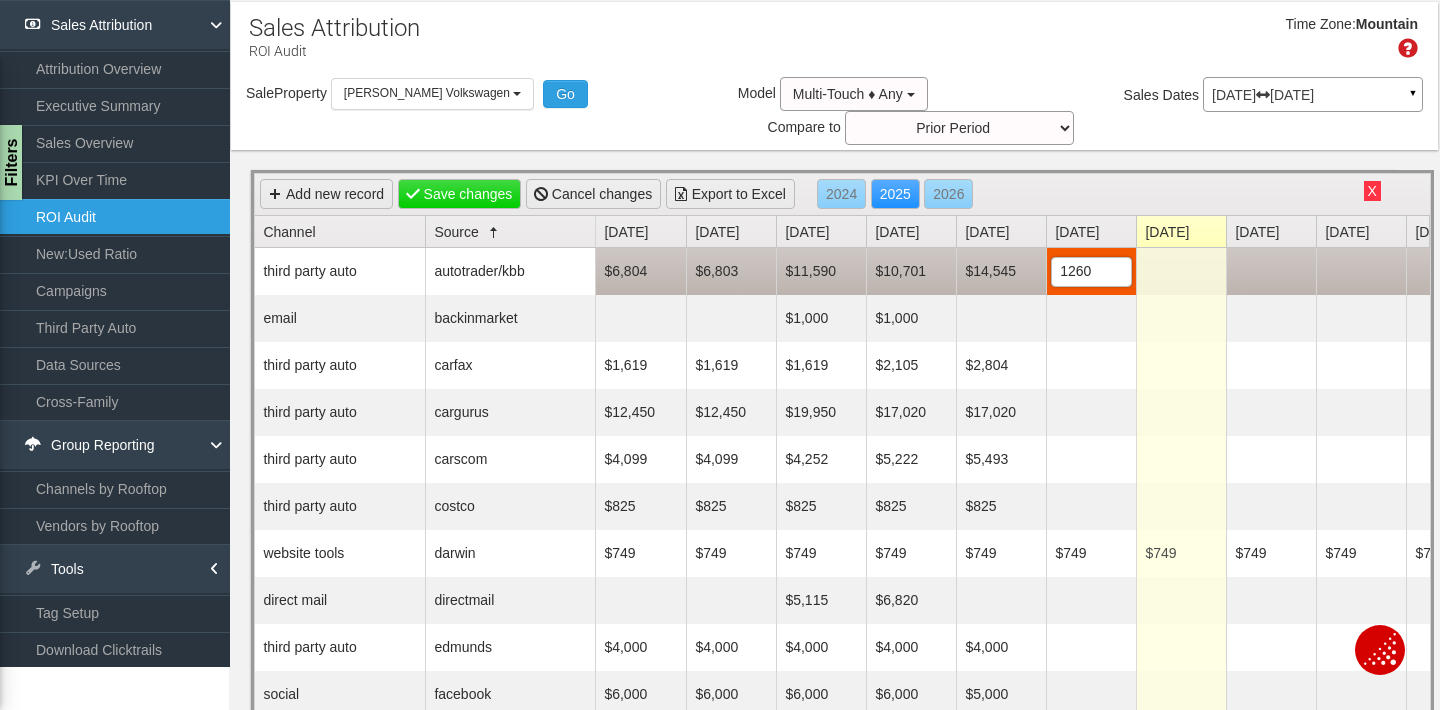 type on "12601" 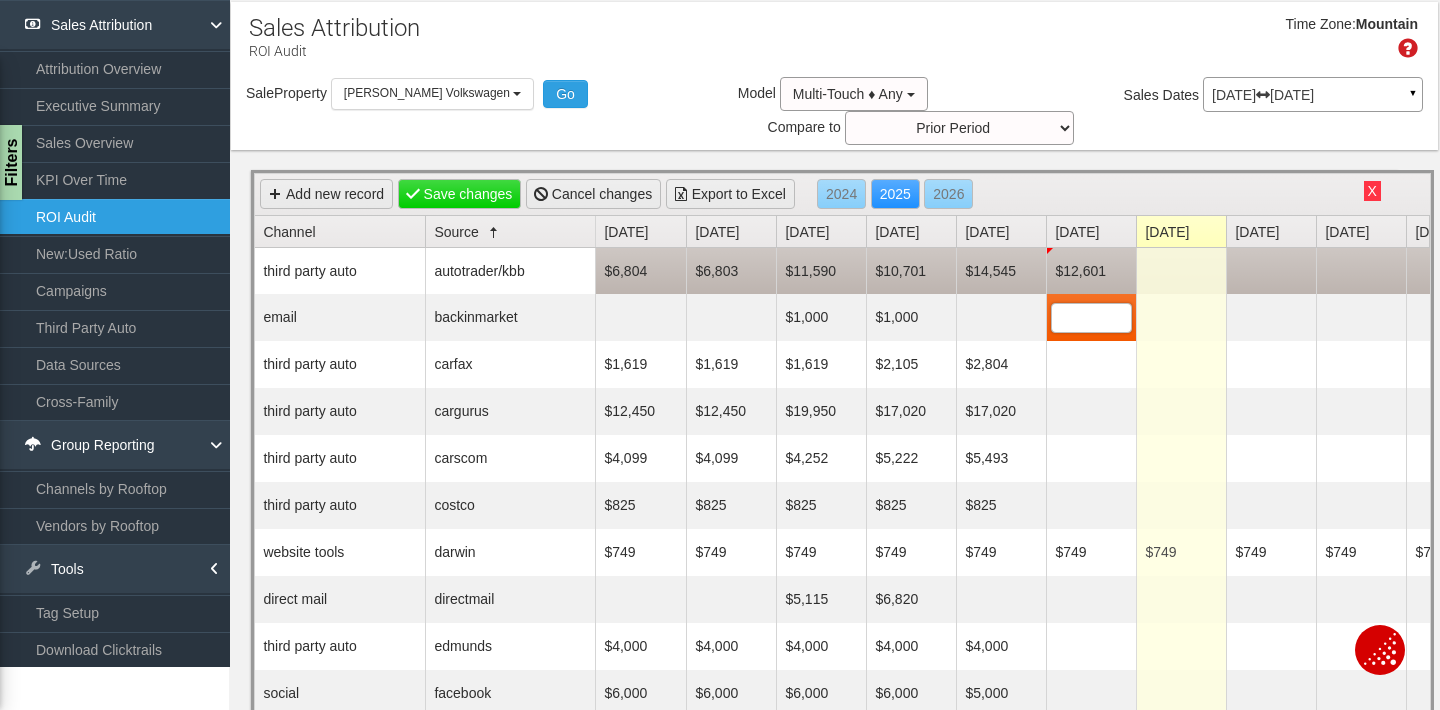 scroll, scrollTop: 0, scrollLeft: 0, axis: both 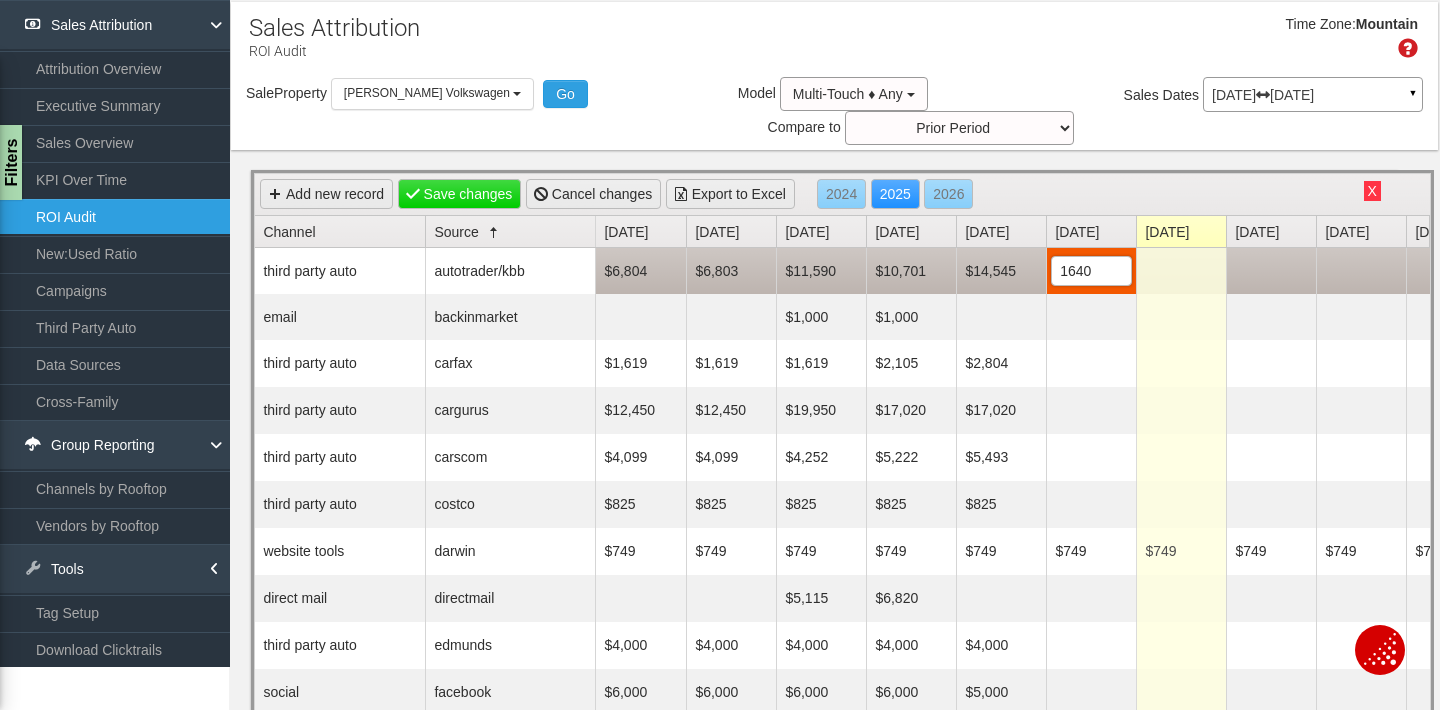 type on "16400" 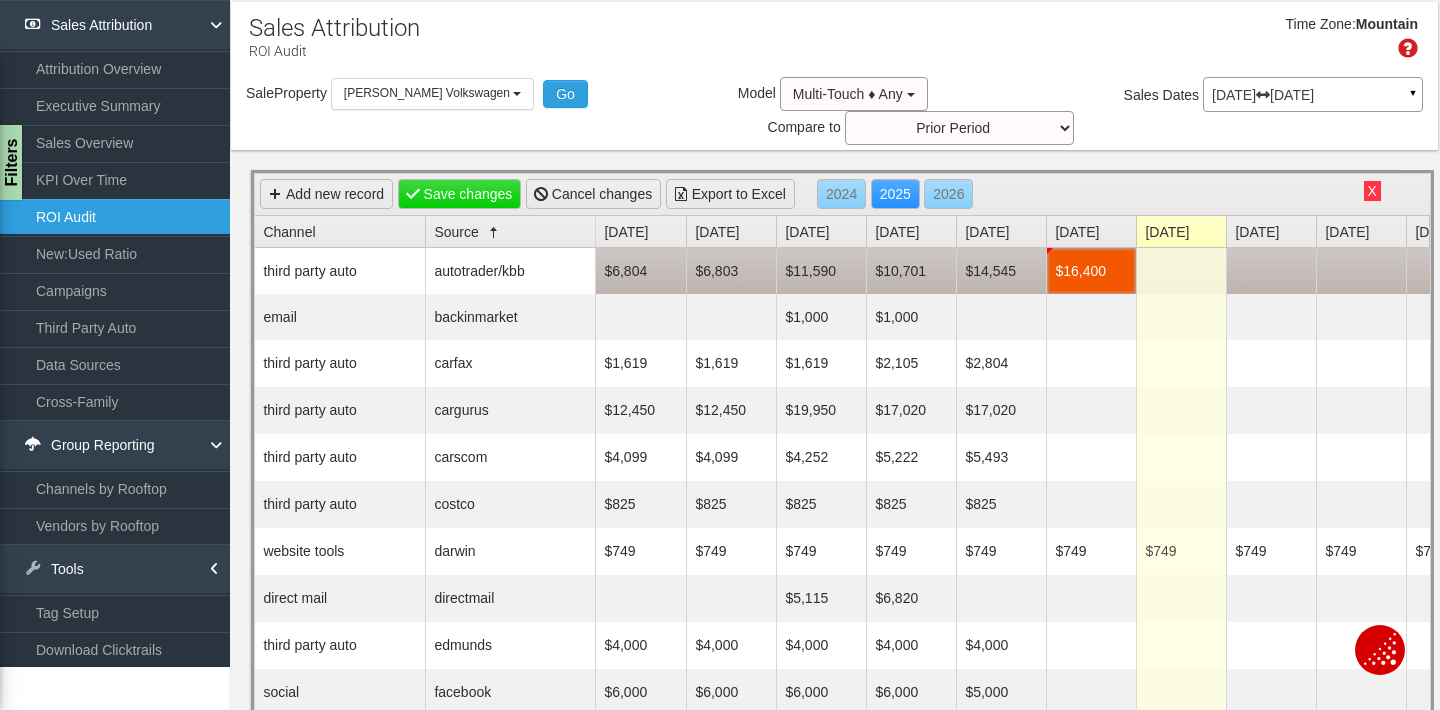 scroll, scrollTop: 0, scrollLeft: 0, axis: both 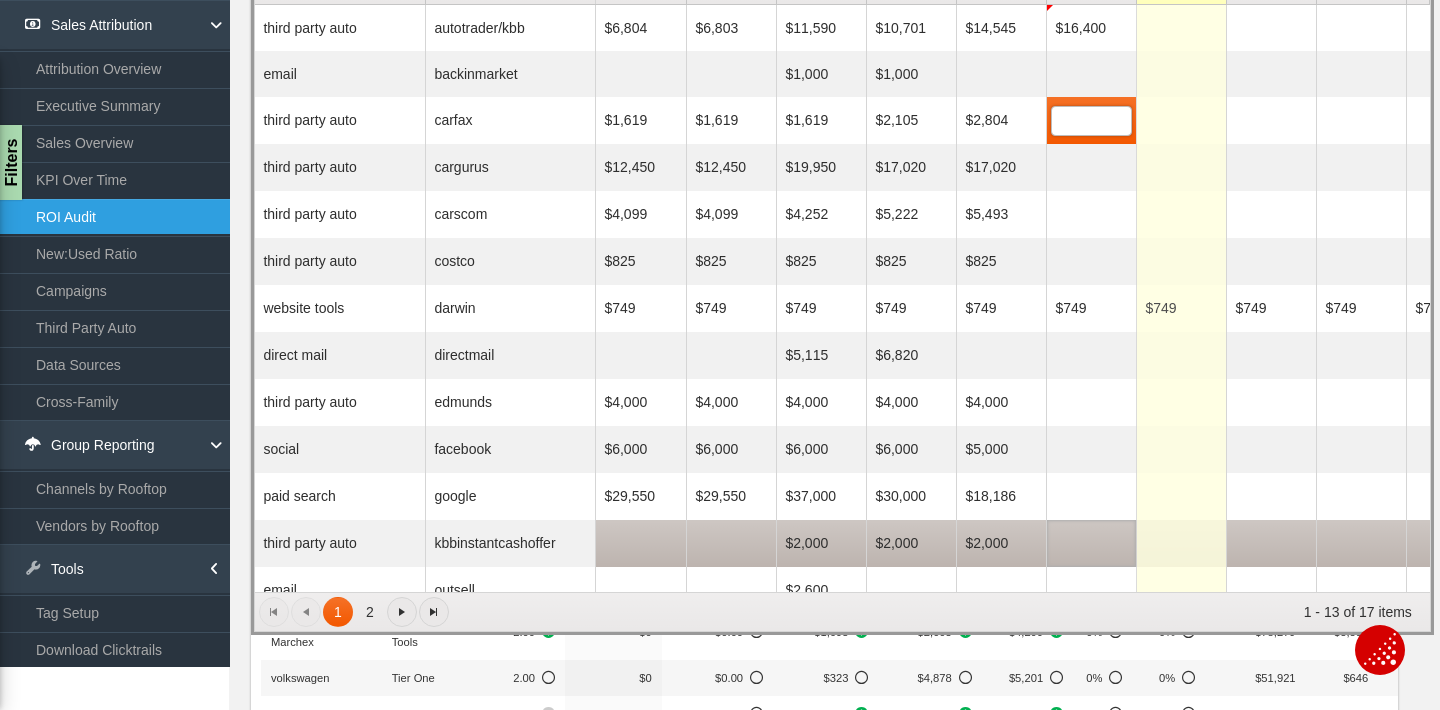 click at bounding box center (1091, 543) 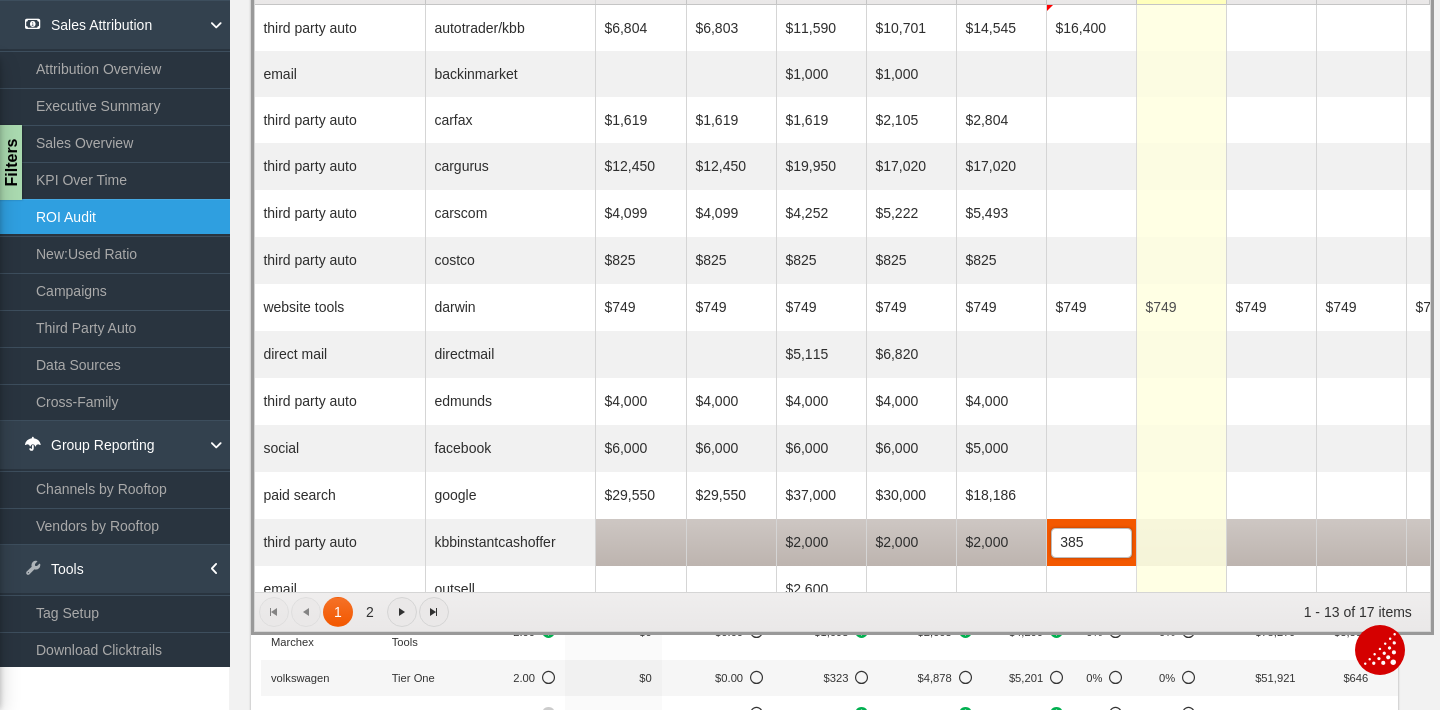 type on "3850" 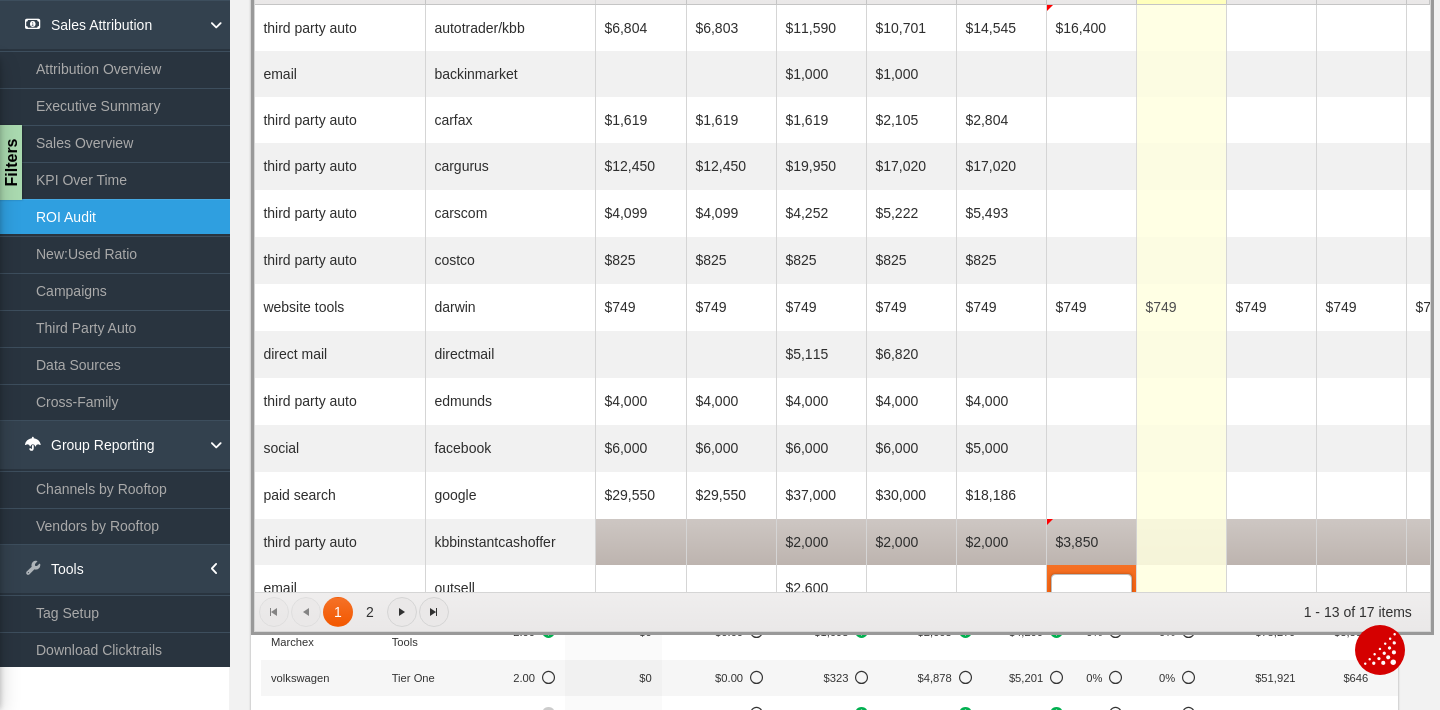 scroll, scrollTop: 10, scrollLeft: 0, axis: vertical 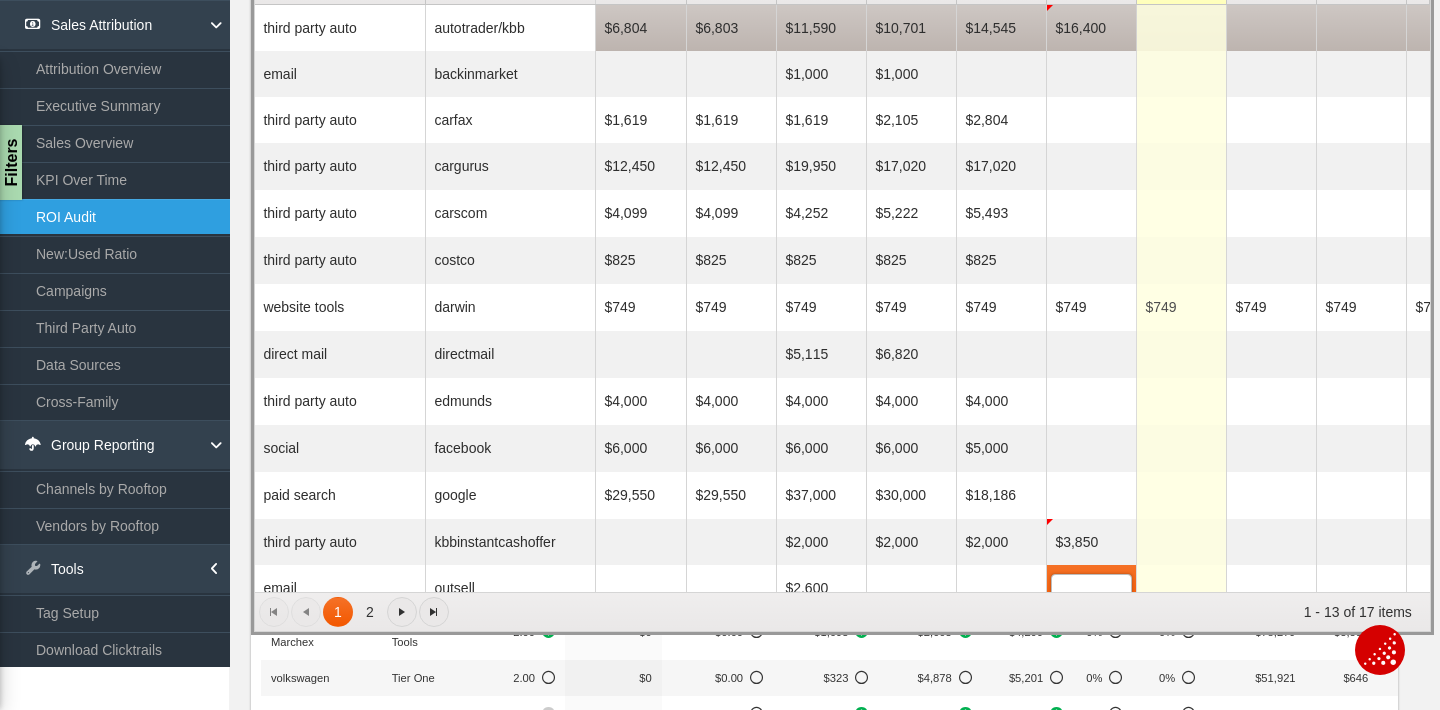 click on "$16,400" at bounding box center (1091, 28) 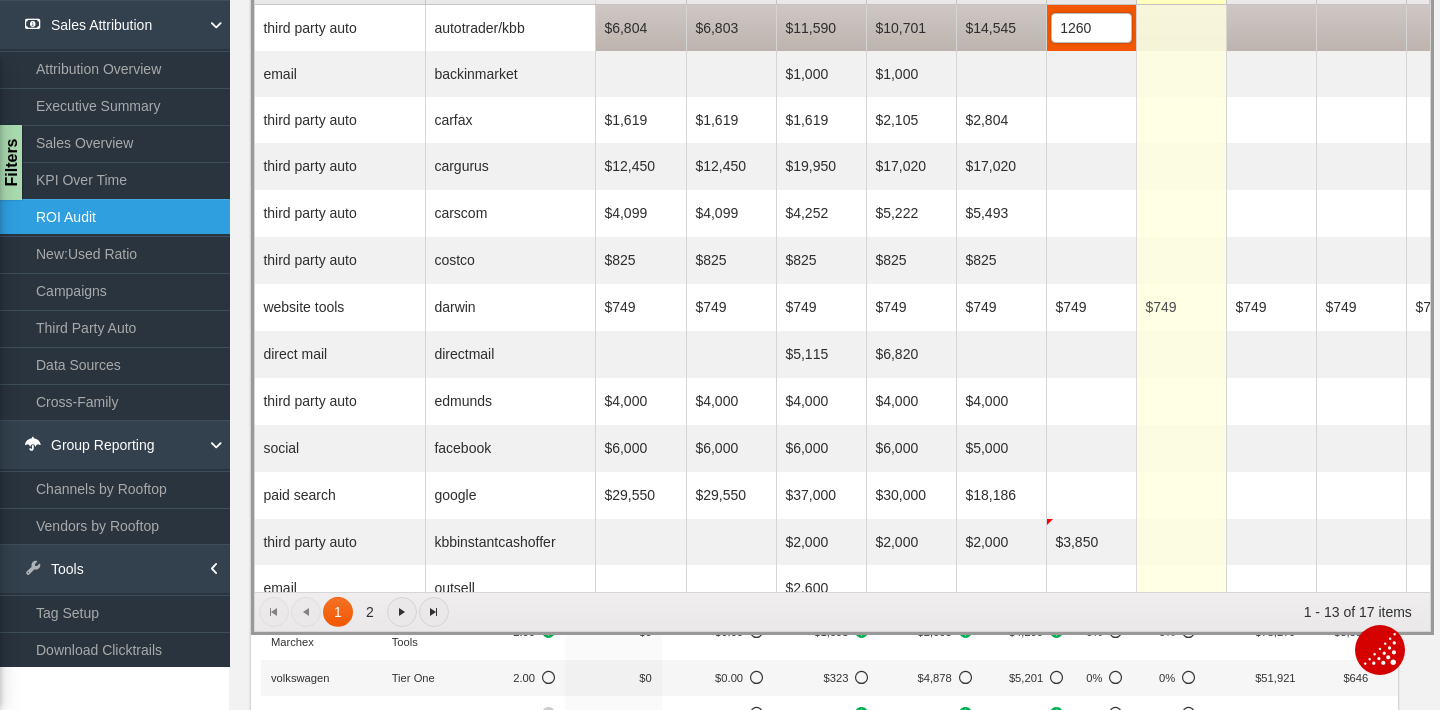 type on "12601" 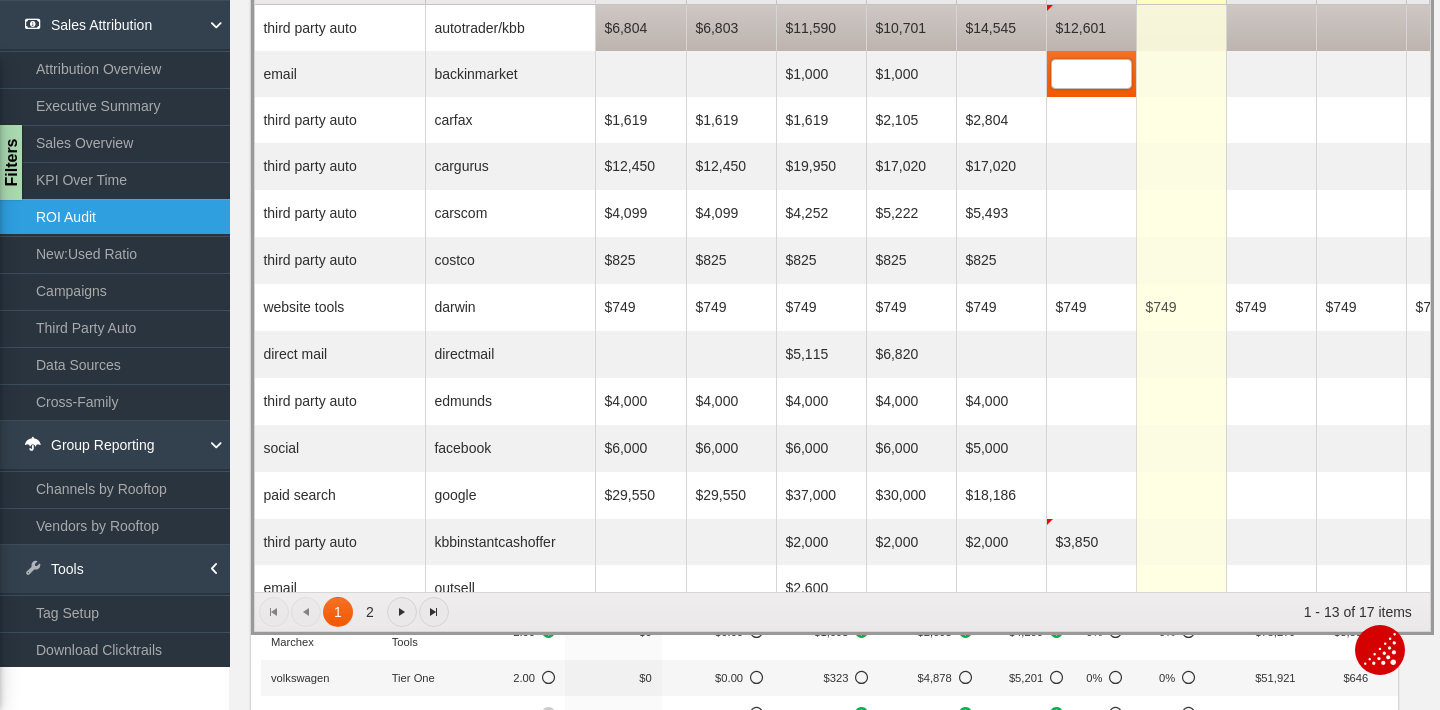 scroll, scrollTop: 0, scrollLeft: 0, axis: both 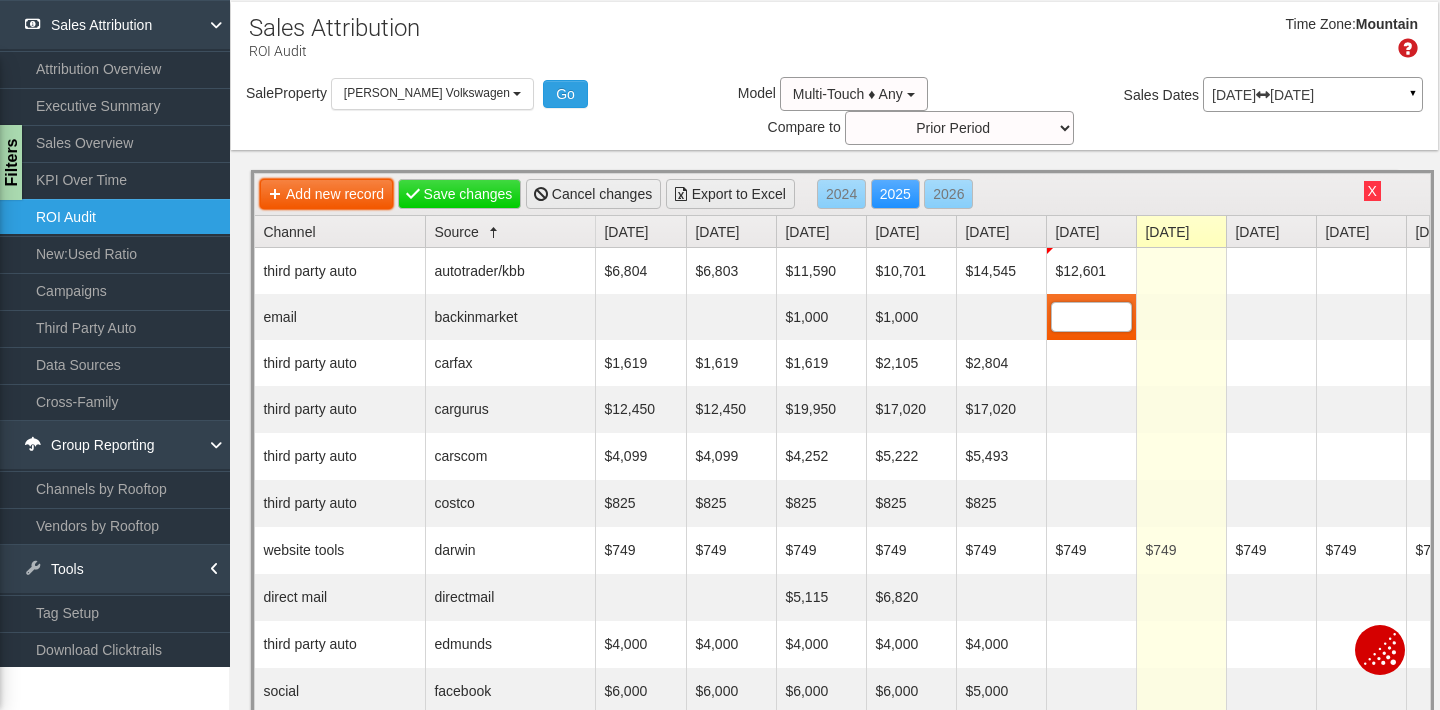 click on "Add new record" at bounding box center [326, 194] 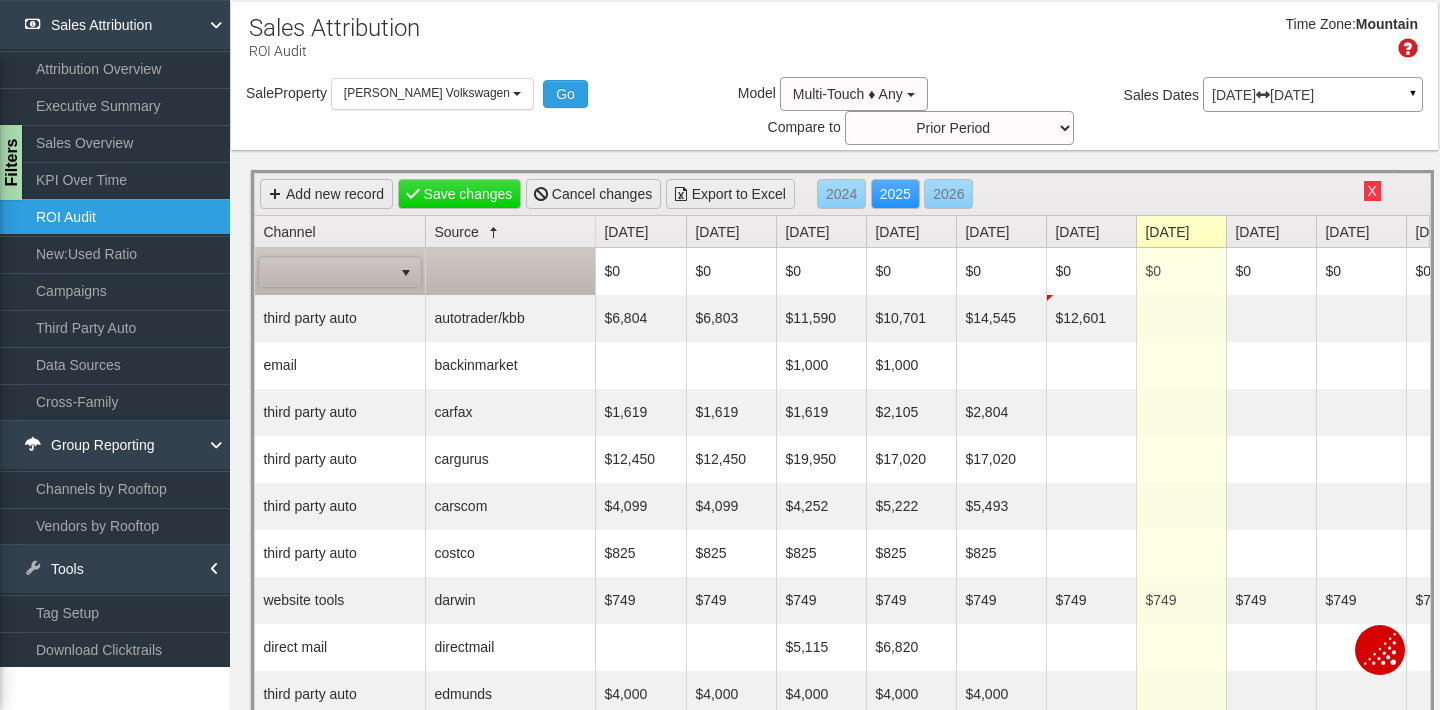 click at bounding box center (326, 272) 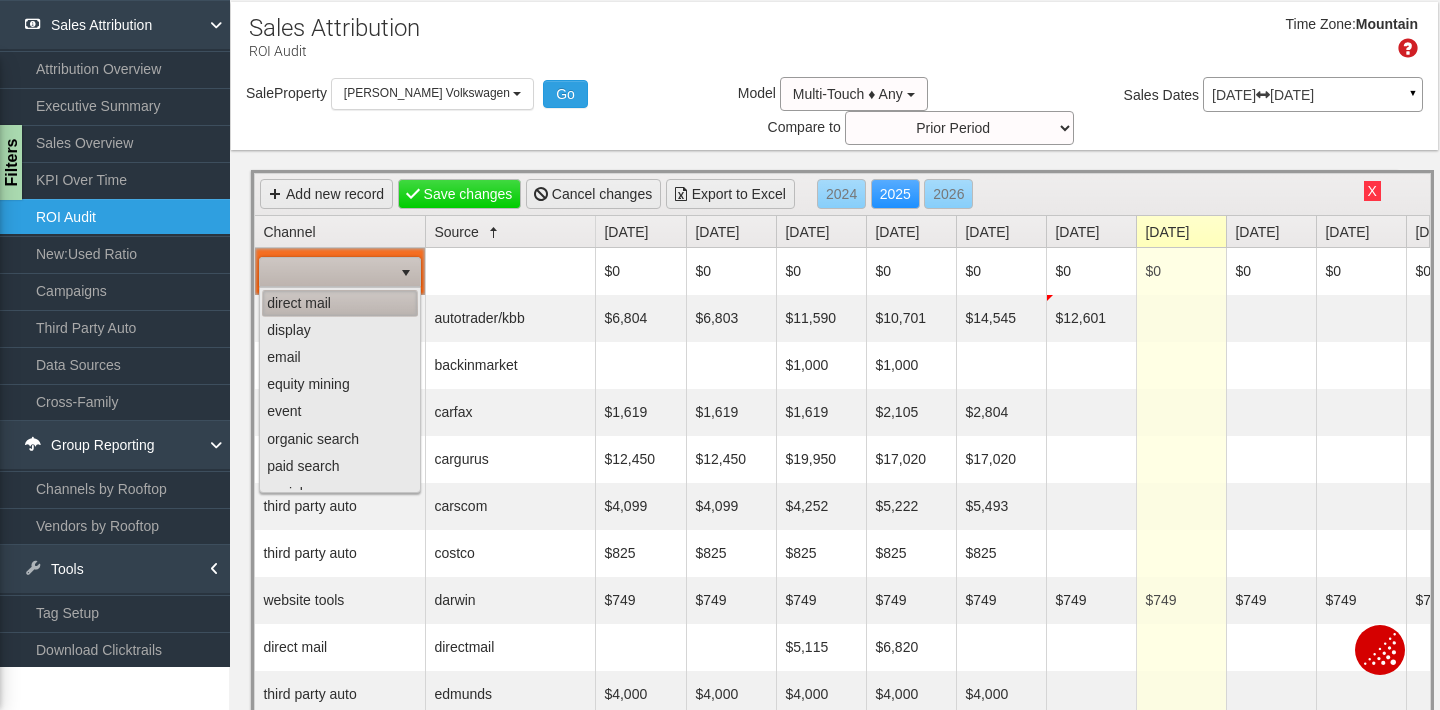 click on "direct mail" at bounding box center [340, 303] 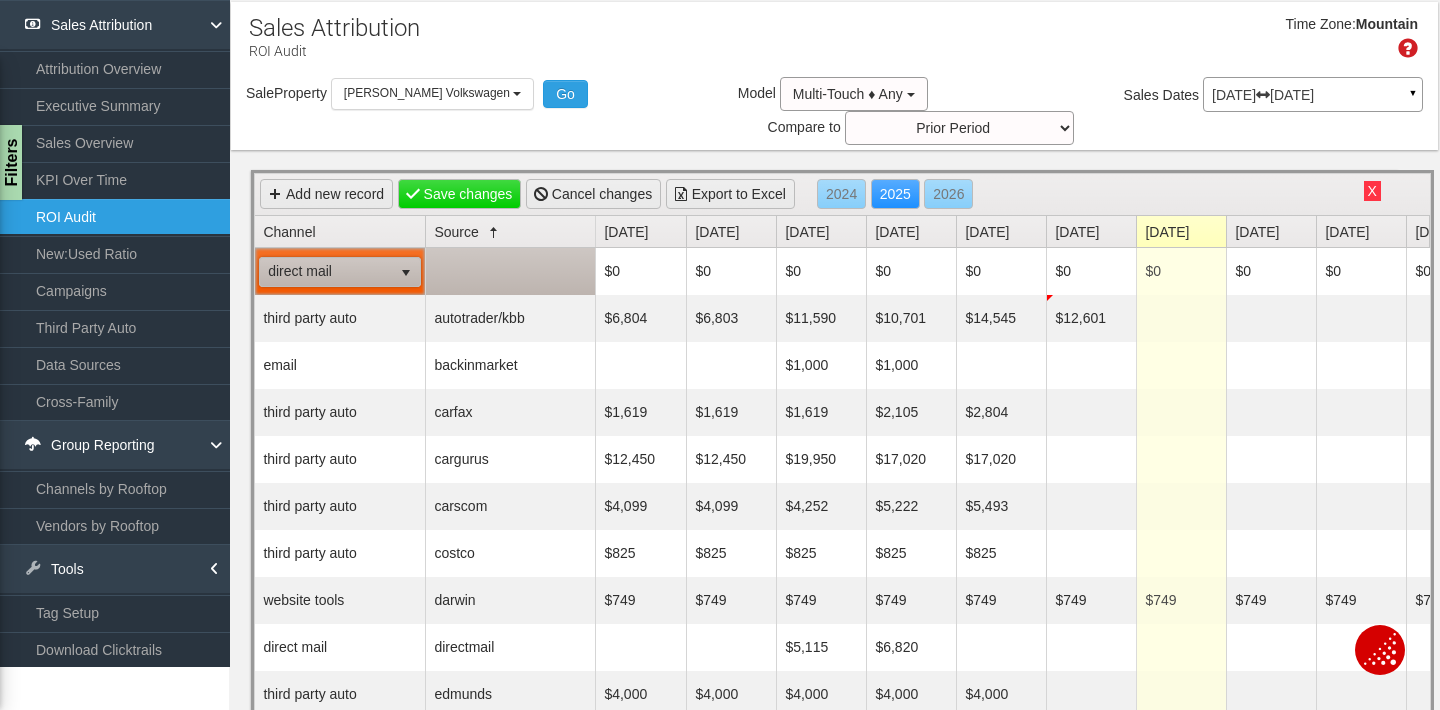 click at bounding box center (510, 271) 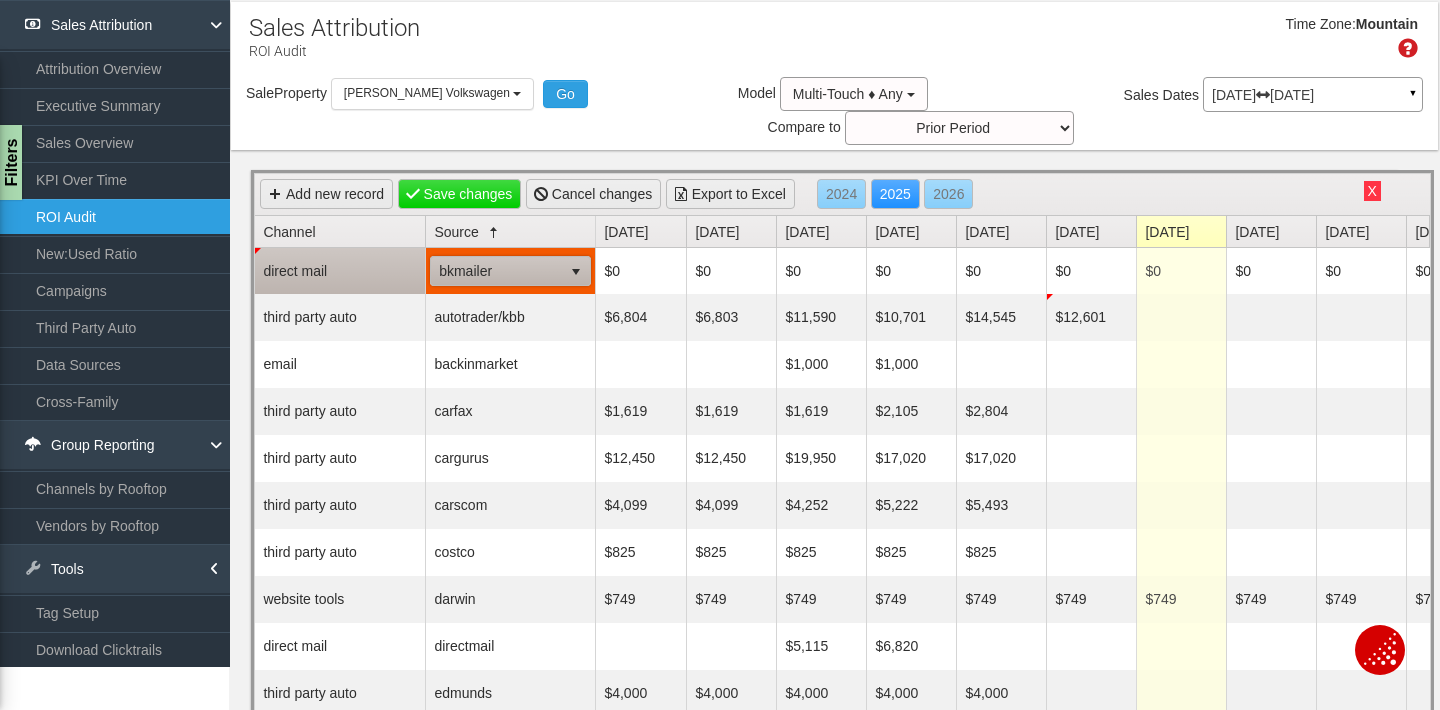 click on "bkmailer" at bounding box center (496, 271) 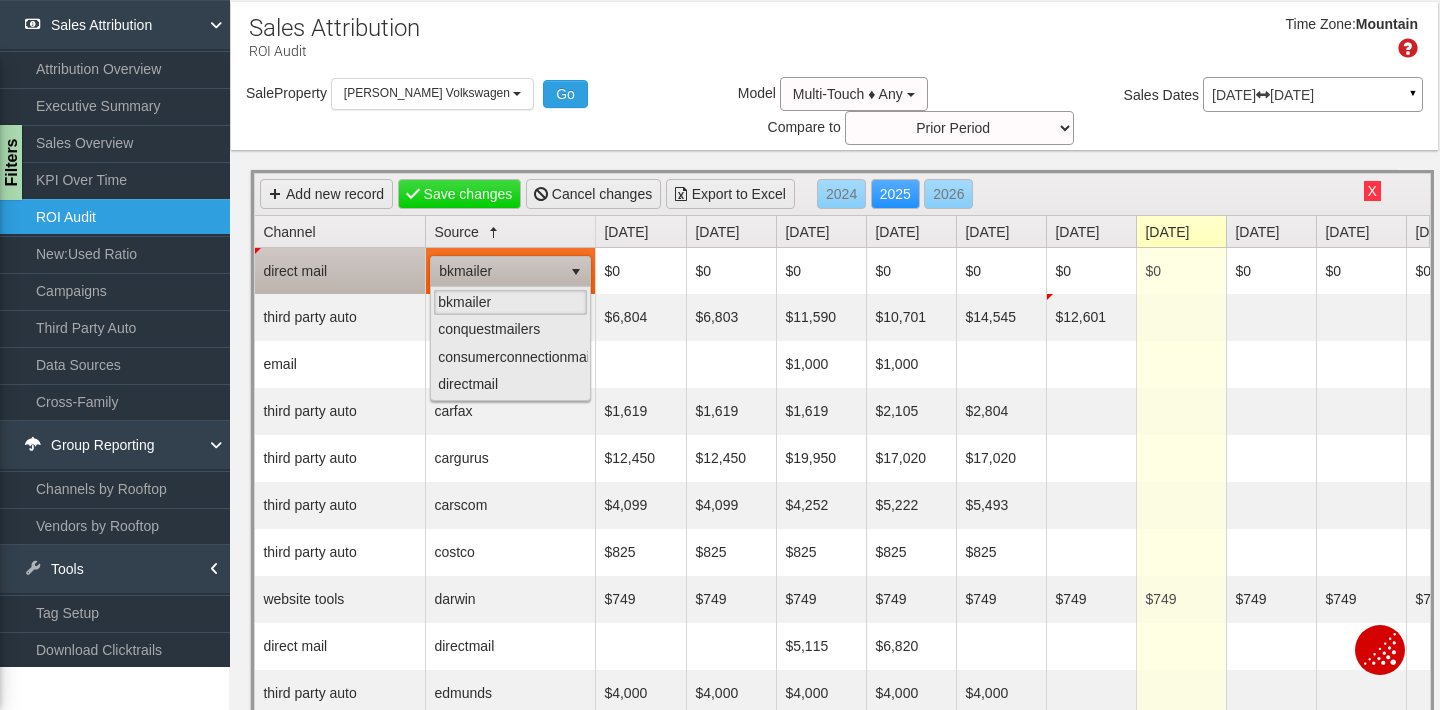 click on "direct mail" at bounding box center (340, 271) 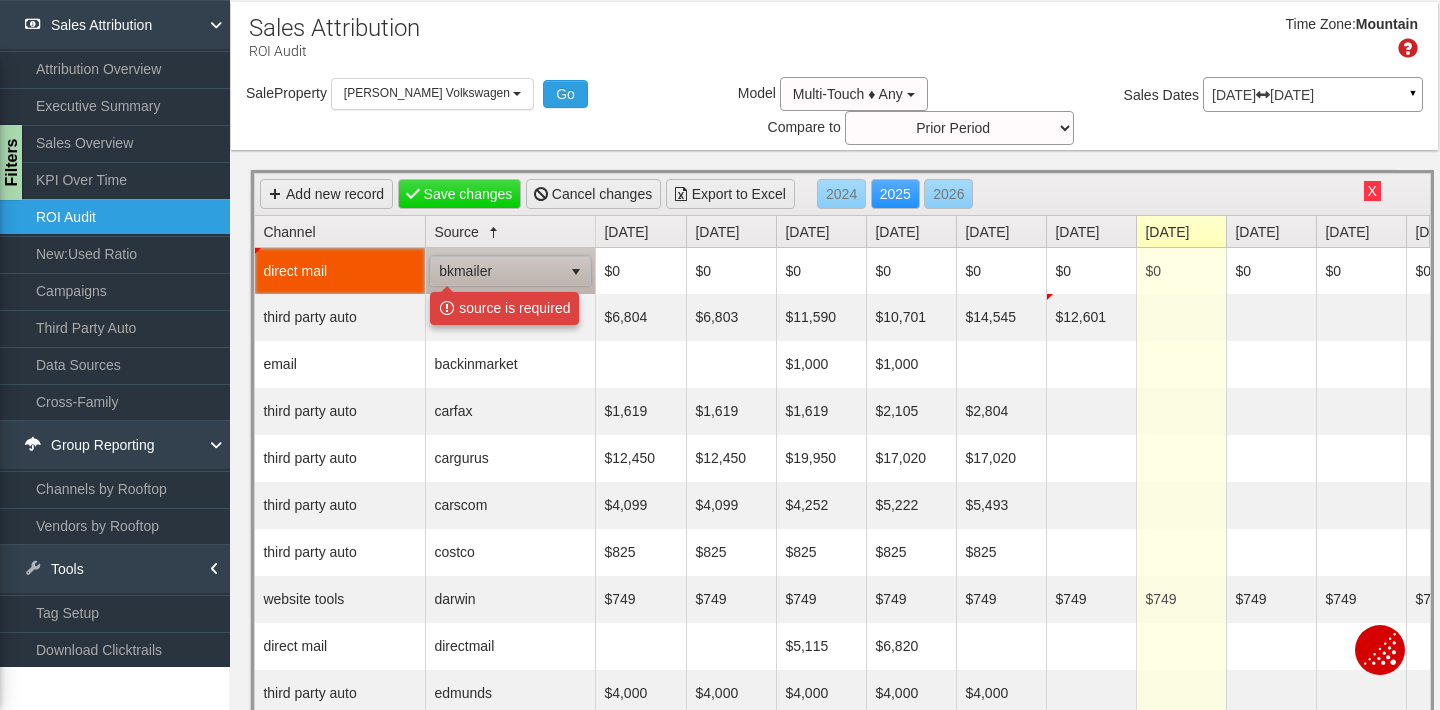 click on "direct mail" at bounding box center (340, 271) 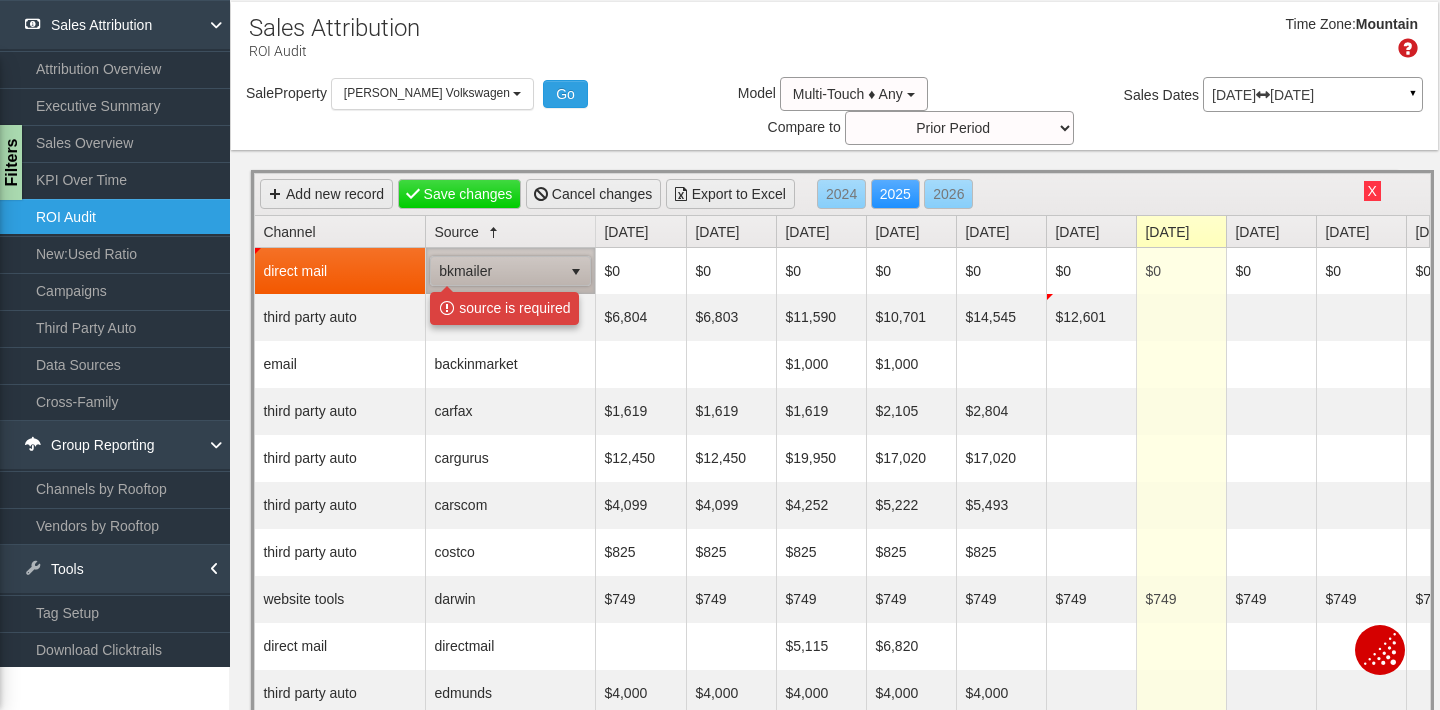 click on "bkmailer" at bounding box center (496, 271) 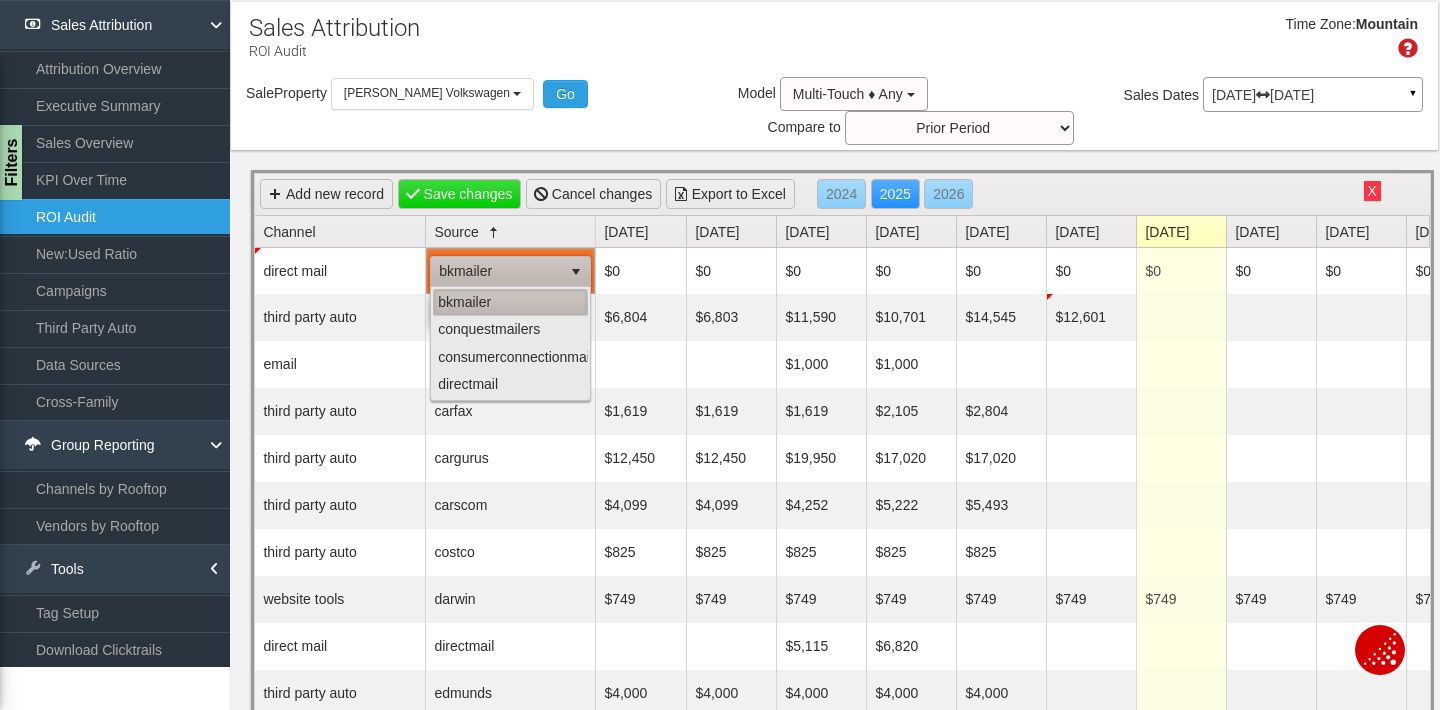 click on "bkmailer" at bounding box center [510, 302] 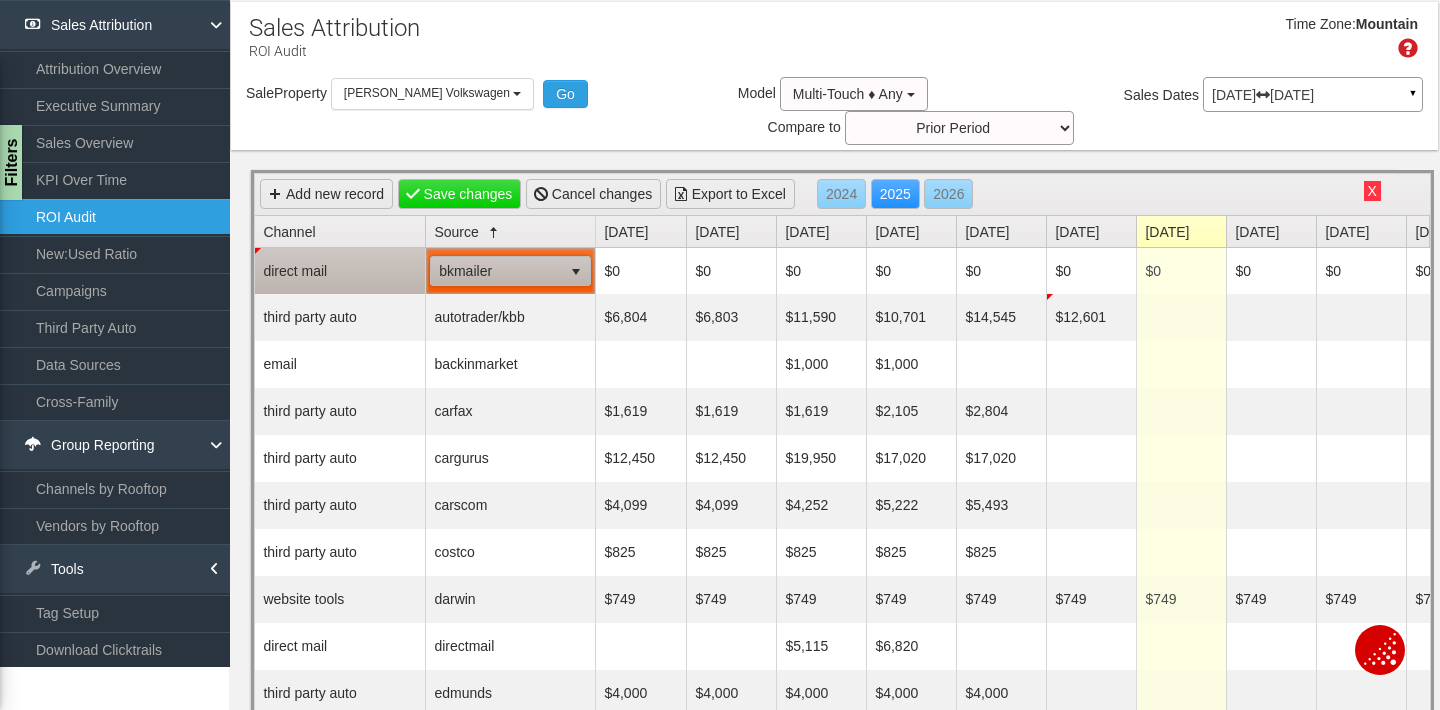 click on "direct mail" at bounding box center [340, 271] 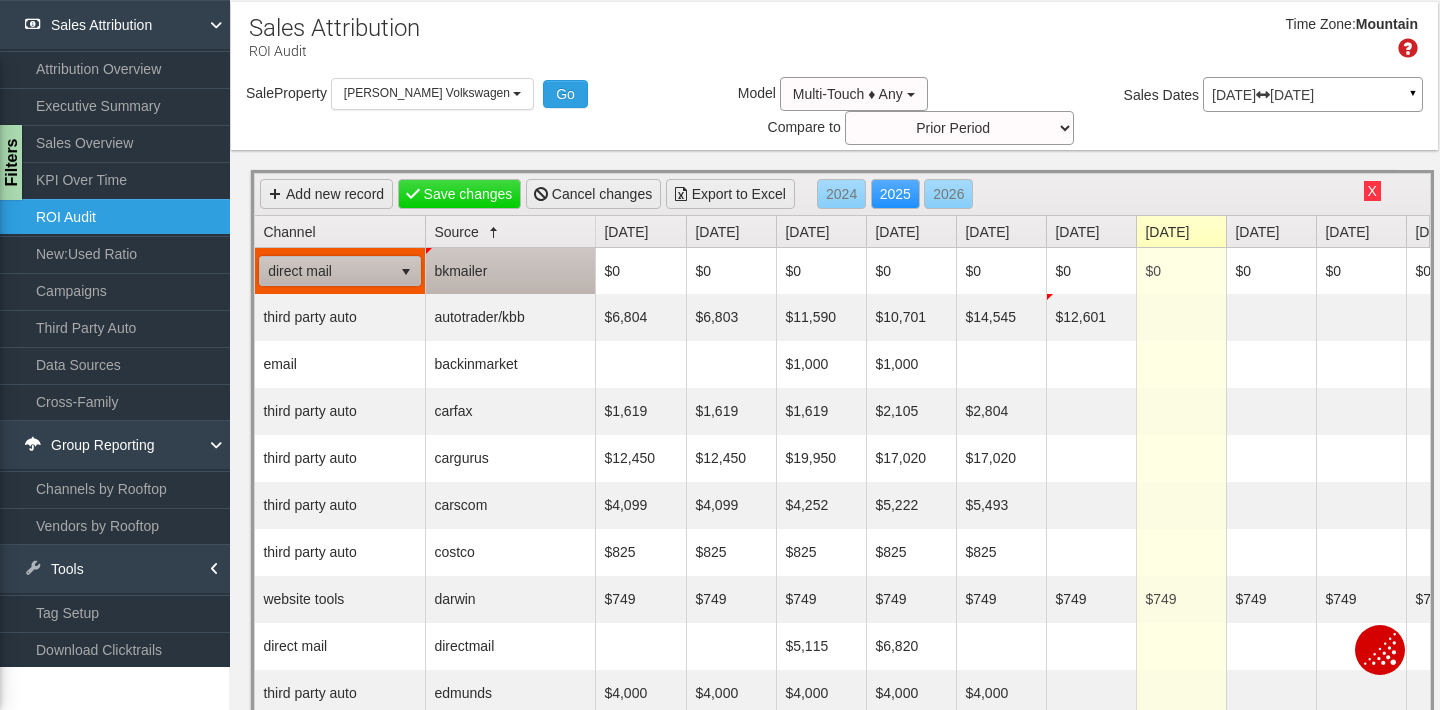 click at bounding box center (406, 272) 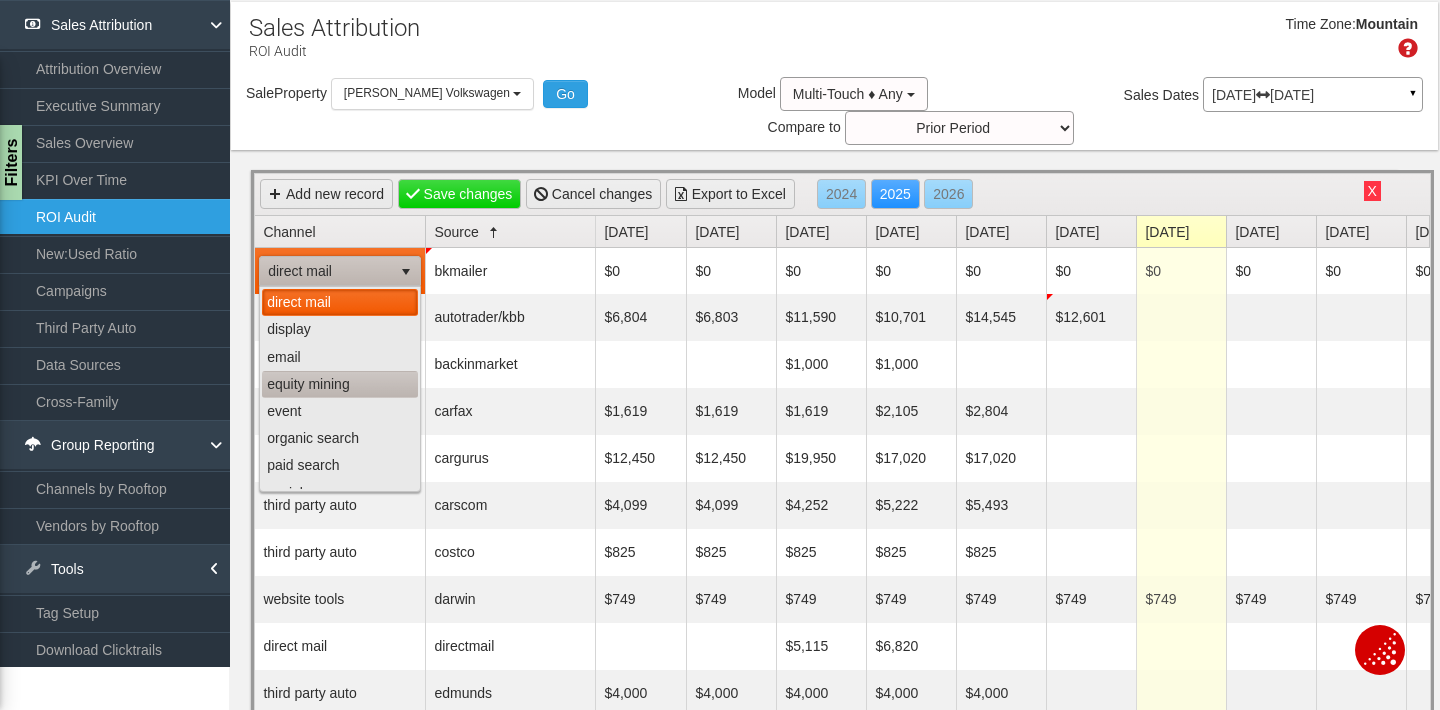 click on "equity mining" at bounding box center [340, 384] 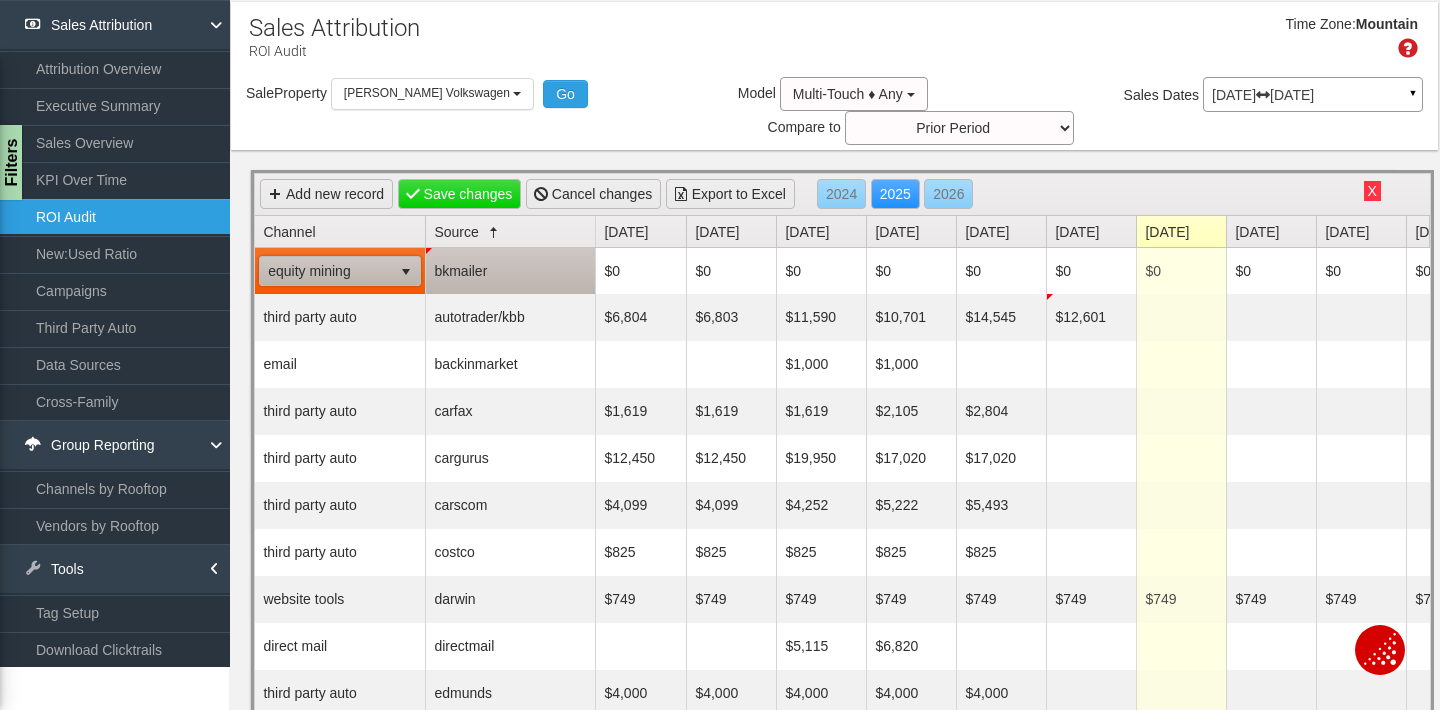click on "bkmailer" at bounding box center [510, 271] 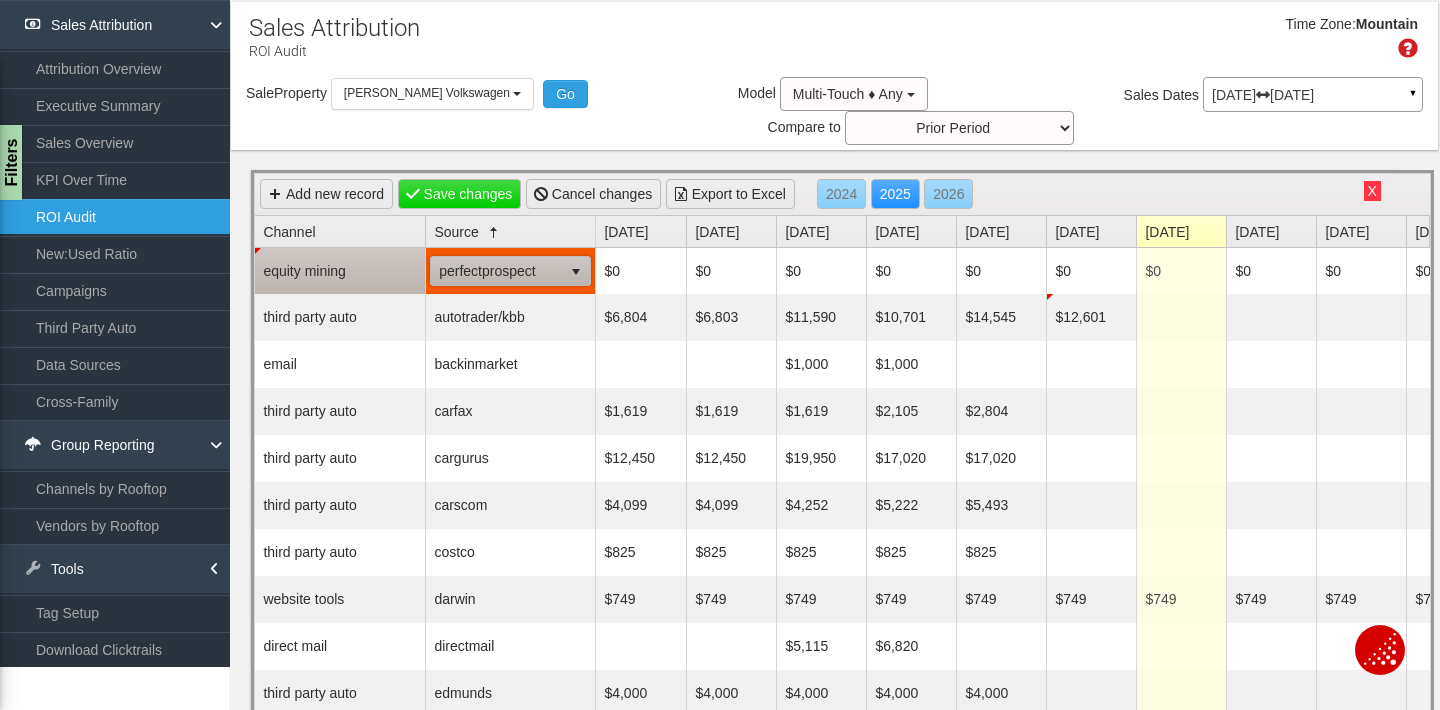 click on "perfectprospect" at bounding box center (496, 271) 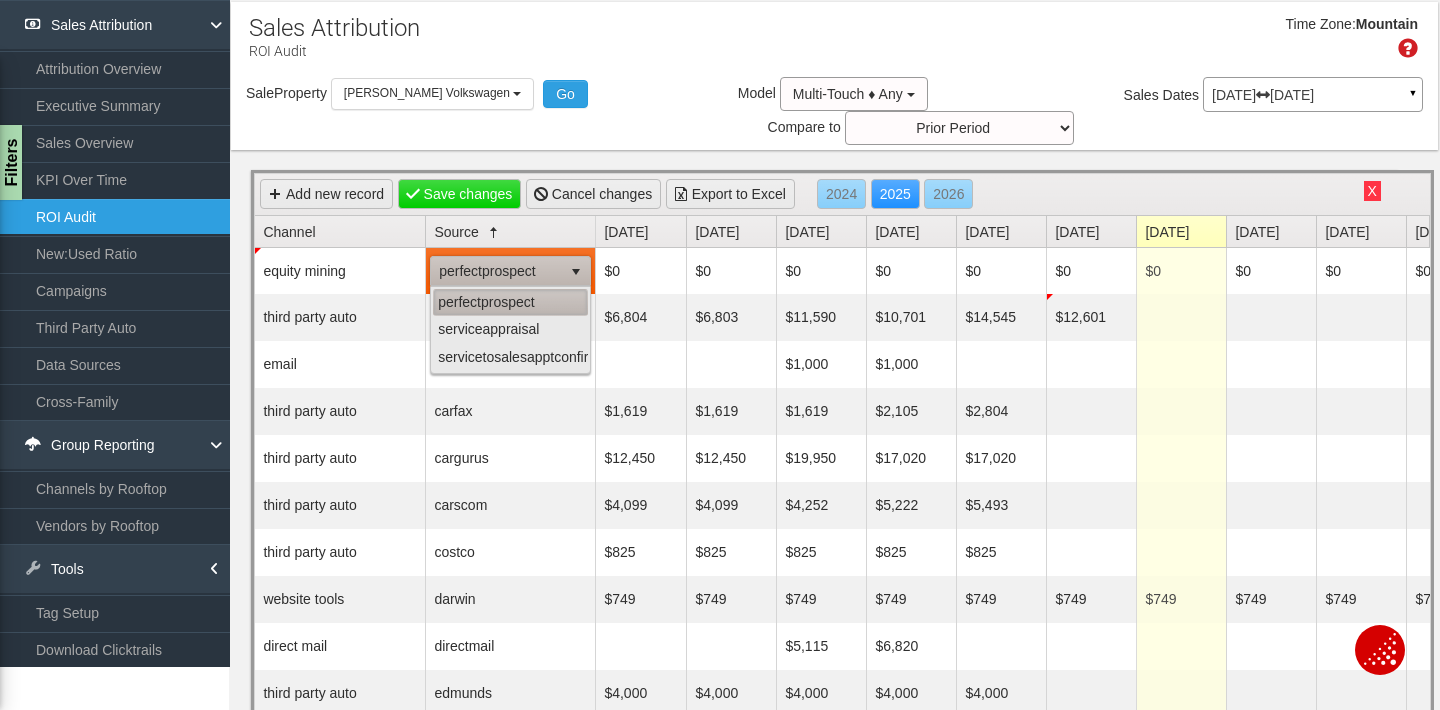 click on "perfectprospect" at bounding box center [510, 302] 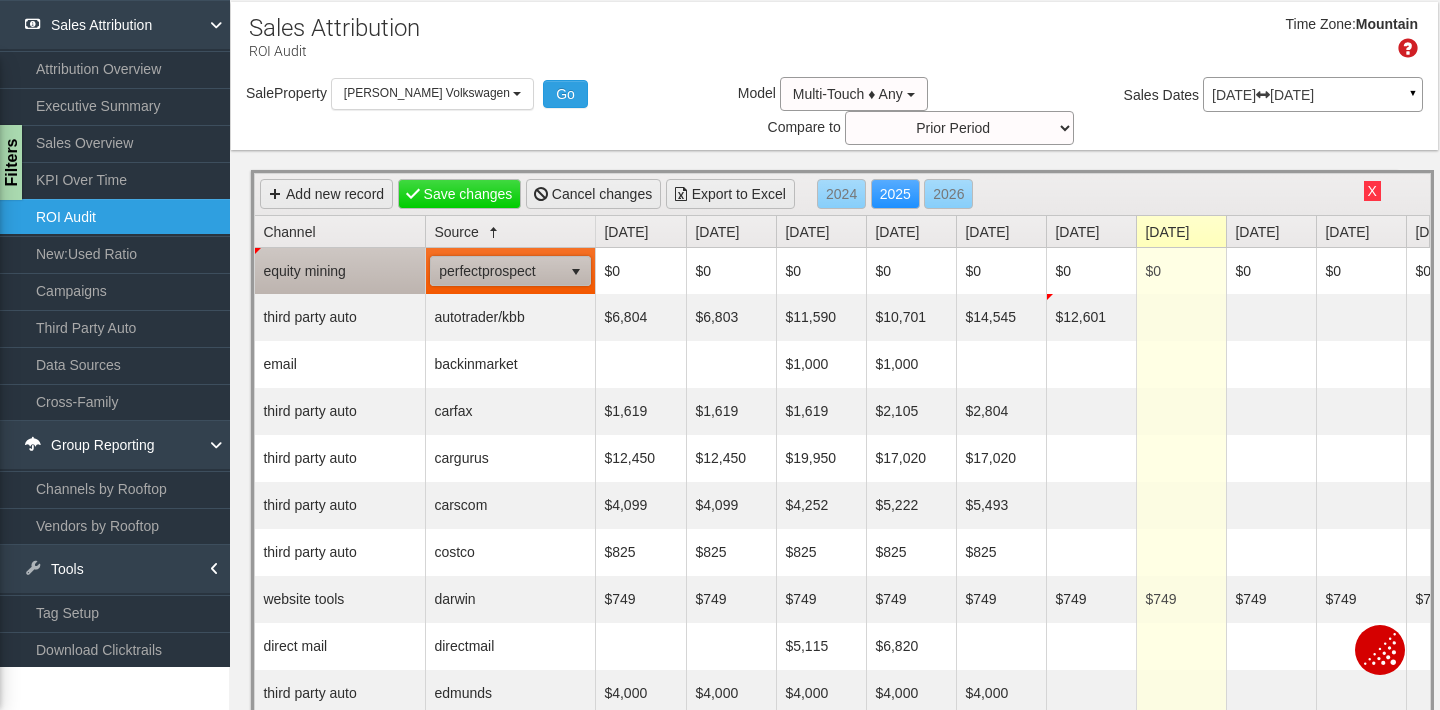 click on "equity mining" at bounding box center (340, 271) 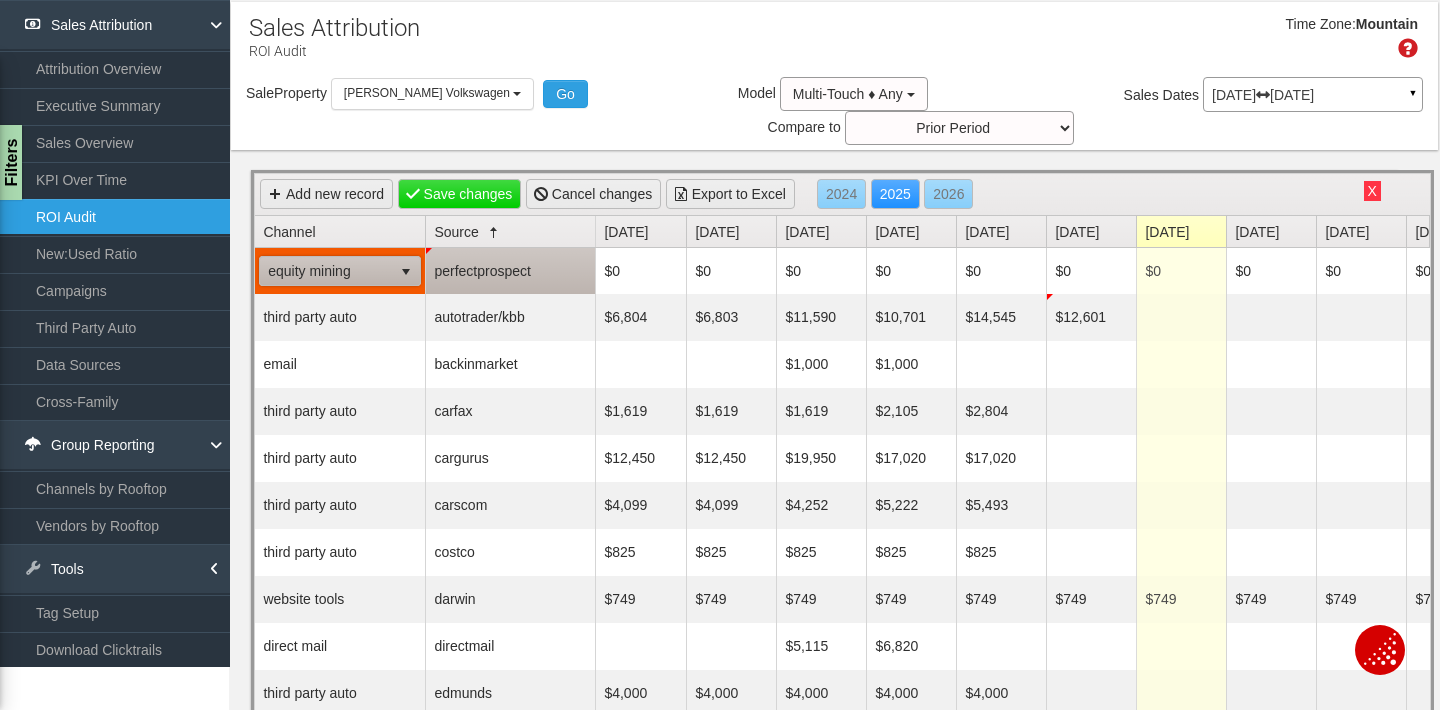click on "equity mining" at bounding box center [326, 271] 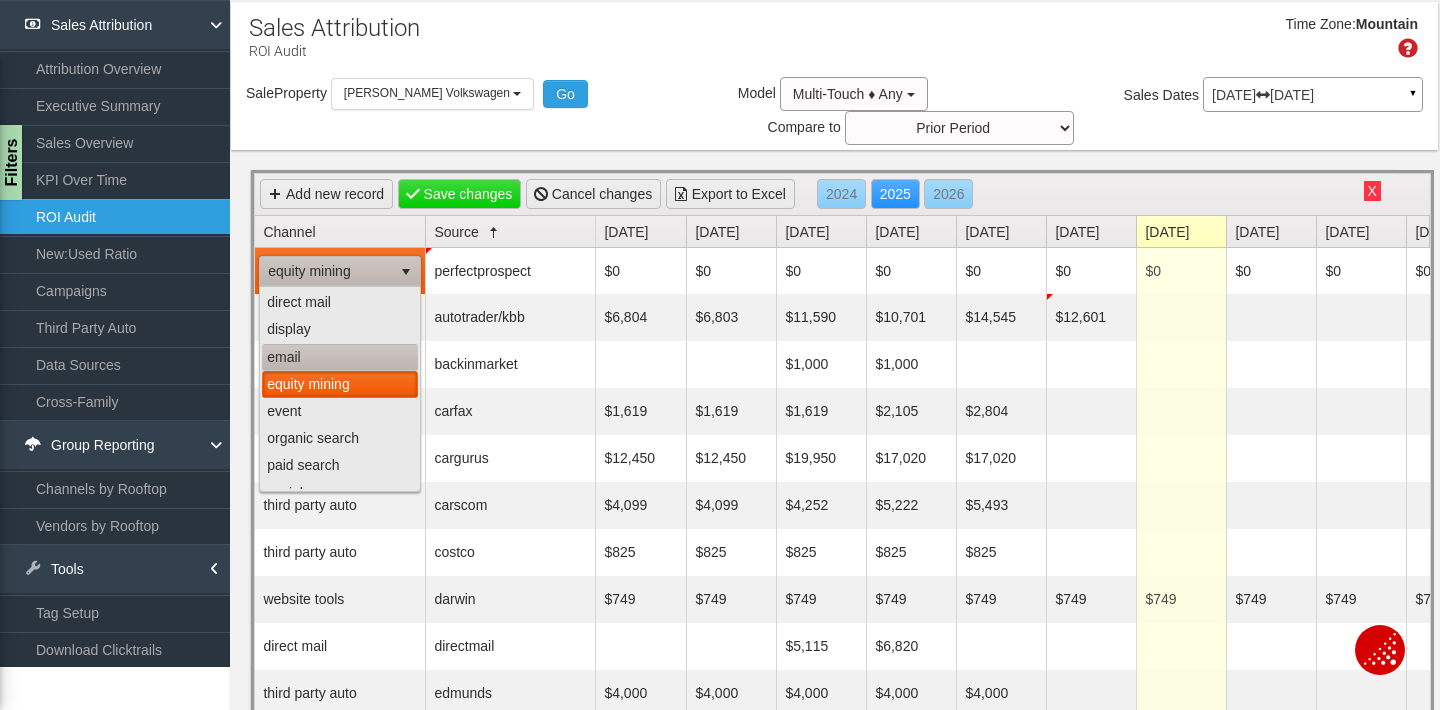 click on "email" at bounding box center [340, 357] 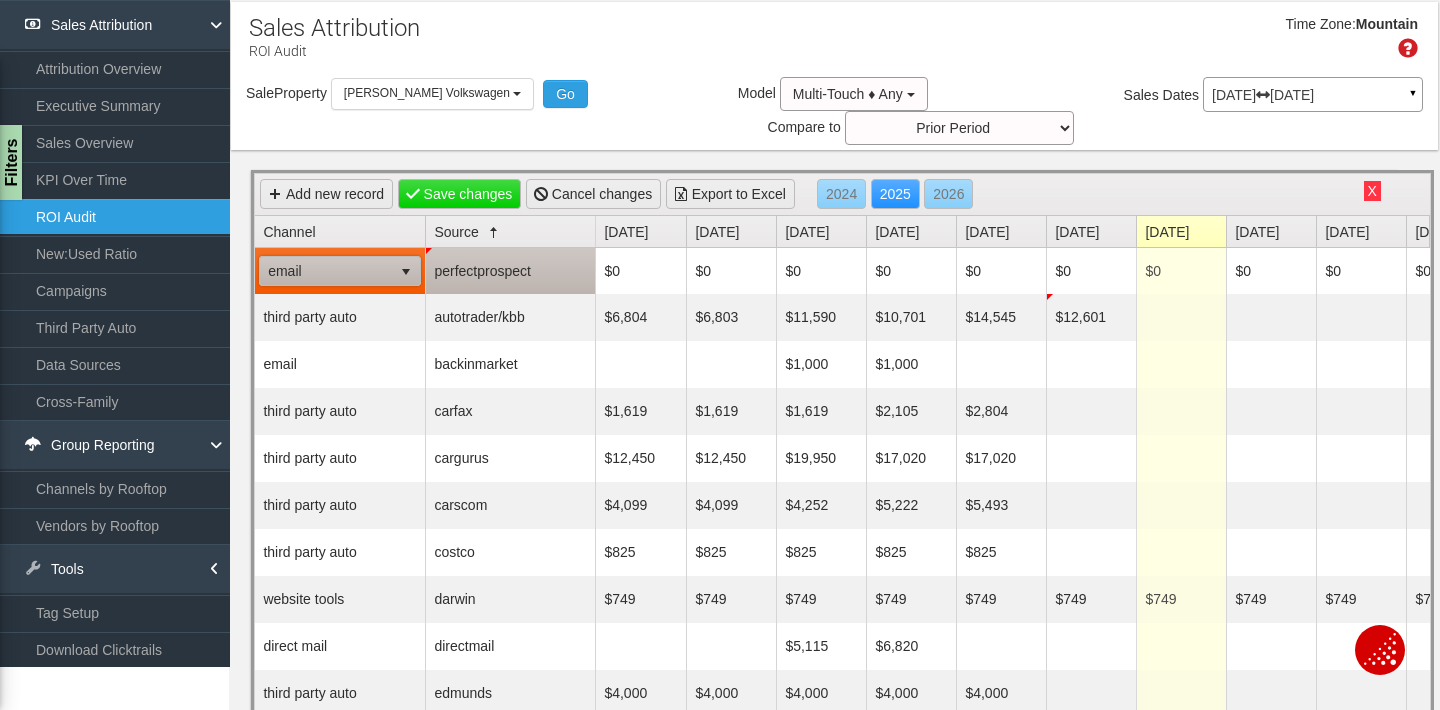 click on "perfectprospect" at bounding box center (510, 271) 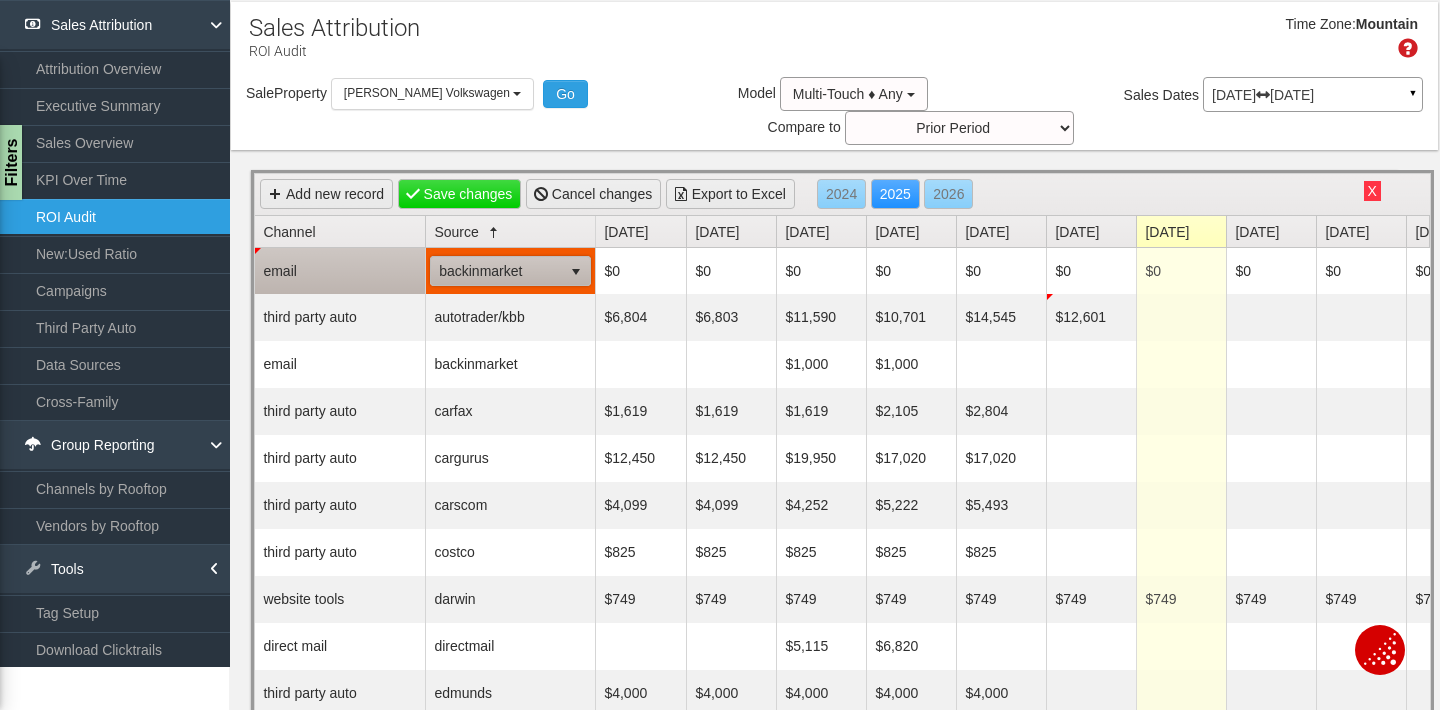 click on "backinmarket" at bounding box center (496, 271) 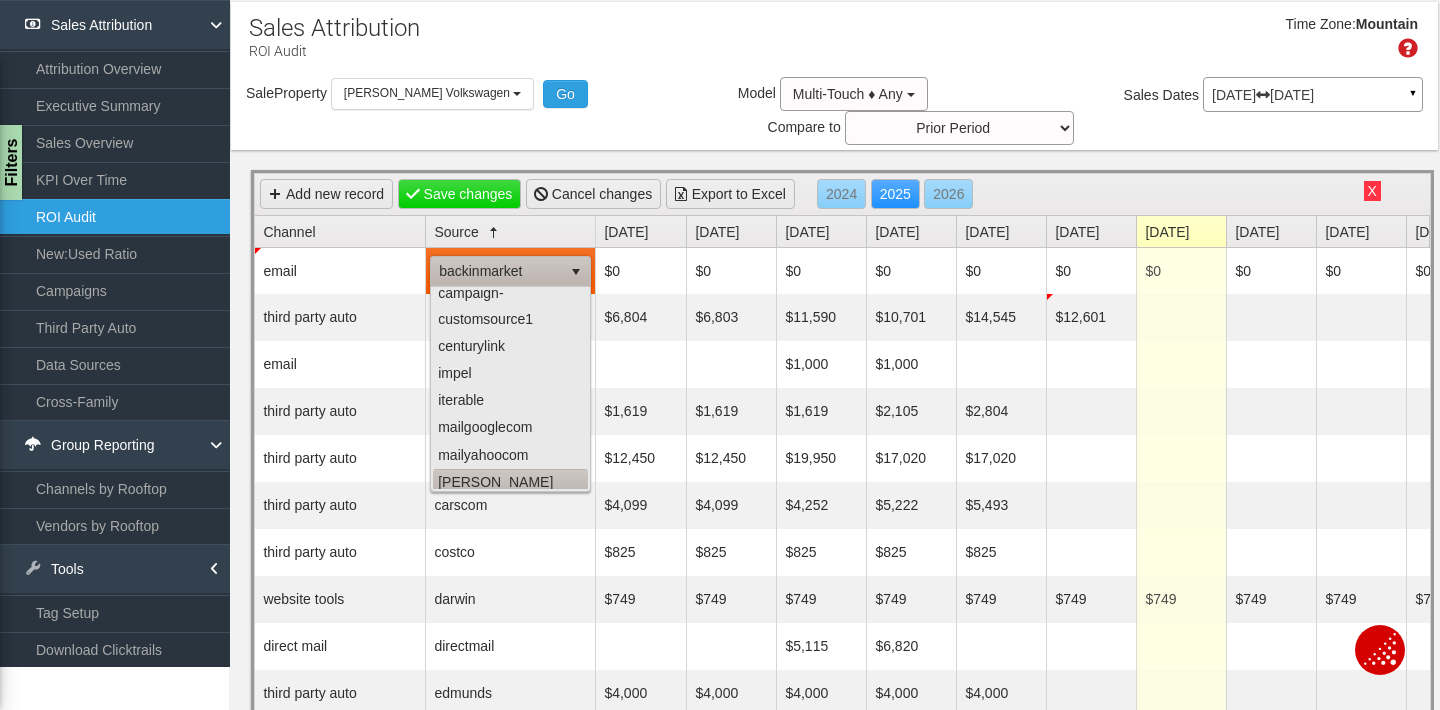 scroll, scrollTop: 0, scrollLeft: 0, axis: both 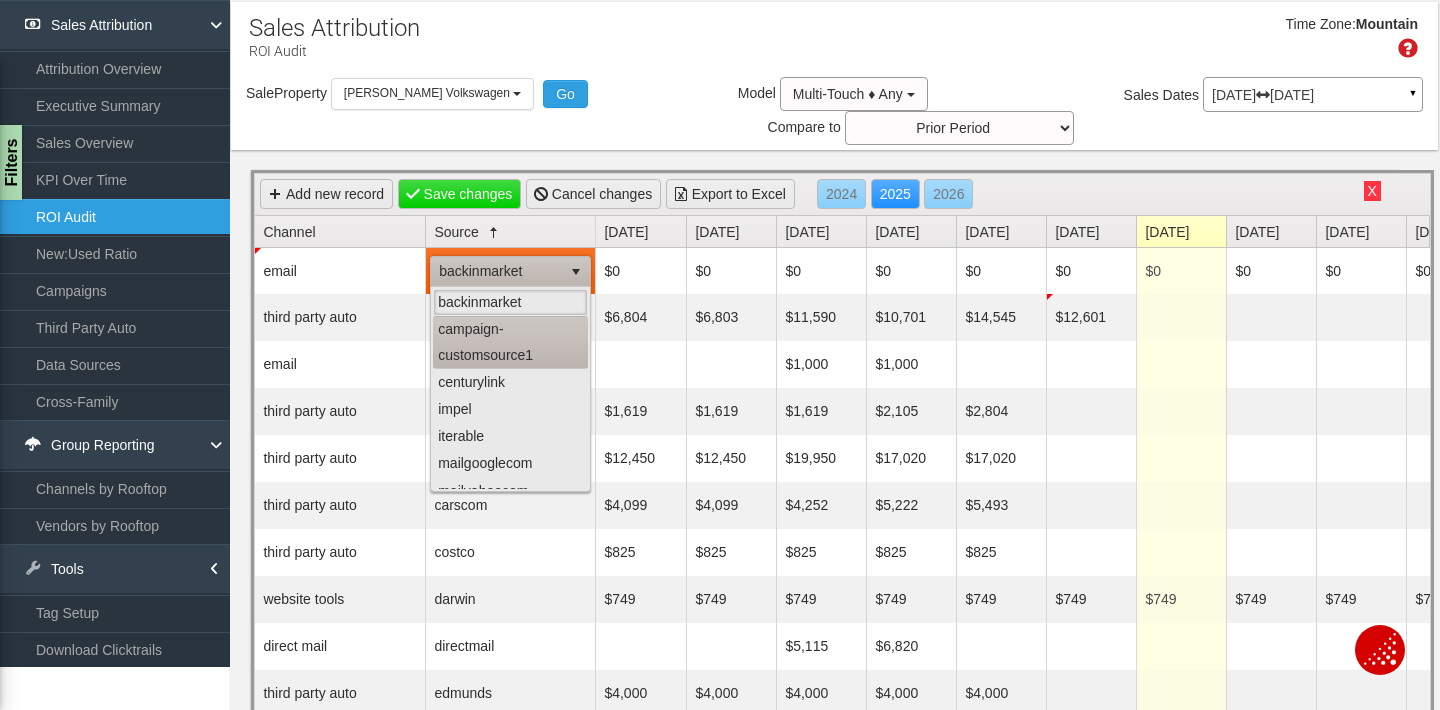 click on "campaign-customsource1" at bounding box center (510, 342) 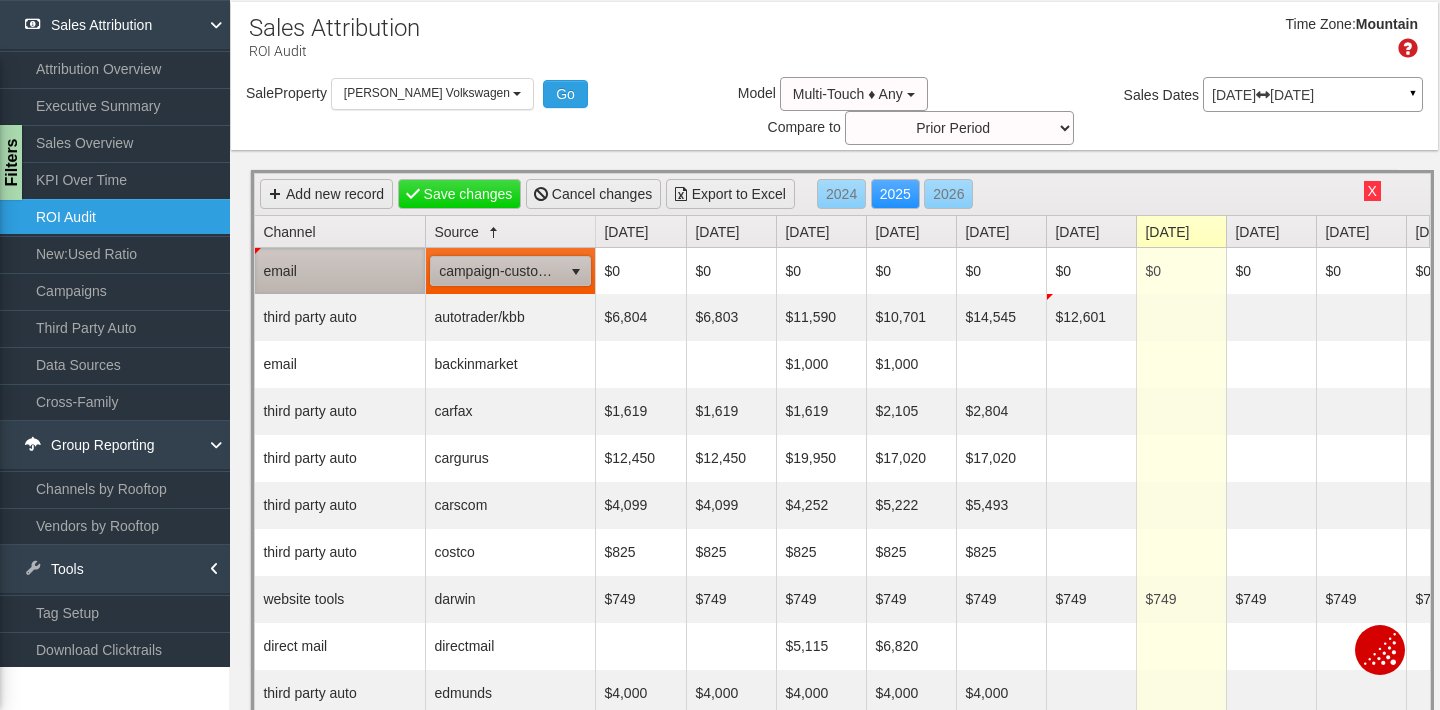 click on "email" at bounding box center (340, 271) 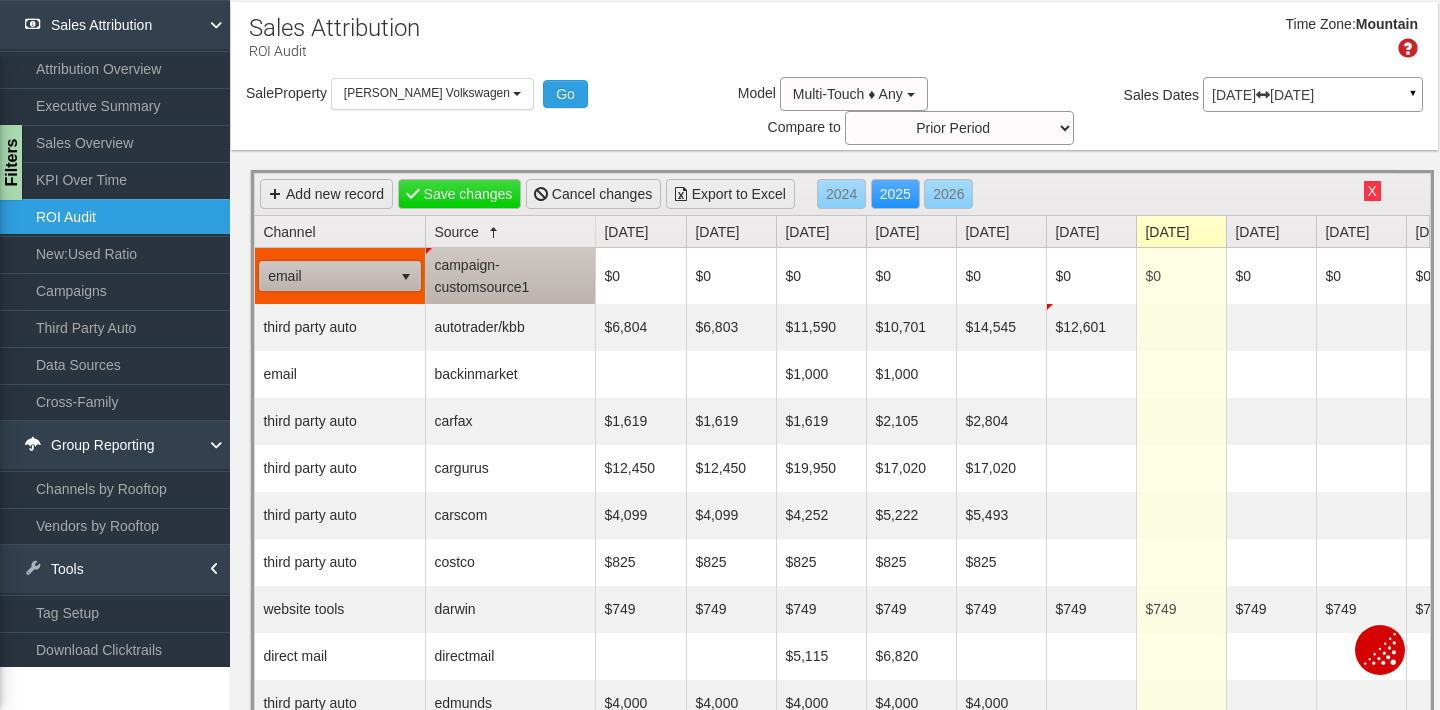 click on "email" at bounding box center (326, 276) 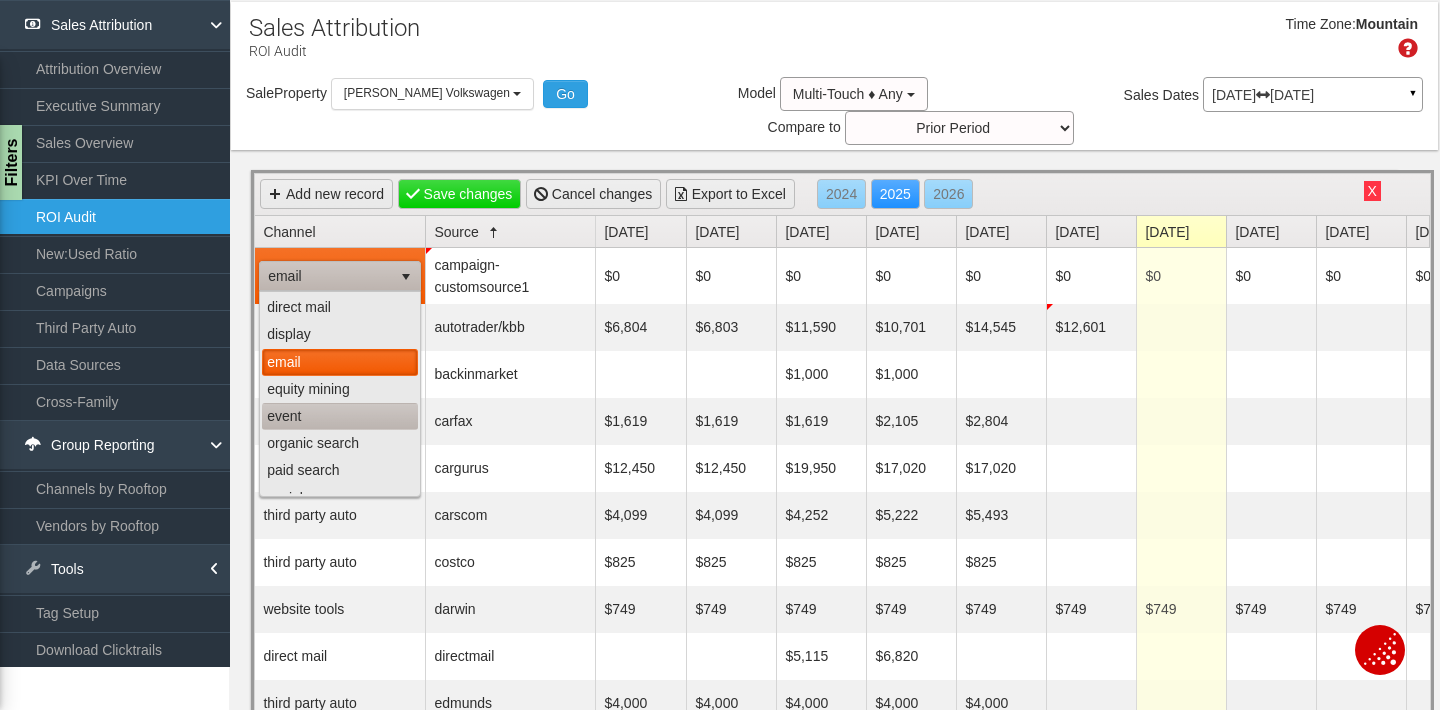 click on "event" at bounding box center (340, 416) 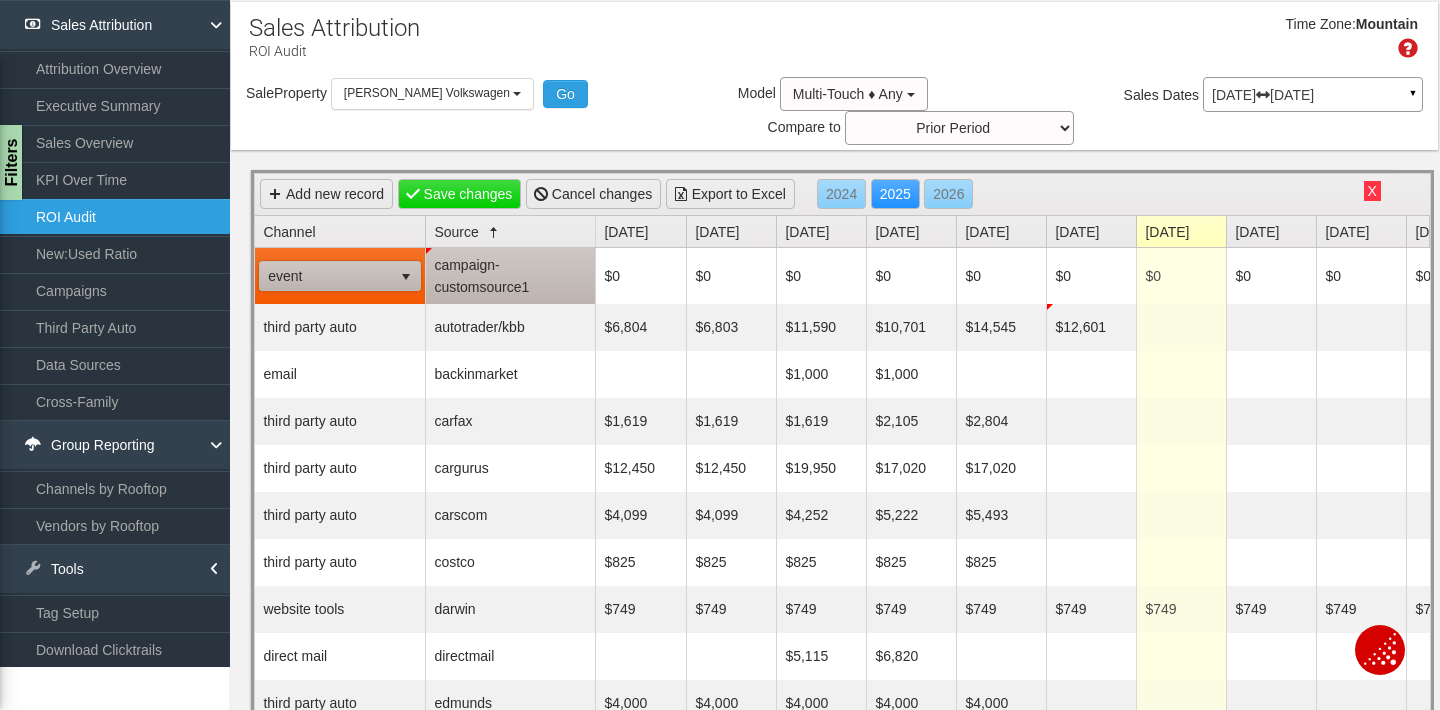 click on "campaign-customsource1" at bounding box center [510, 276] 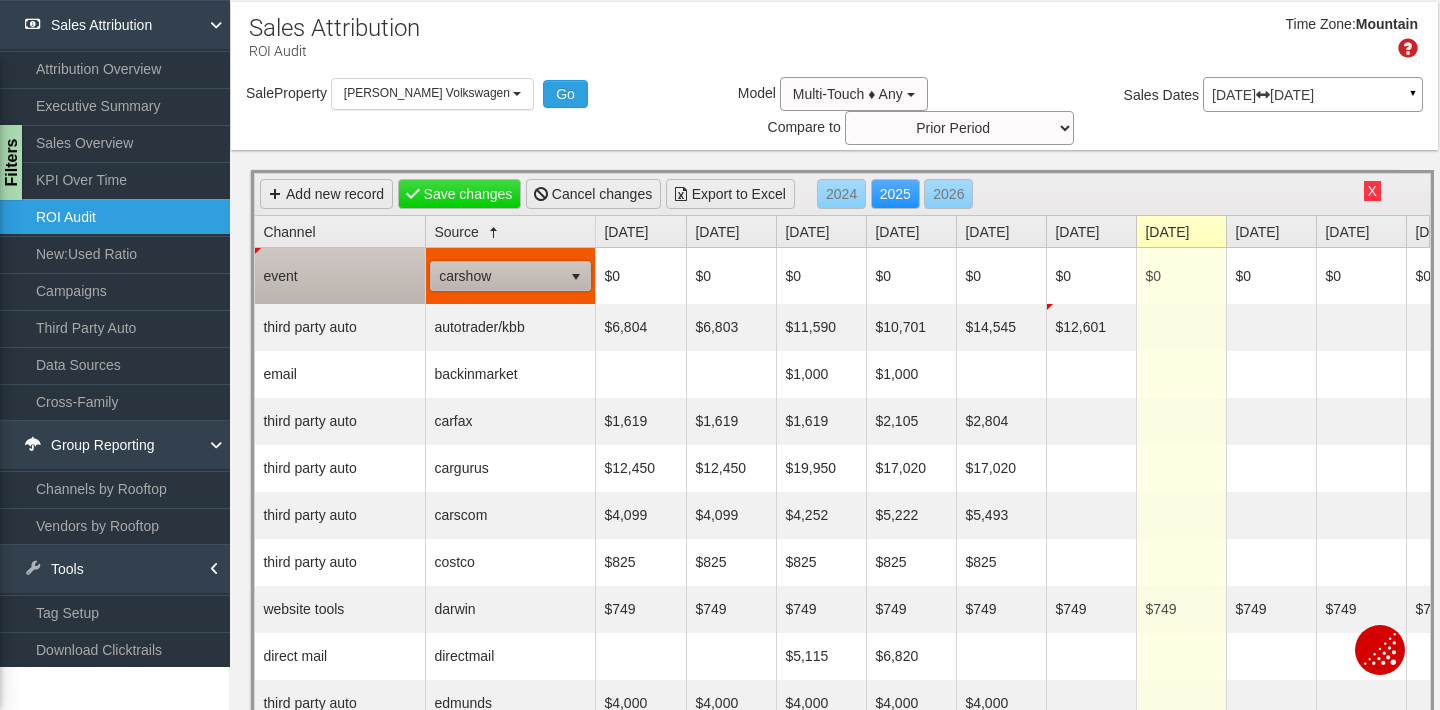 click on "carshow" at bounding box center [496, 276] 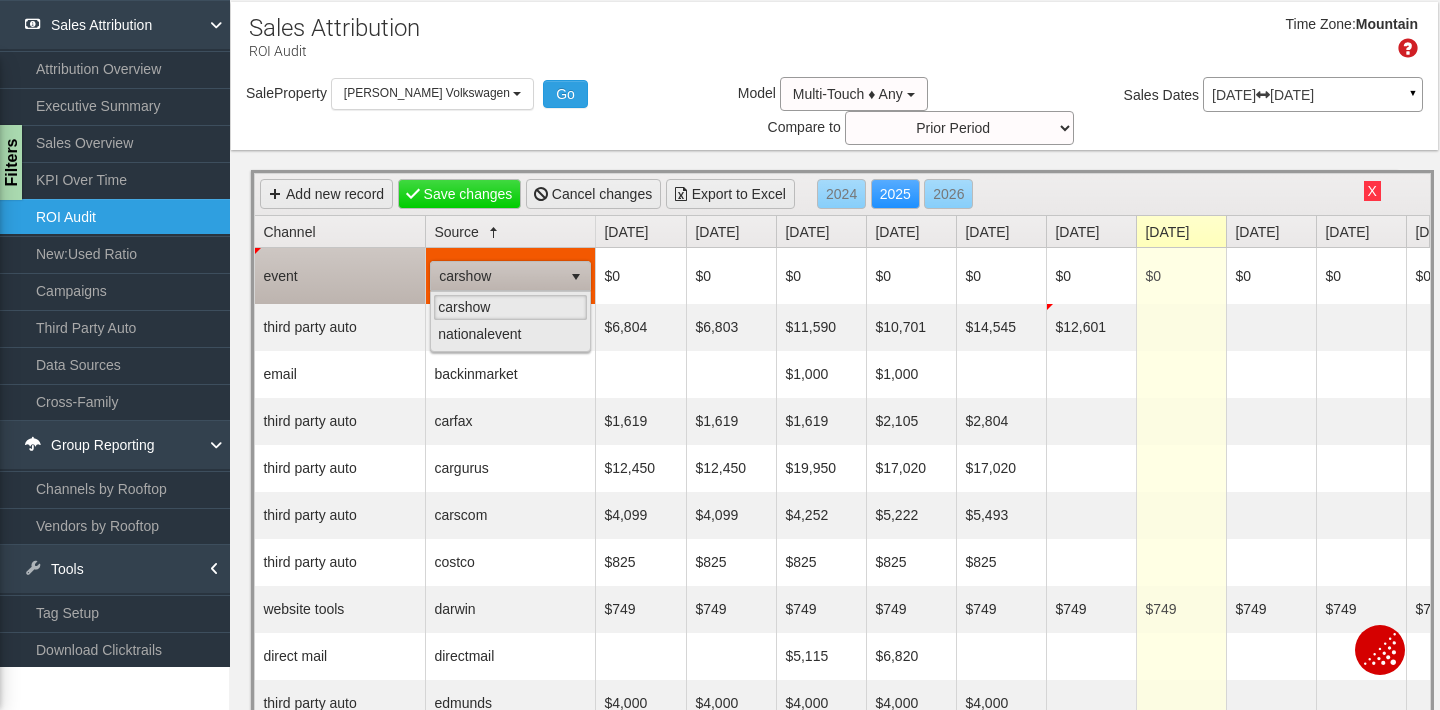 click on "carshow" at bounding box center (496, 276) 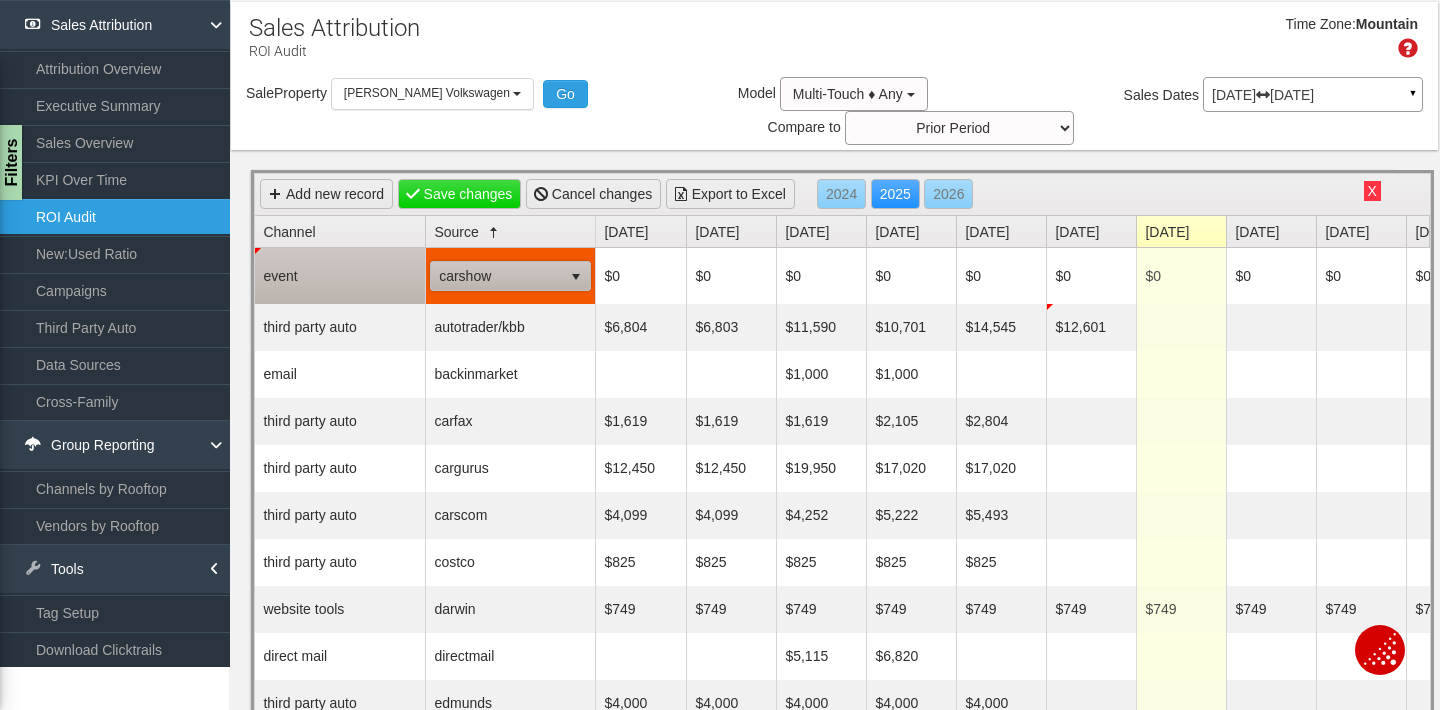 click on "carshow" at bounding box center (496, 276) 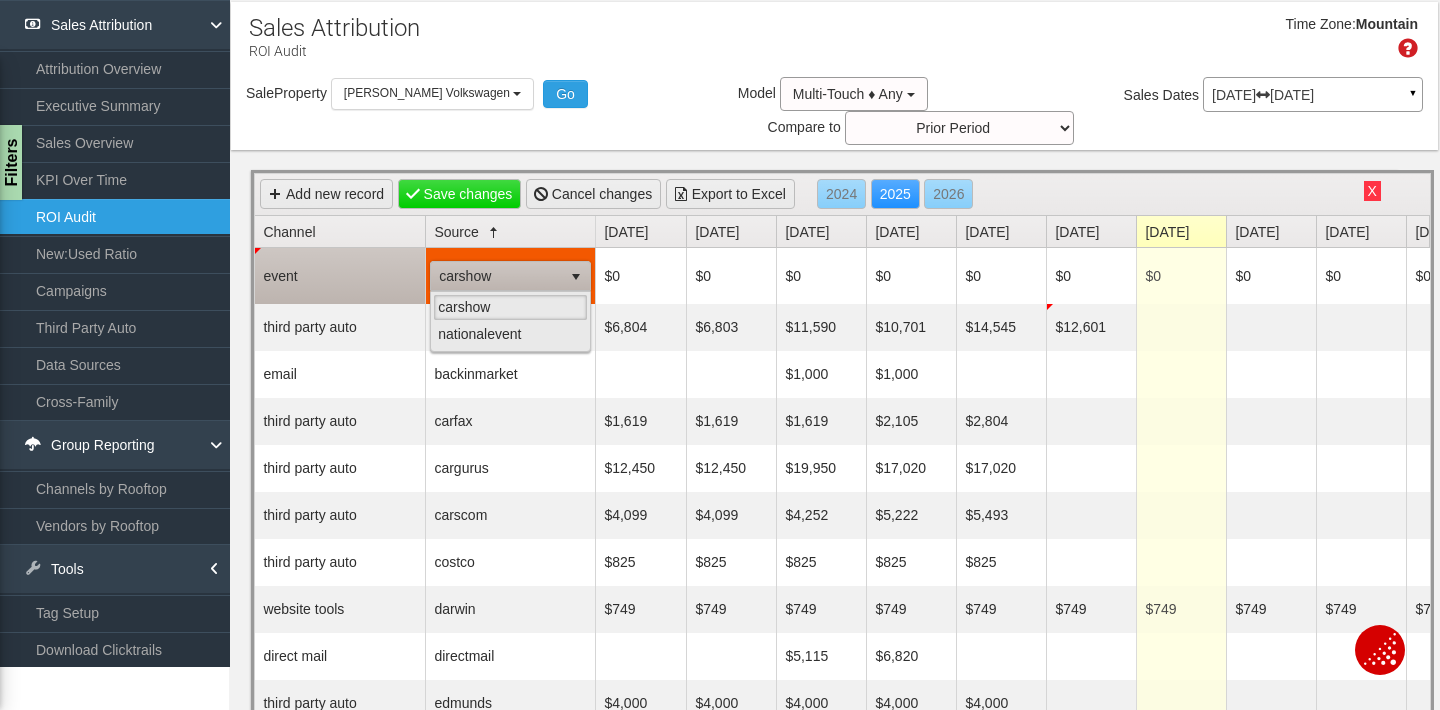 click on "carshow" at bounding box center (496, 276) 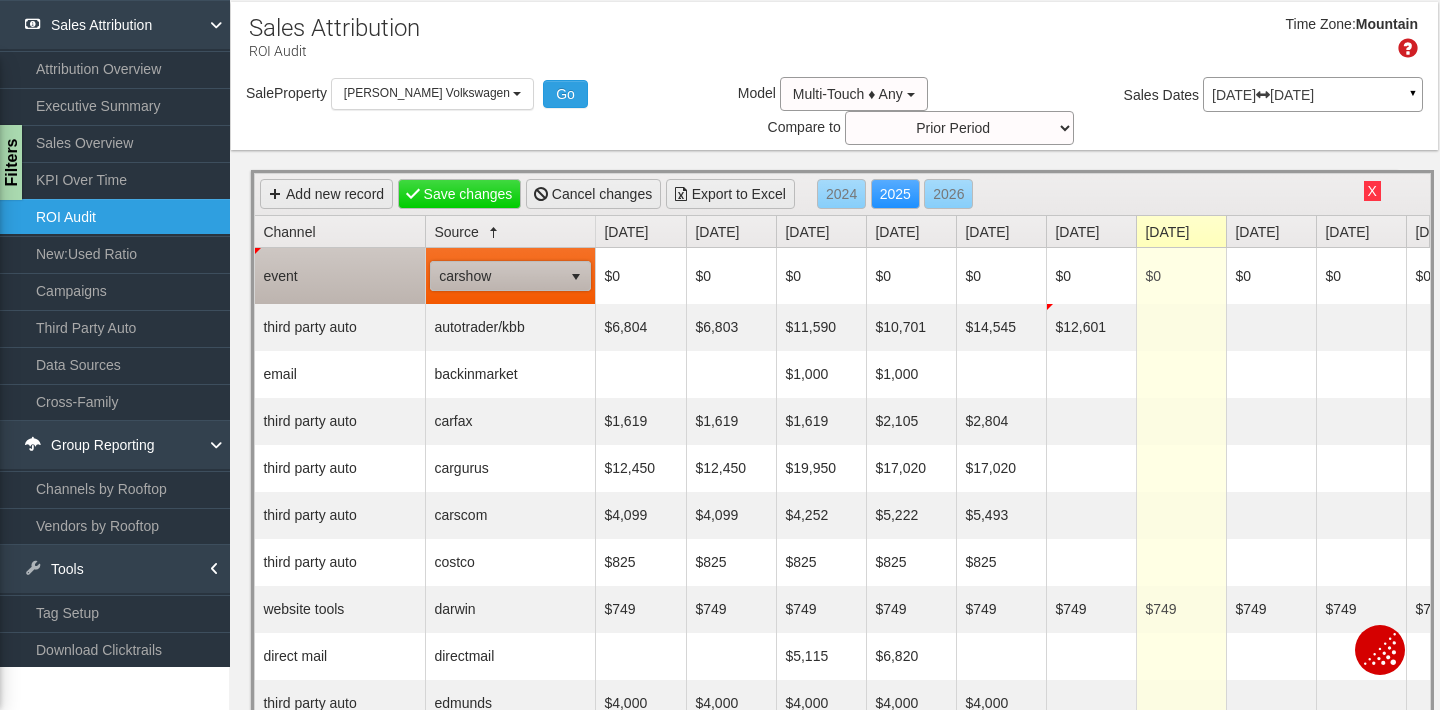 click on "event" at bounding box center [340, 276] 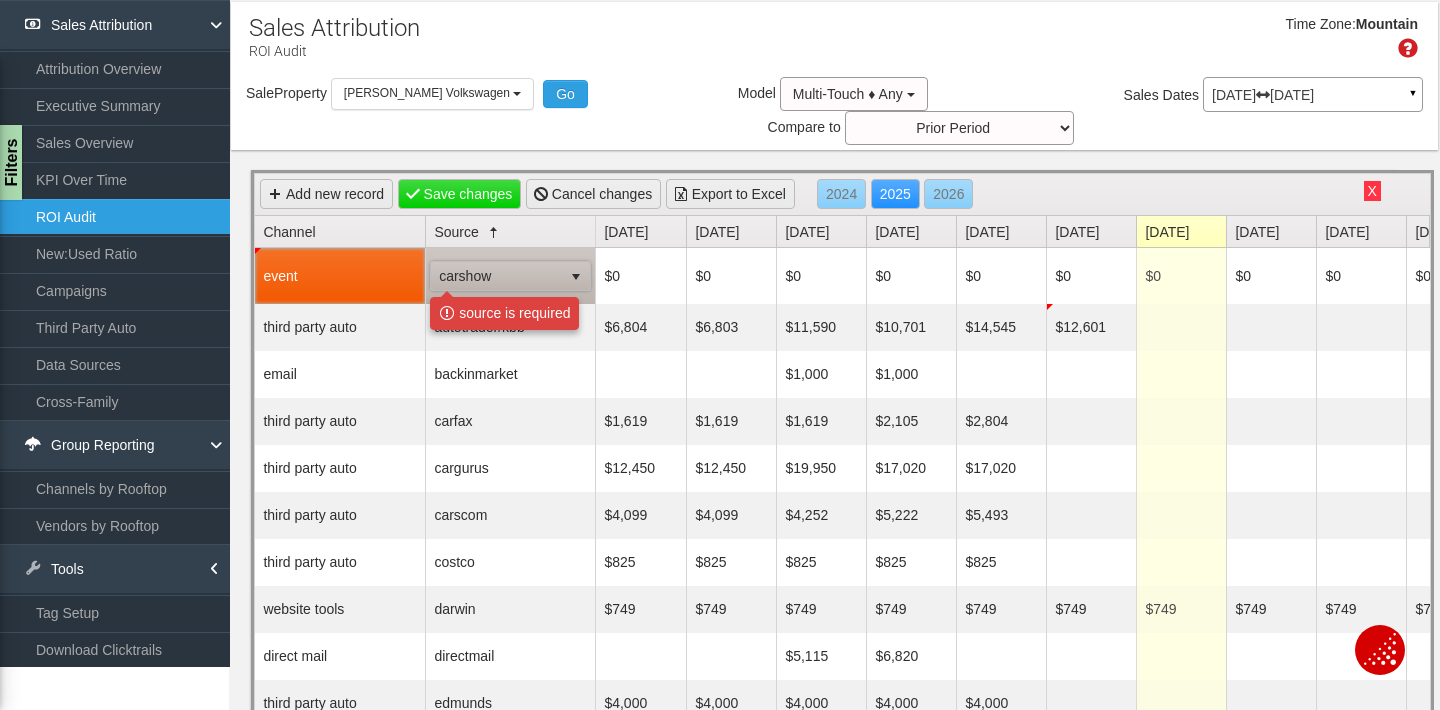 click on "carshow" at bounding box center [496, 276] 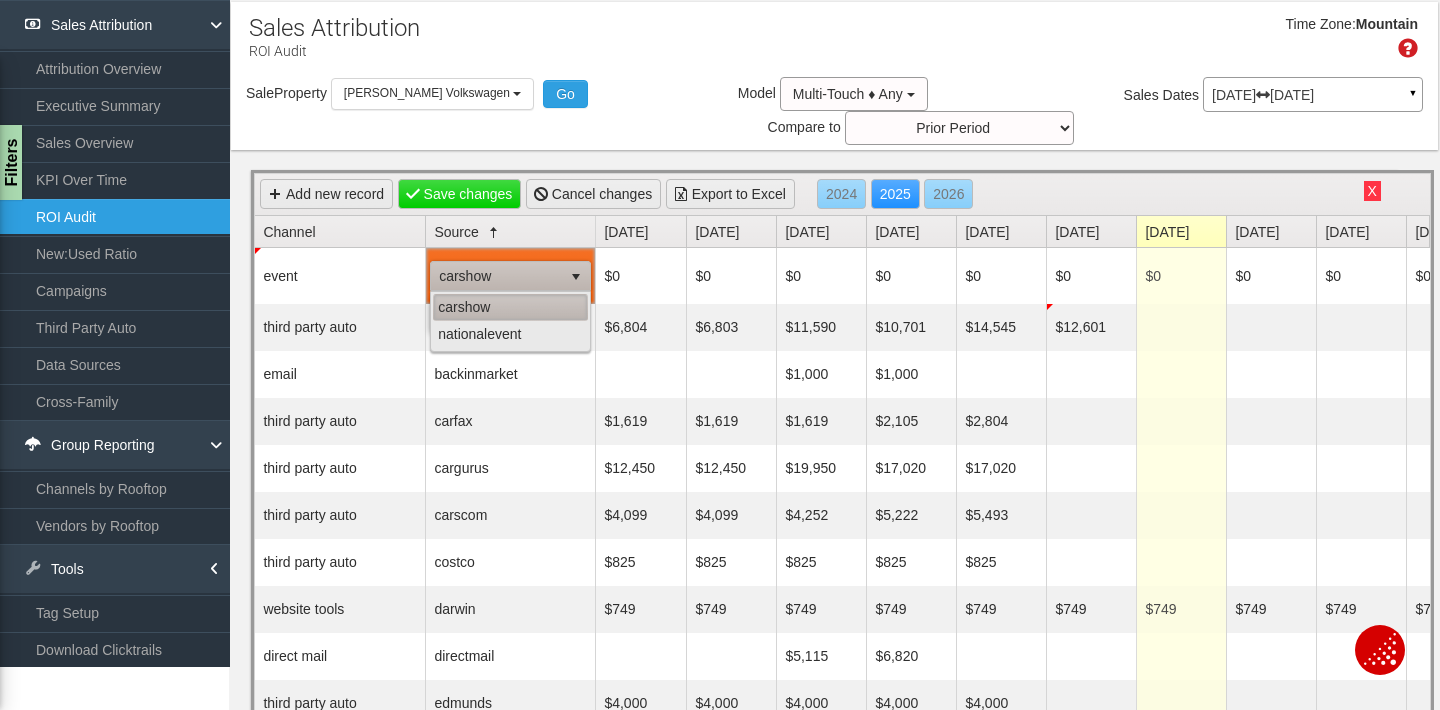 click on "carshow" at bounding box center (510, 307) 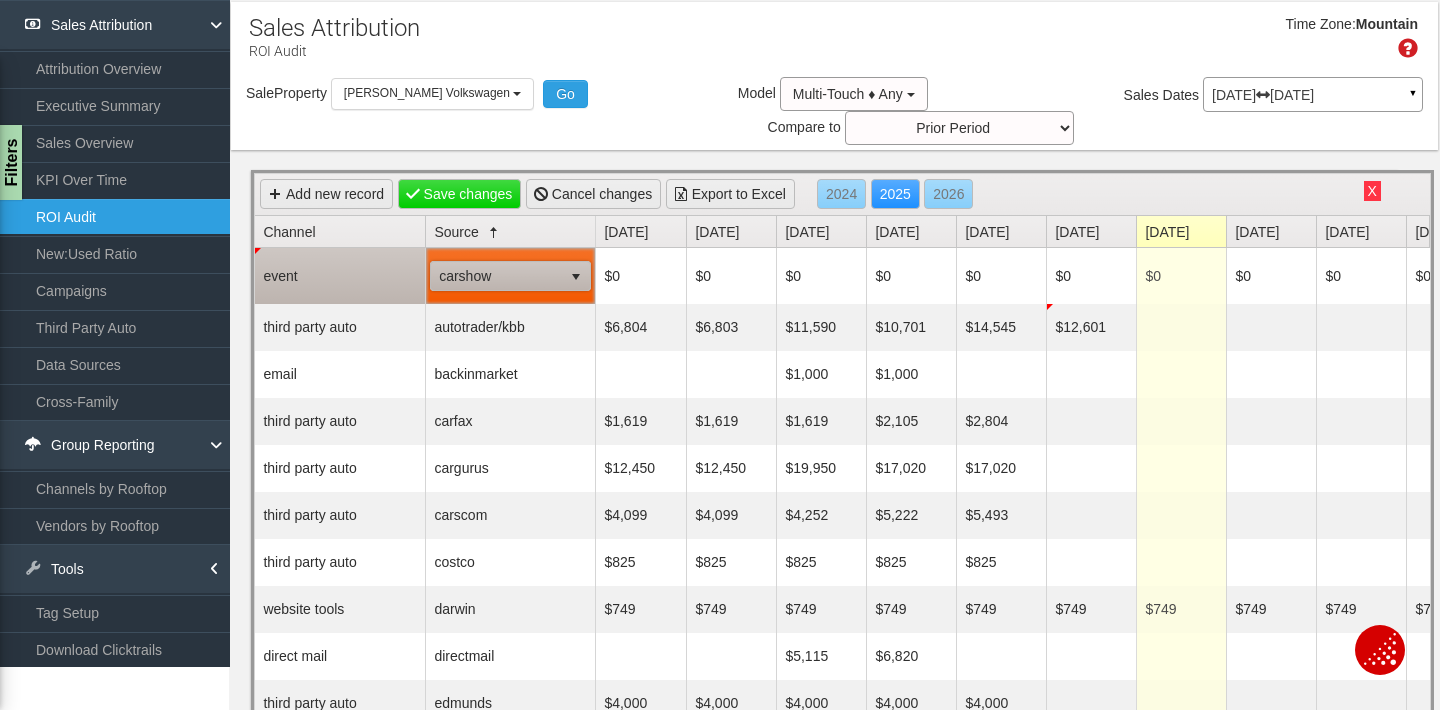 click on "event" at bounding box center [340, 276] 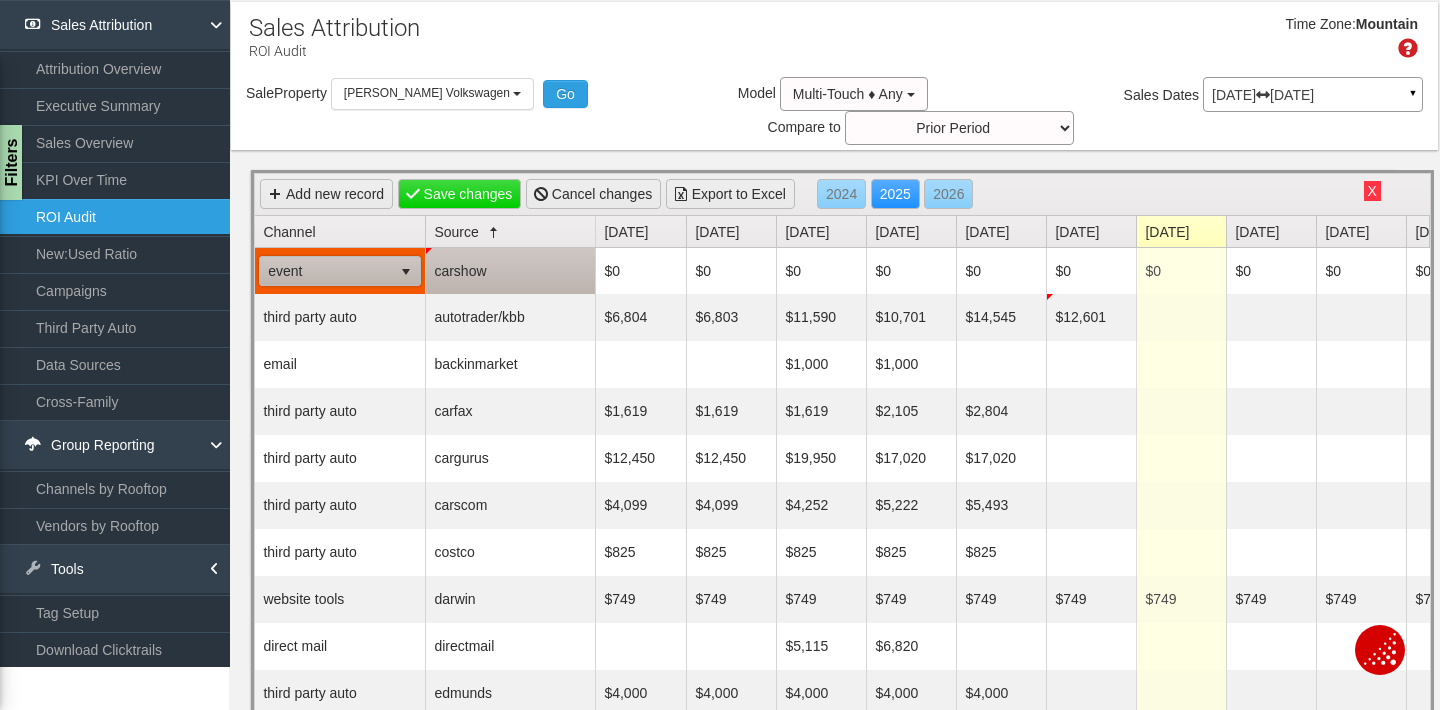 click on "event" at bounding box center [326, 271] 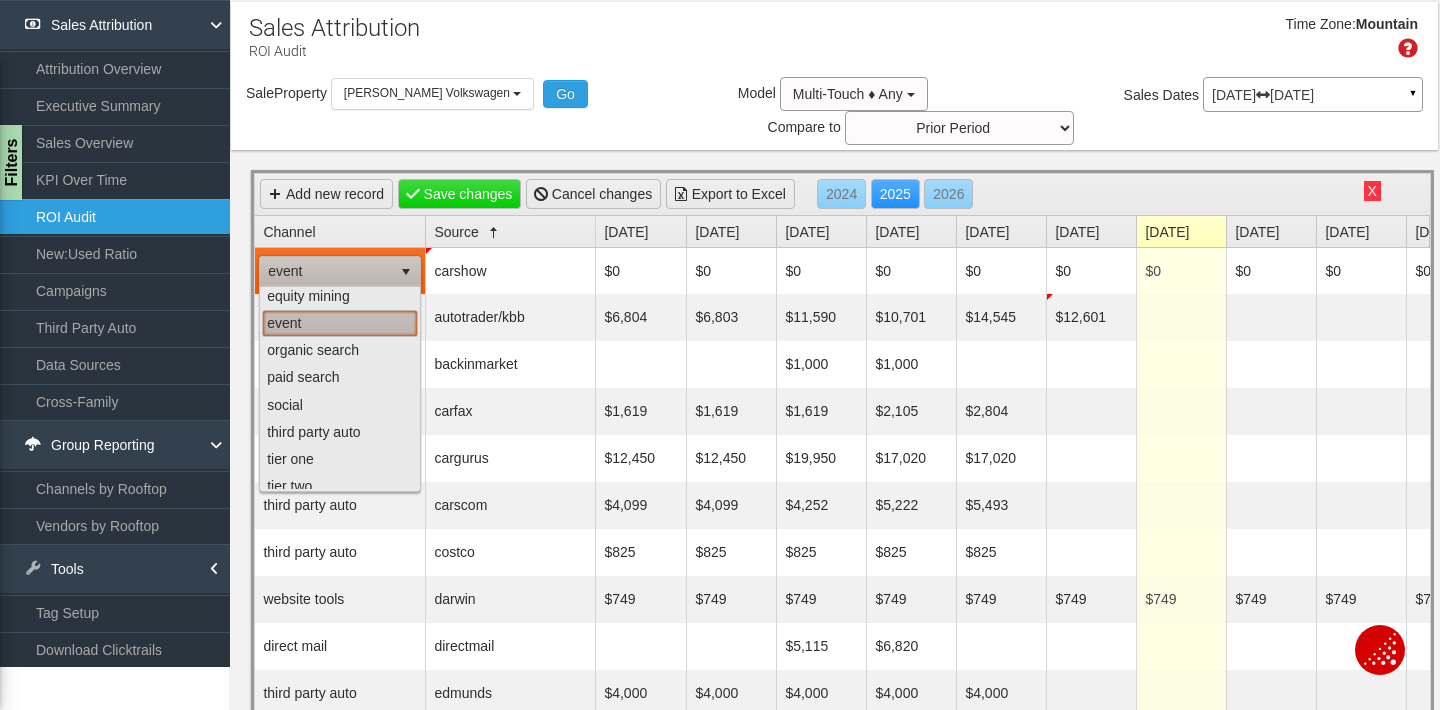 scroll, scrollTop: 100, scrollLeft: 0, axis: vertical 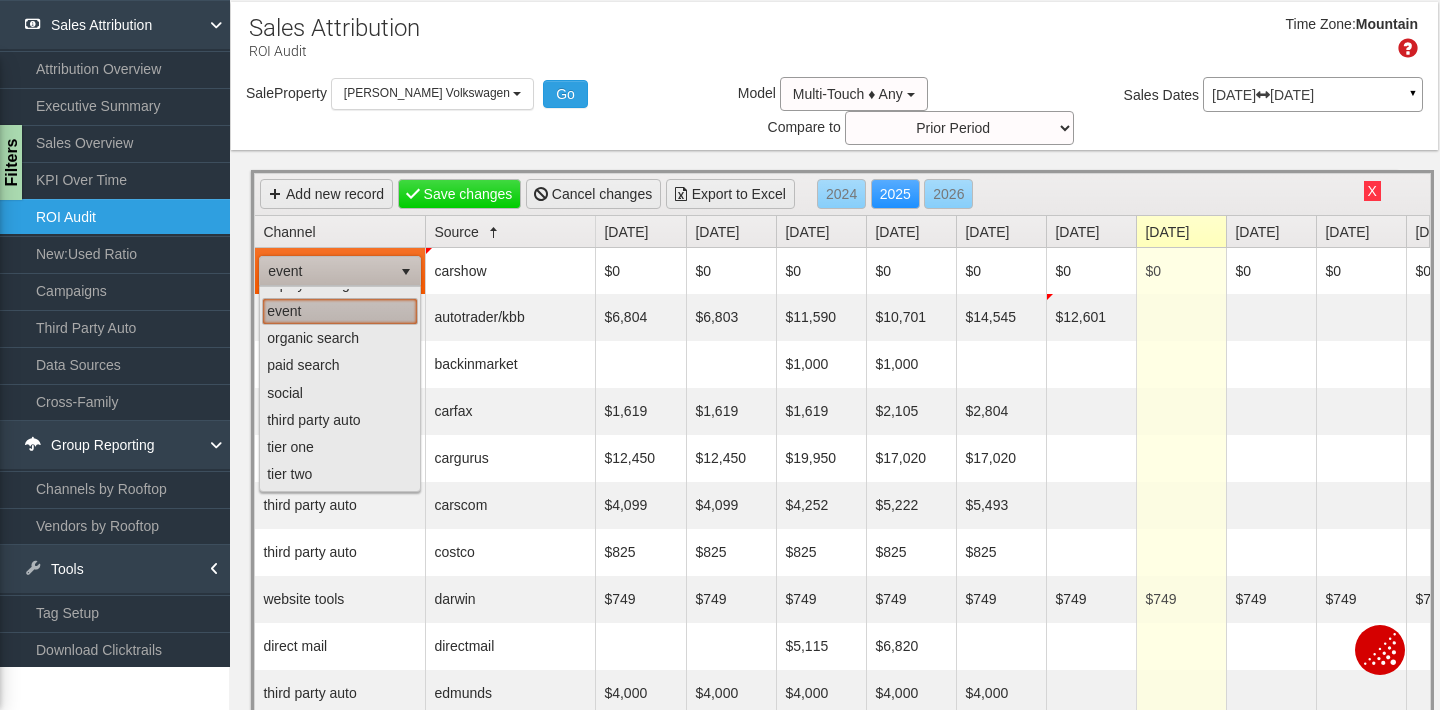 click on "third party auto" at bounding box center [340, 420] 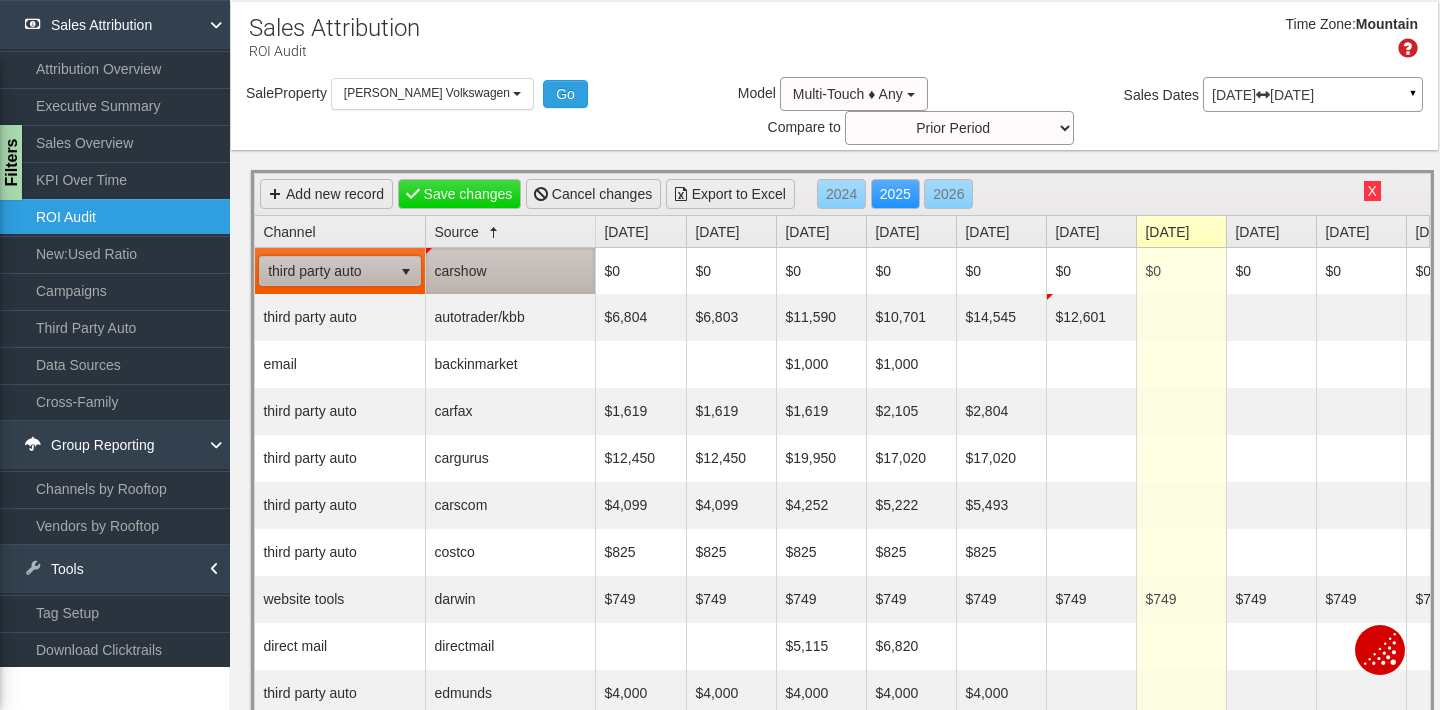 click on "carshow" at bounding box center (510, 271) 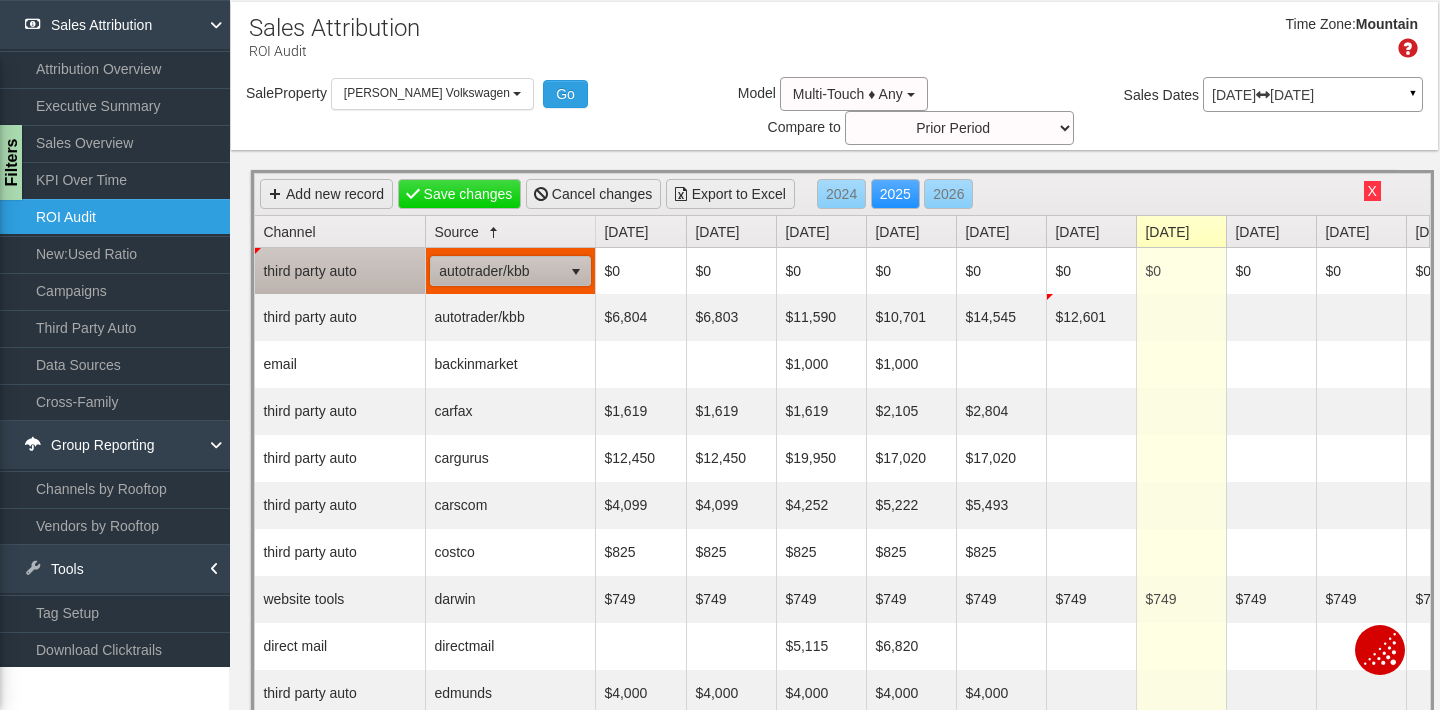 click on "autotrader/kbb" at bounding box center [496, 271] 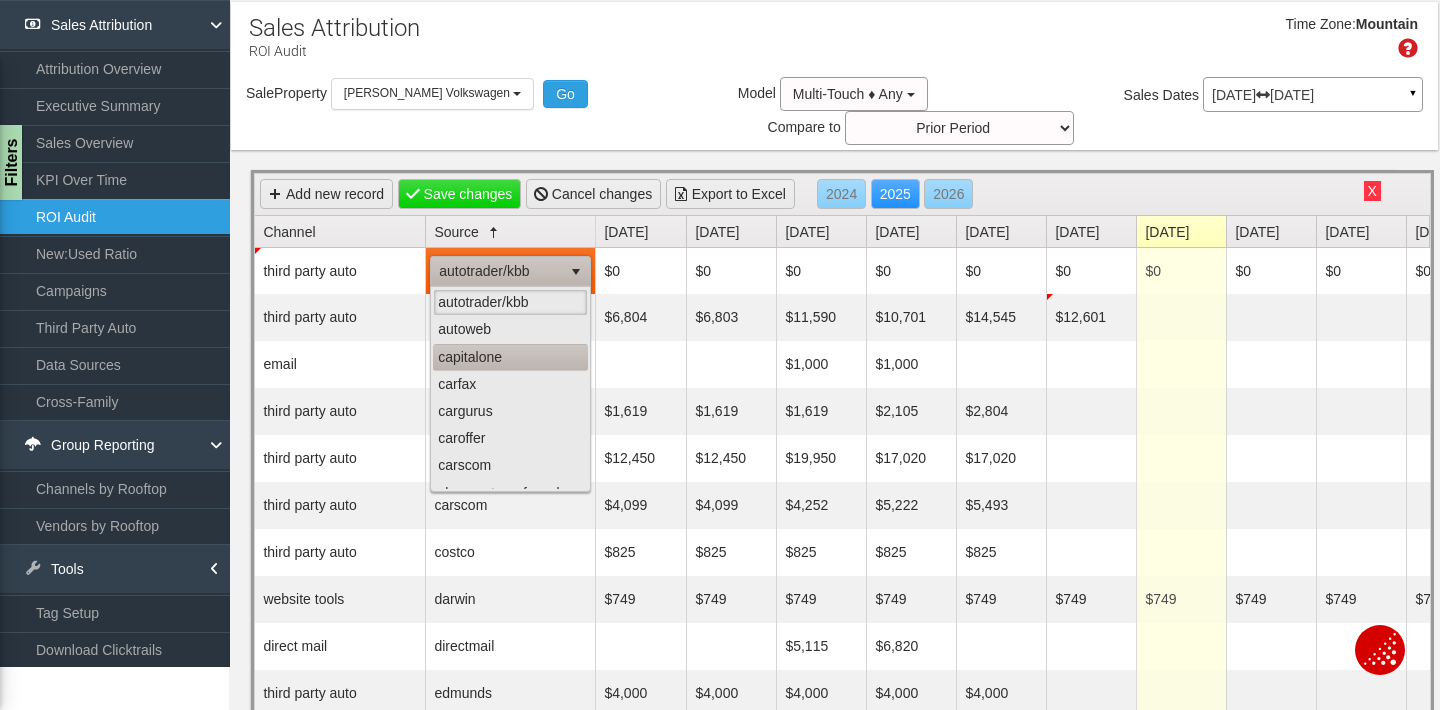 click on "capitalone" at bounding box center [510, 357] 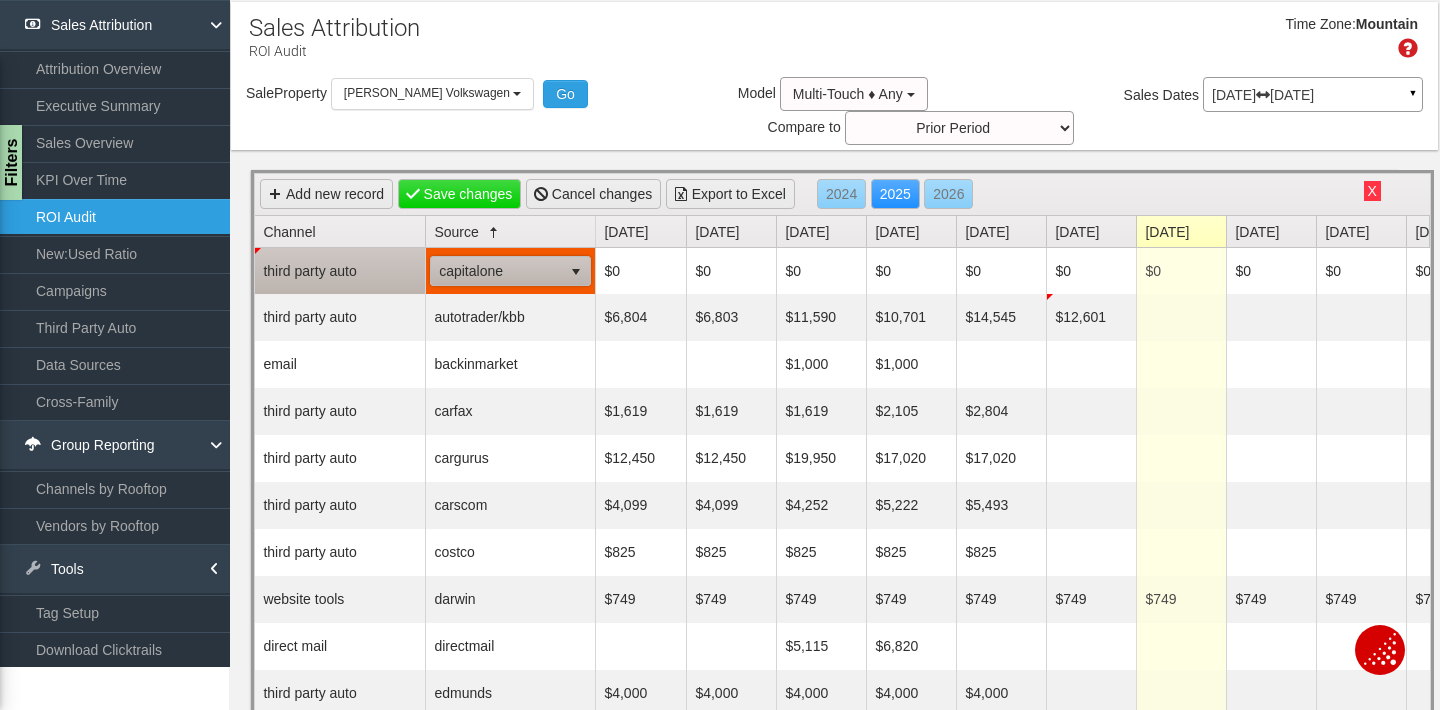 click on "capitalone" at bounding box center (496, 271) 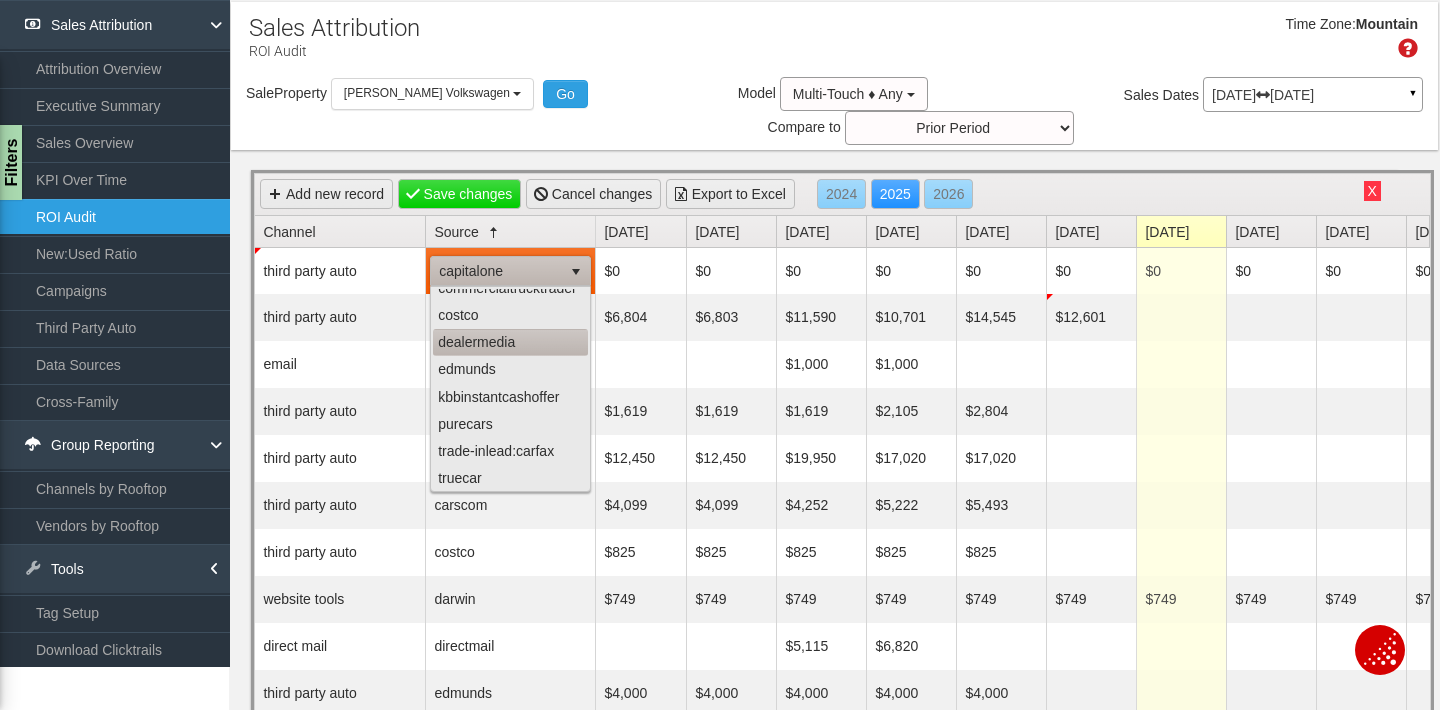 scroll, scrollTop: 235, scrollLeft: 0, axis: vertical 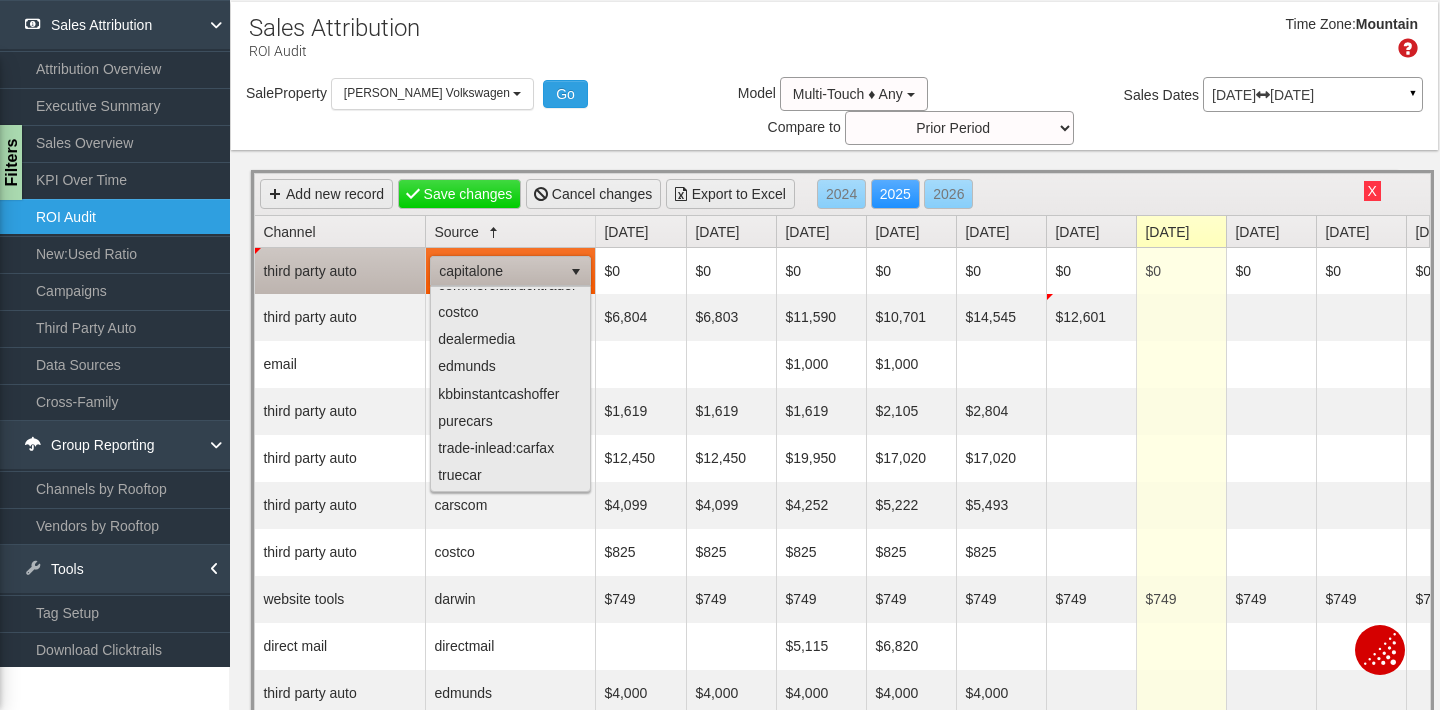 click on "third party auto" at bounding box center (340, 271) 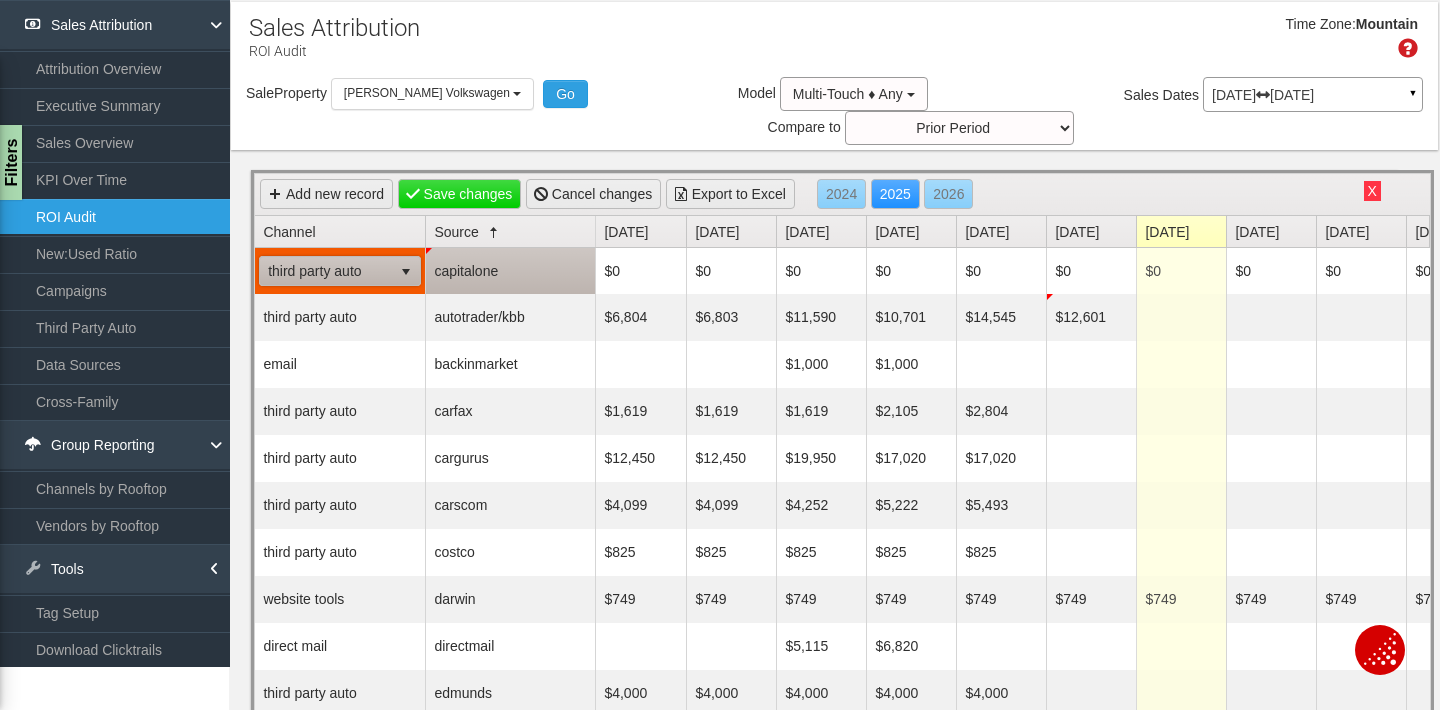 click on "third party auto" at bounding box center [326, 271] 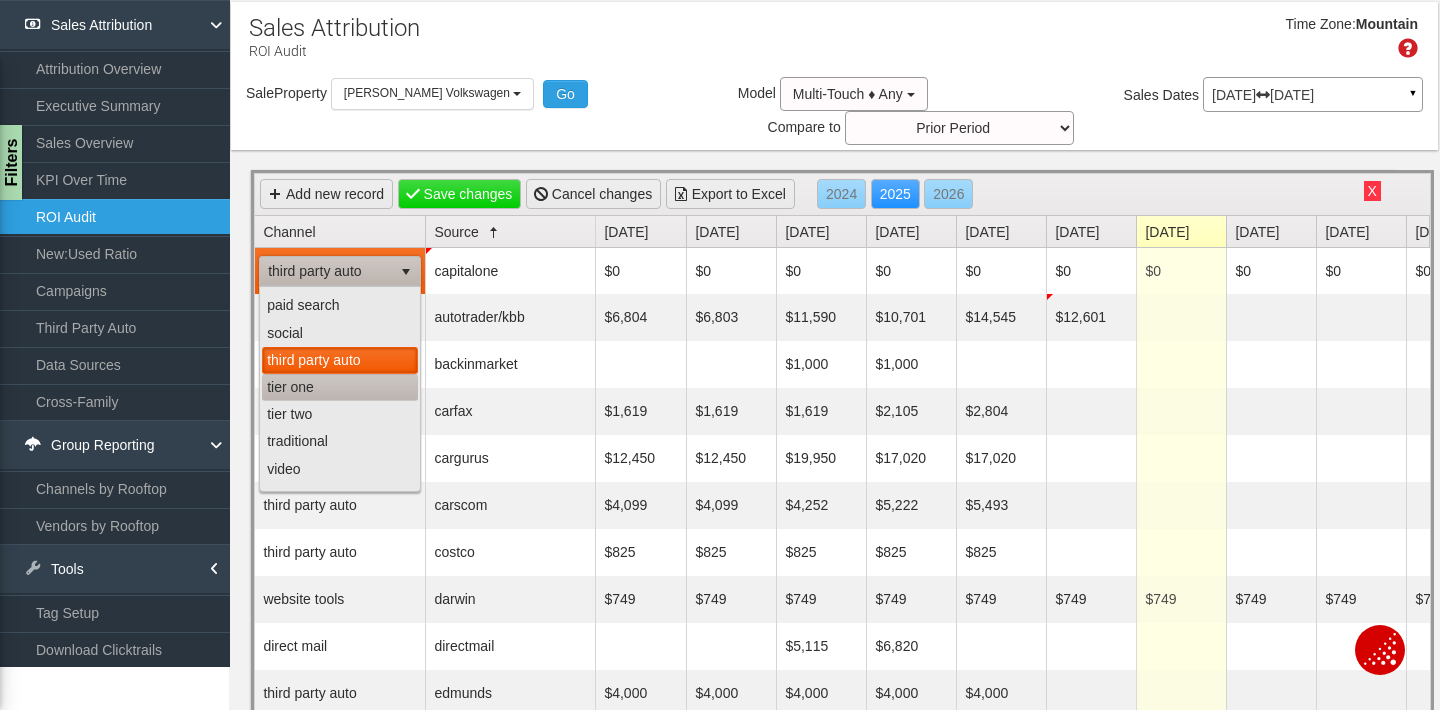 scroll, scrollTop: 181, scrollLeft: 0, axis: vertical 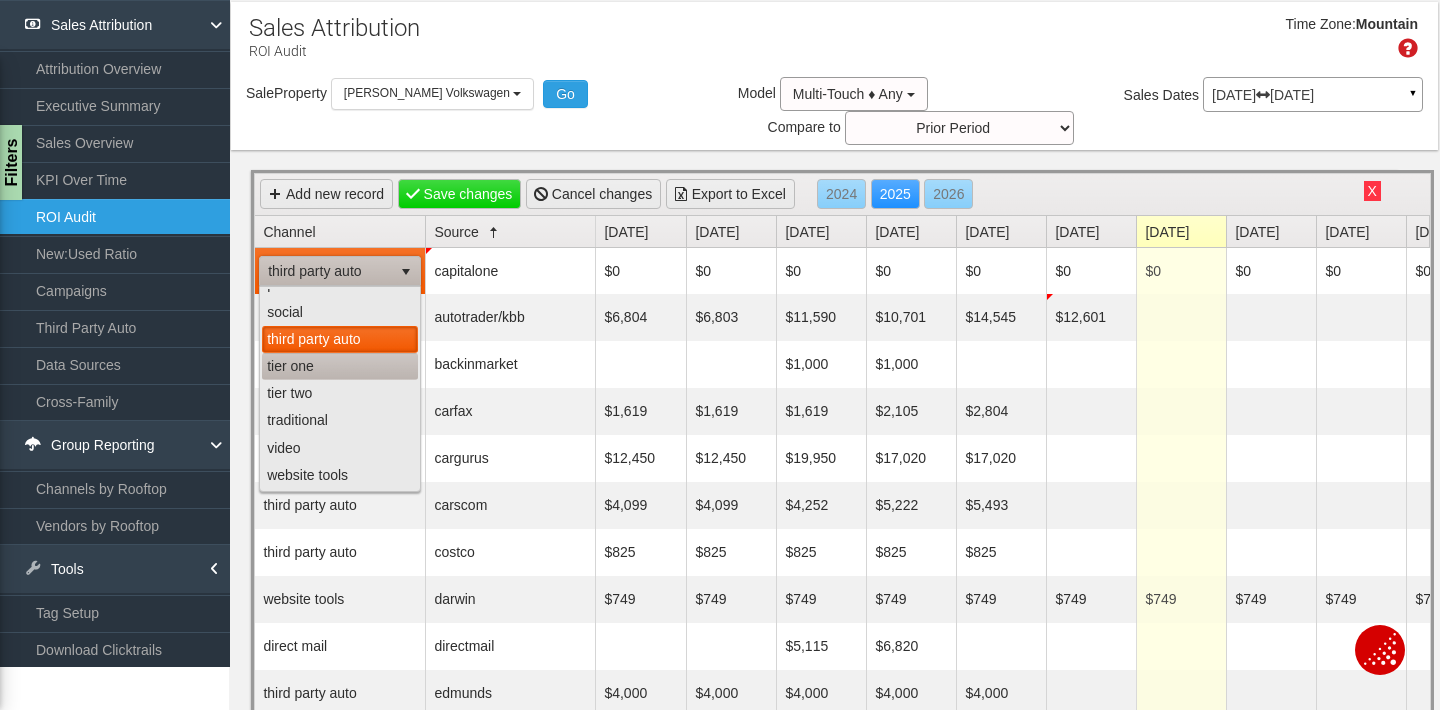 click on "tier one" at bounding box center [340, 366] 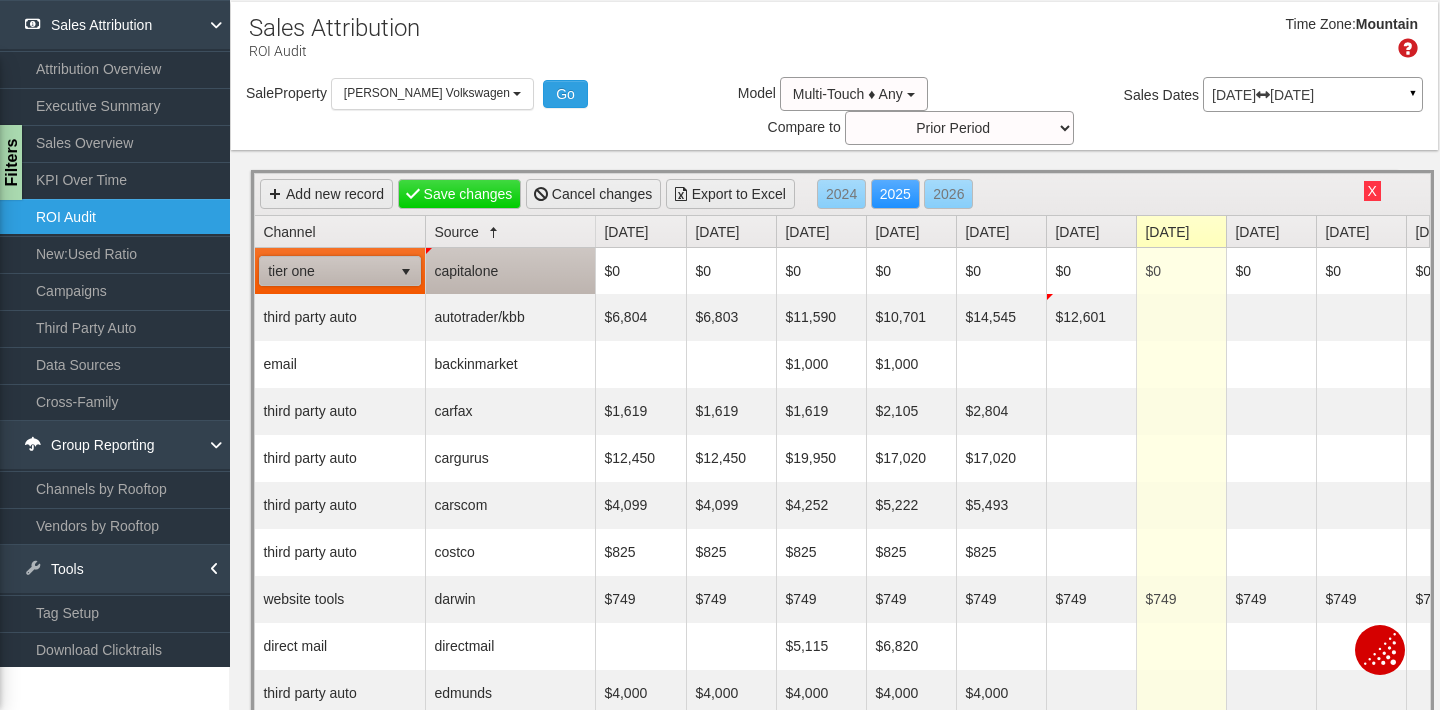 click on "capitalone" at bounding box center (510, 271) 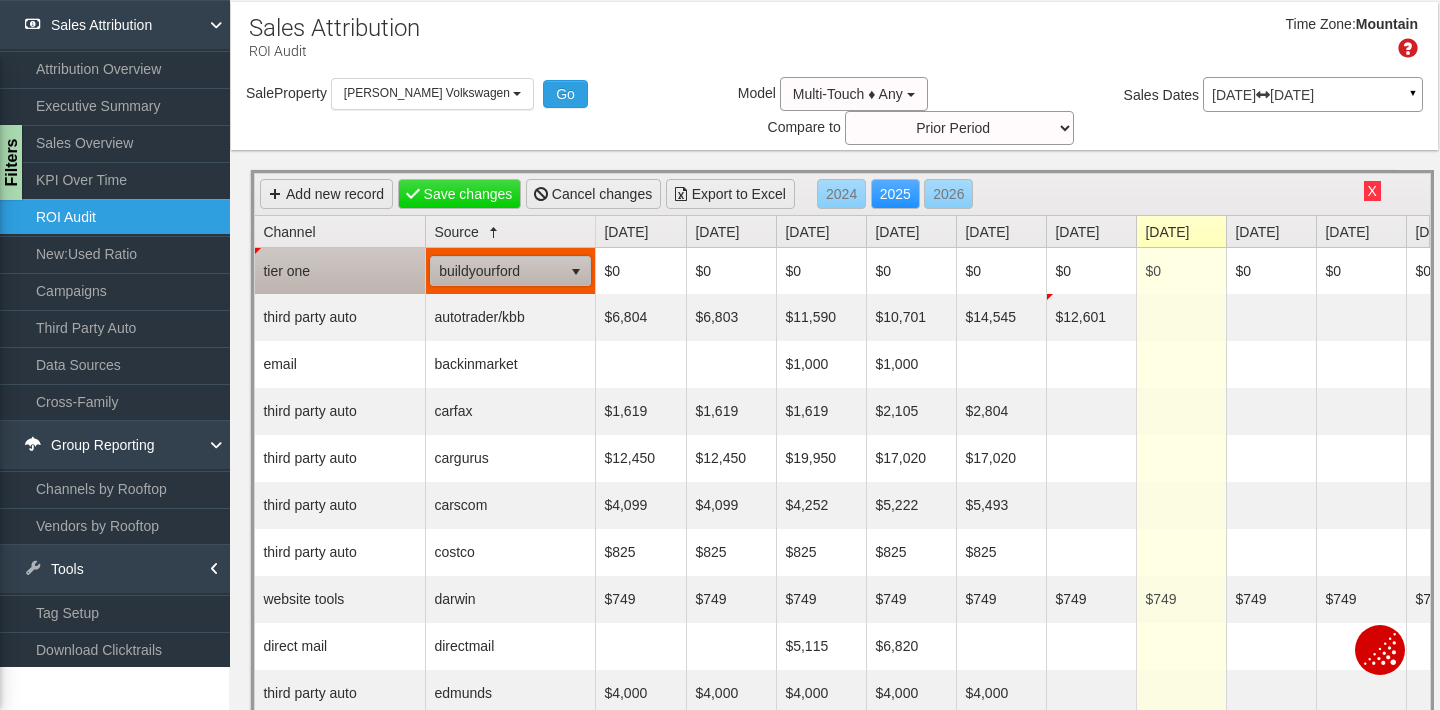 click on "buildyourford" at bounding box center [496, 271] 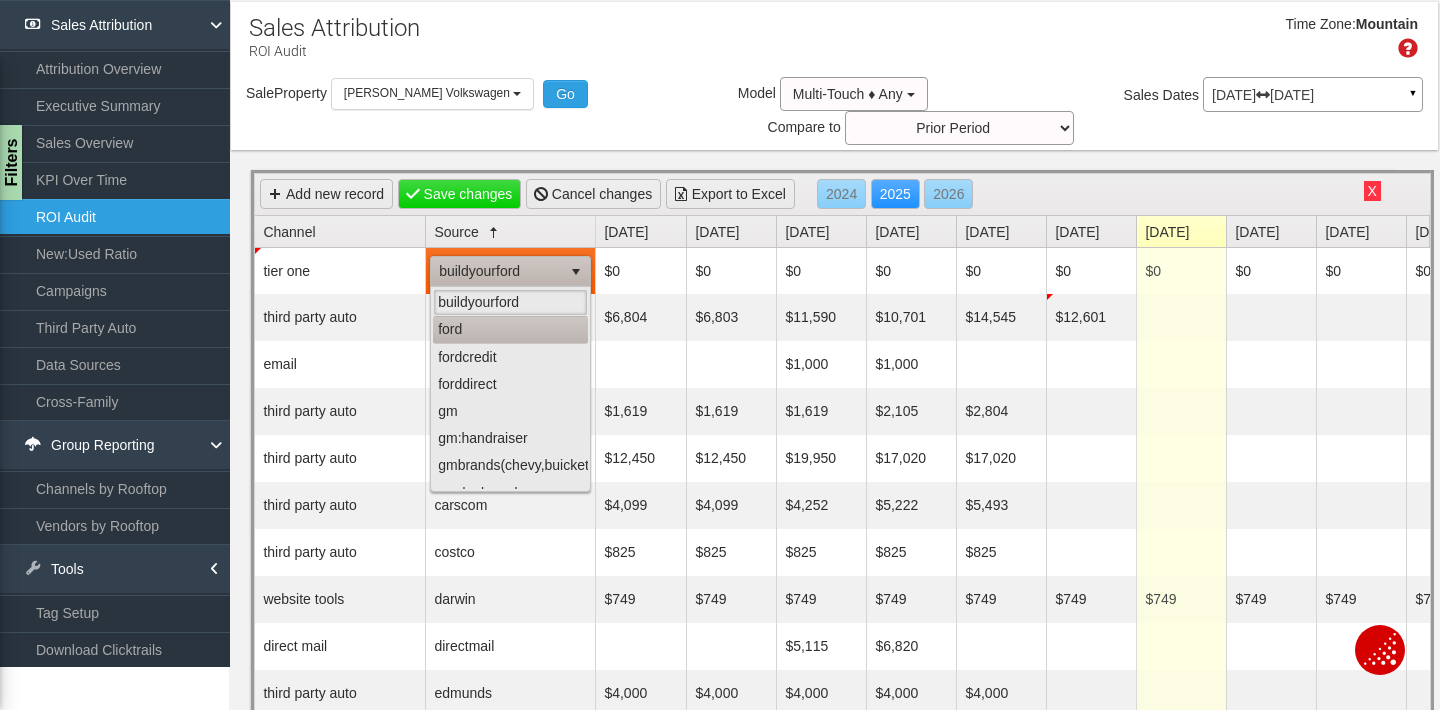 click on "ford" at bounding box center [510, 329] 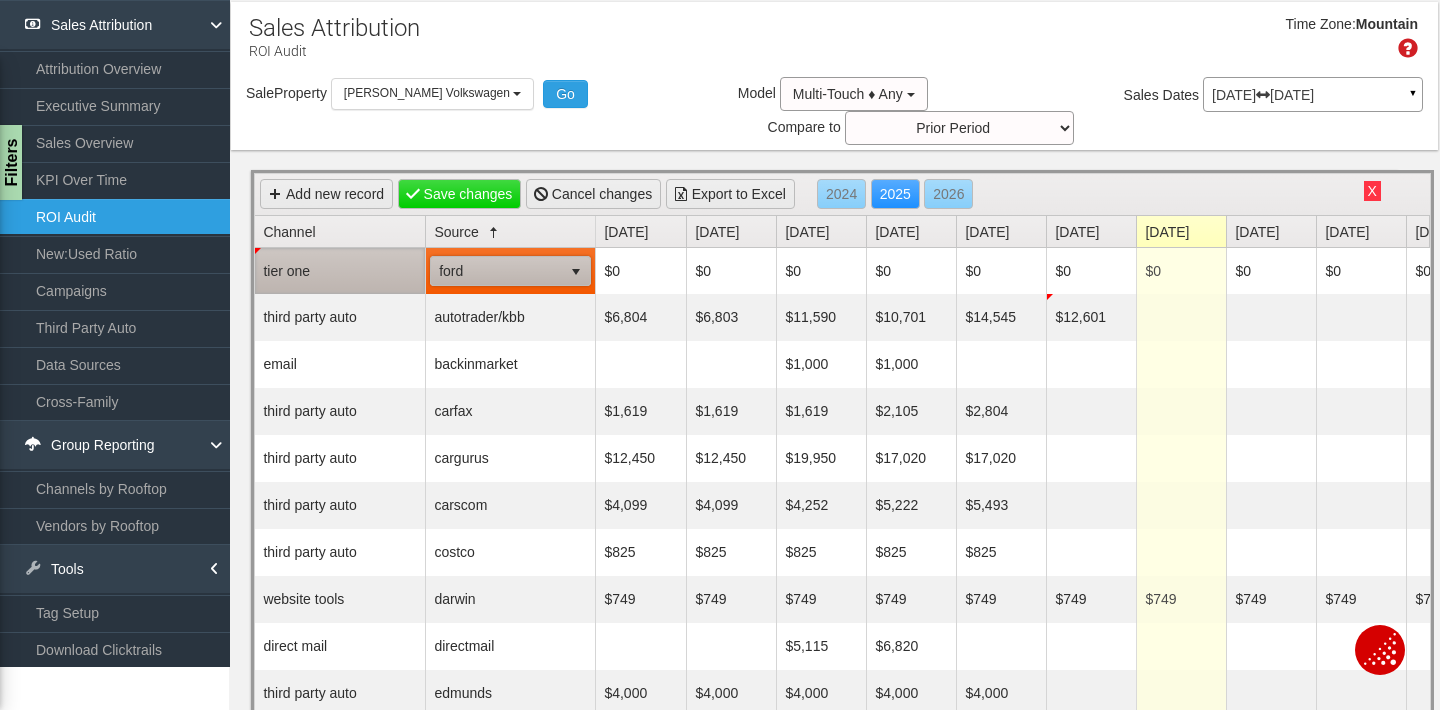 click on "tier one" at bounding box center [340, 271] 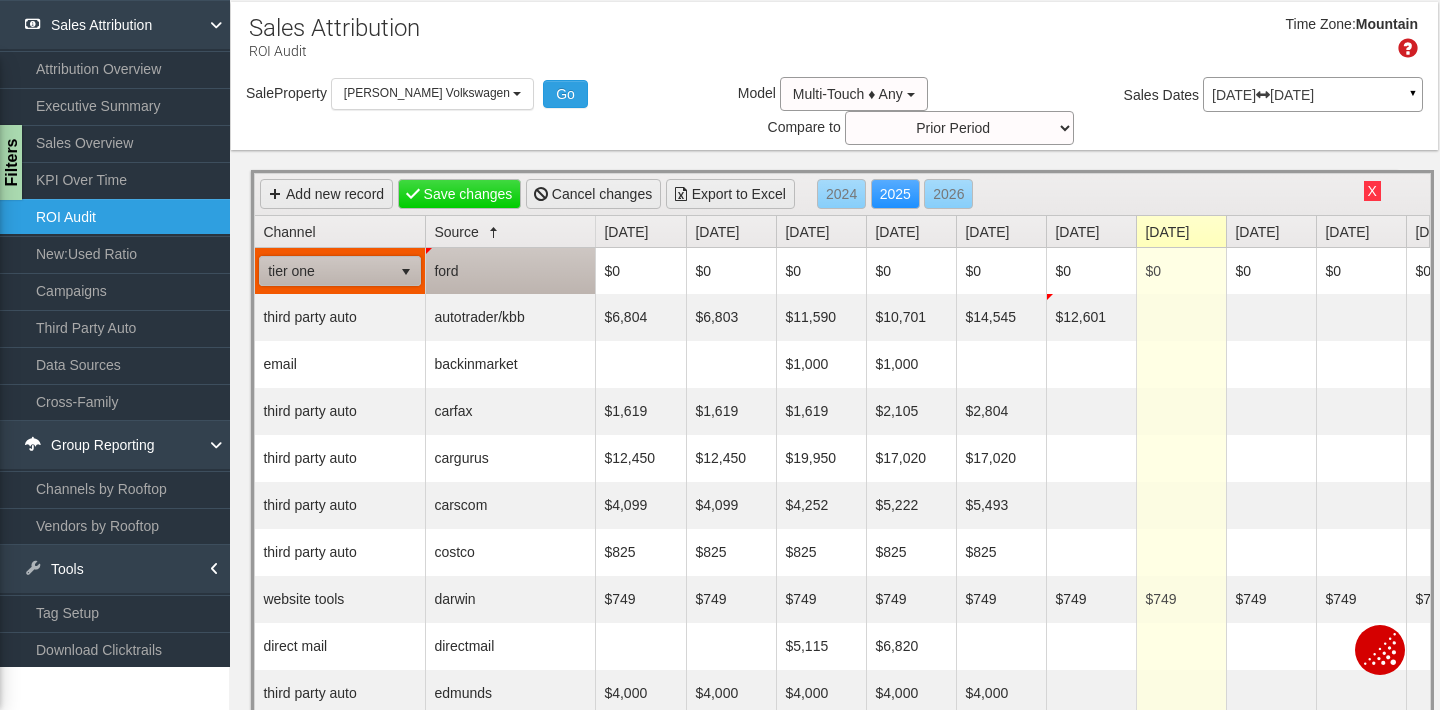 click on "tier one" at bounding box center (326, 271) 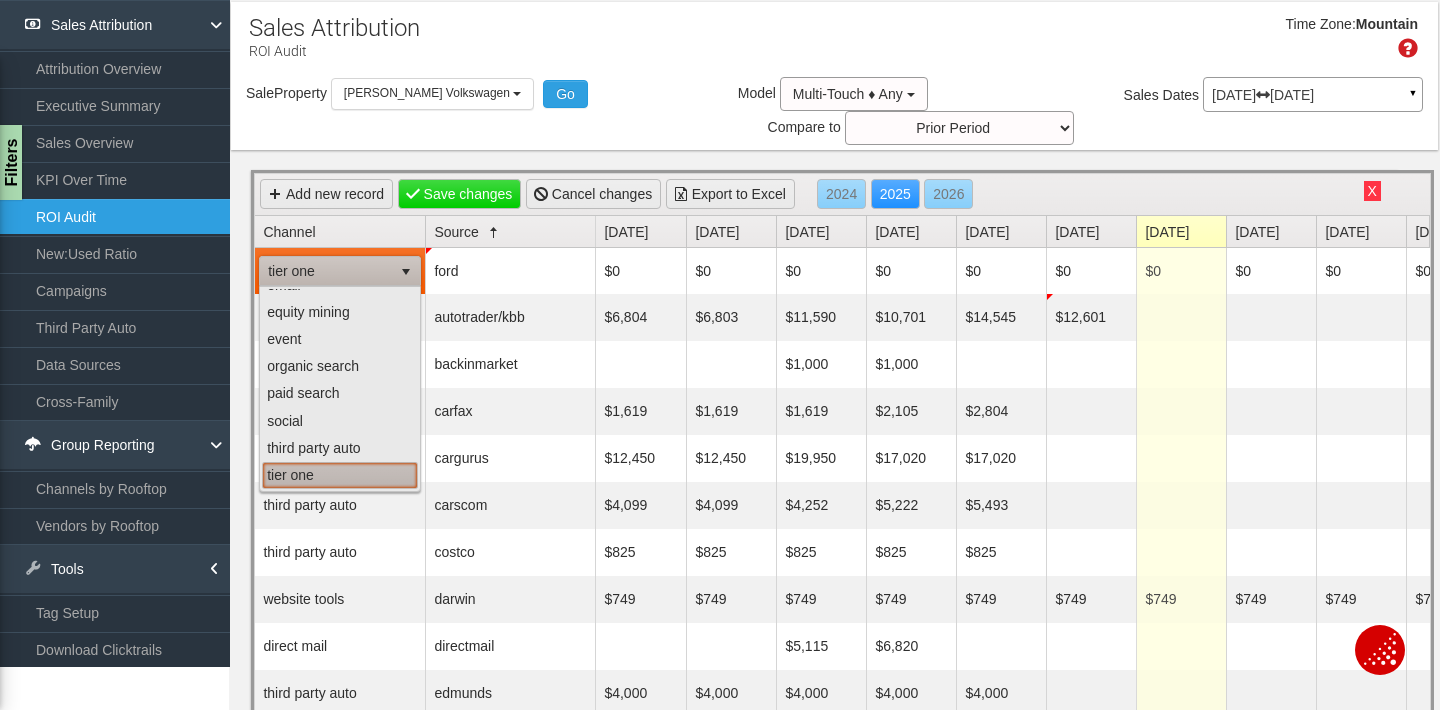 scroll, scrollTop: 135, scrollLeft: 0, axis: vertical 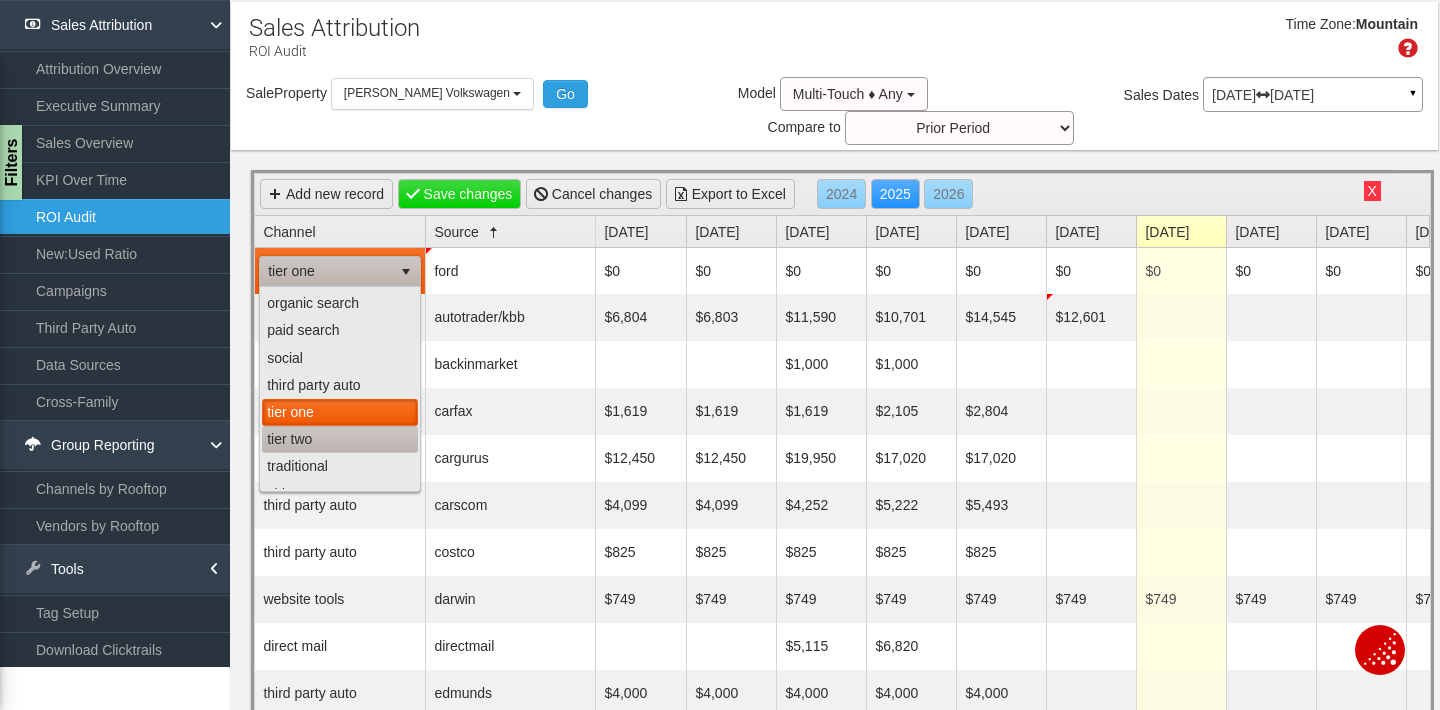 click on "tier two" at bounding box center [340, 439] 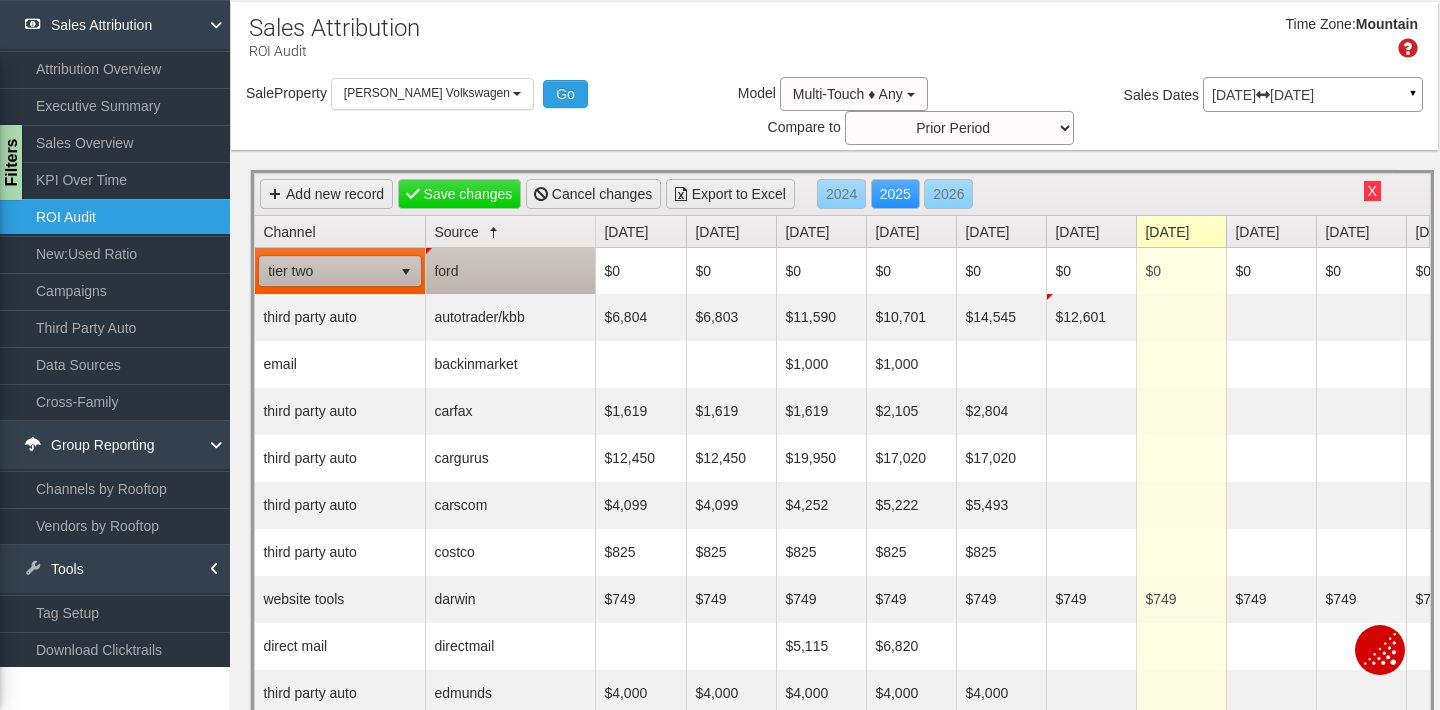 click on "ford" at bounding box center [510, 271] 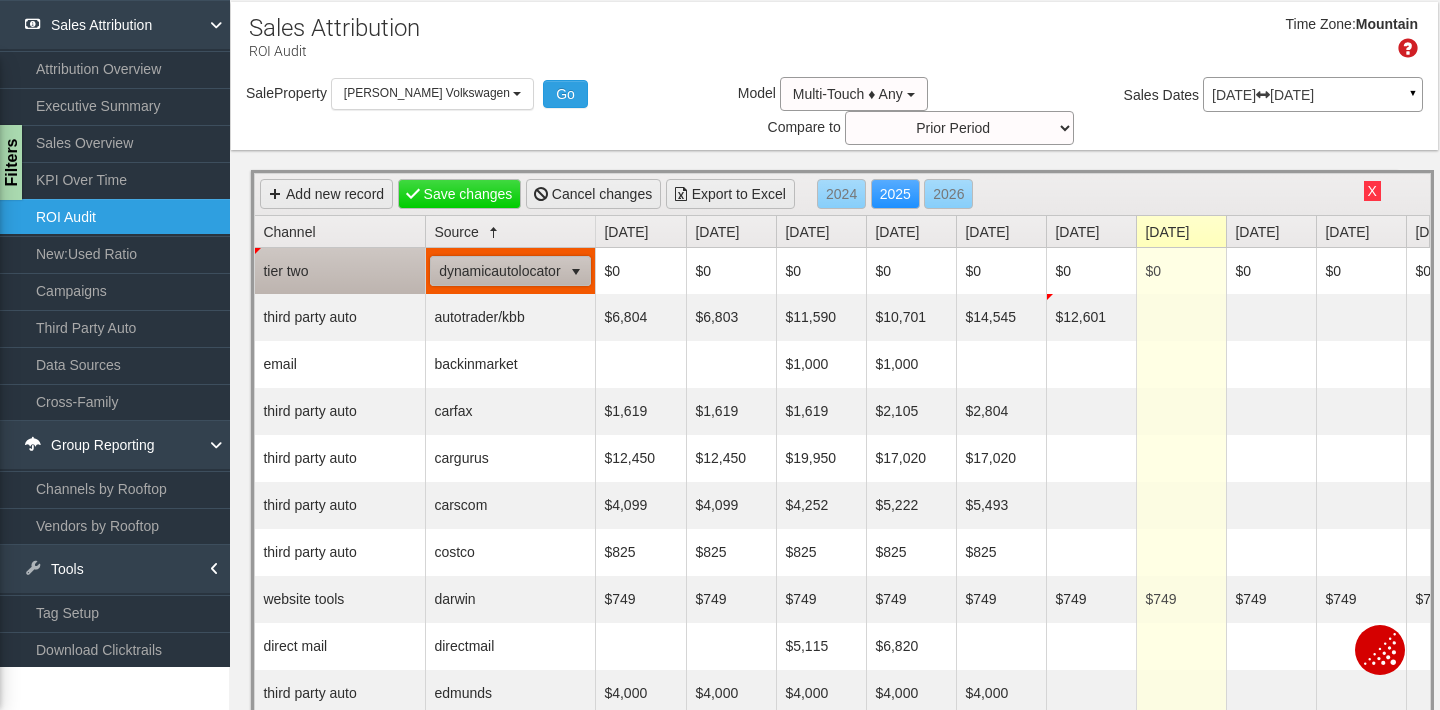 click on "dynamicautolocator" at bounding box center (496, 271) 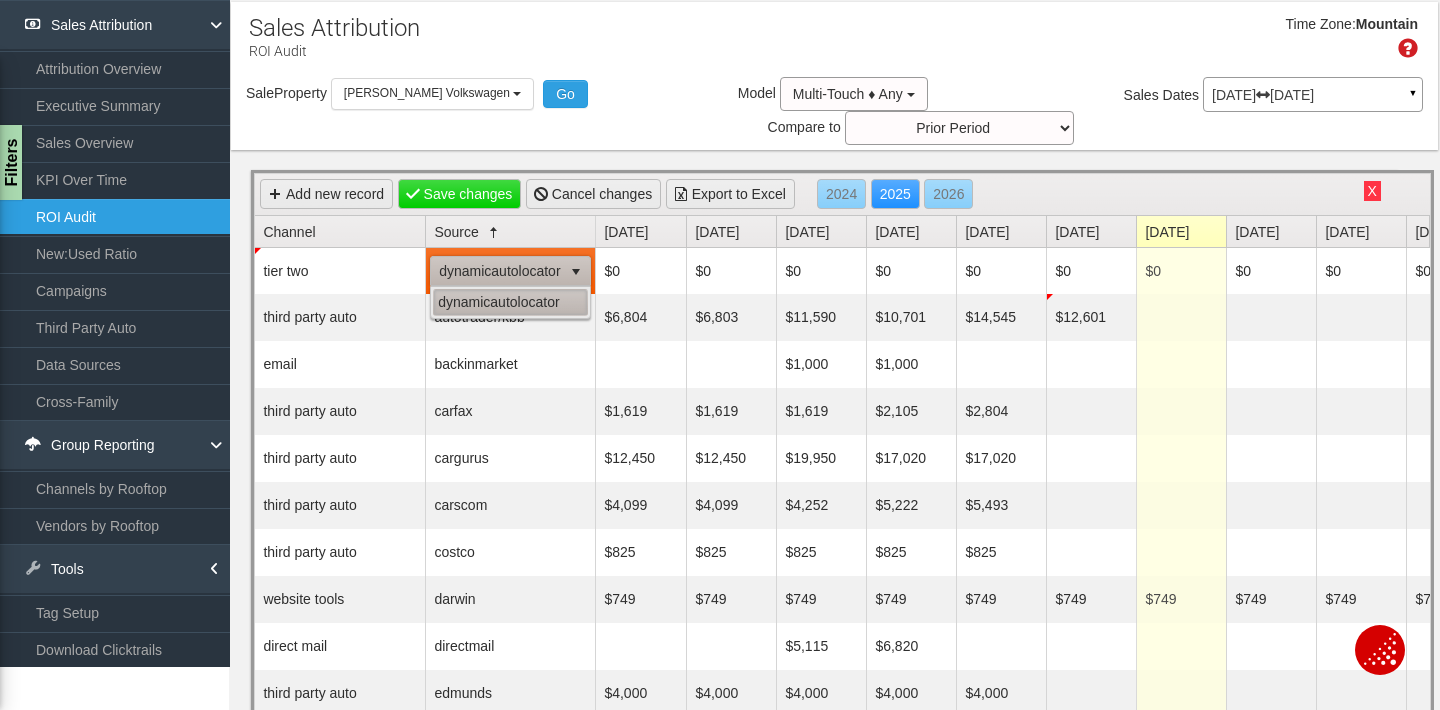 click on "dynamicautolocator" at bounding box center [510, 302] 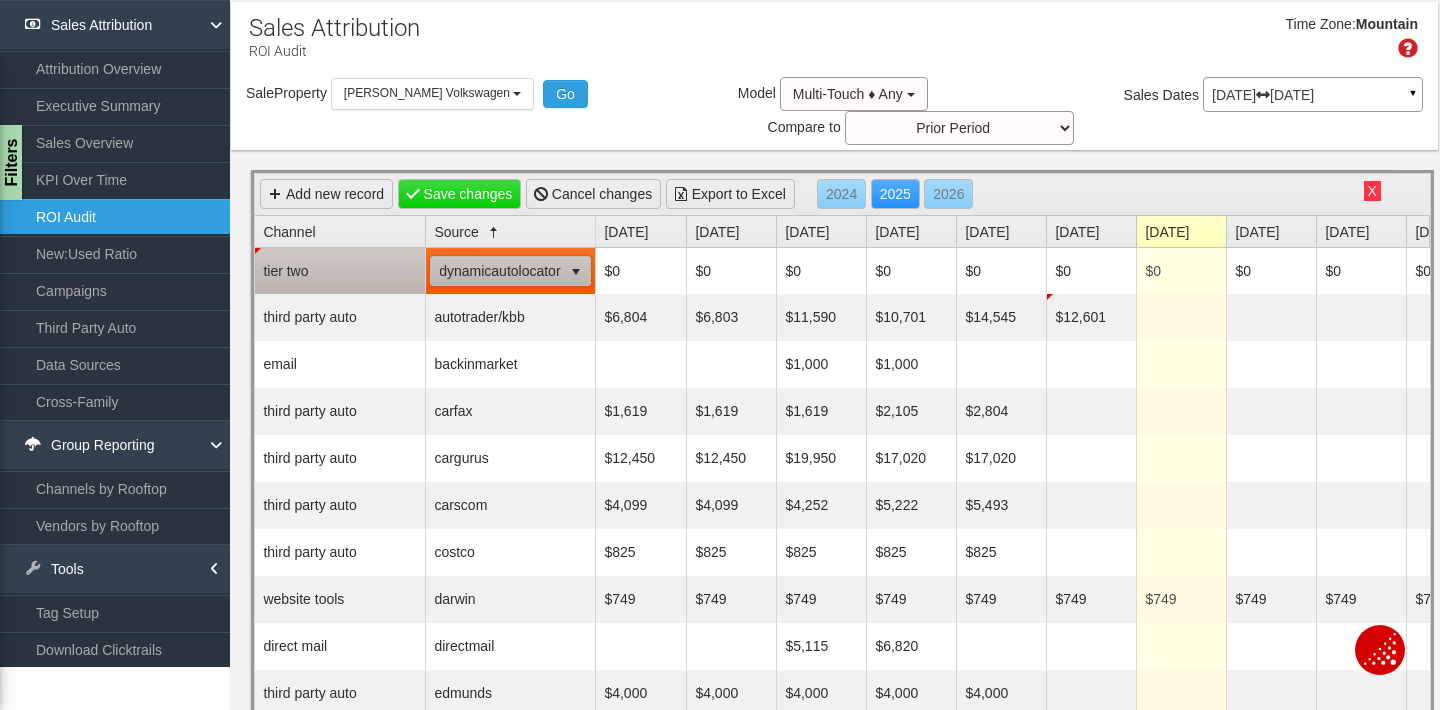 click on "tier two" at bounding box center [340, 271] 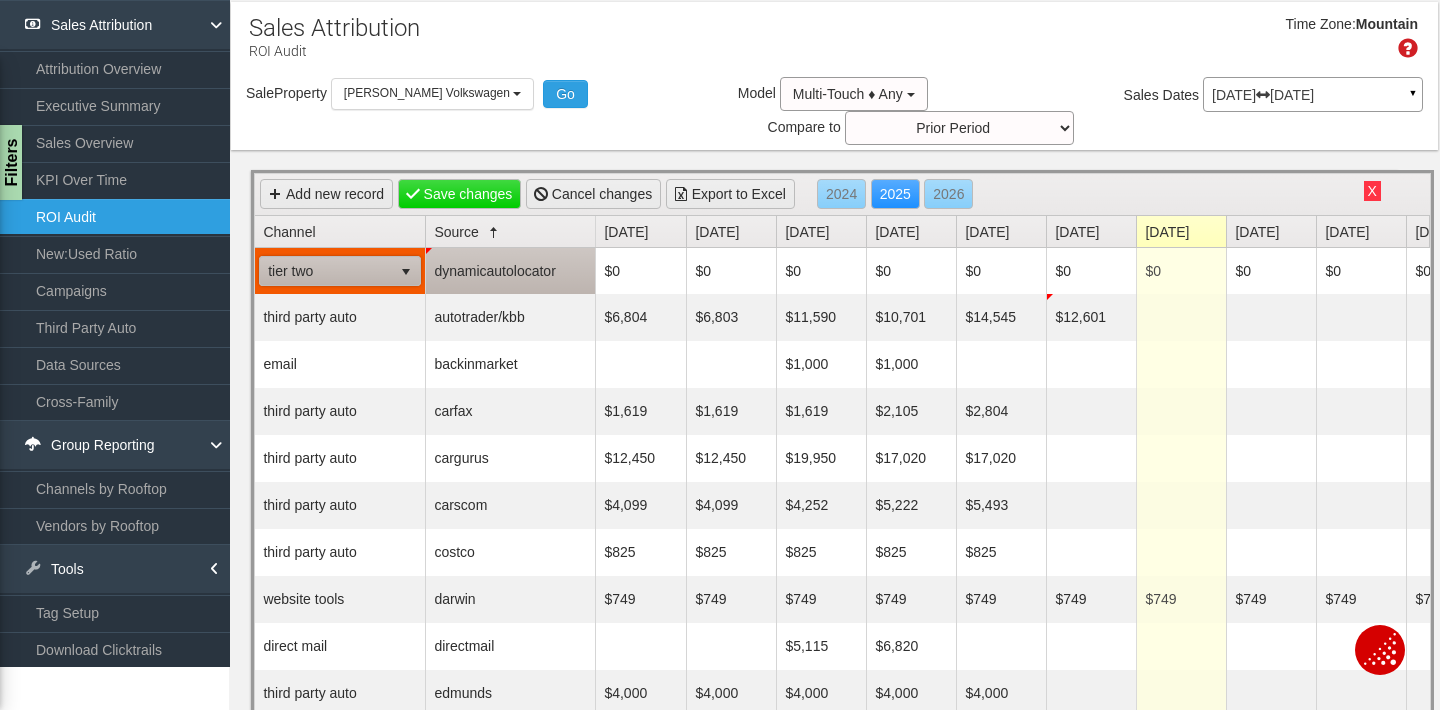 click on "tier two" at bounding box center (326, 271) 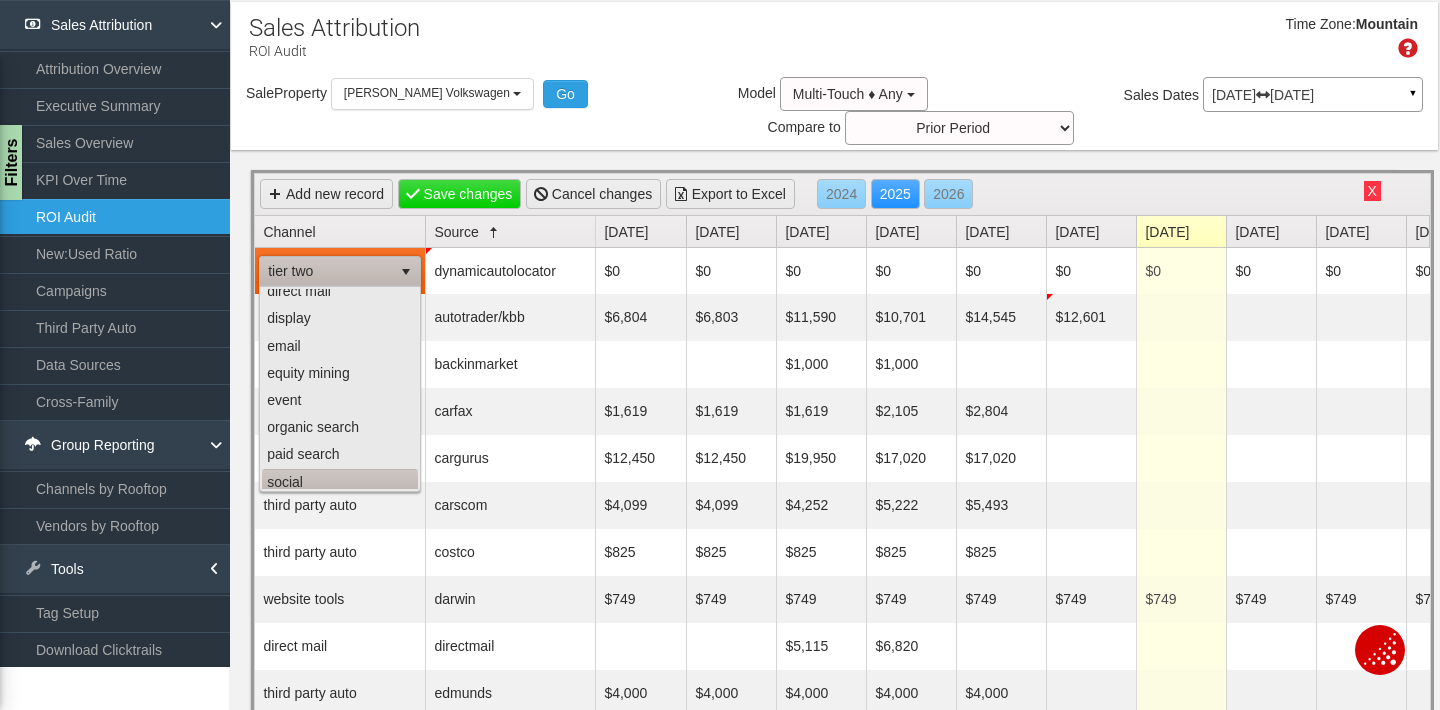 scroll, scrollTop: 0, scrollLeft: 0, axis: both 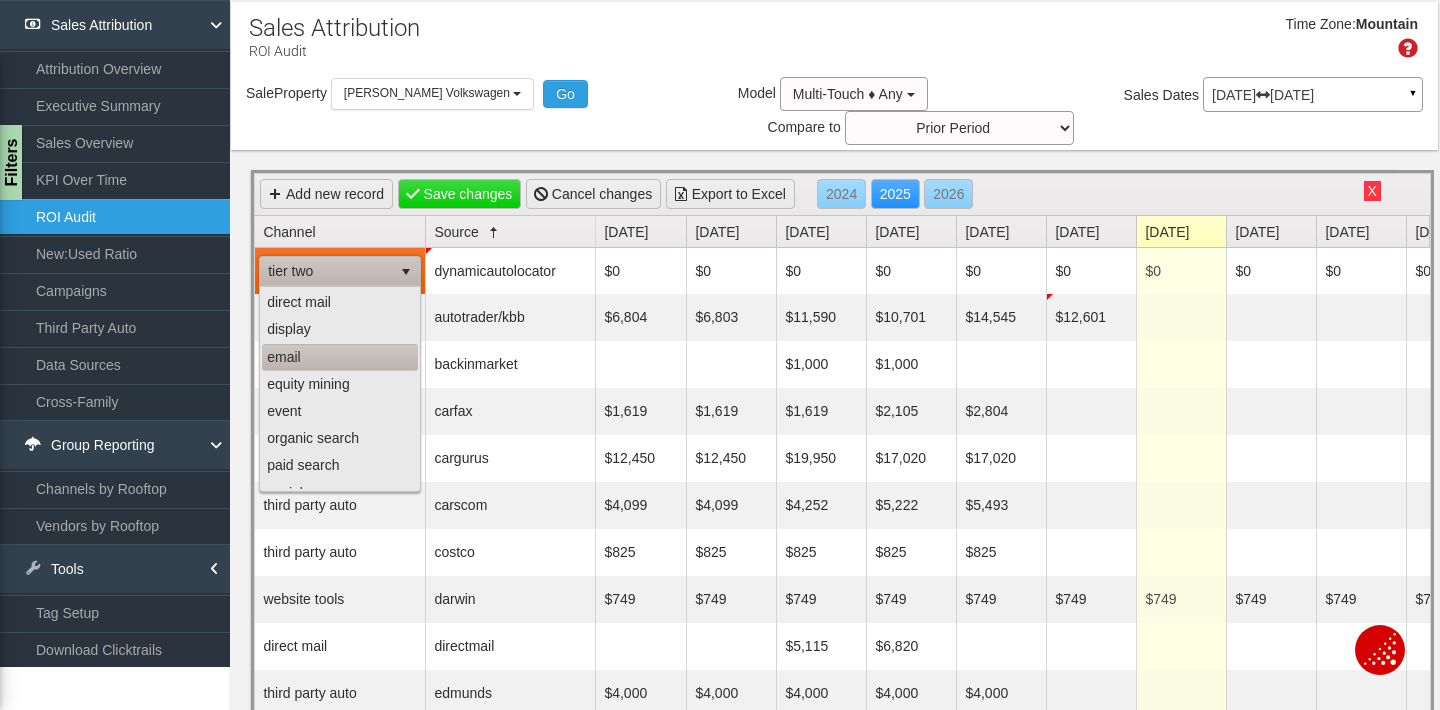 click on "email" at bounding box center [340, 357] 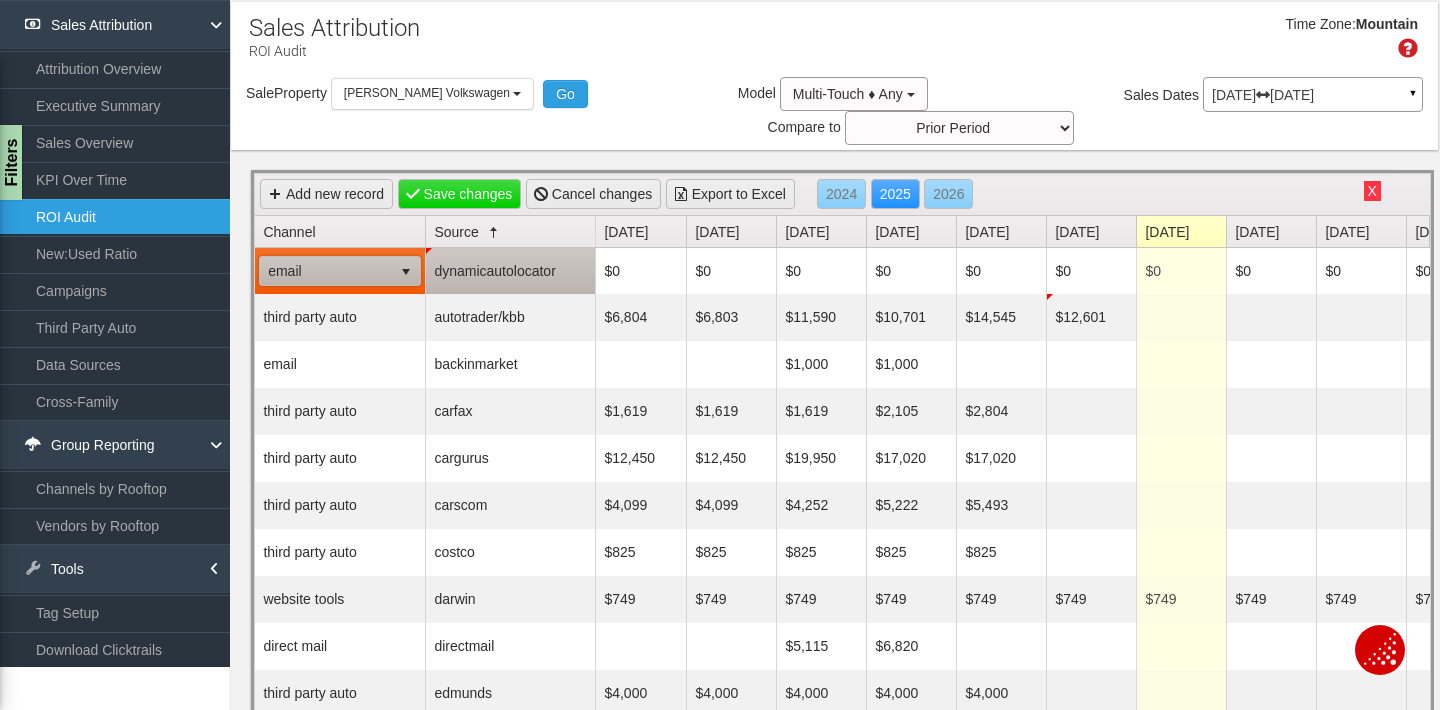 click on "dynamicautolocator" at bounding box center [510, 271] 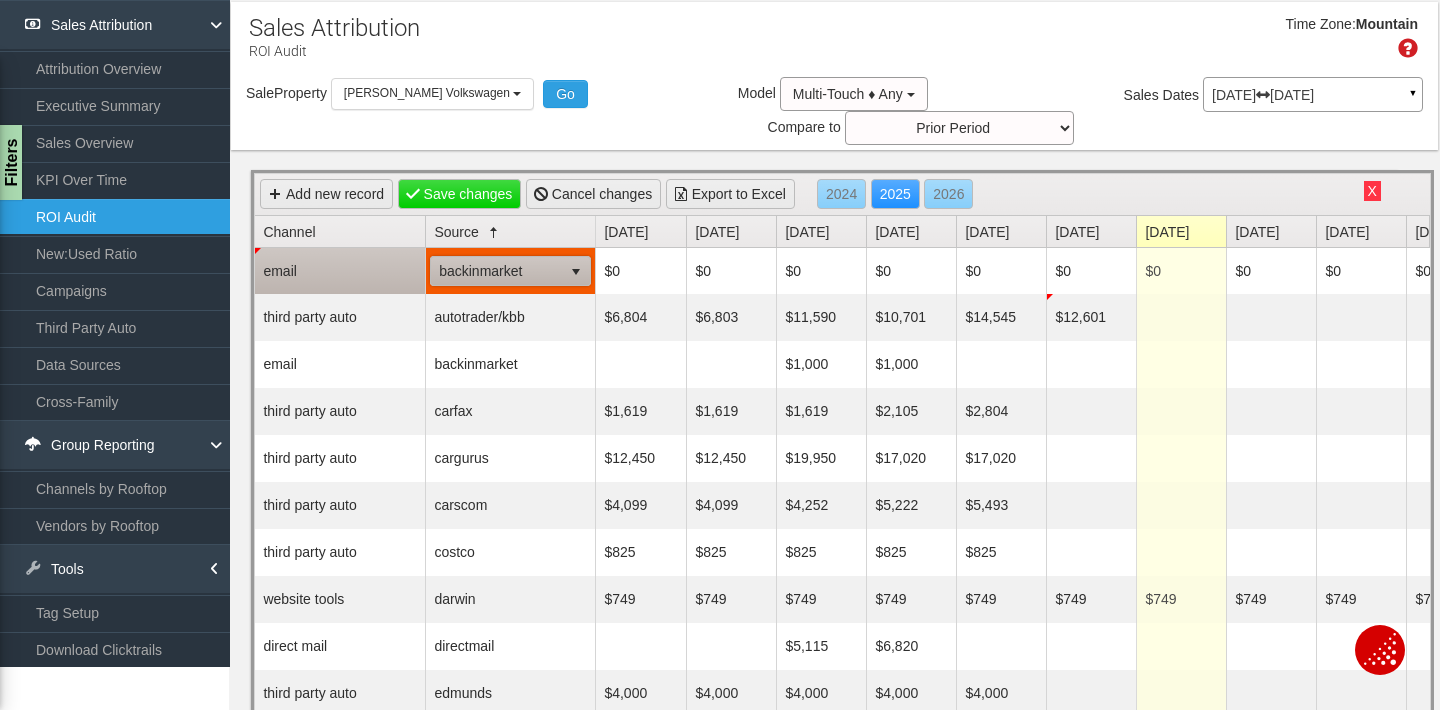 click on "backinmarket" at bounding box center (496, 271) 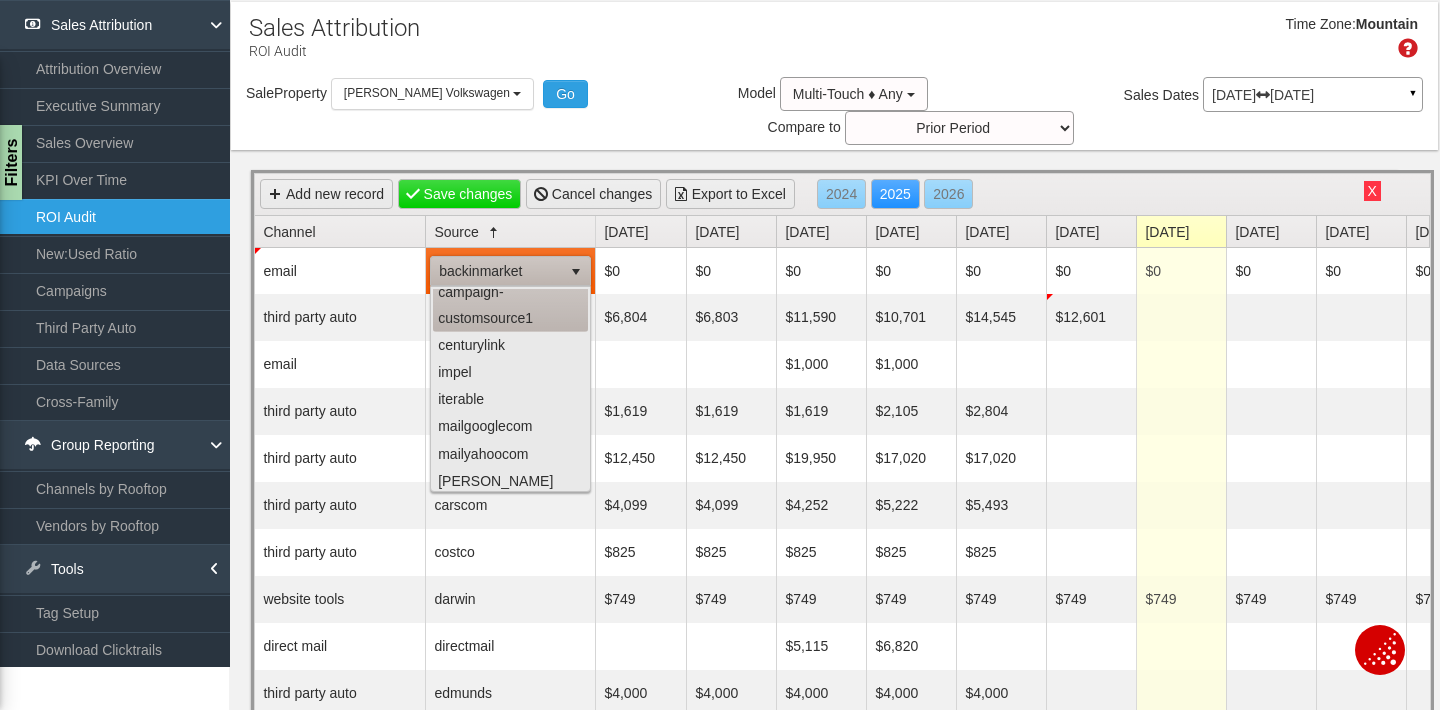 scroll, scrollTop: 151, scrollLeft: 0, axis: vertical 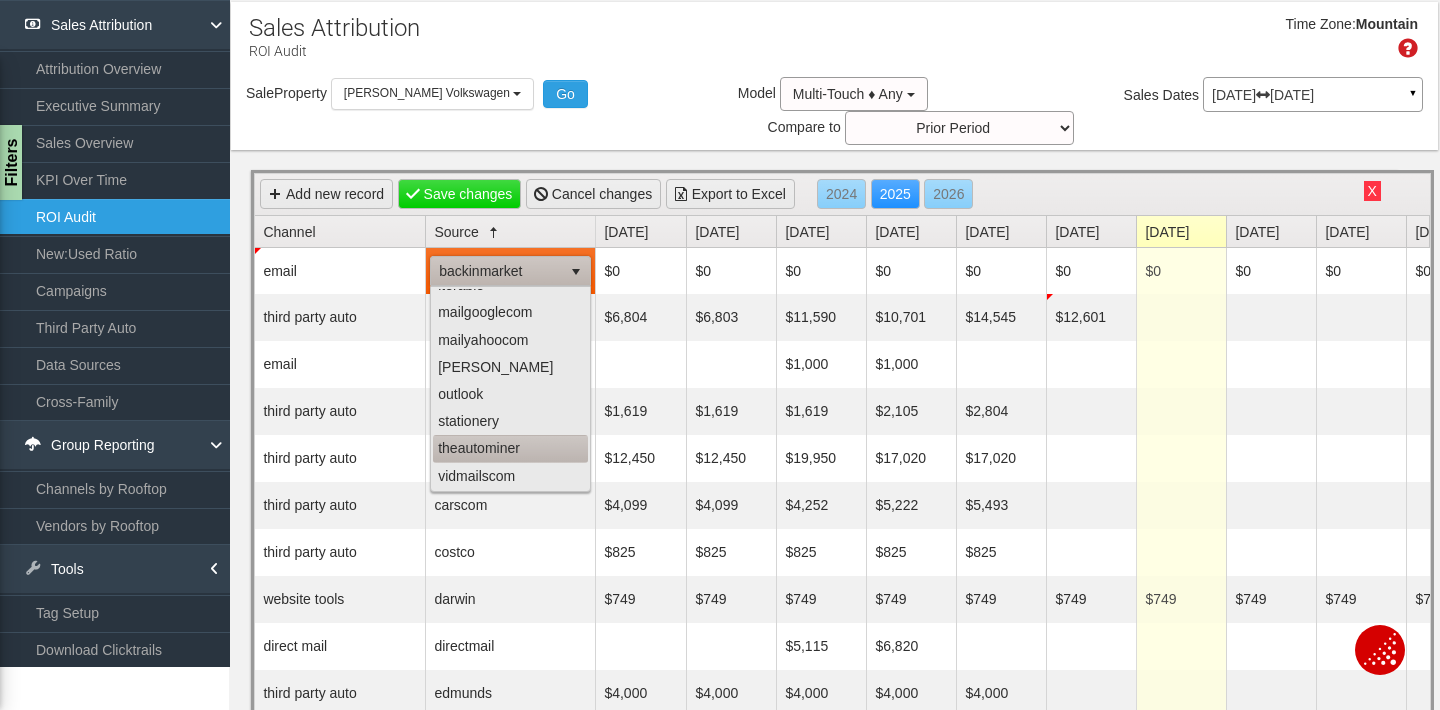 click on "theautominer" at bounding box center (510, 448) 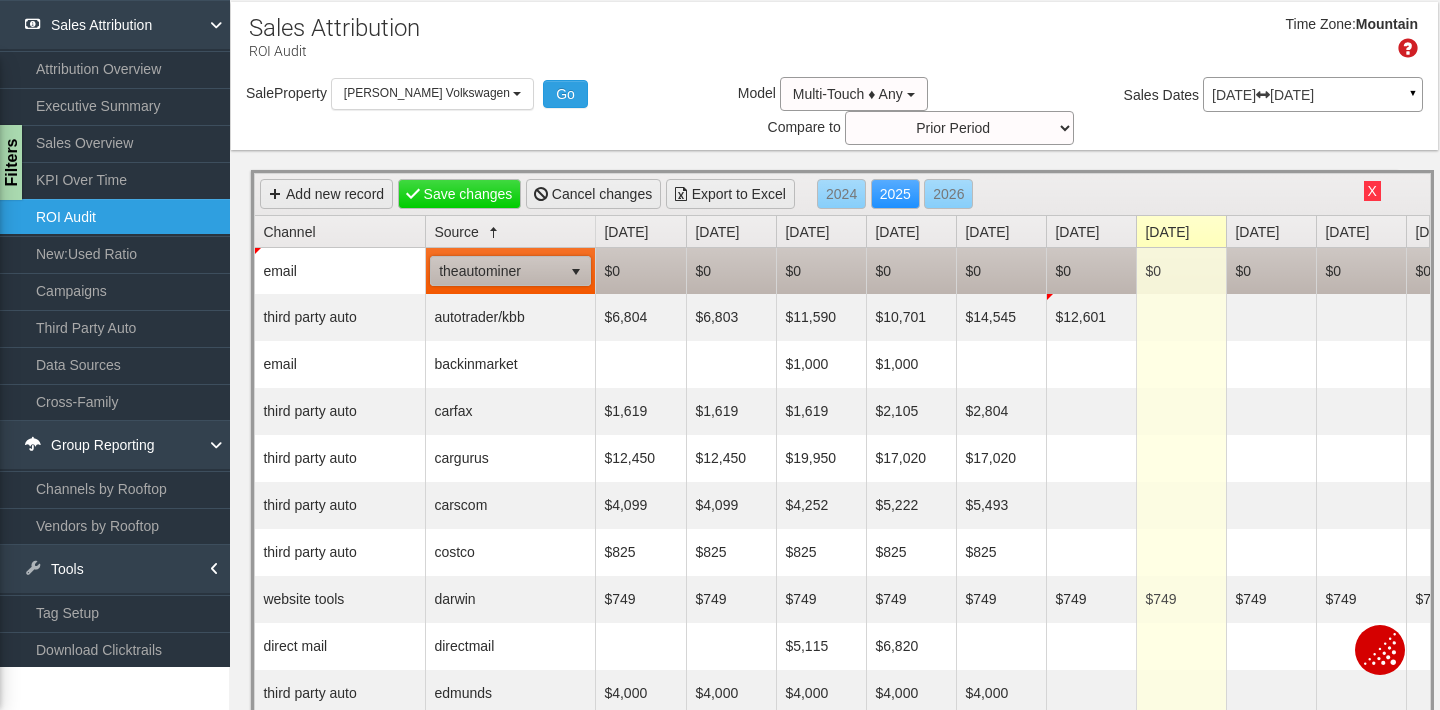 click on "$0" at bounding box center (1091, 271) 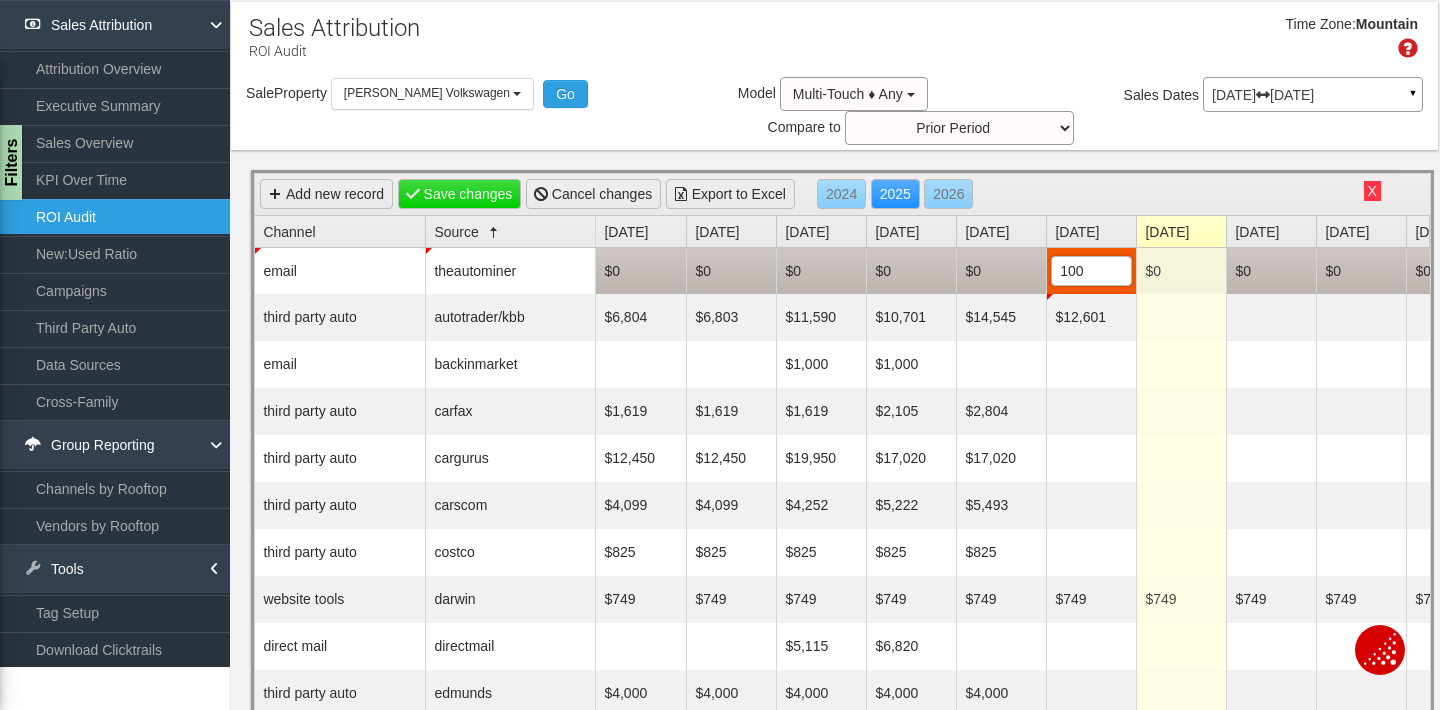 type on "1000" 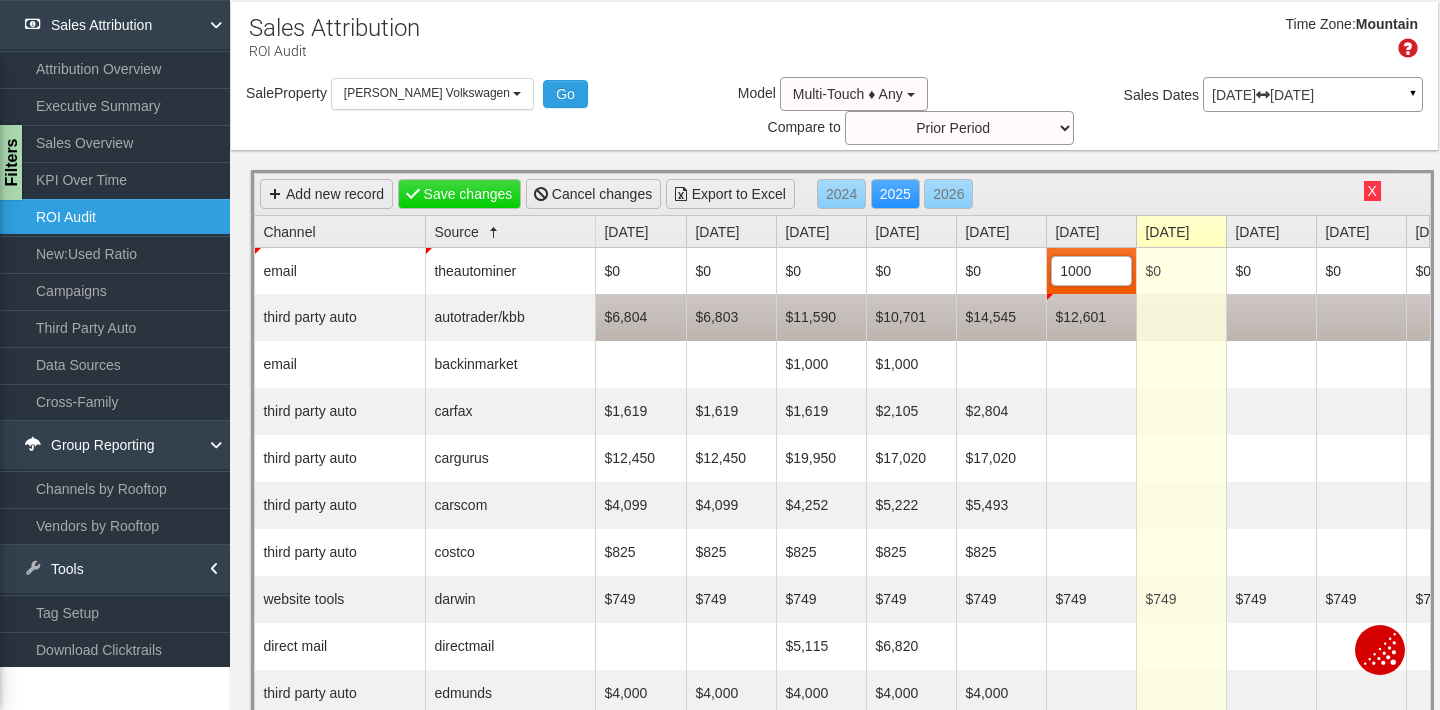 scroll, scrollTop: 0, scrollLeft: 0, axis: both 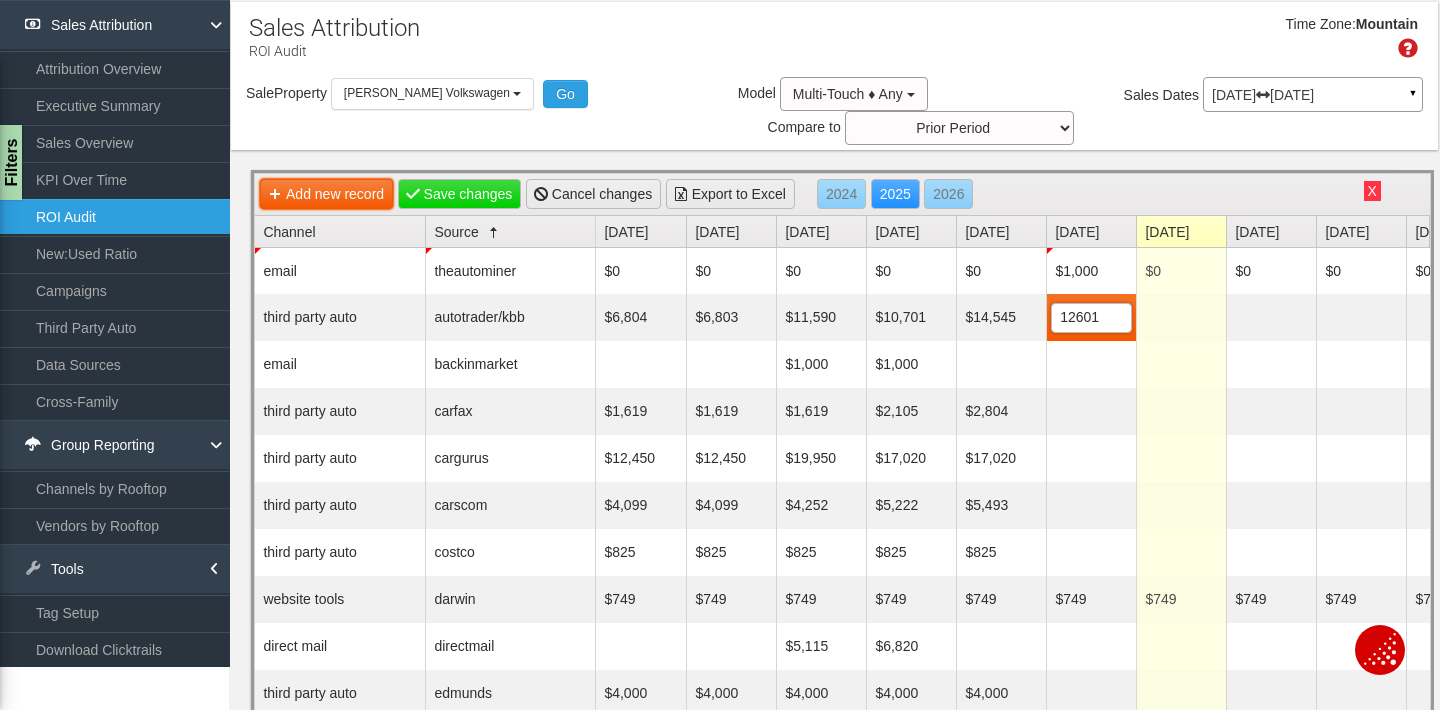 click on "Add new record" at bounding box center (326, 194) 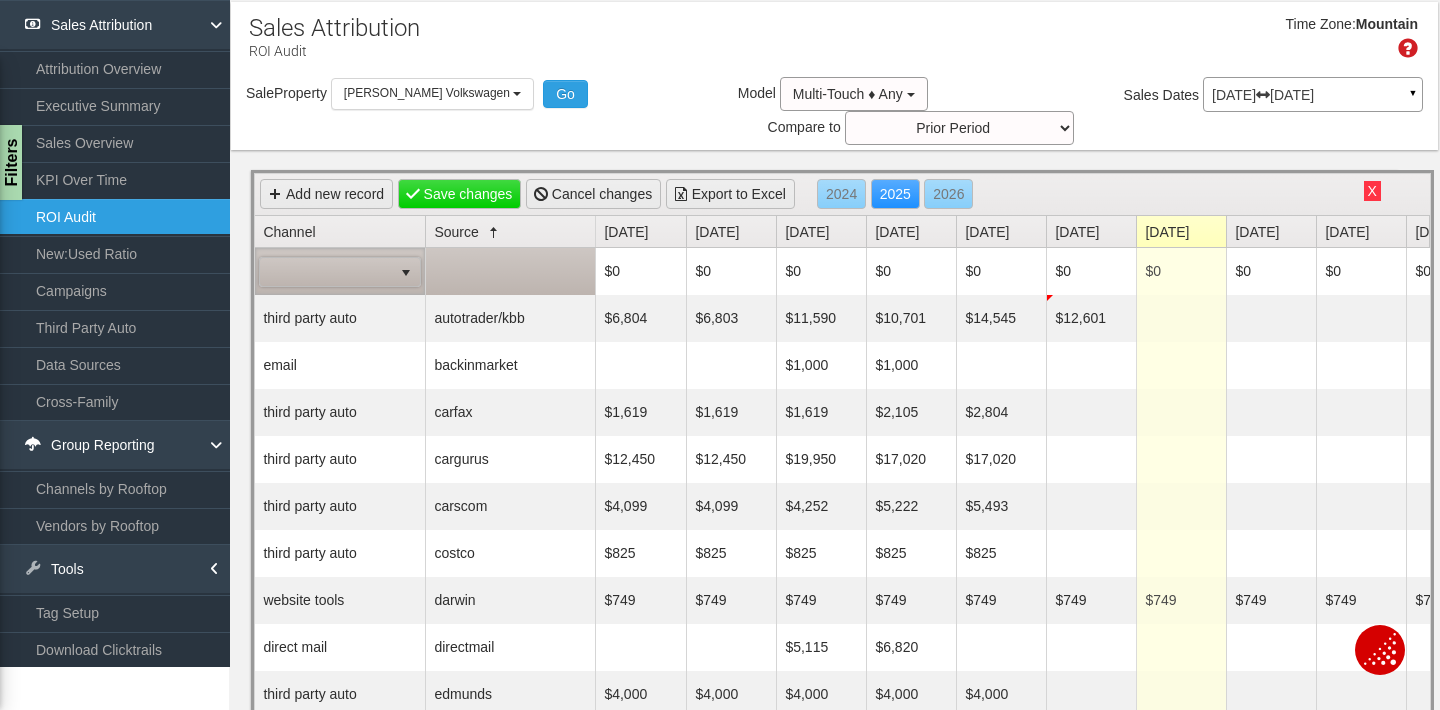 click at bounding box center (326, 272) 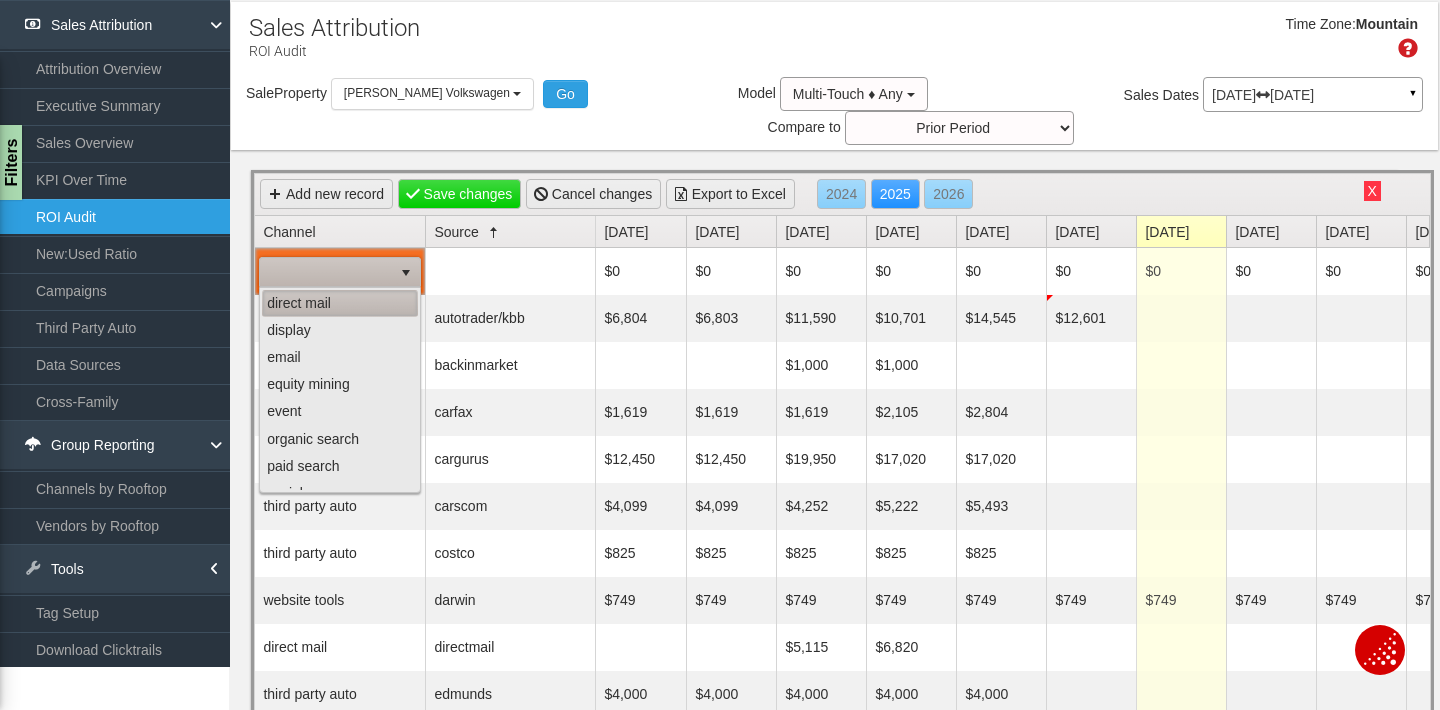 click on "direct mail" at bounding box center (340, 303) 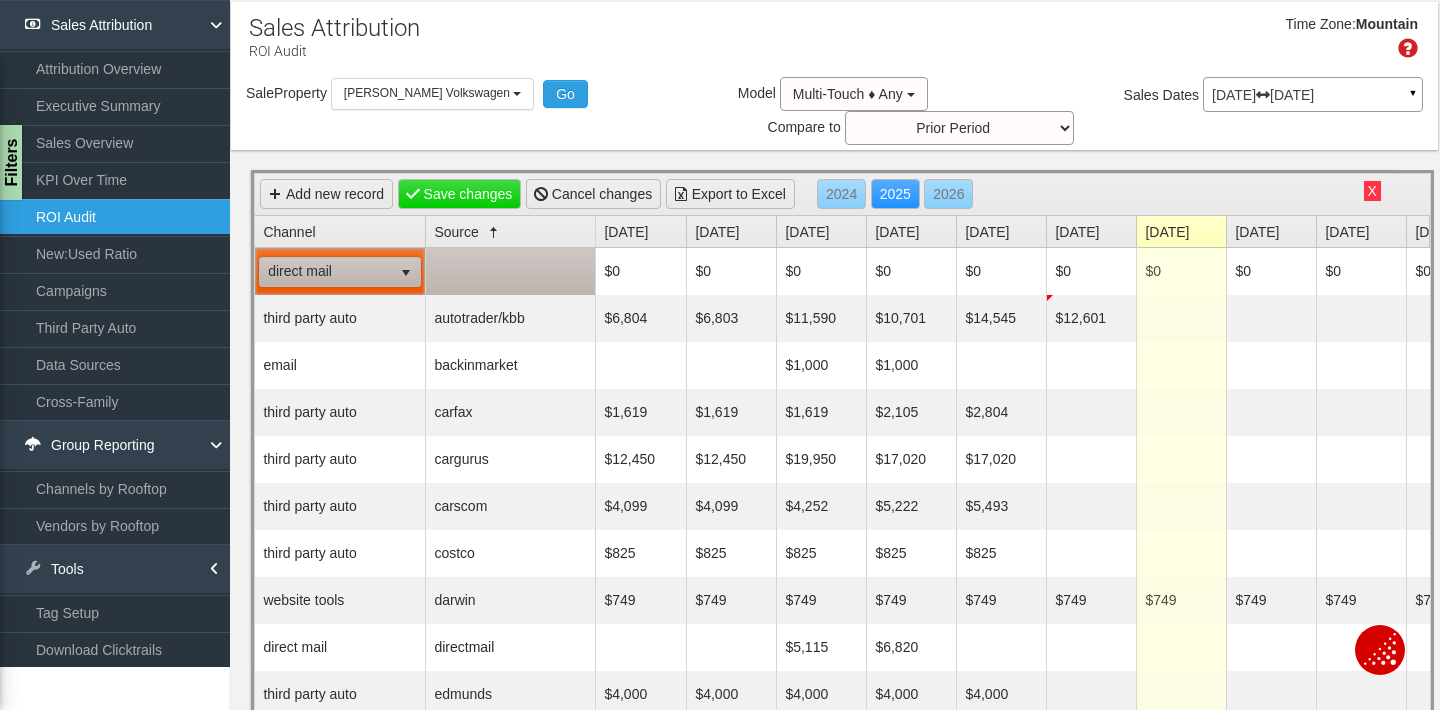 click at bounding box center [510, 271] 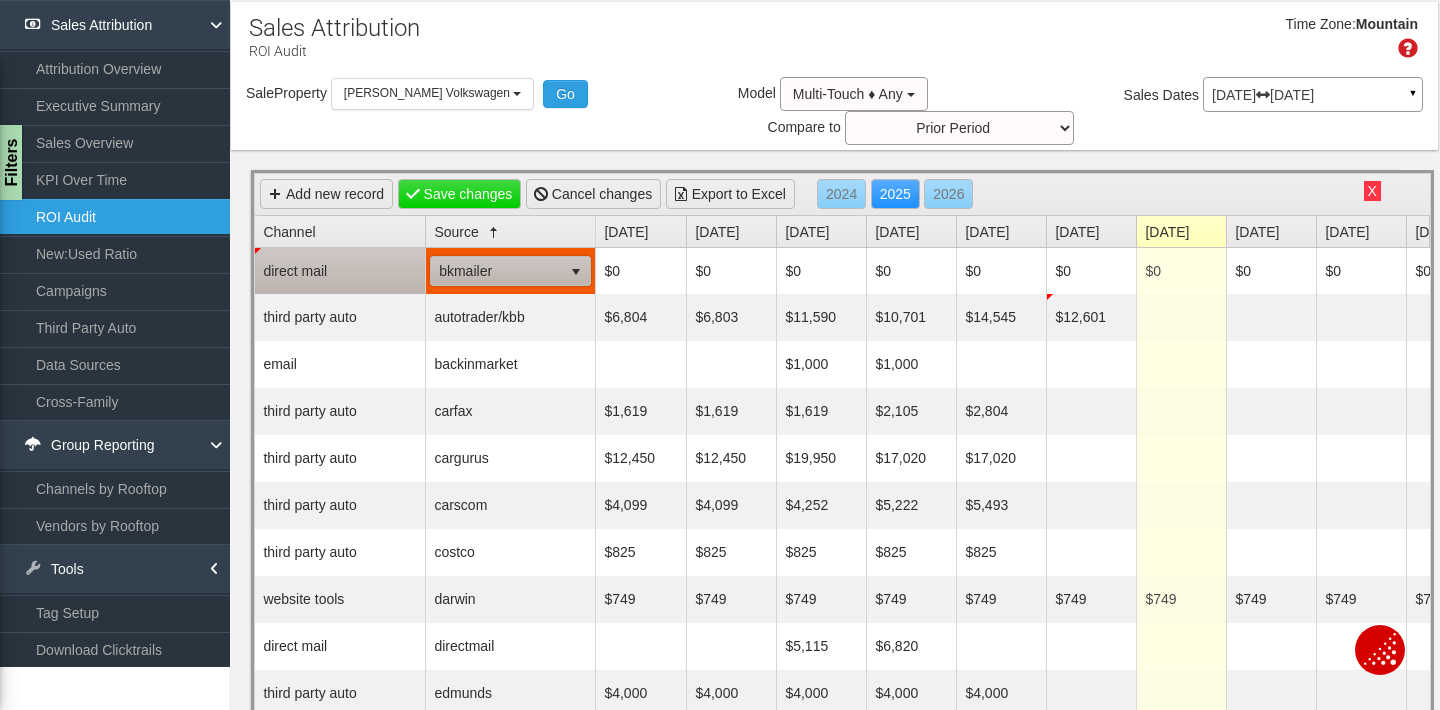 click on "bkmailer" at bounding box center (496, 271) 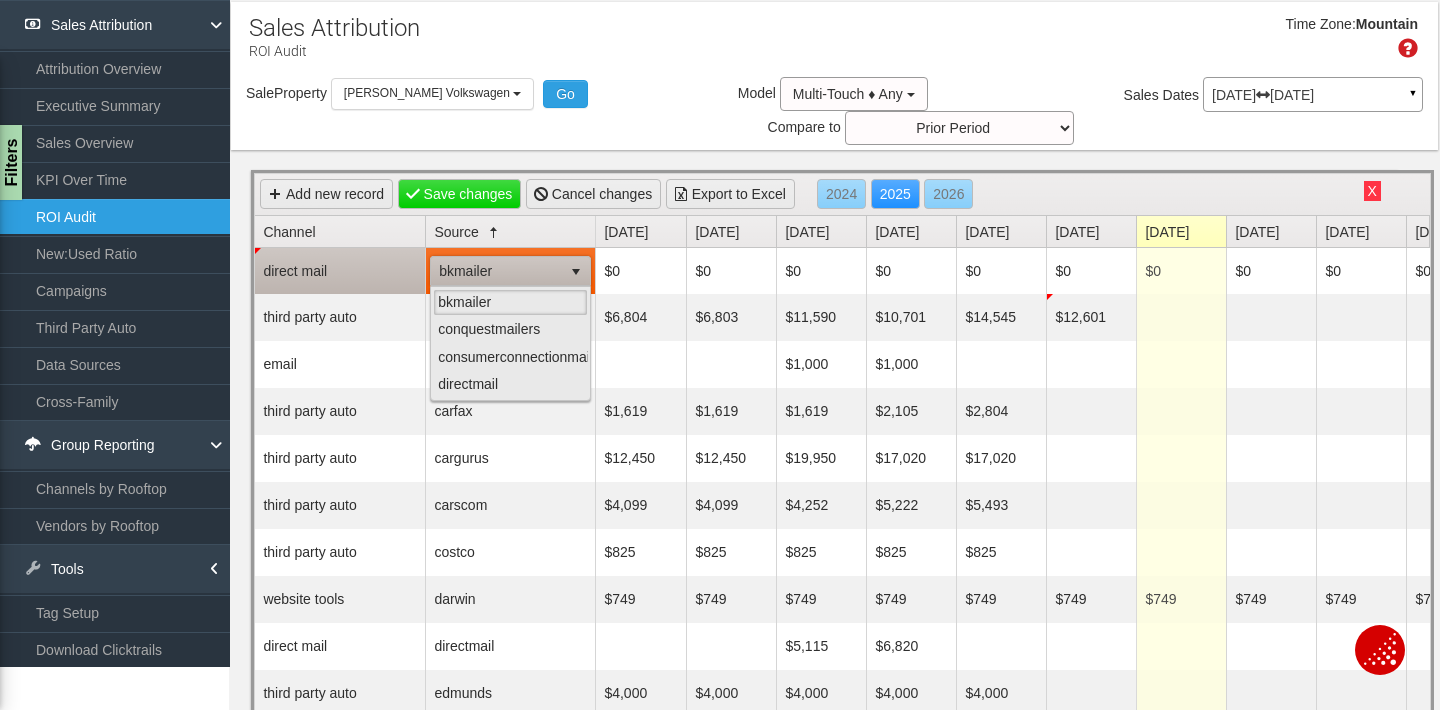click on "direct mail" at bounding box center [340, 271] 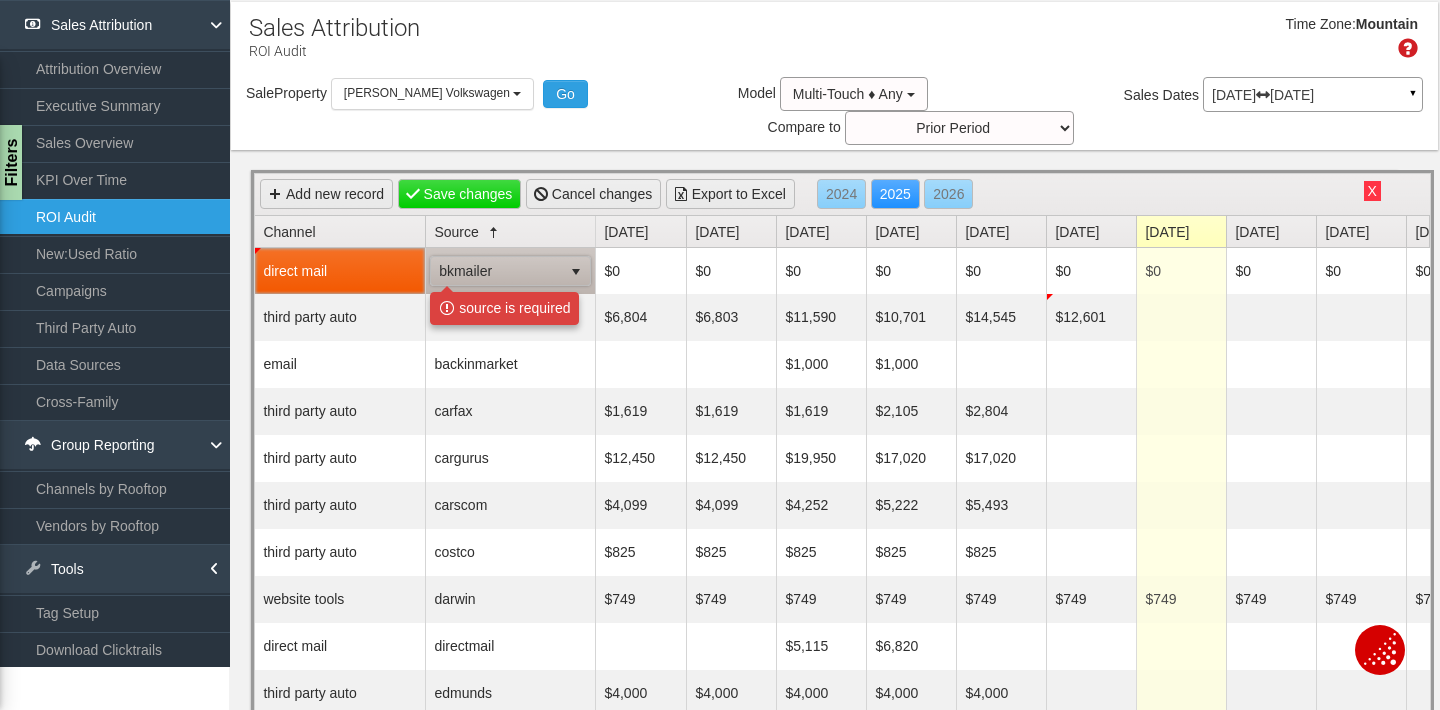 click on "bkmailer source is required" at bounding box center [510, 271] 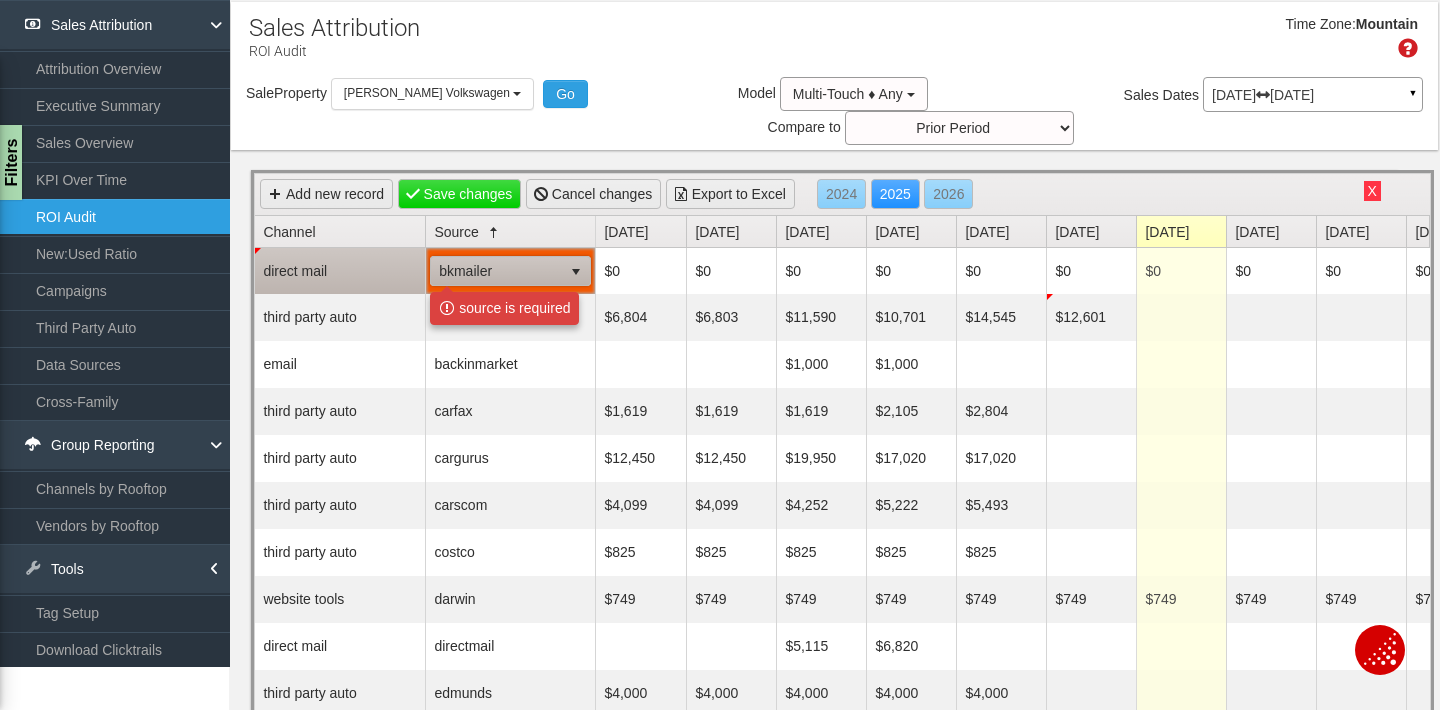 click on "bkmailer" at bounding box center [496, 271] 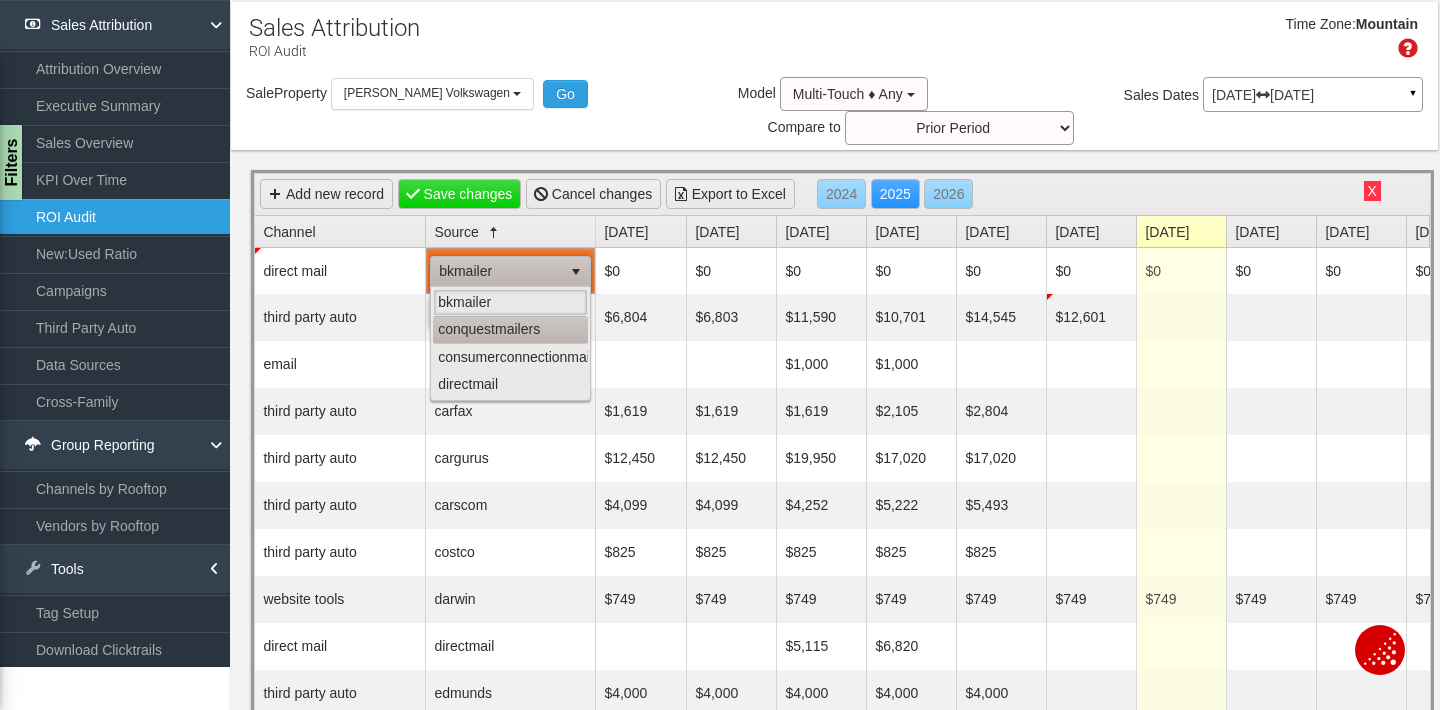 click on "conquestmailers" at bounding box center [510, 329] 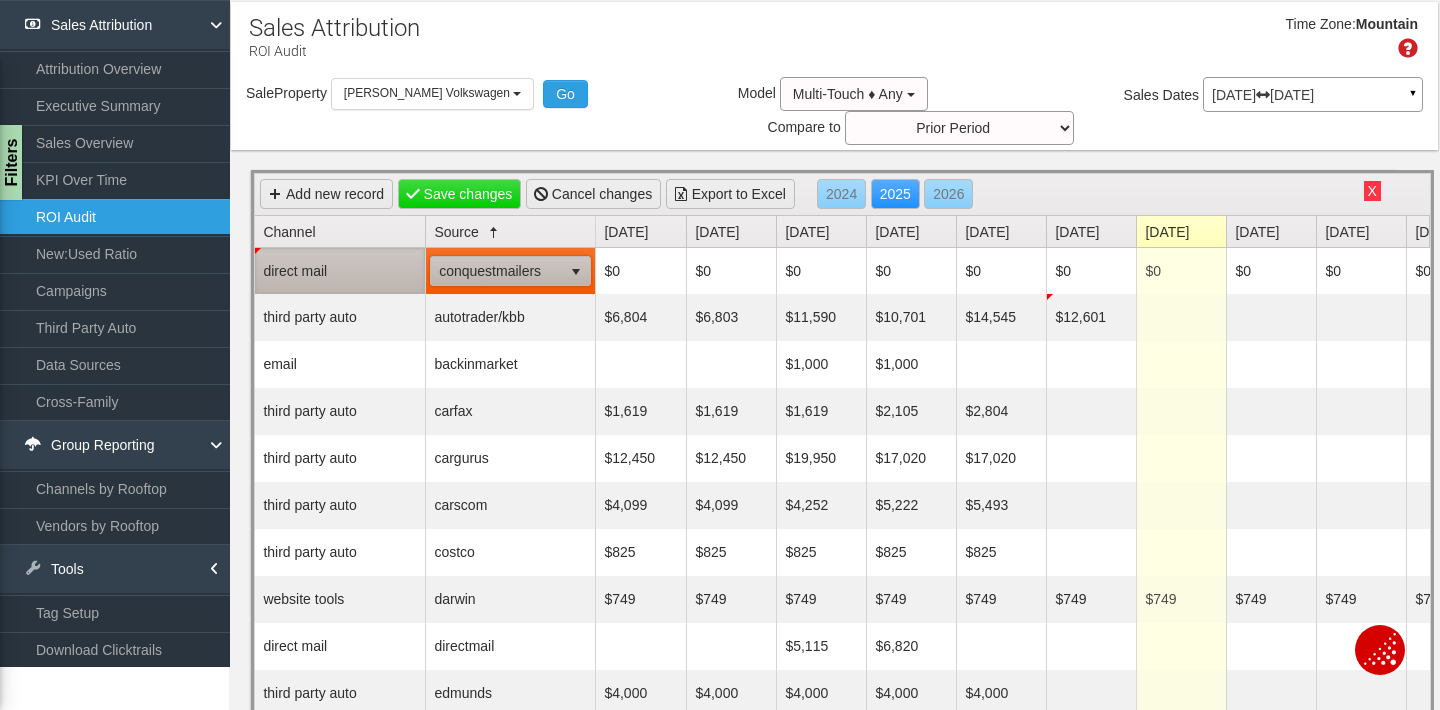 click on "direct mail" at bounding box center [340, 271] 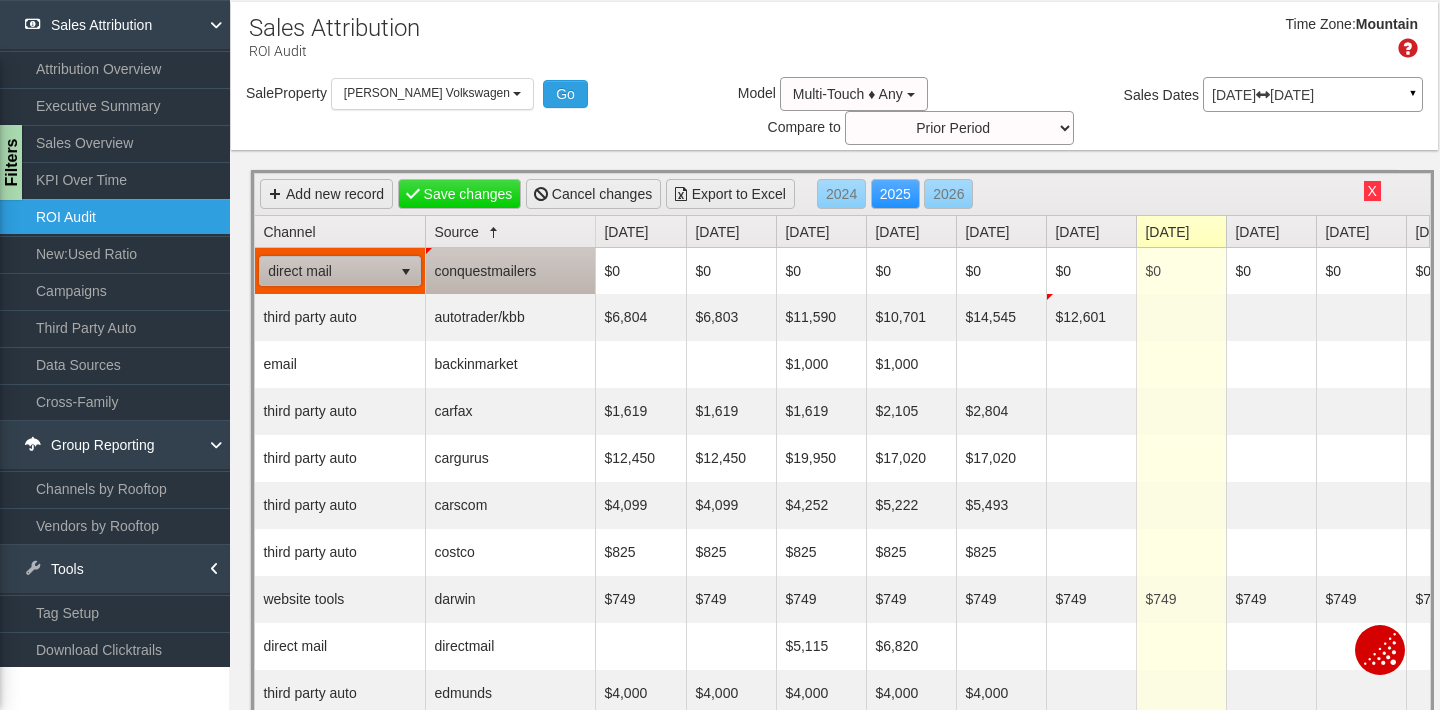 click on "direct mail" at bounding box center [326, 271] 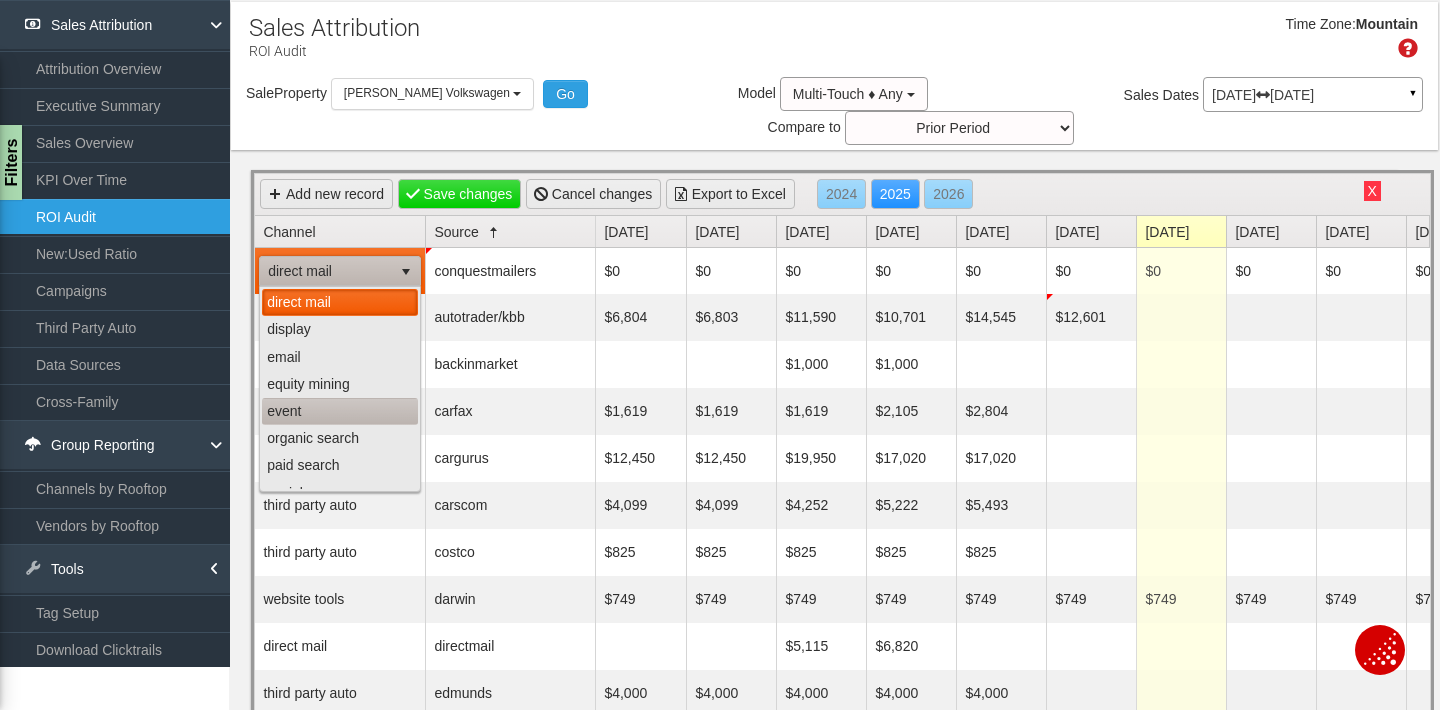 click on "event" at bounding box center (340, 411) 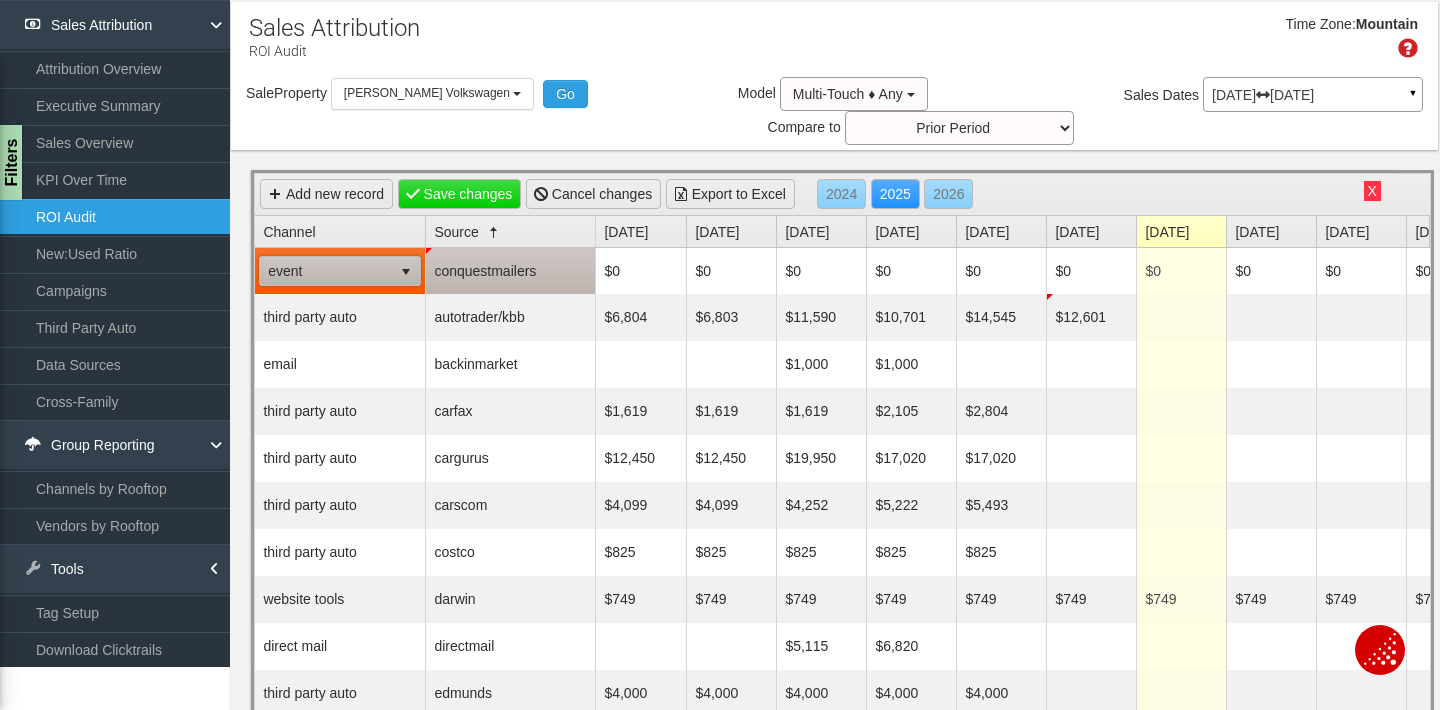 click on "conquestmailers" at bounding box center (510, 271) 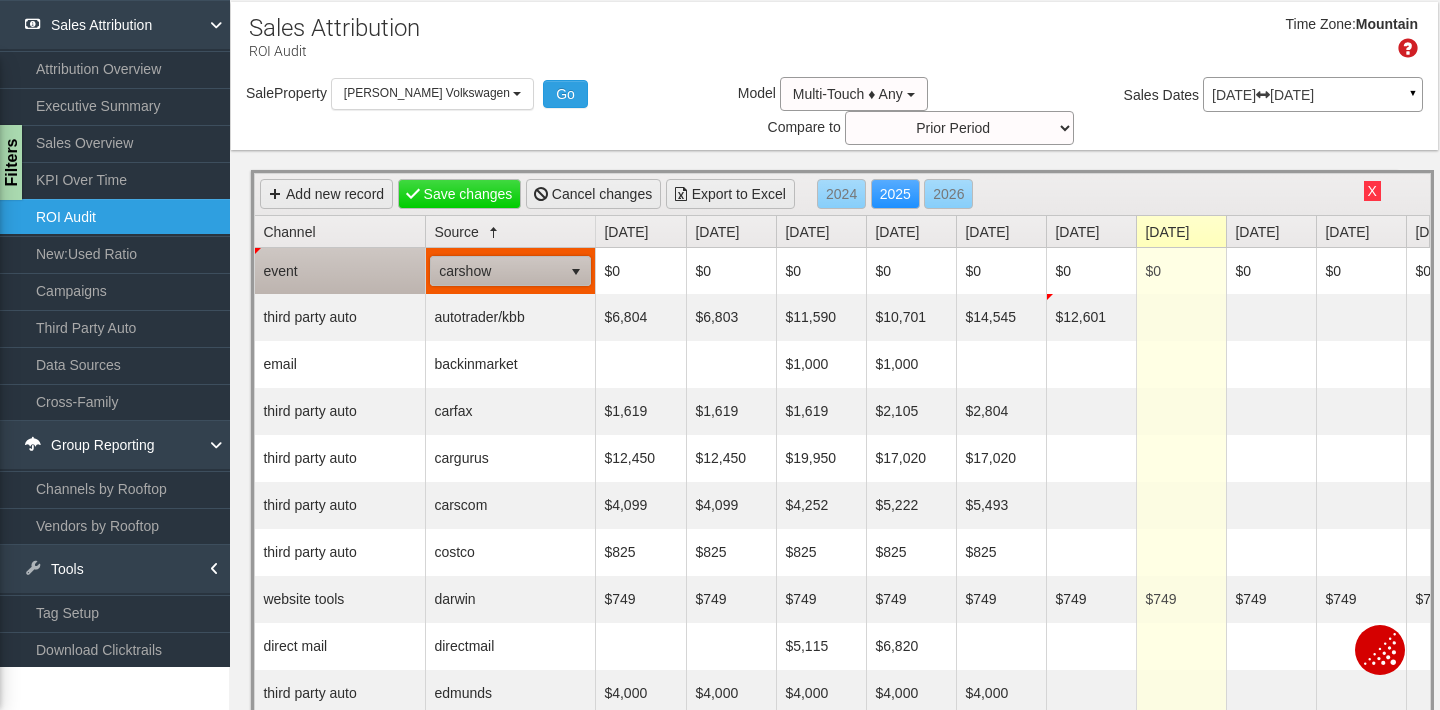 click on "carshow" at bounding box center (496, 271) 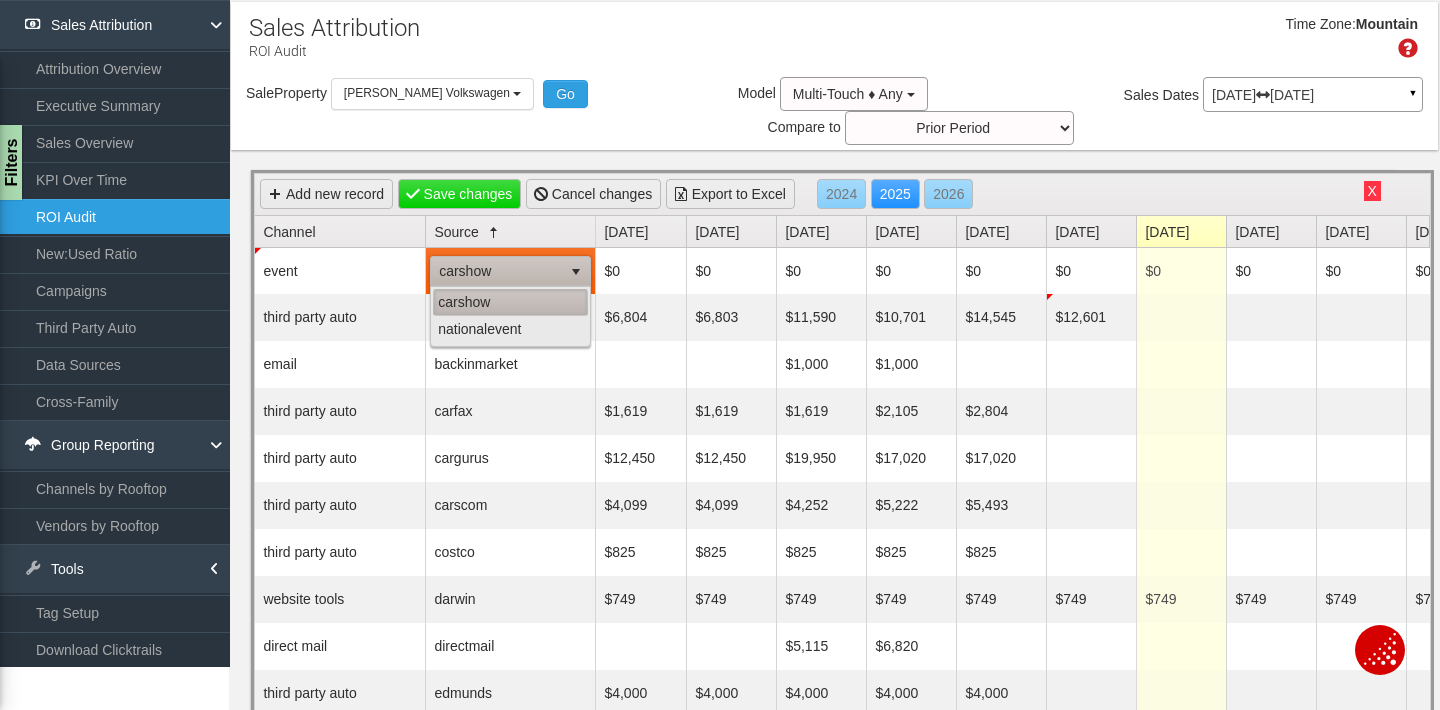 click on "carshow" at bounding box center [510, 302] 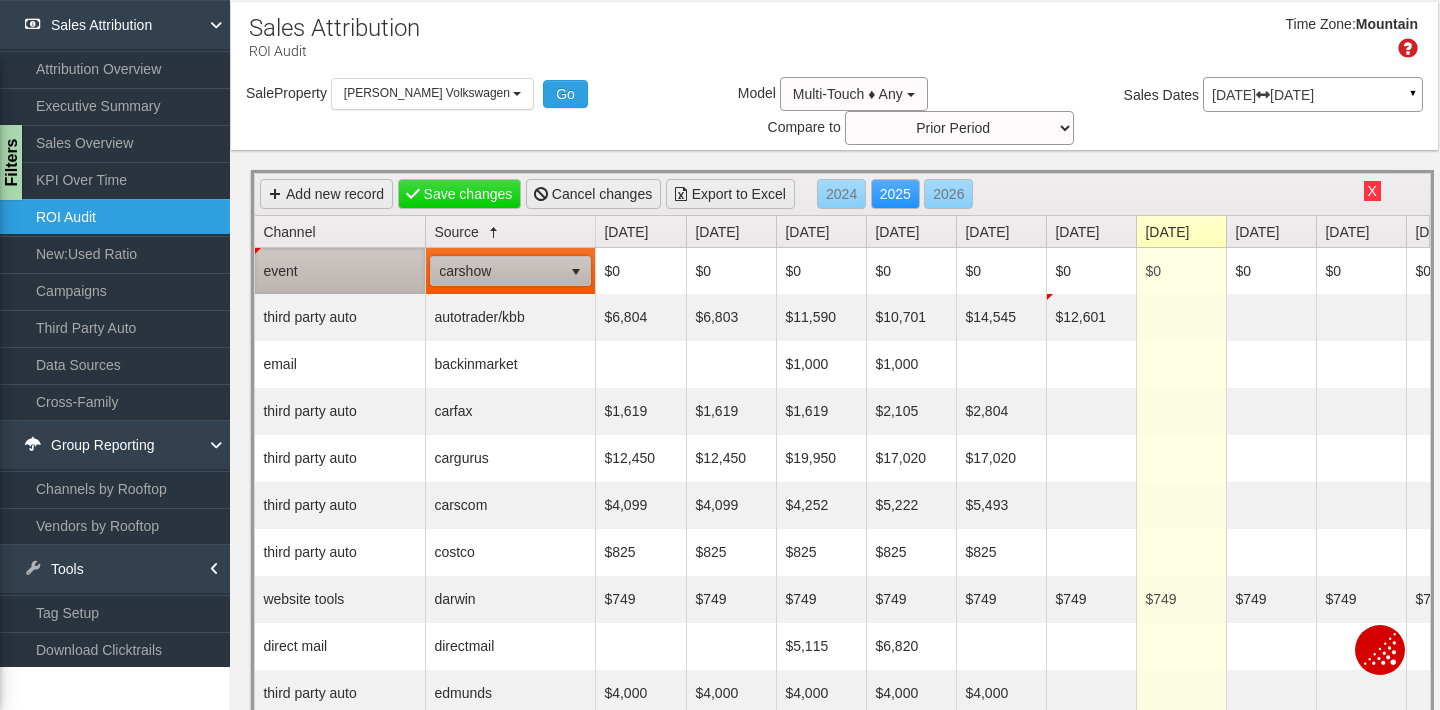 click on "event" at bounding box center (340, 271) 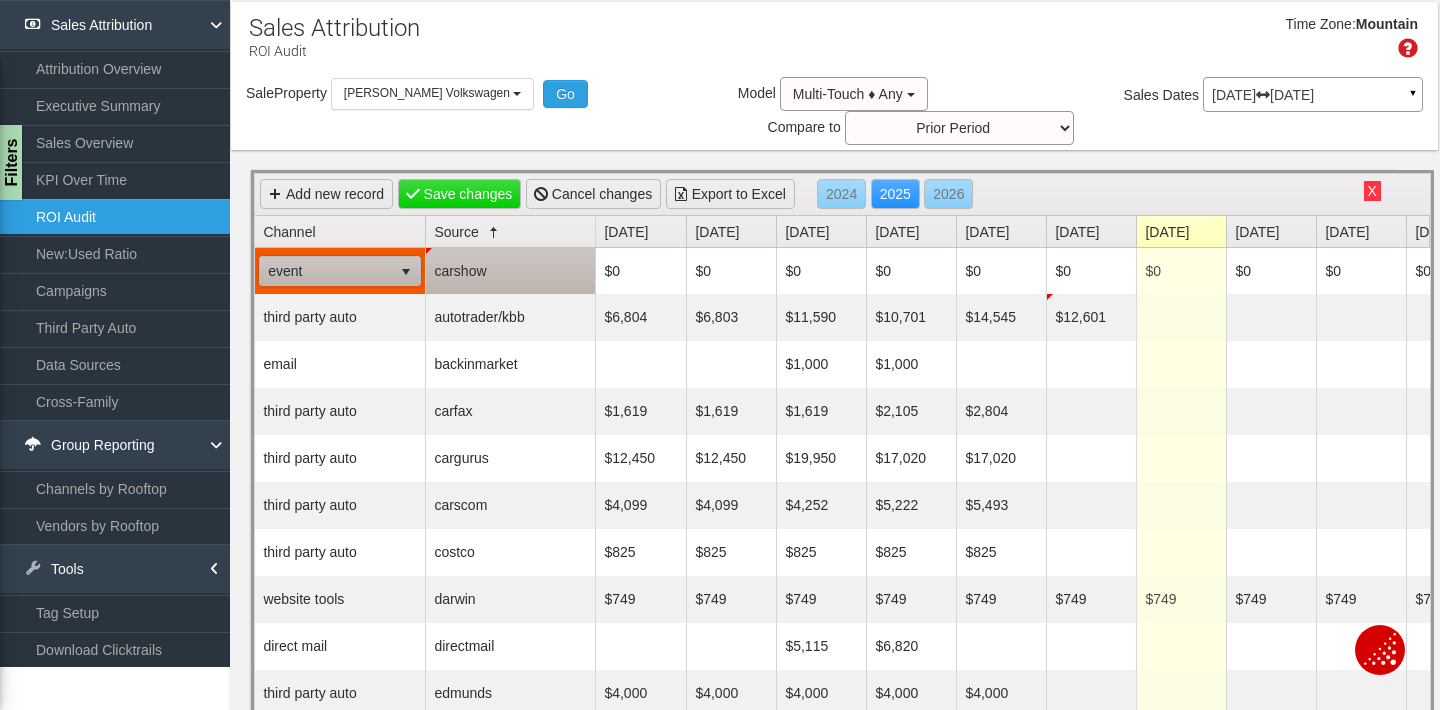 click on "event" at bounding box center (326, 271) 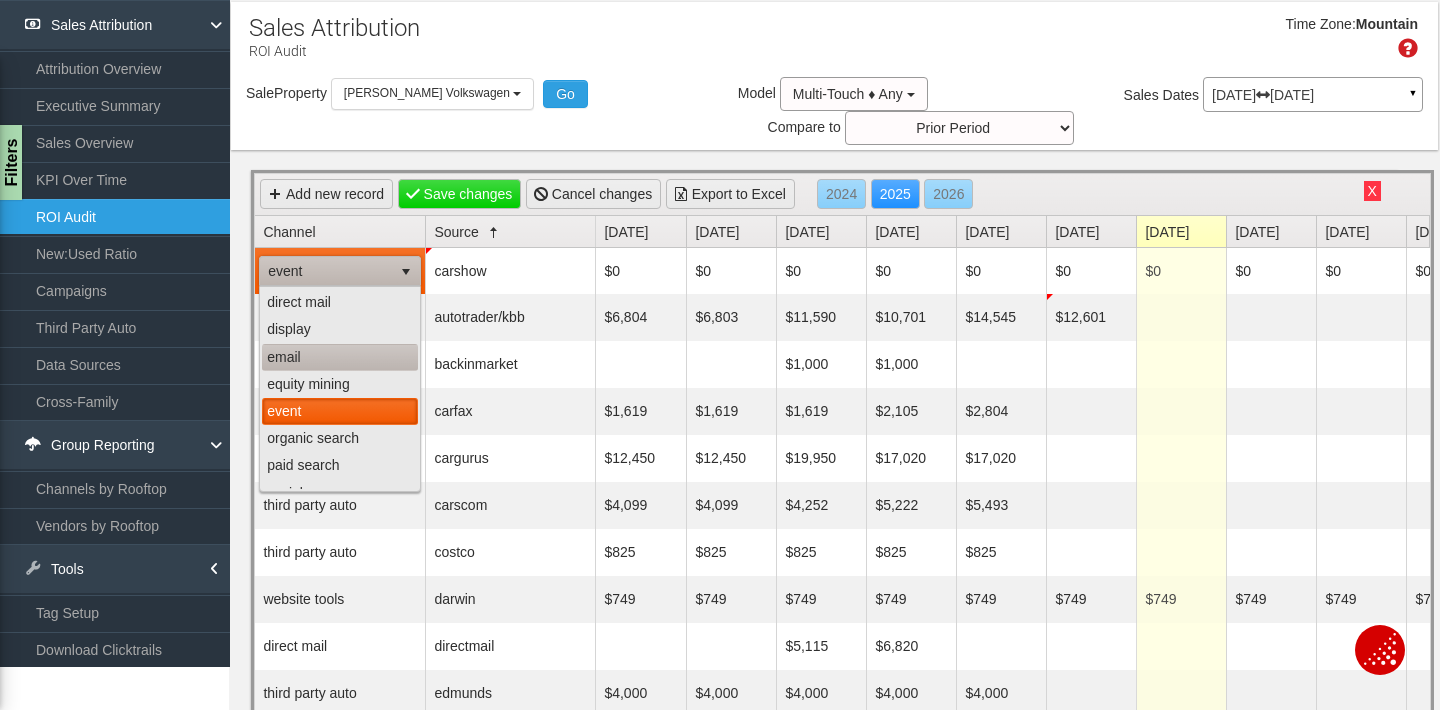 click on "email" at bounding box center [340, 357] 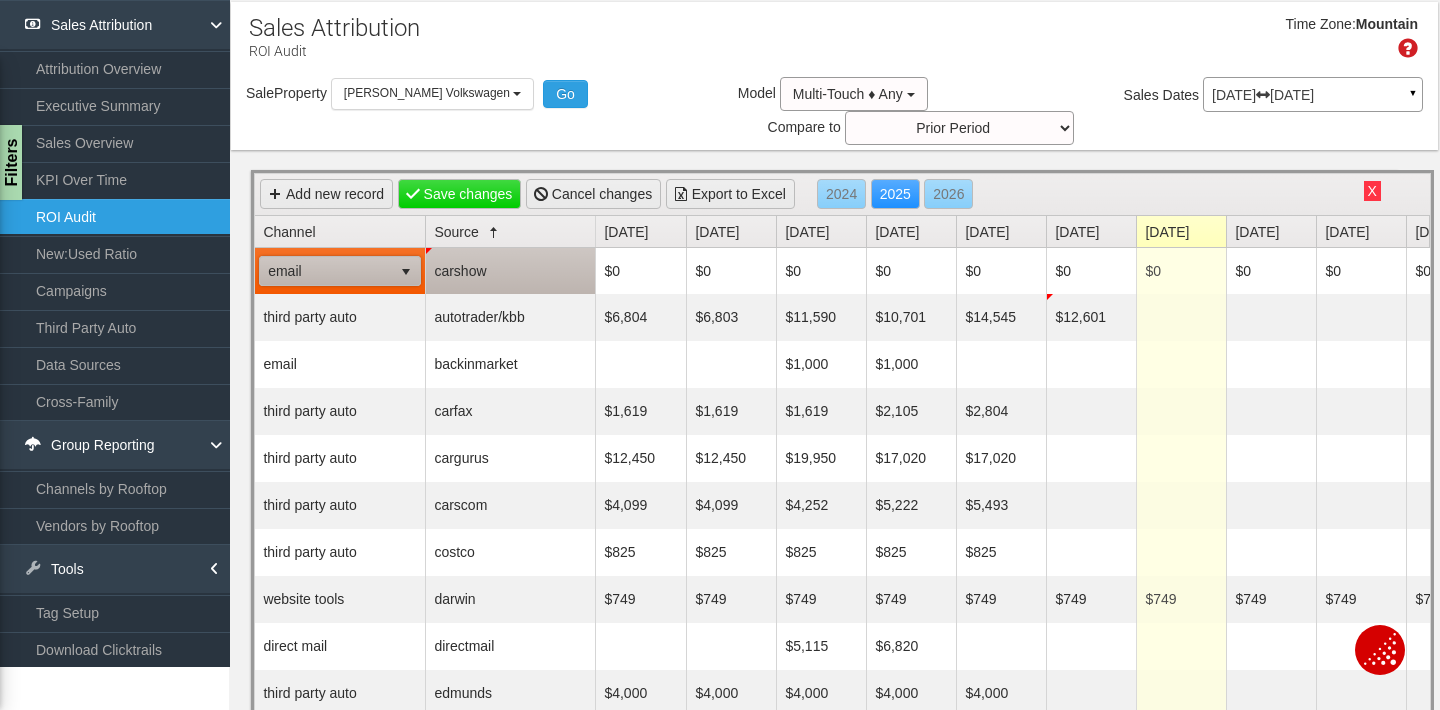 click on "carshow" at bounding box center [510, 271] 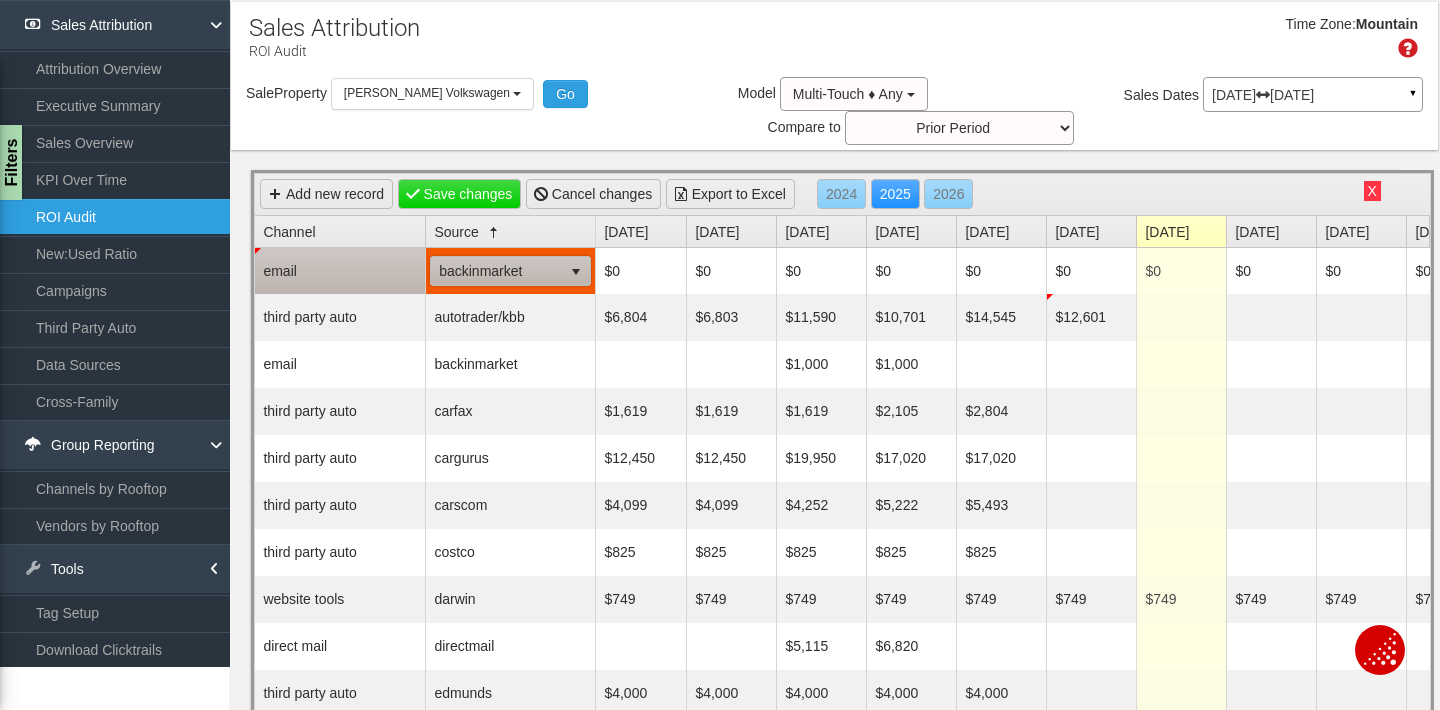 click on "backinmarket" at bounding box center (496, 271) 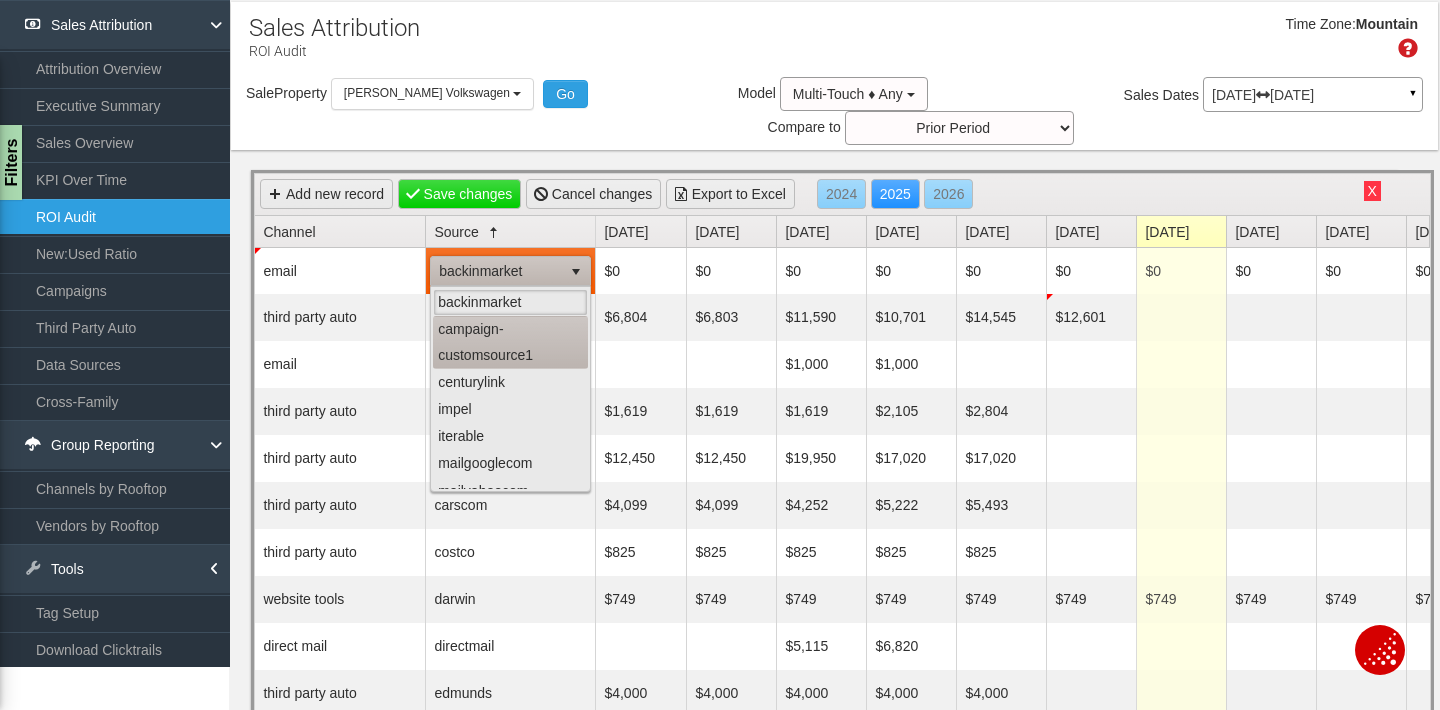 click on "campaign-customsource1" at bounding box center [510, 342] 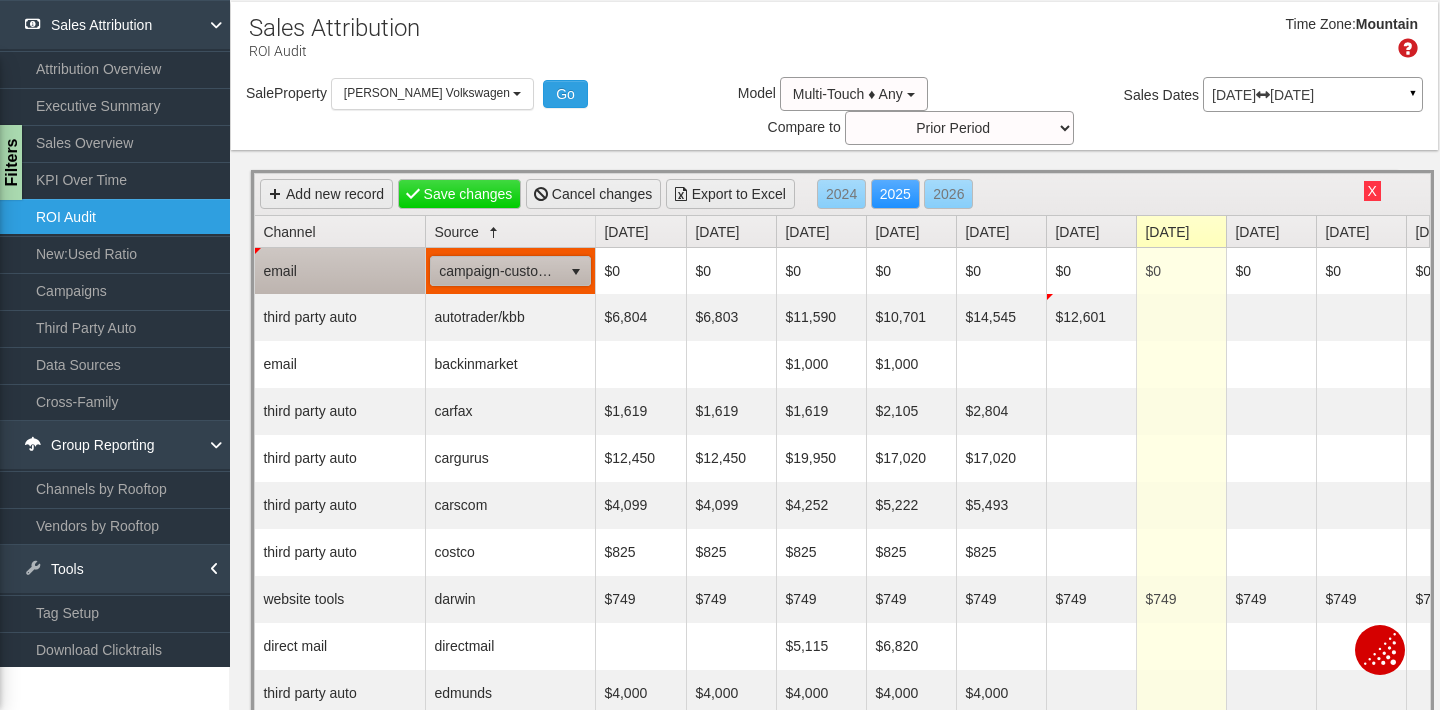 click on "campaign-customsource1" at bounding box center [496, 271] 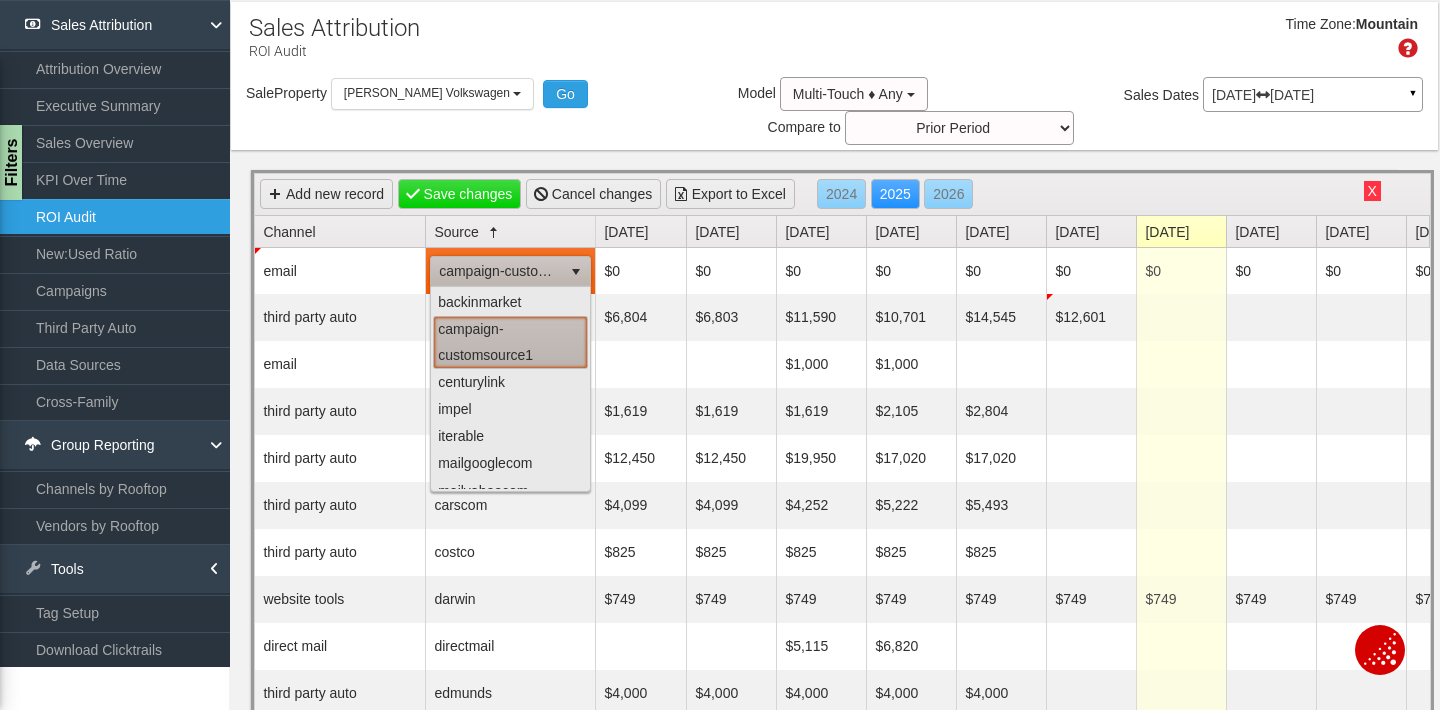 scroll, scrollTop: 1, scrollLeft: 0, axis: vertical 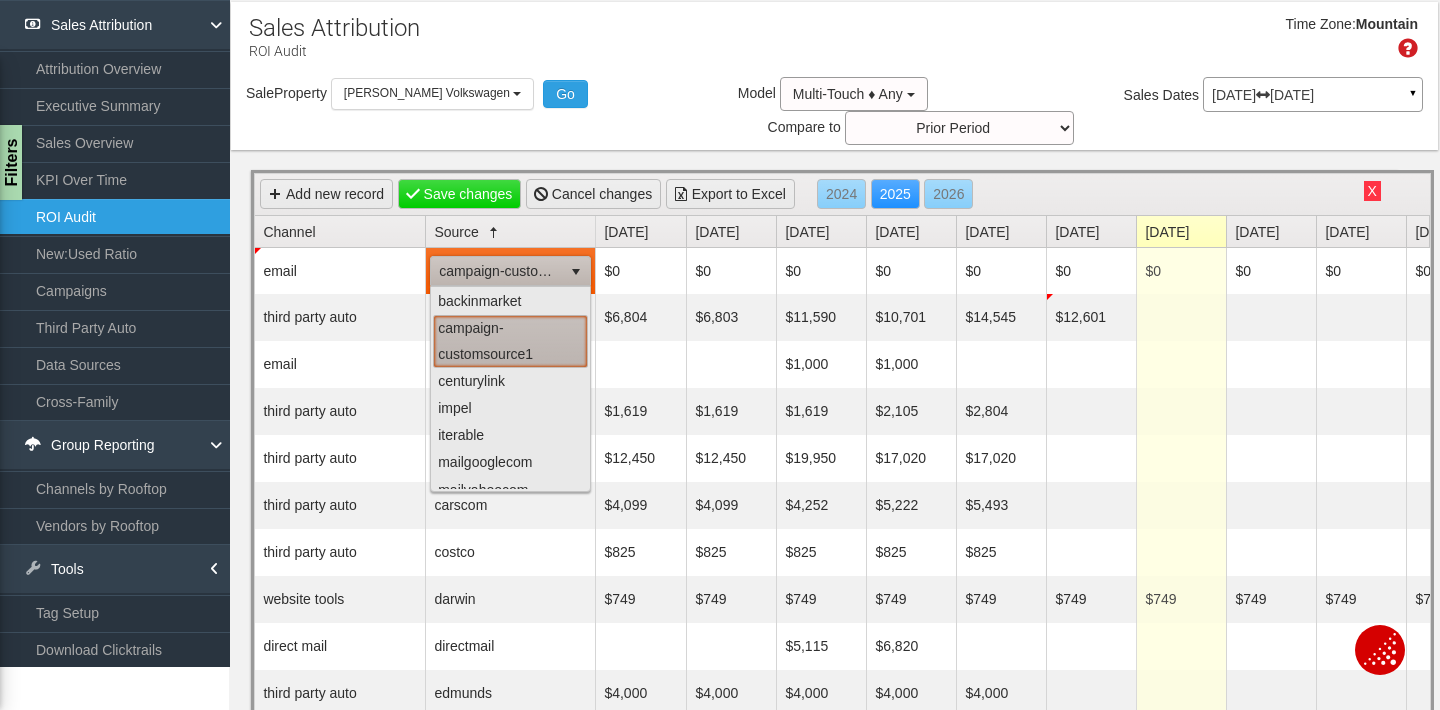 click on "campaign-customsource1" at bounding box center [510, 341] 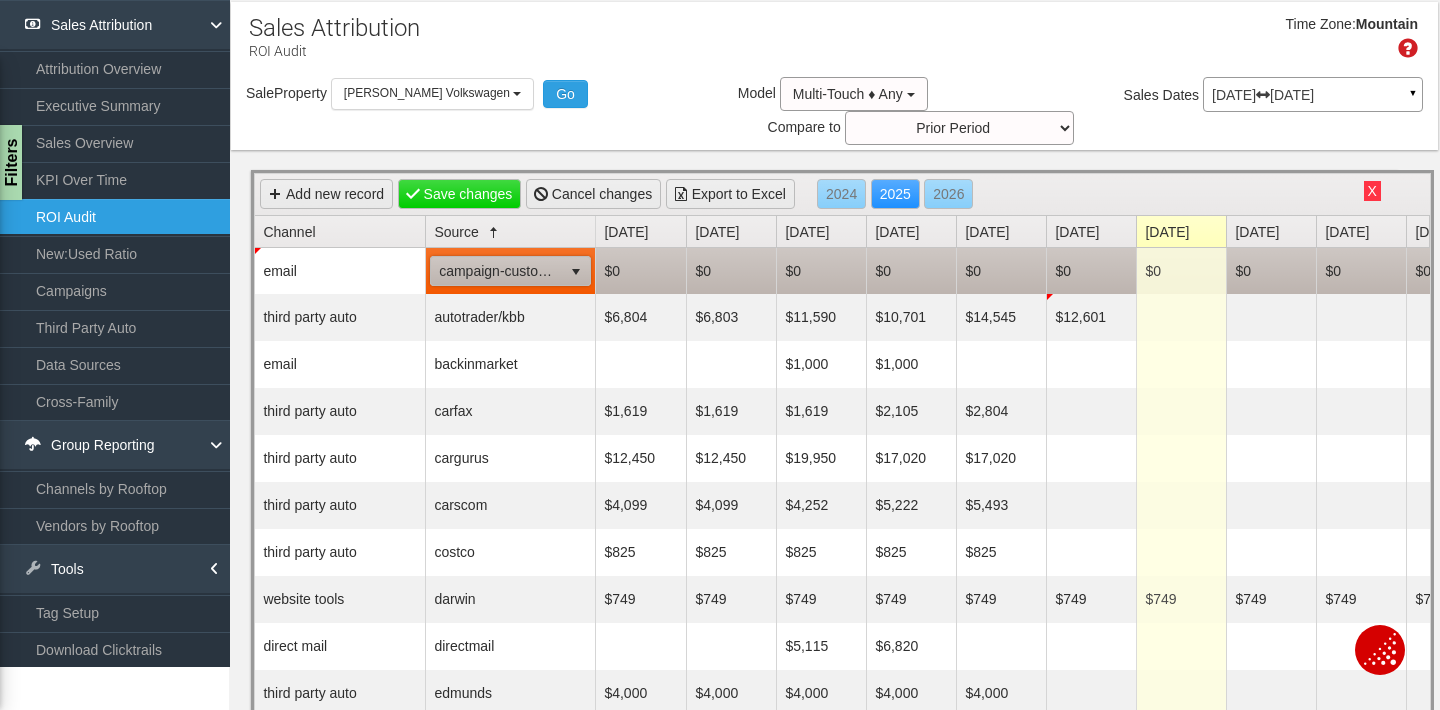click on "$0" at bounding box center [1091, 271] 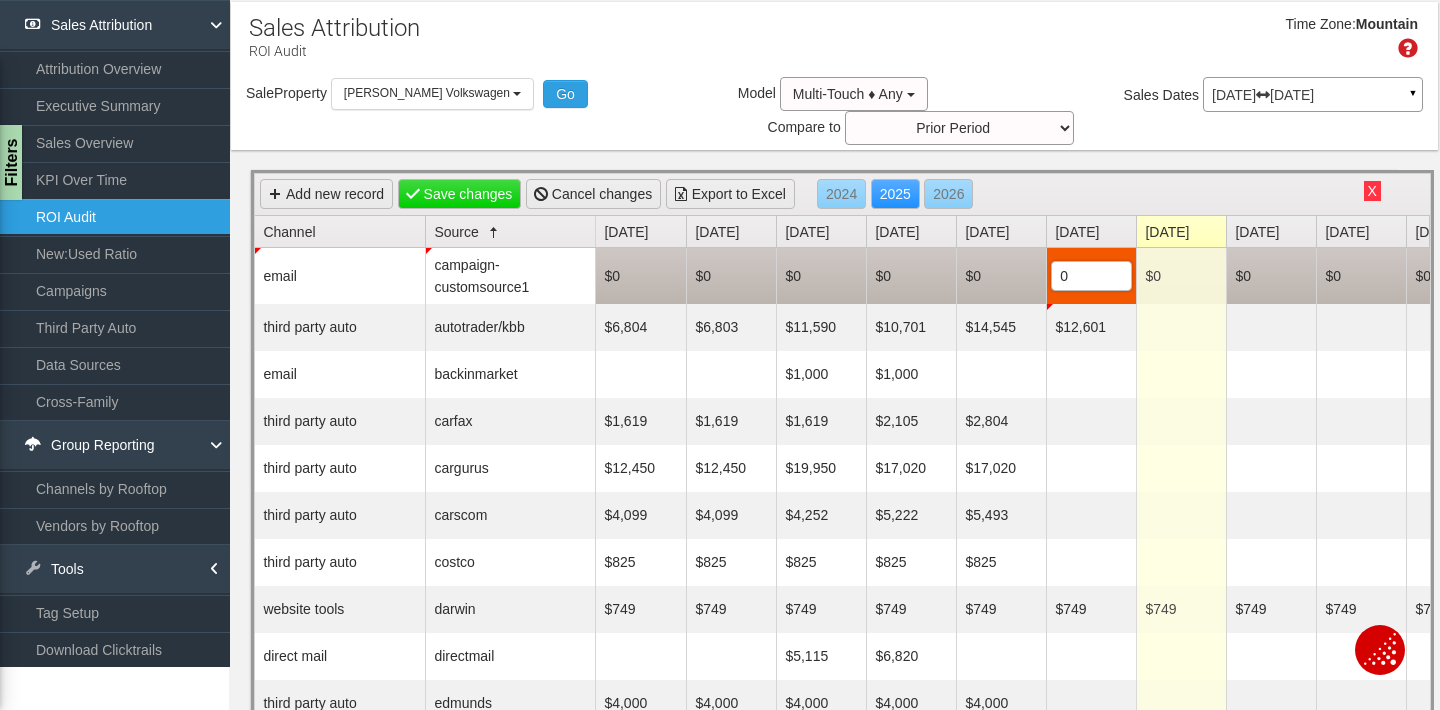 scroll, scrollTop: 0, scrollLeft: 0, axis: both 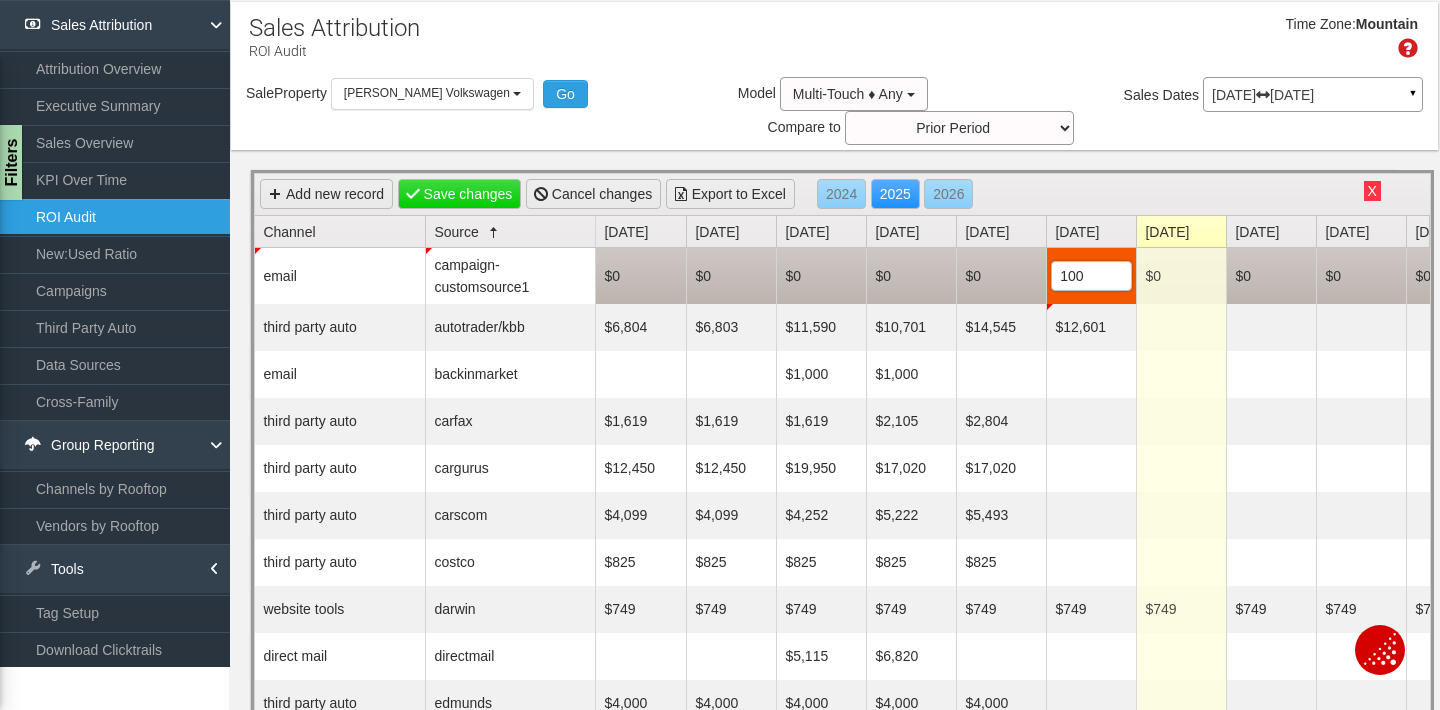 type on "1000" 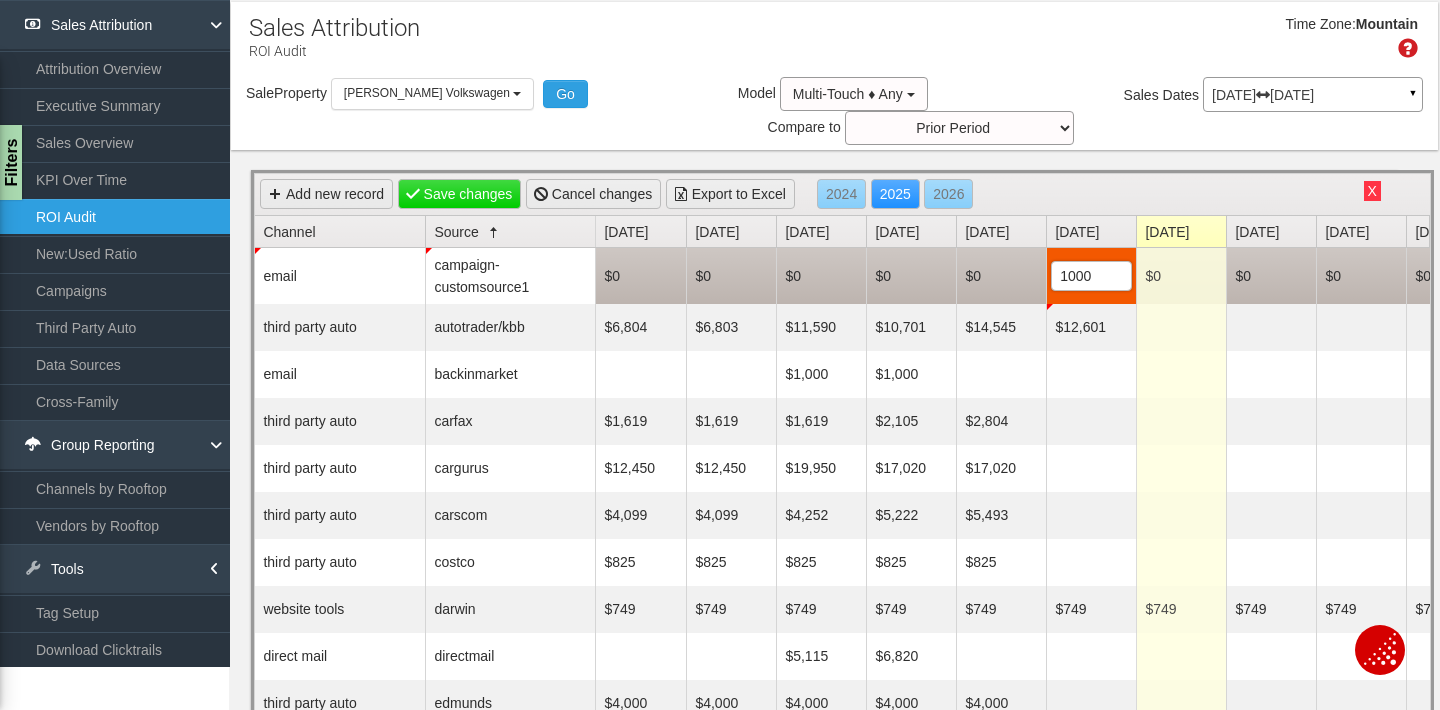 scroll, scrollTop: 0, scrollLeft: 0, axis: both 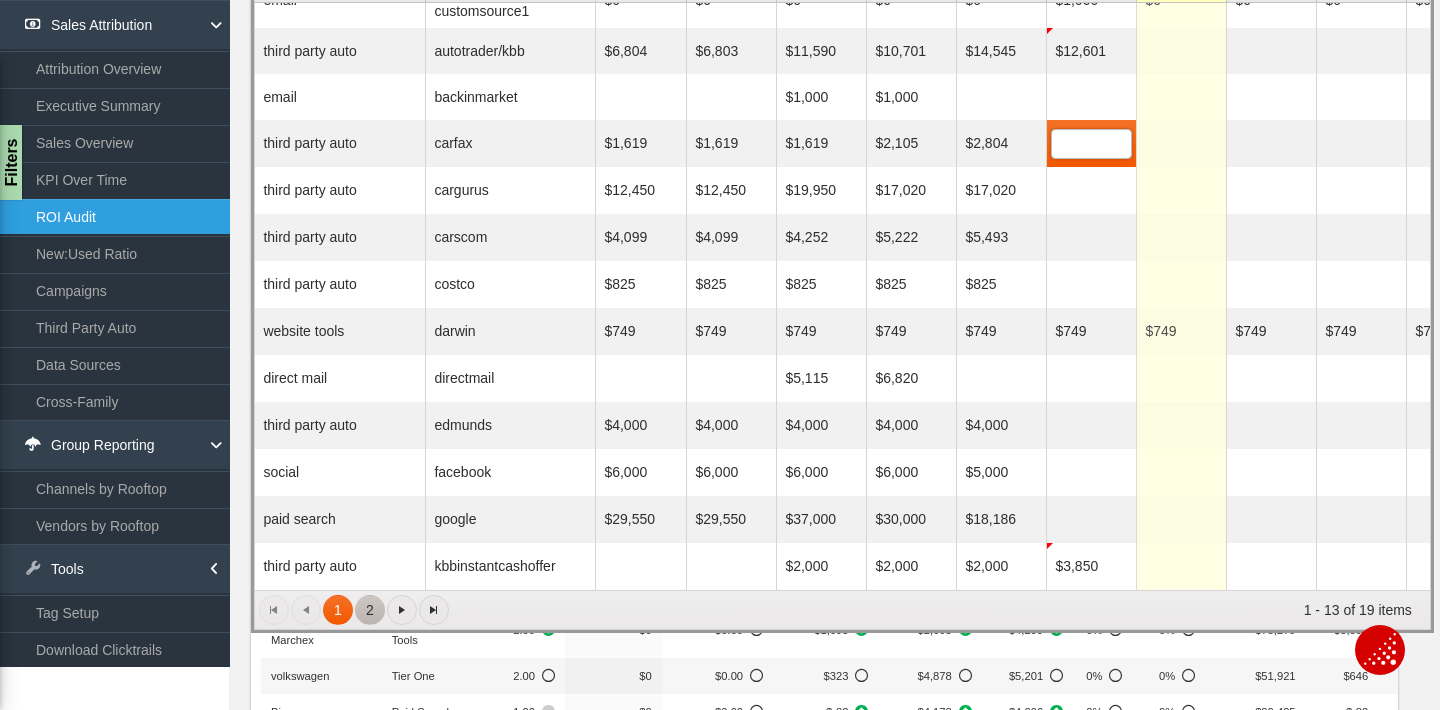click on "2" at bounding box center (370, 610) 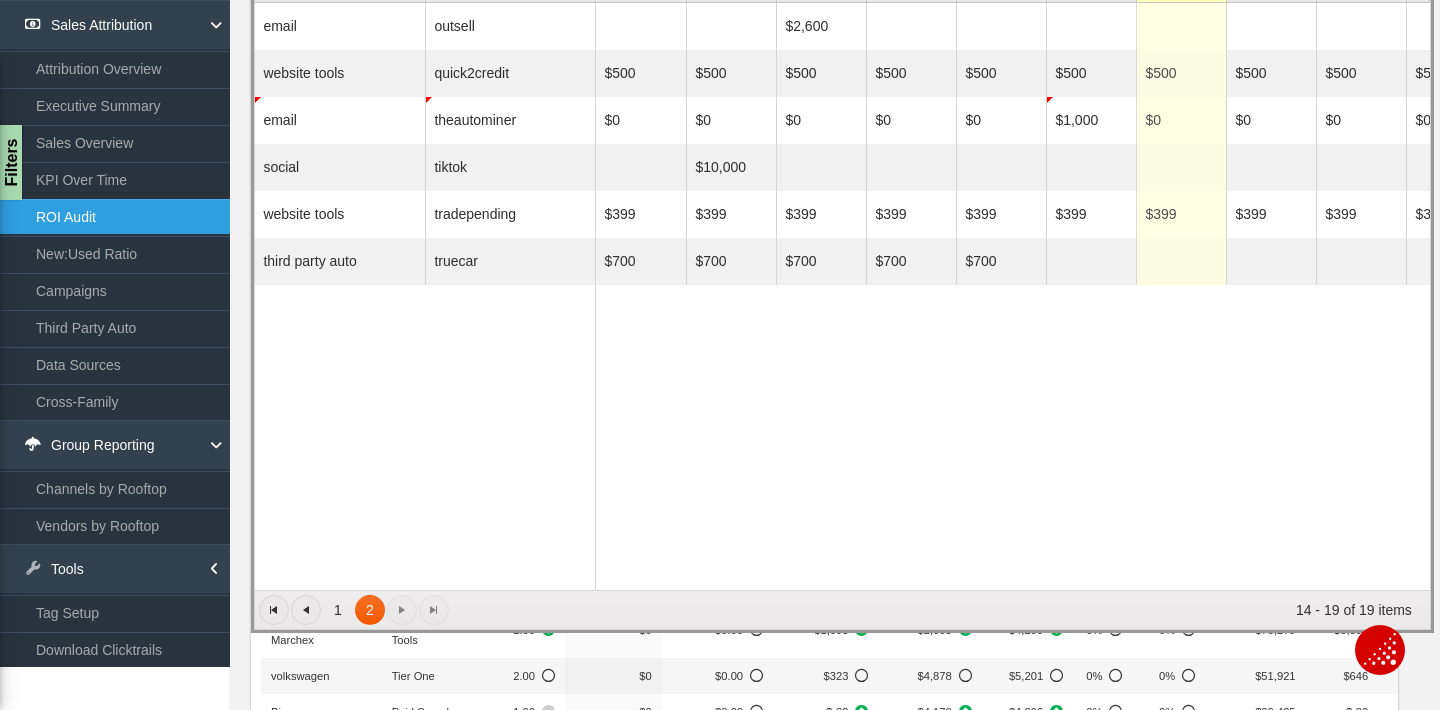 scroll, scrollTop: 0, scrollLeft: 0, axis: both 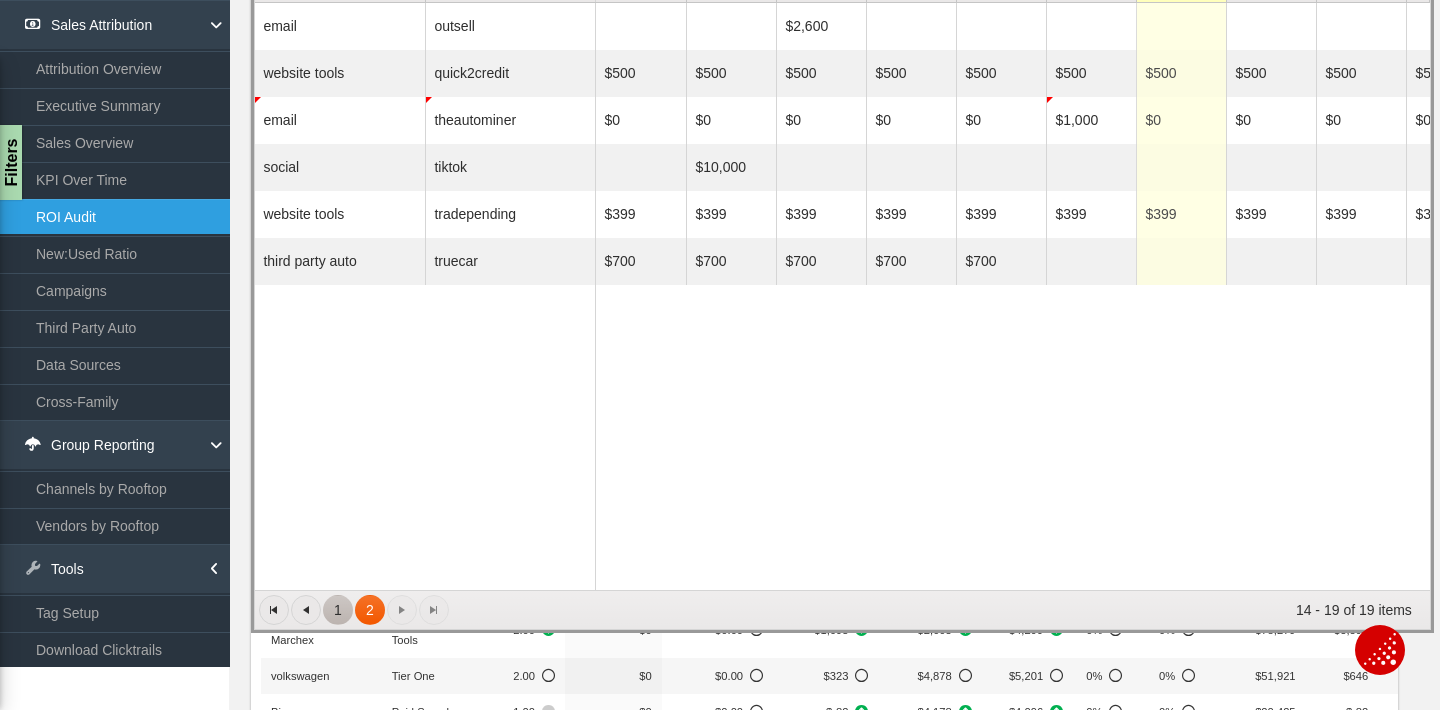 click on "1" at bounding box center (338, 610) 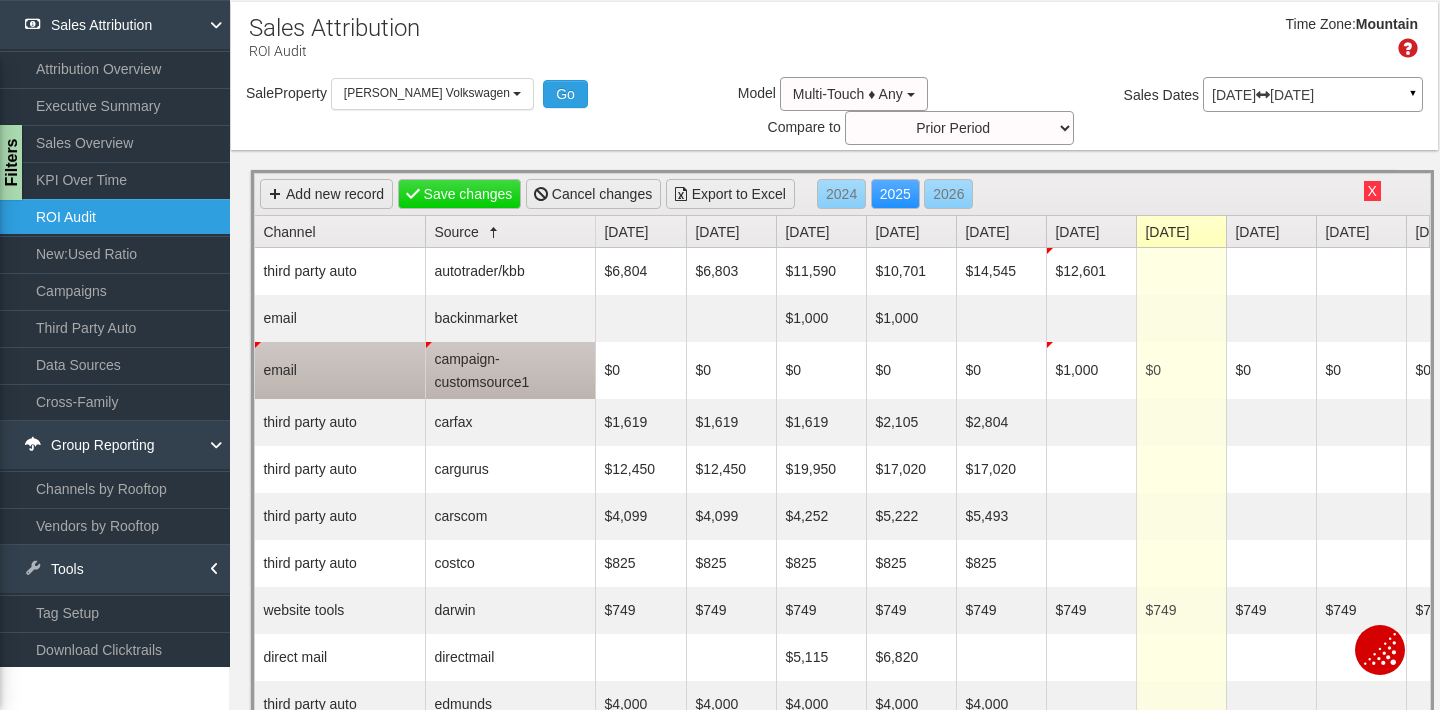 click on "email" at bounding box center (340, 370) 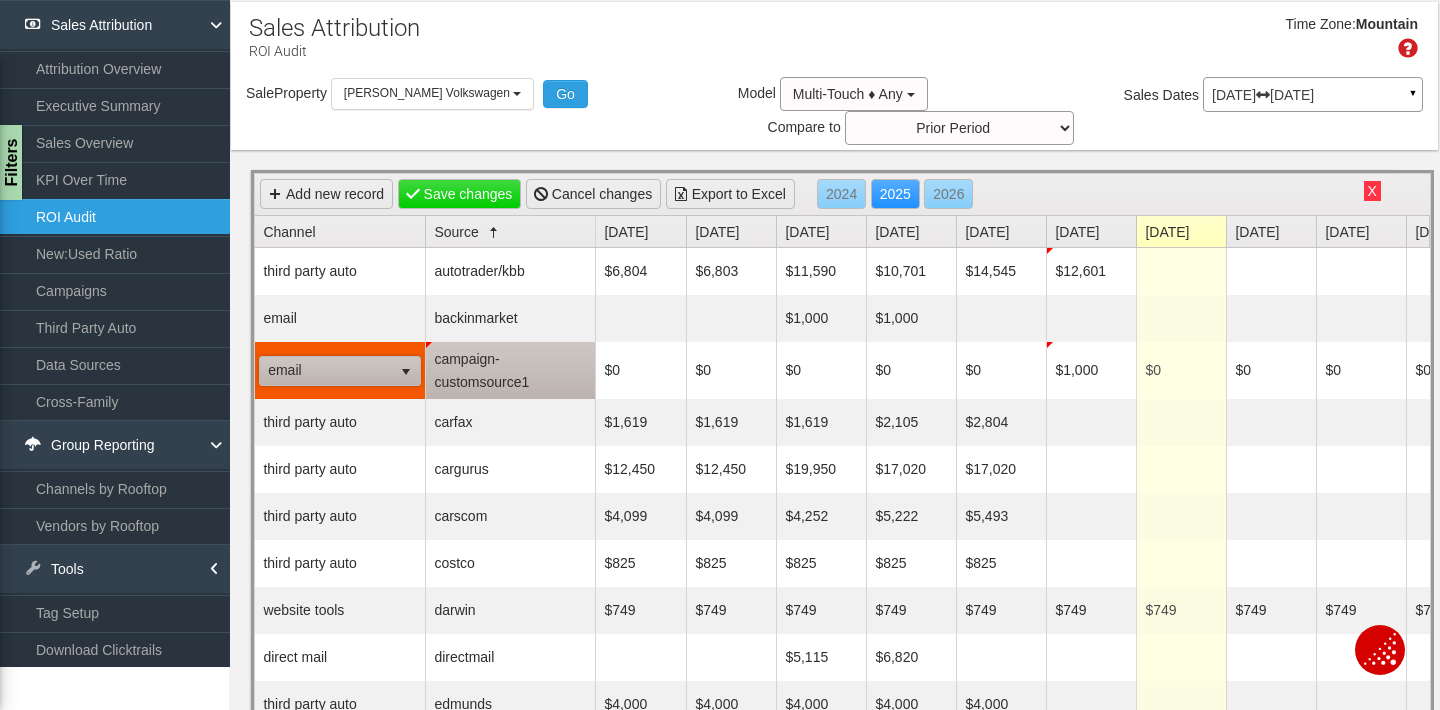 click on "email" at bounding box center (326, 371) 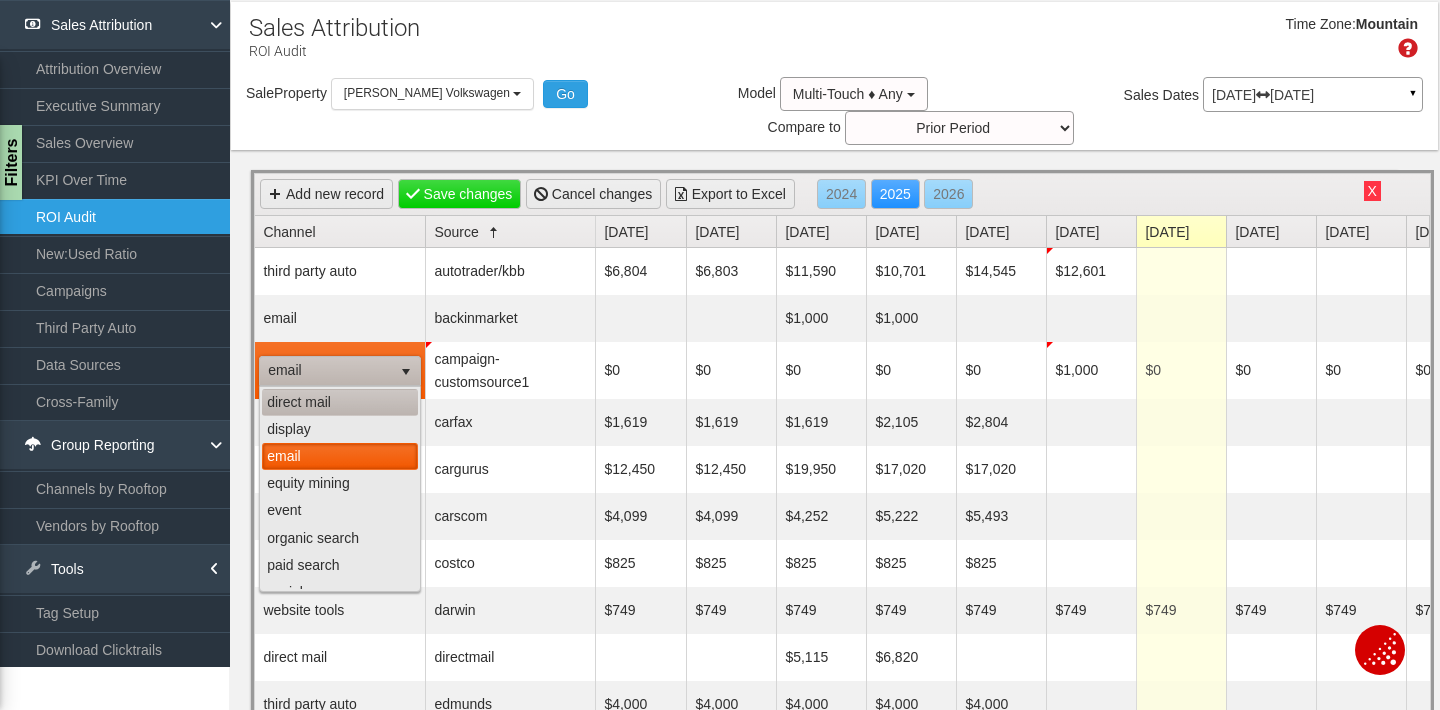 click on "direct mail" at bounding box center (340, 402) 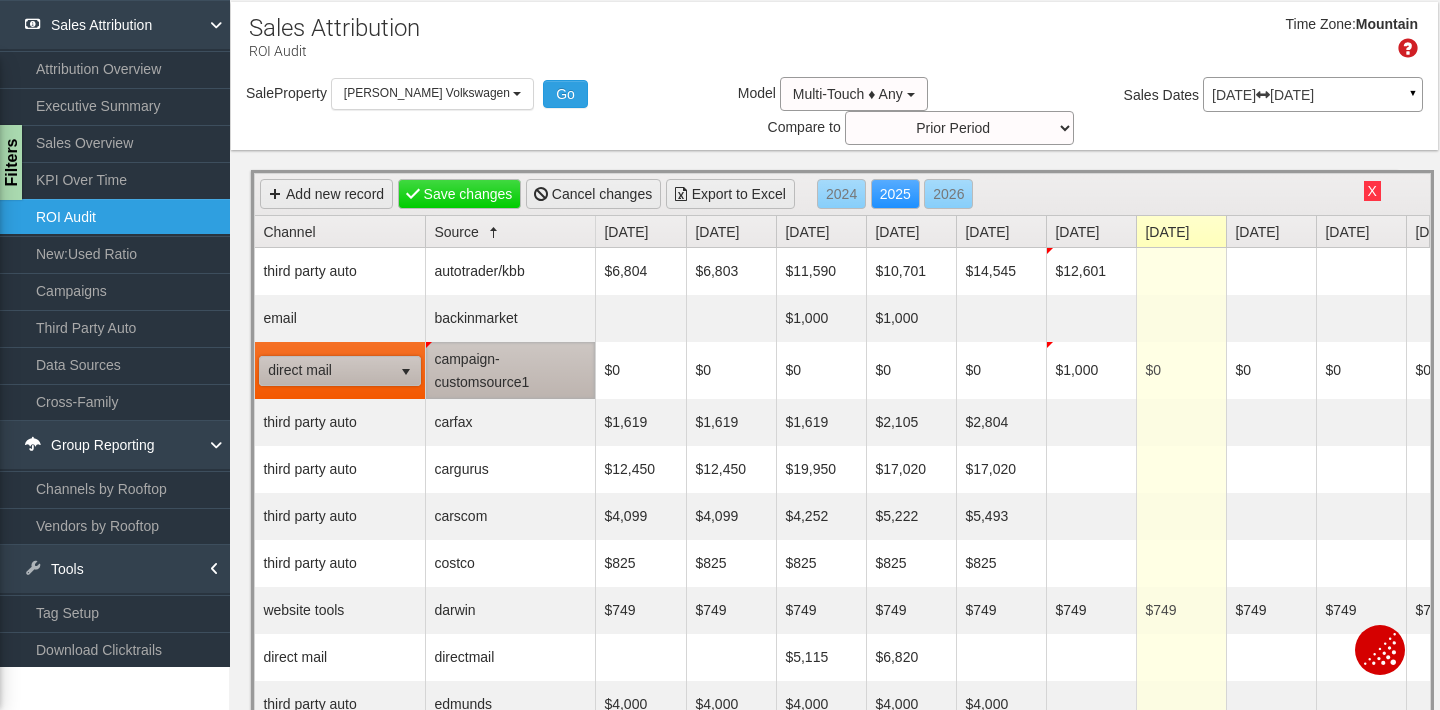 click on "campaign-customsource1" at bounding box center [510, 370] 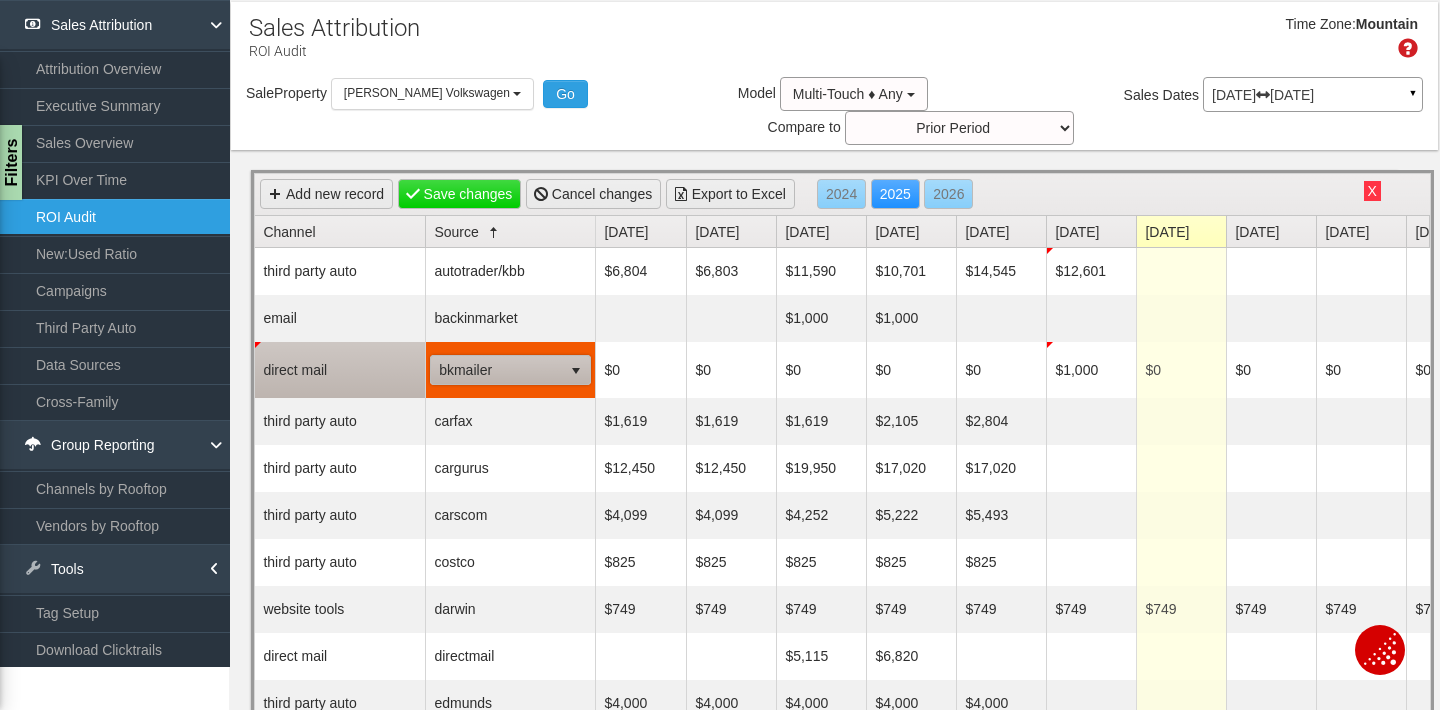 click on "bkmailer" at bounding box center [496, 370] 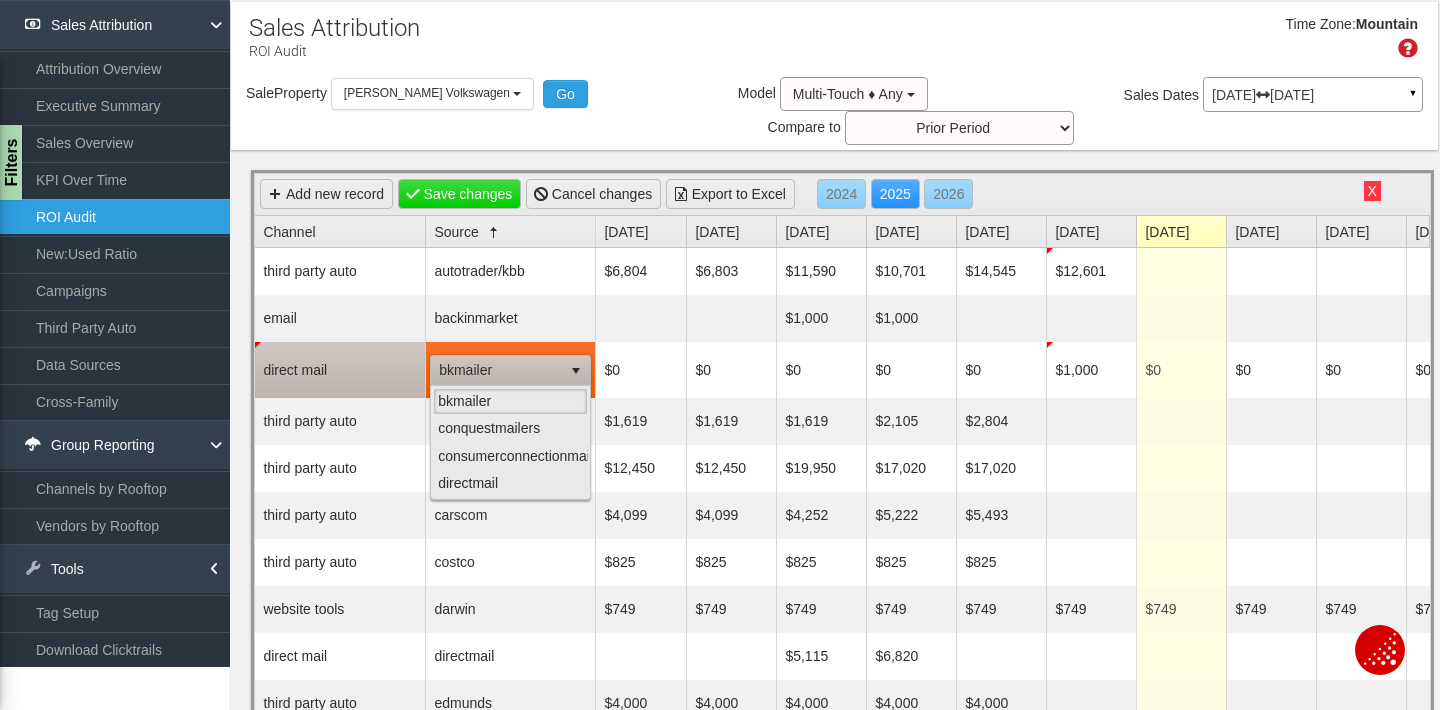 click on "direct mail" at bounding box center (340, 370) 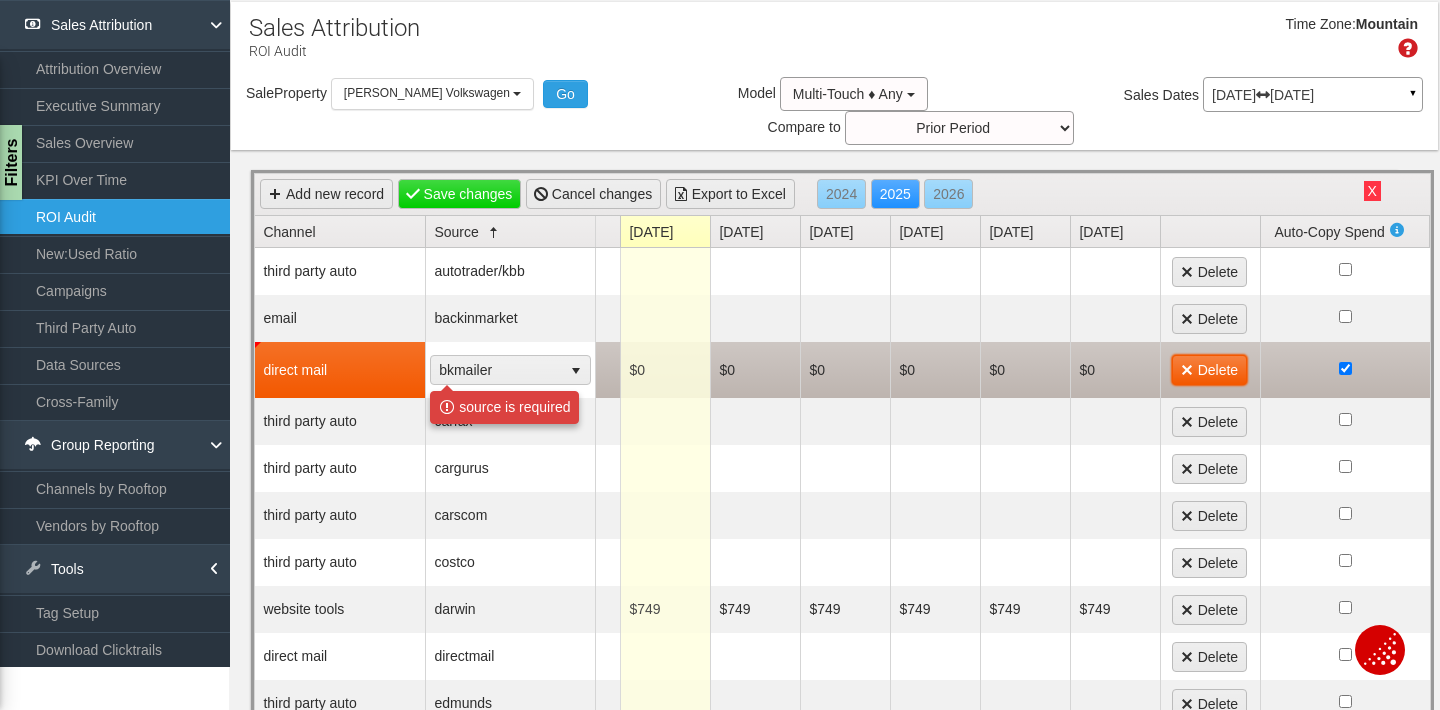 click on "Delete" at bounding box center (1209, 370) 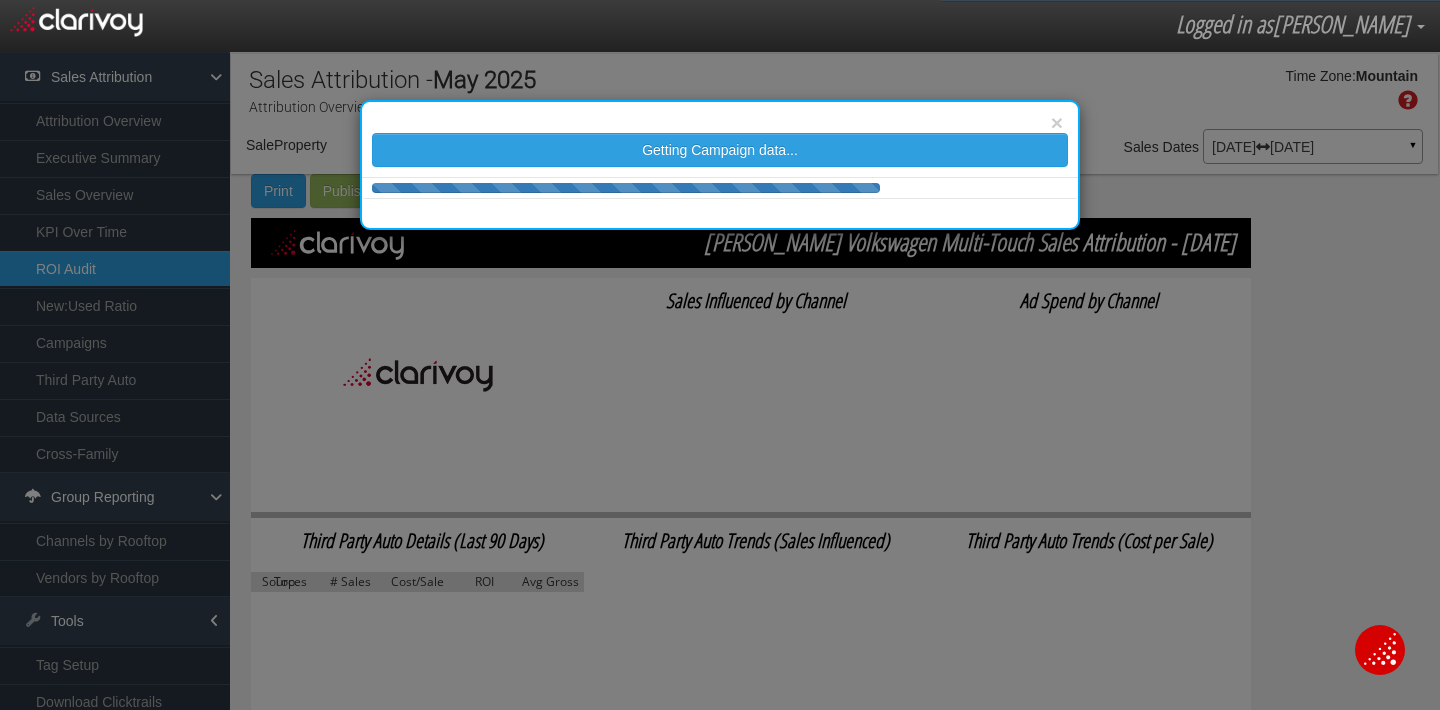 select on "object:584" 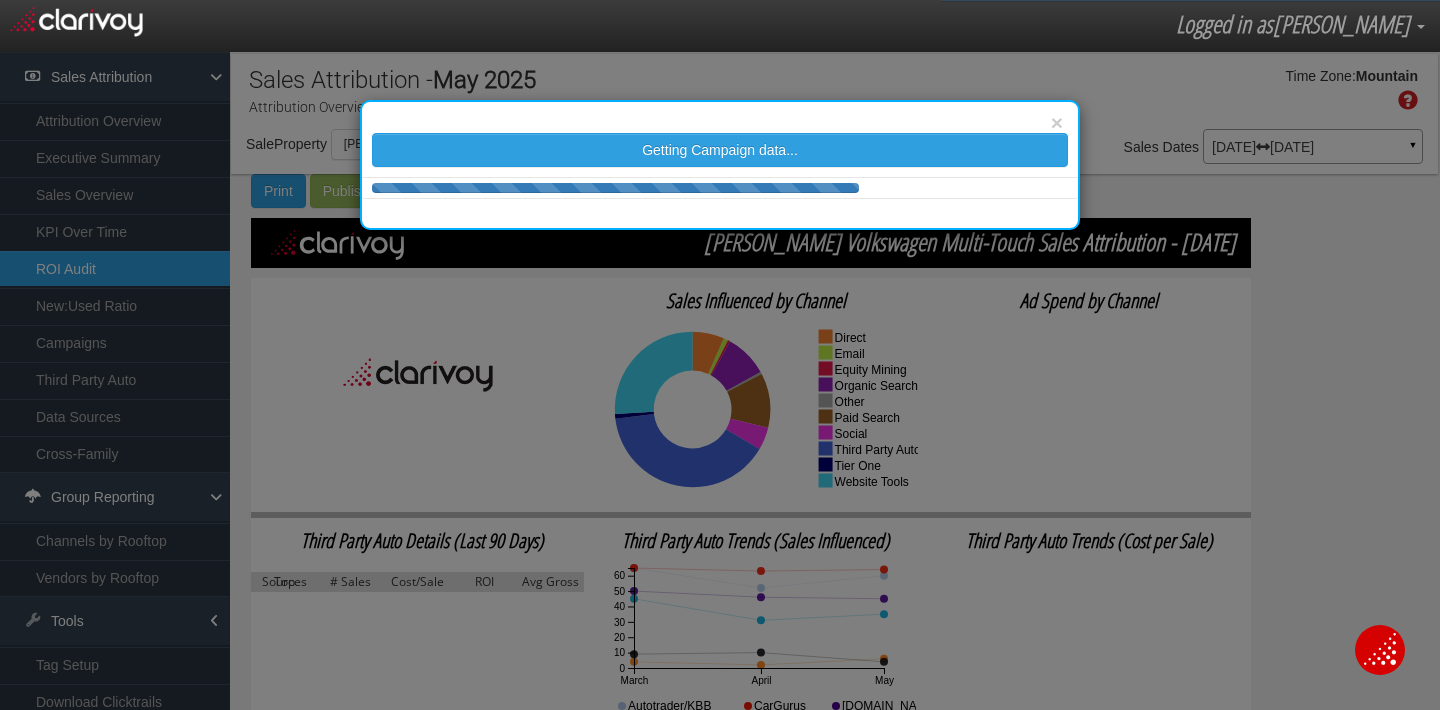 click on "×                                               						 Getting Campaign data..." at bounding box center (720, 355) 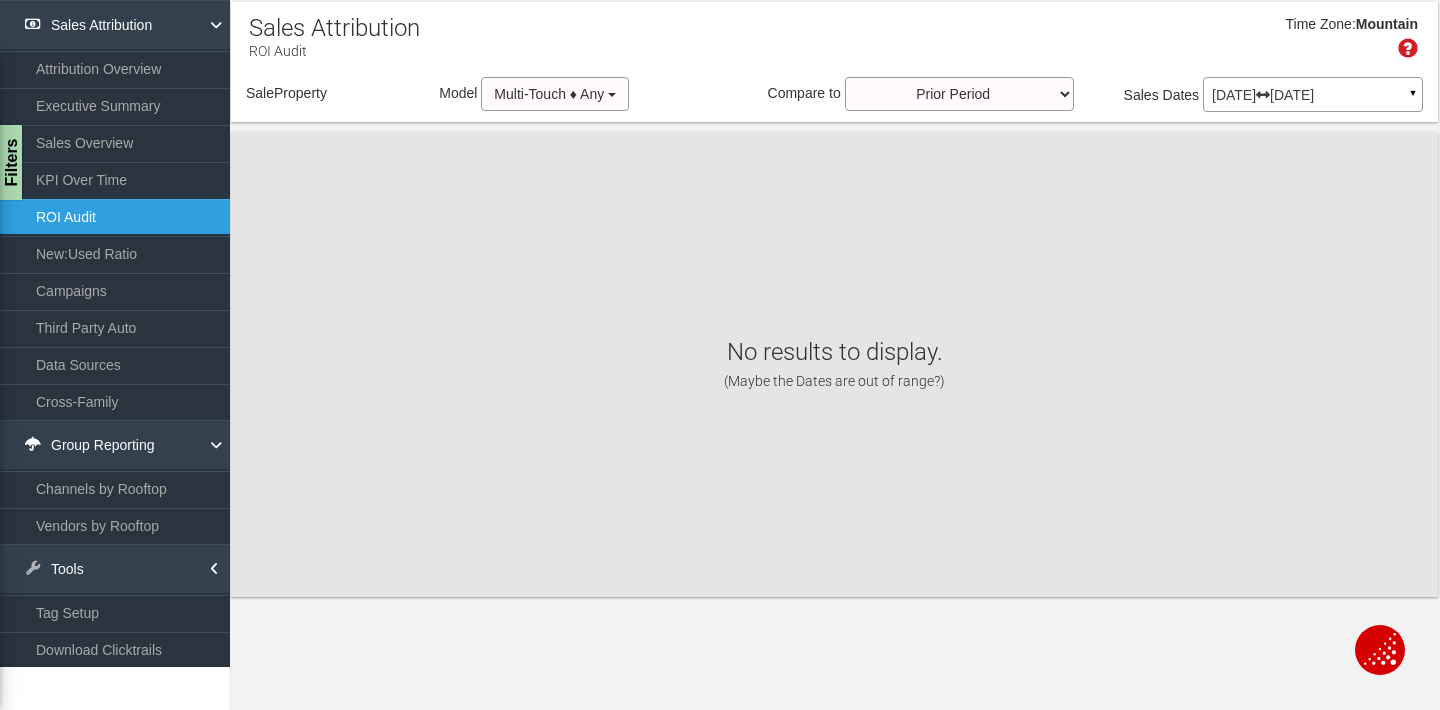 select on "object:632" 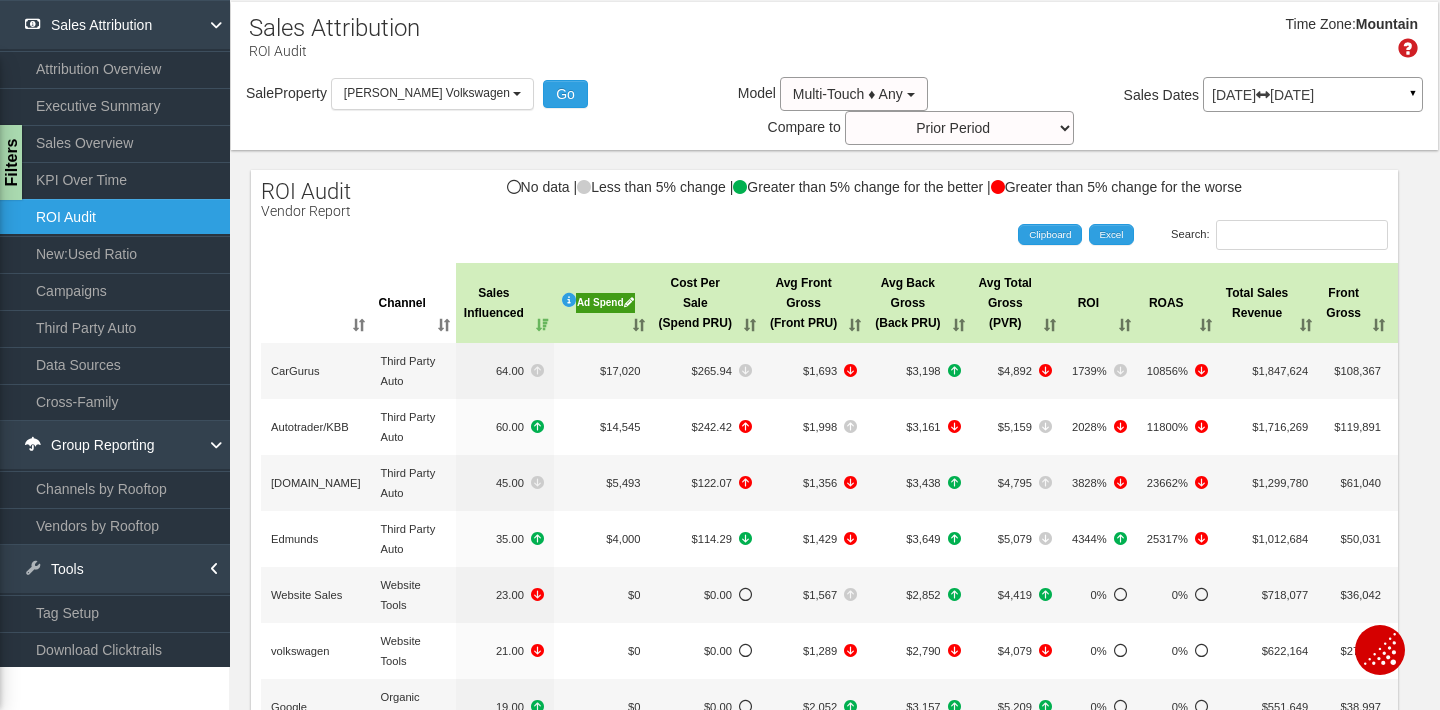 click on "Ad Spend" at bounding box center [605, 303] 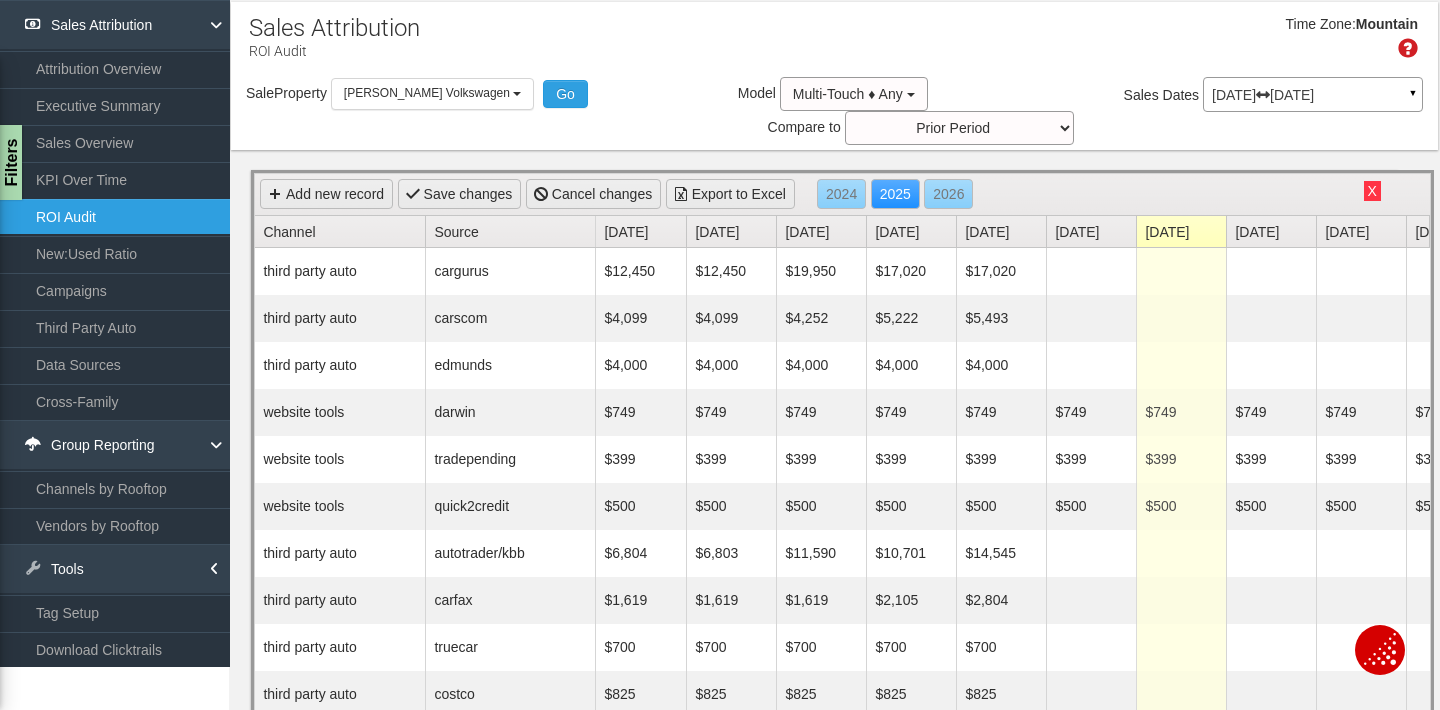 click on "Source" at bounding box center (514, 231) 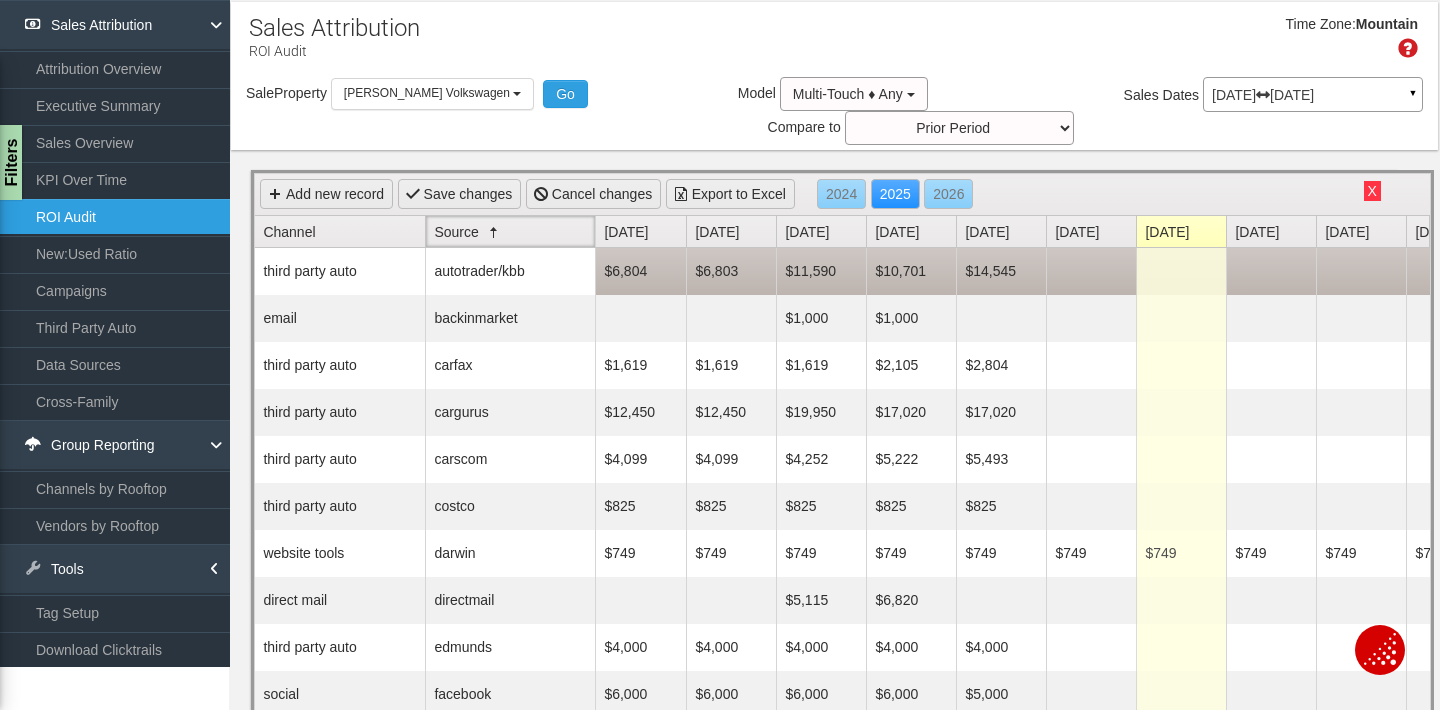 click at bounding box center [1091, 271] 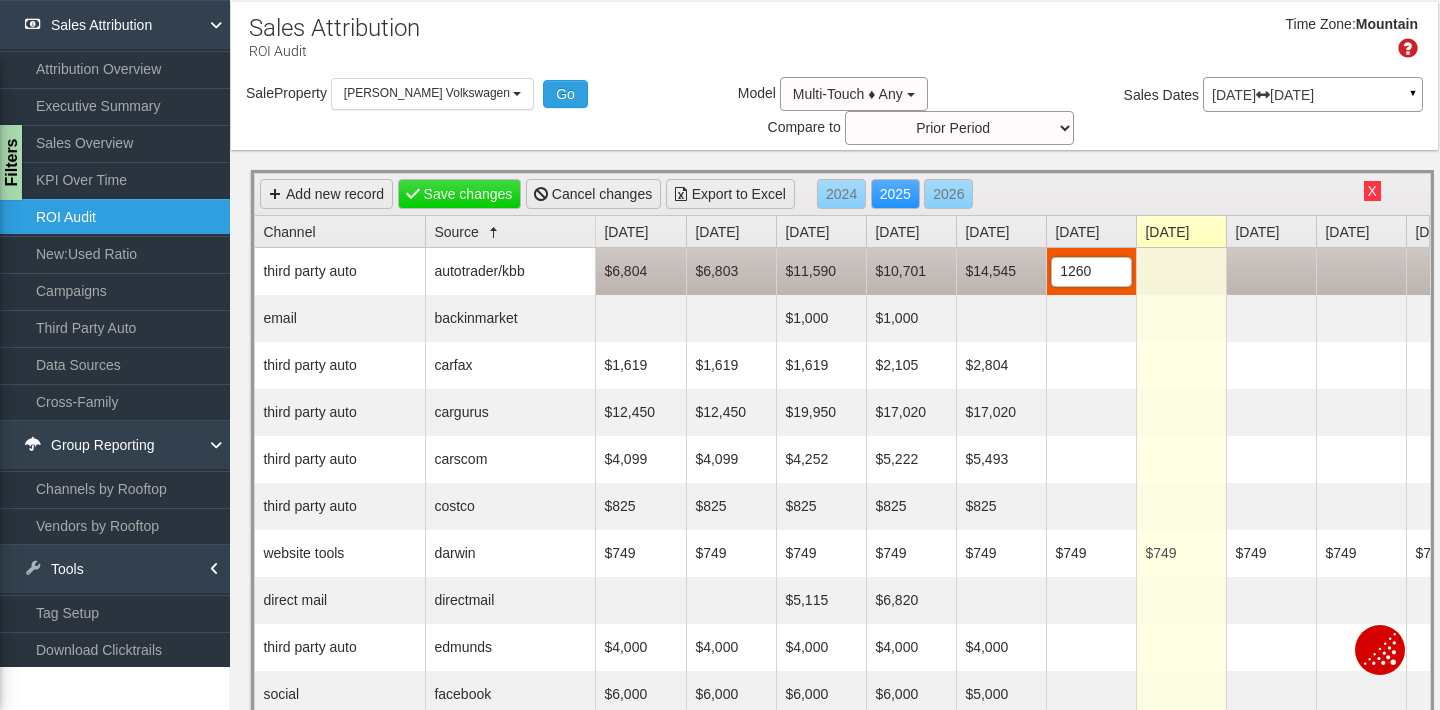 type on "12601" 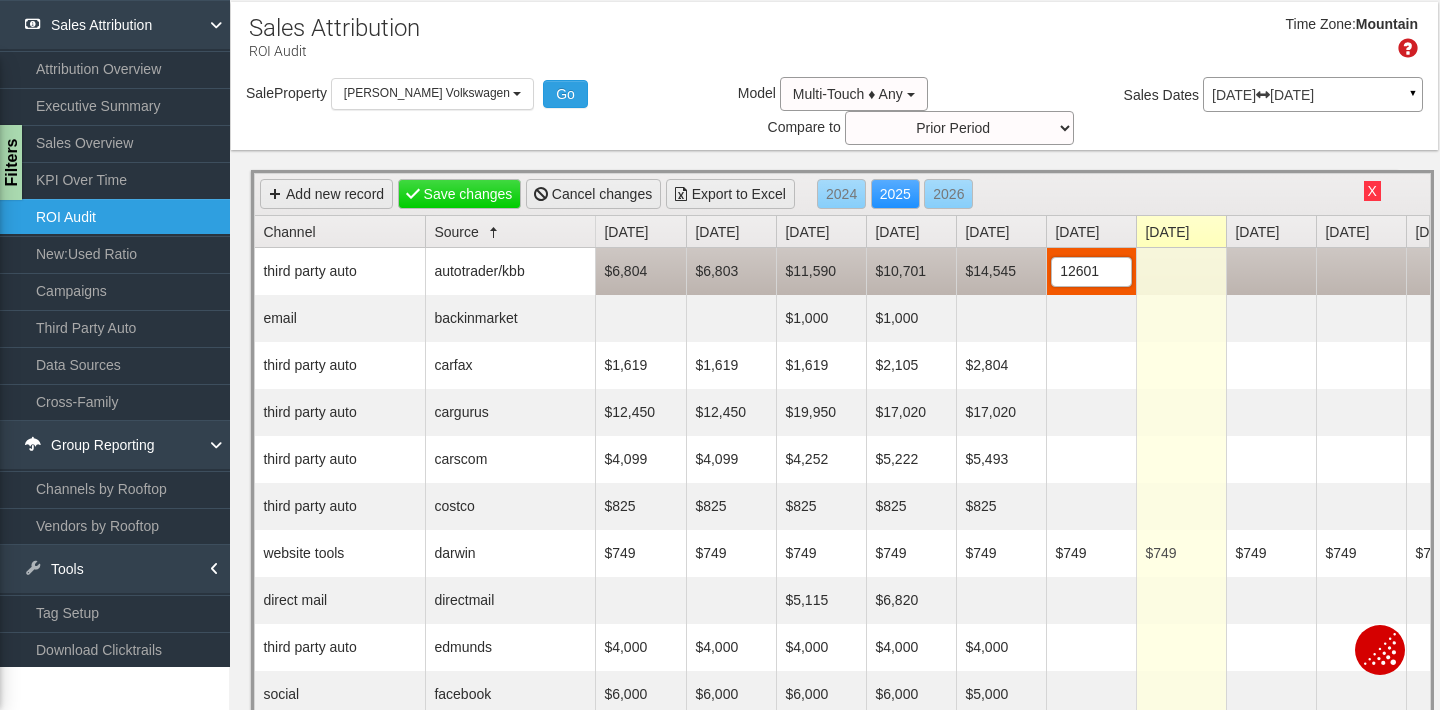 scroll, scrollTop: 0, scrollLeft: 0, axis: both 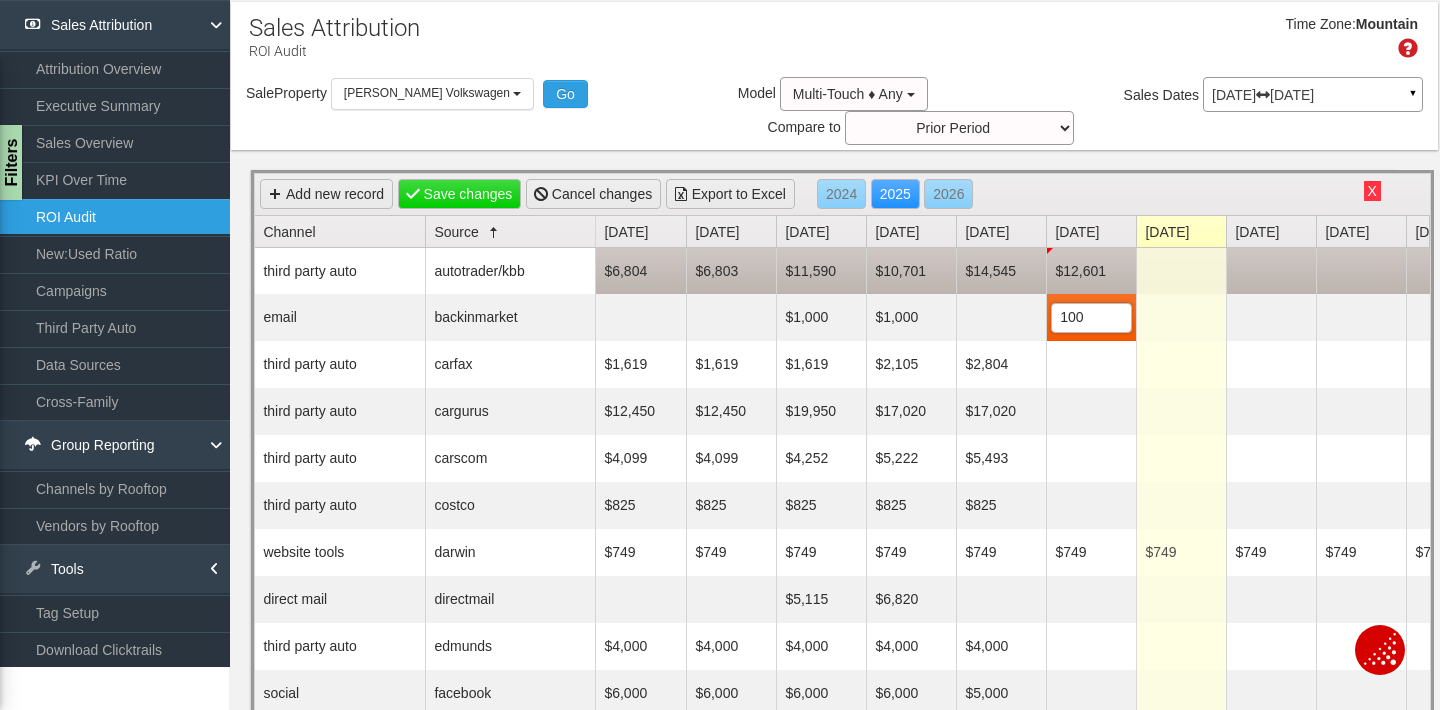 type on "1000" 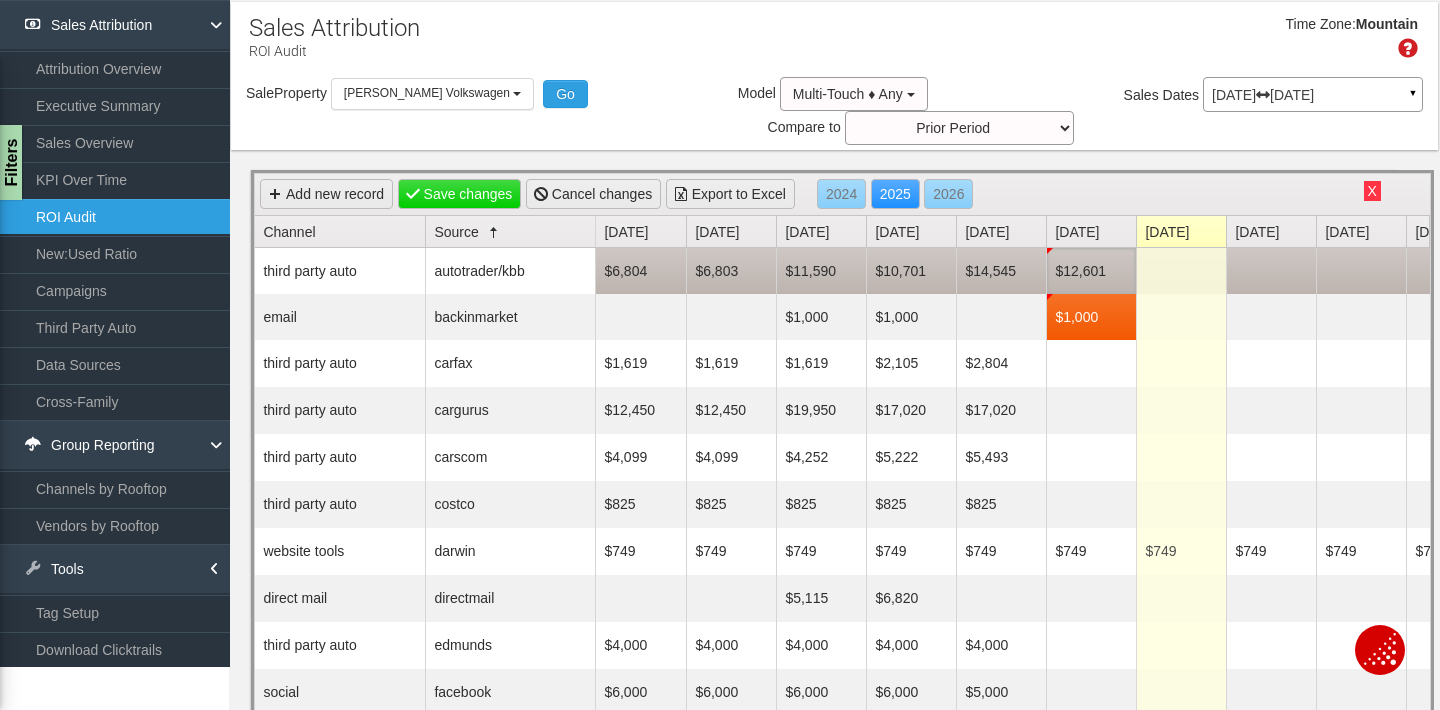 scroll, scrollTop: 0, scrollLeft: 0, axis: both 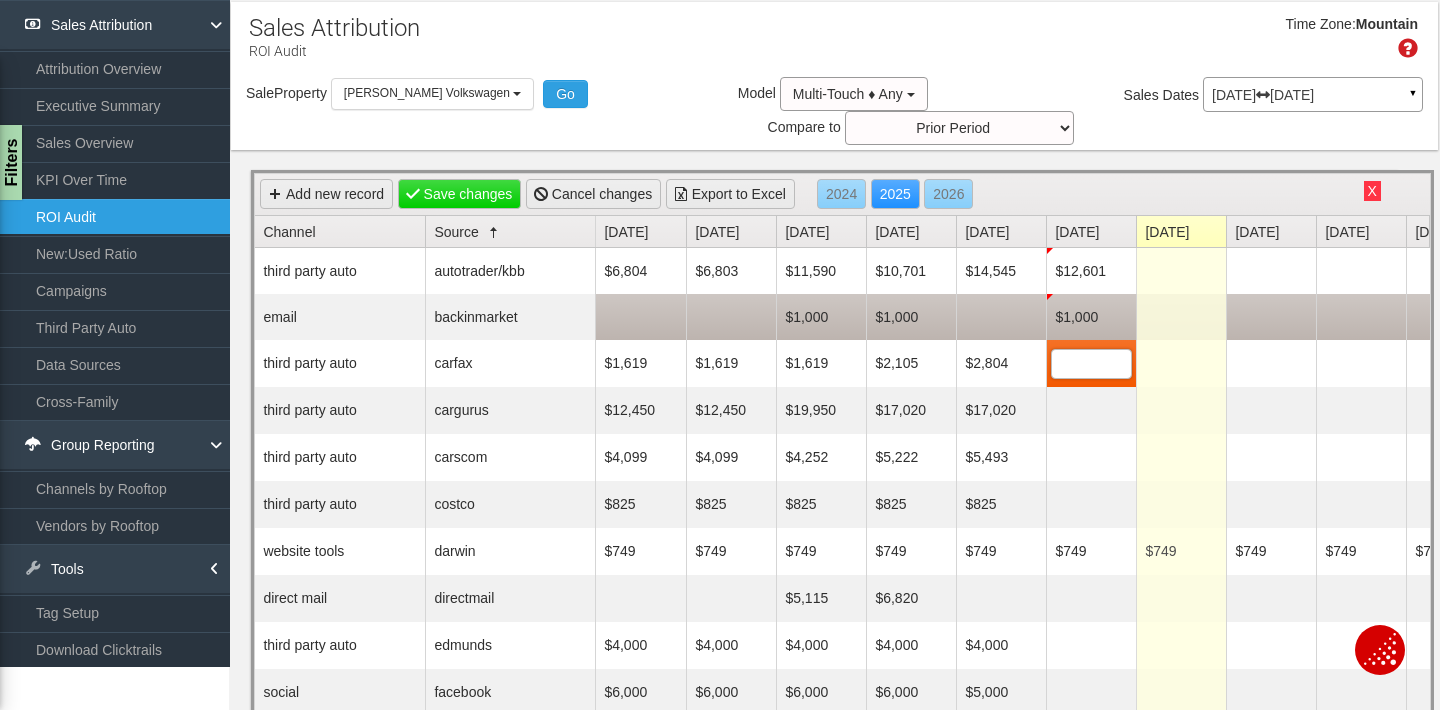 click on "$1,000" at bounding box center (911, 317) 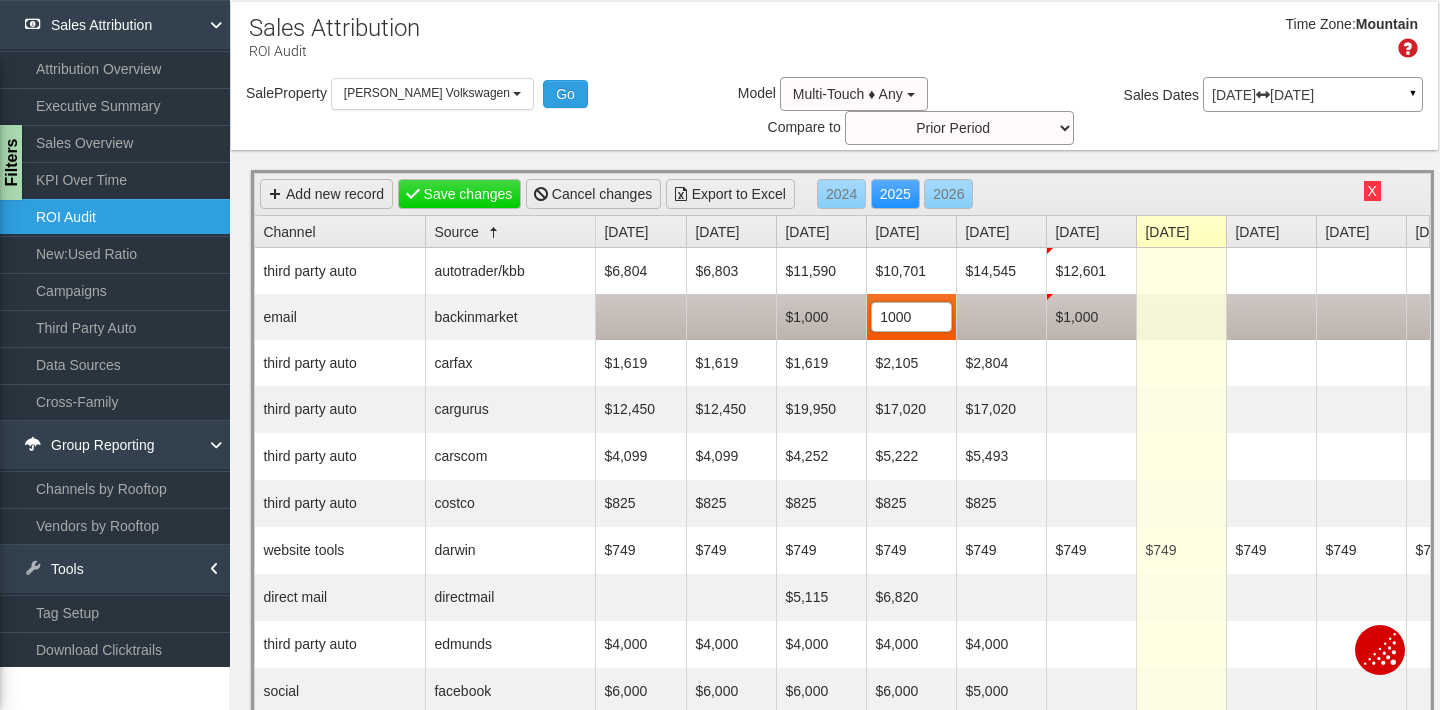 click at bounding box center [1001, 317] 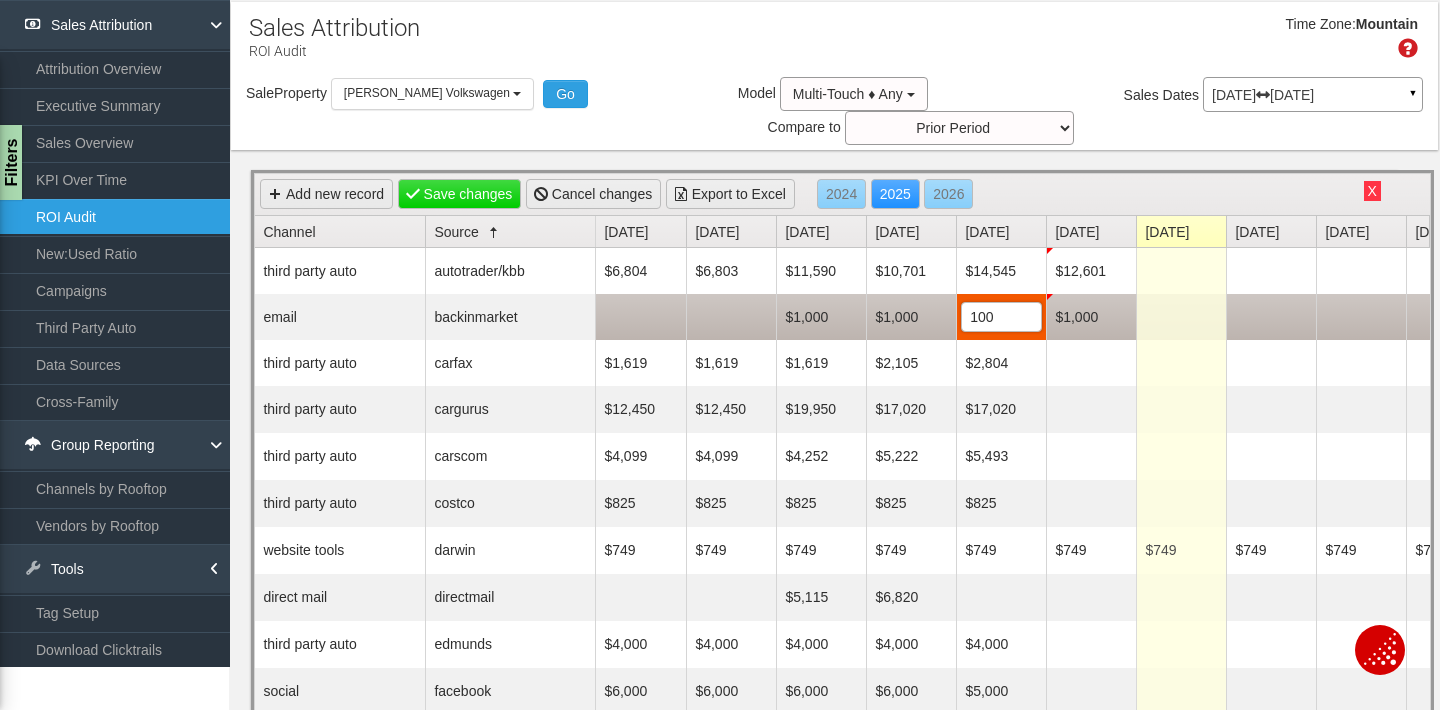 type on "1000" 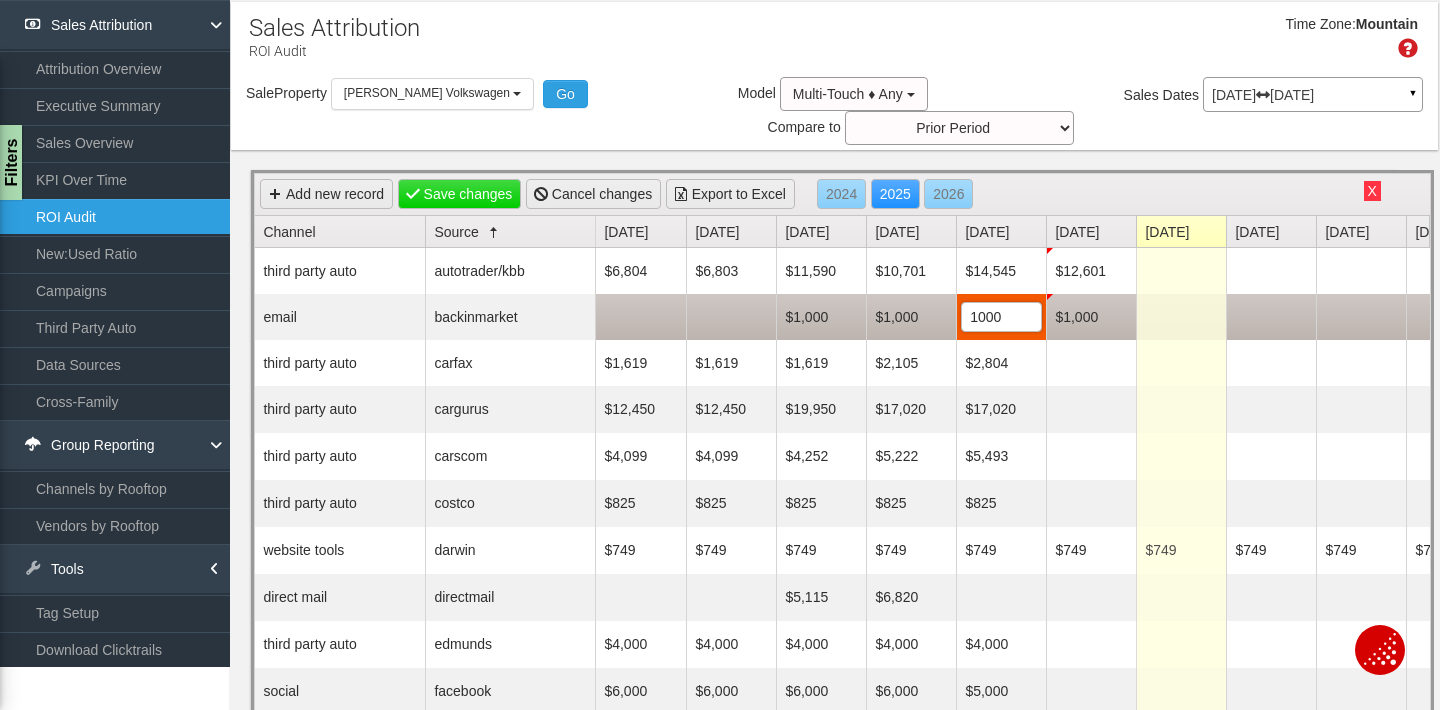 scroll, scrollTop: 0, scrollLeft: 0, axis: both 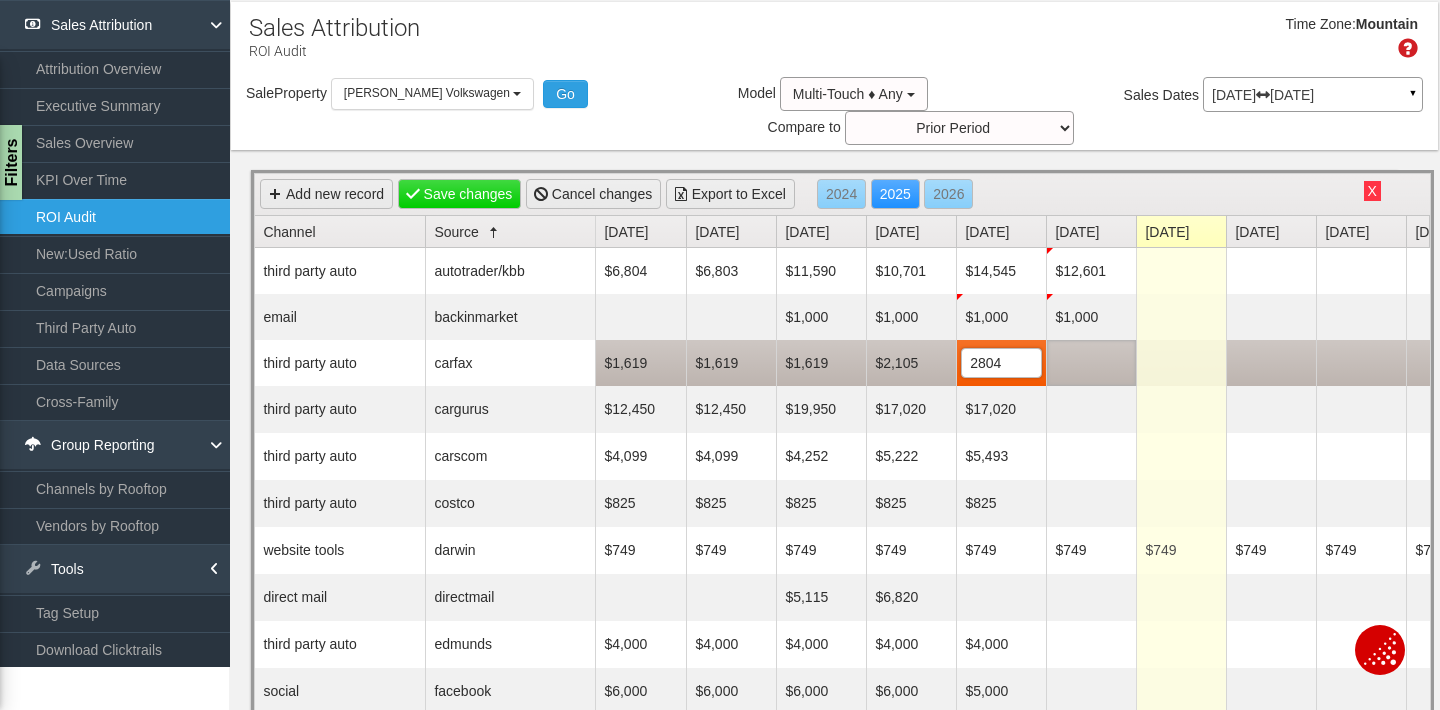 click at bounding box center [1091, 363] 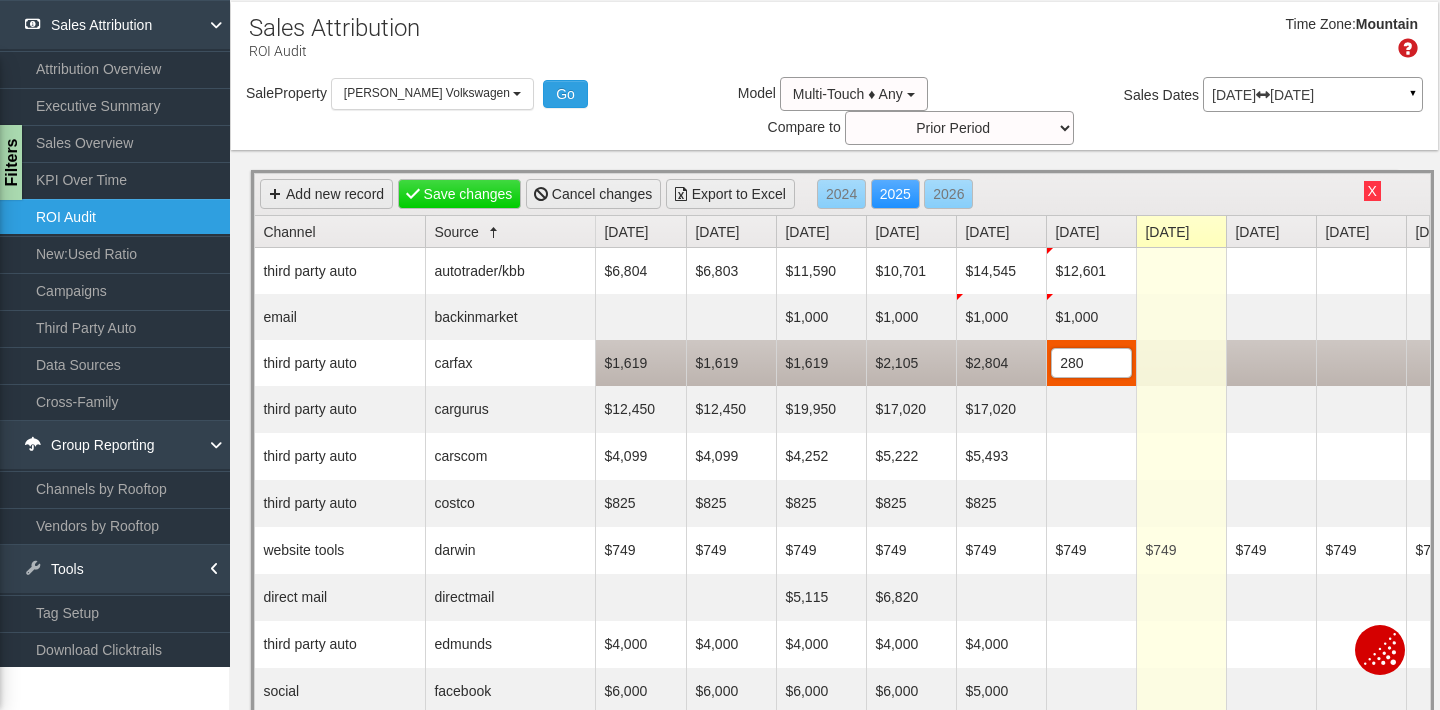 type on "2804" 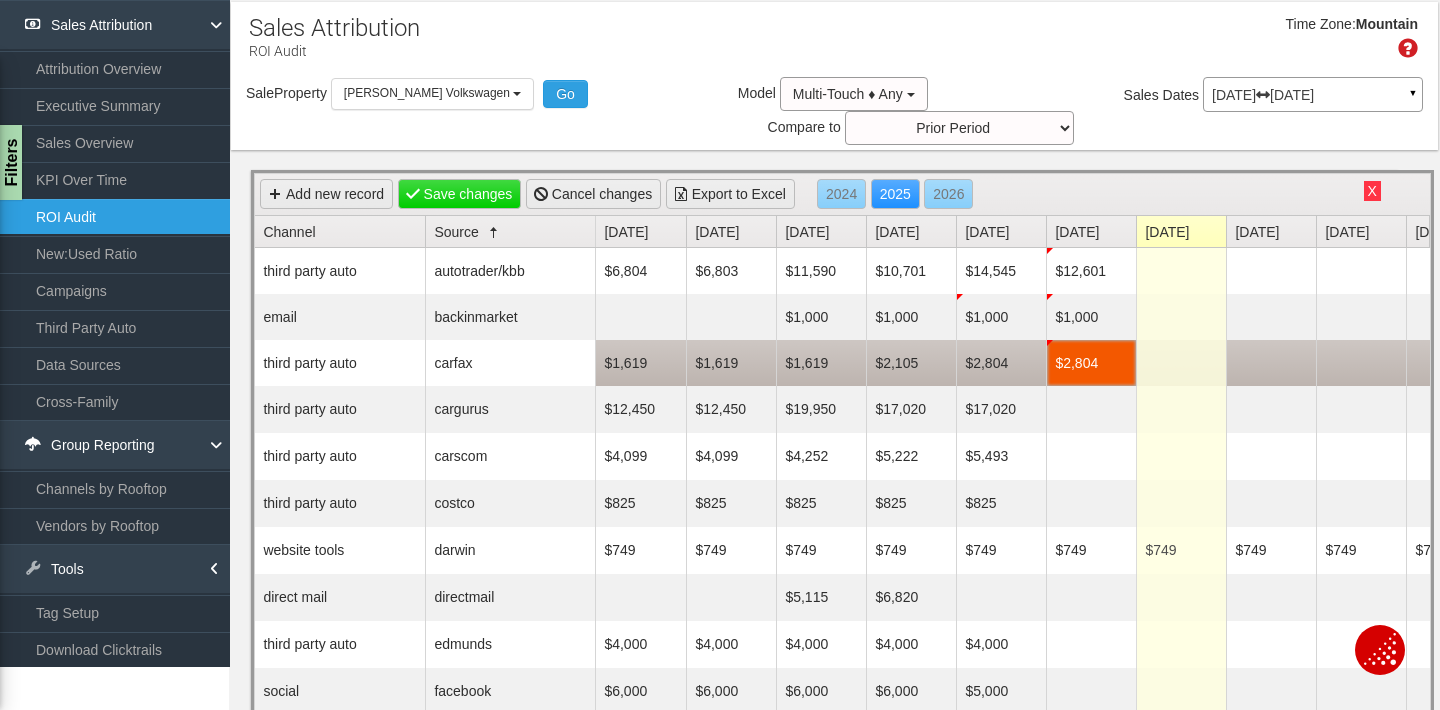 scroll, scrollTop: 0, scrollLeft: 0, axis: both 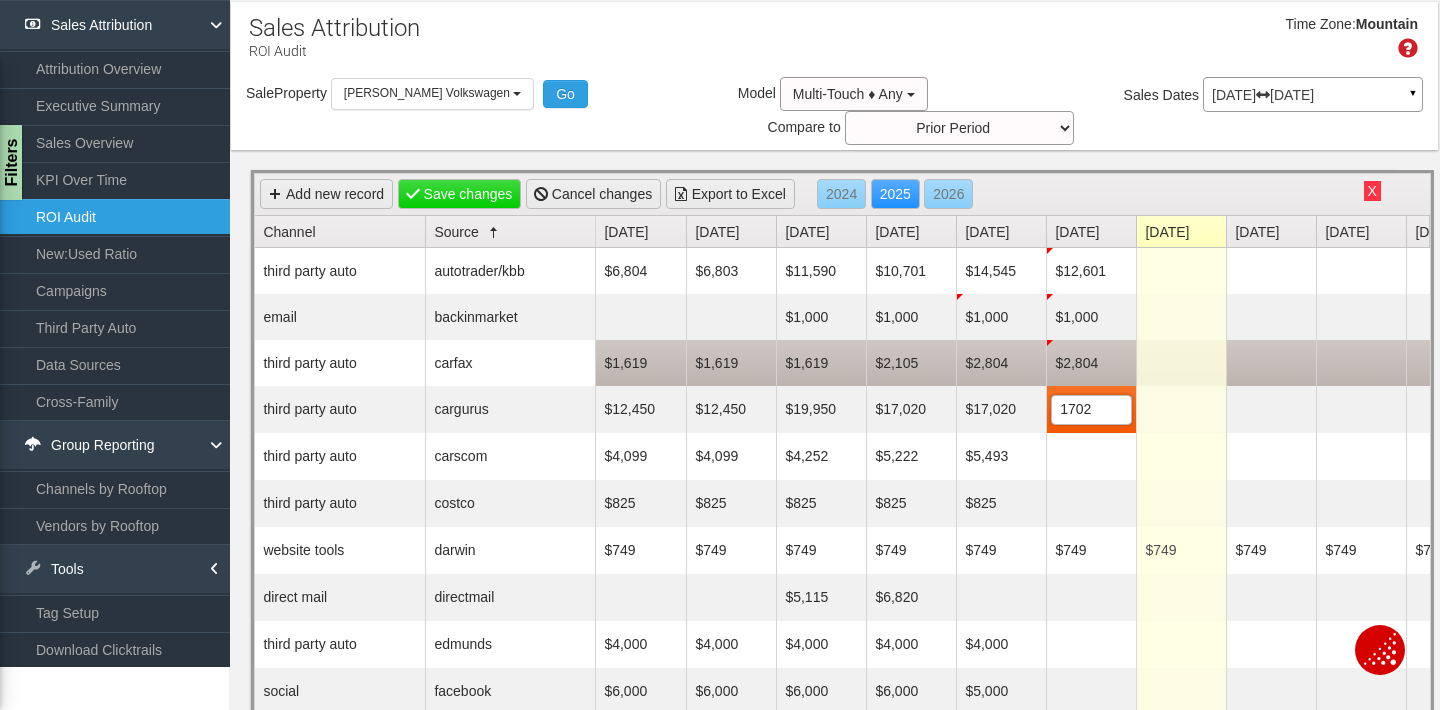type on "17020" 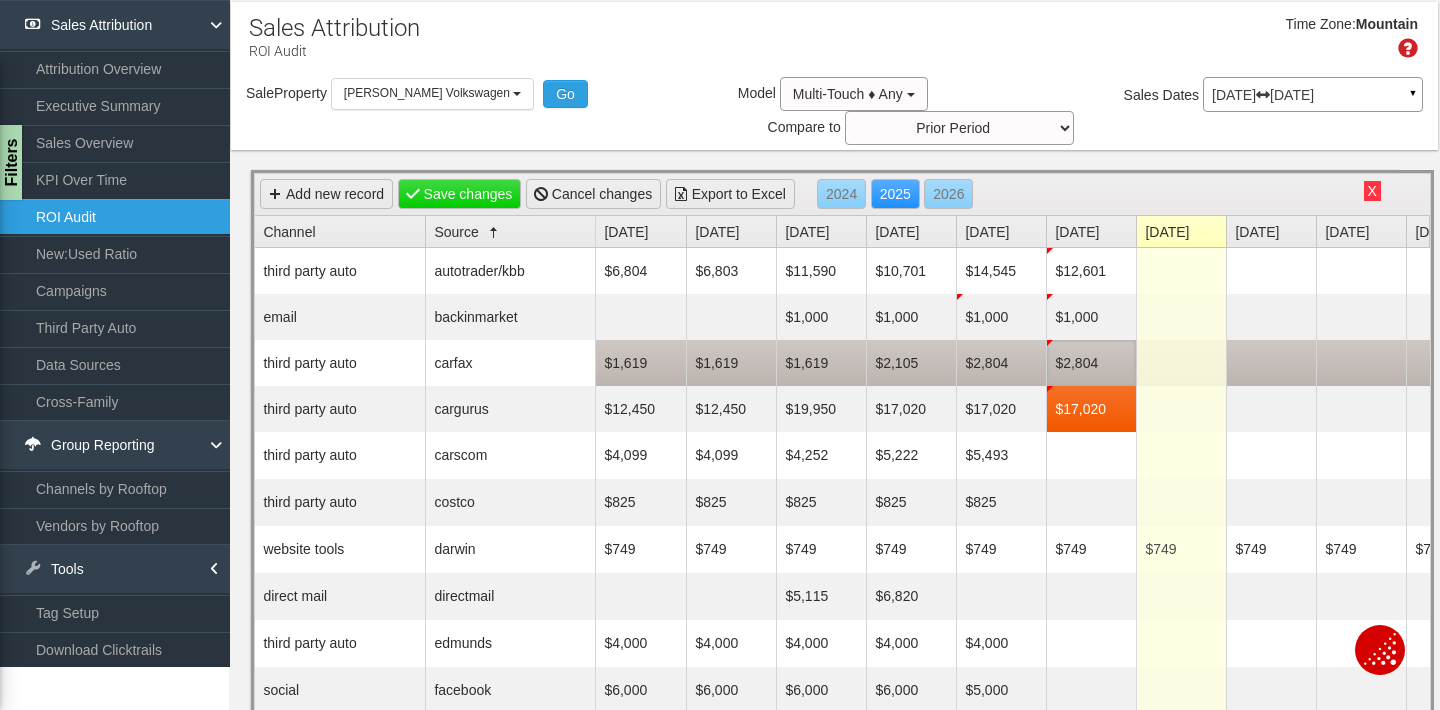 scroll, scrollTop: 0, scrollLeft: 0, axis: both 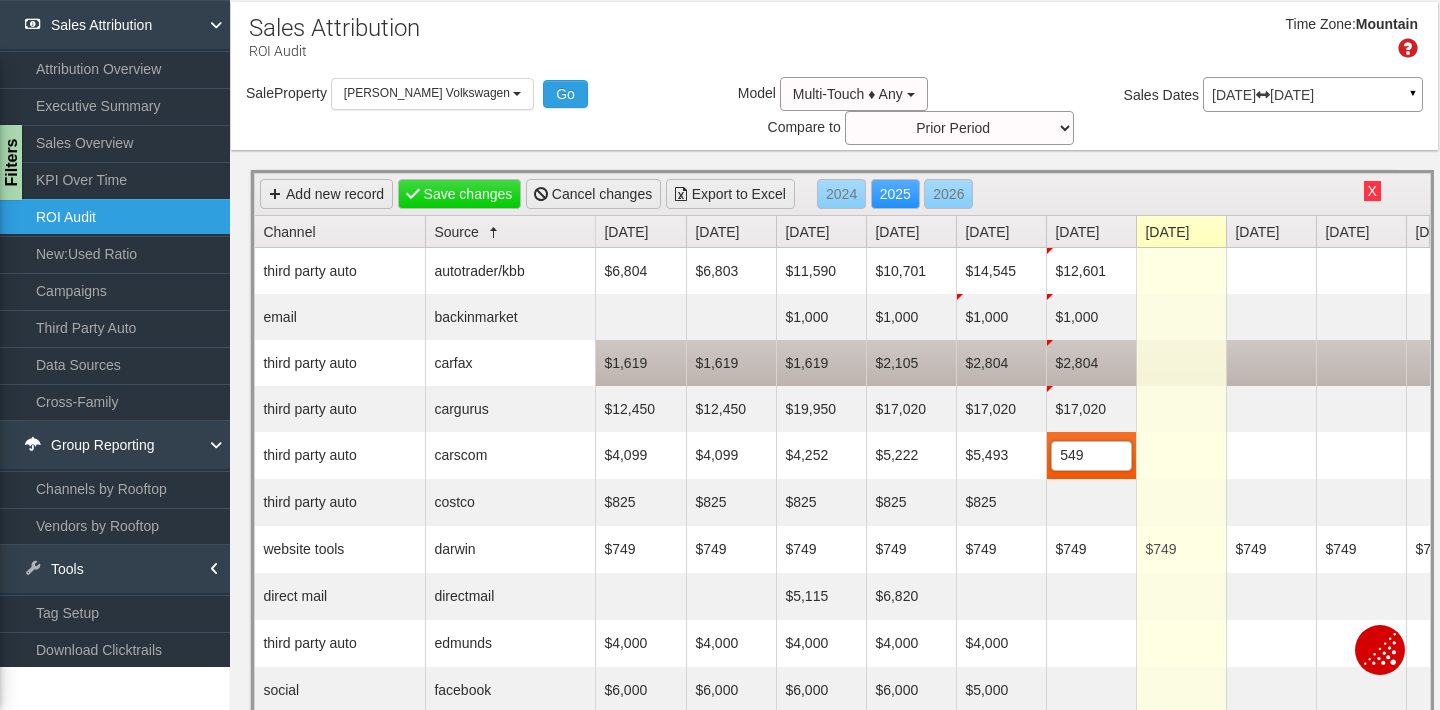 type on "5493" 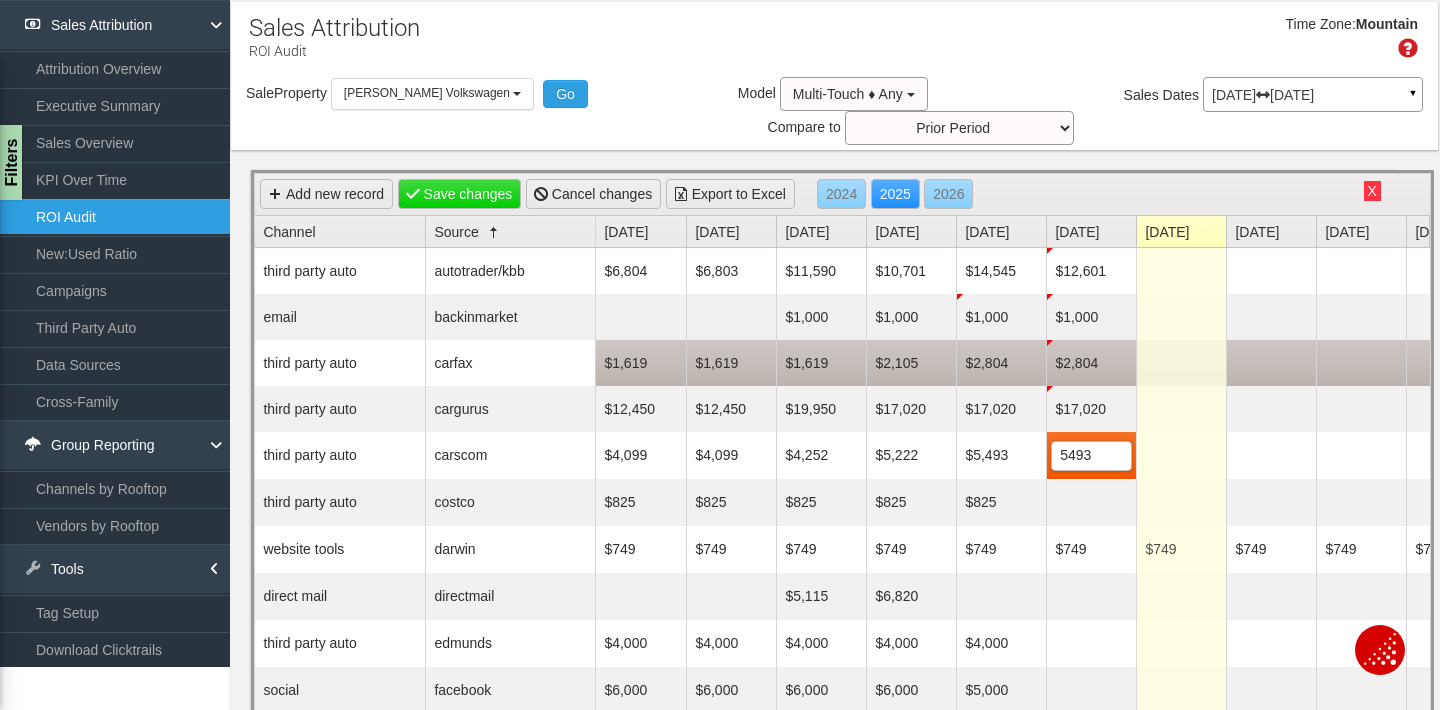 scroll, scrollTop: 0, scrollLeft: 0, axis: both 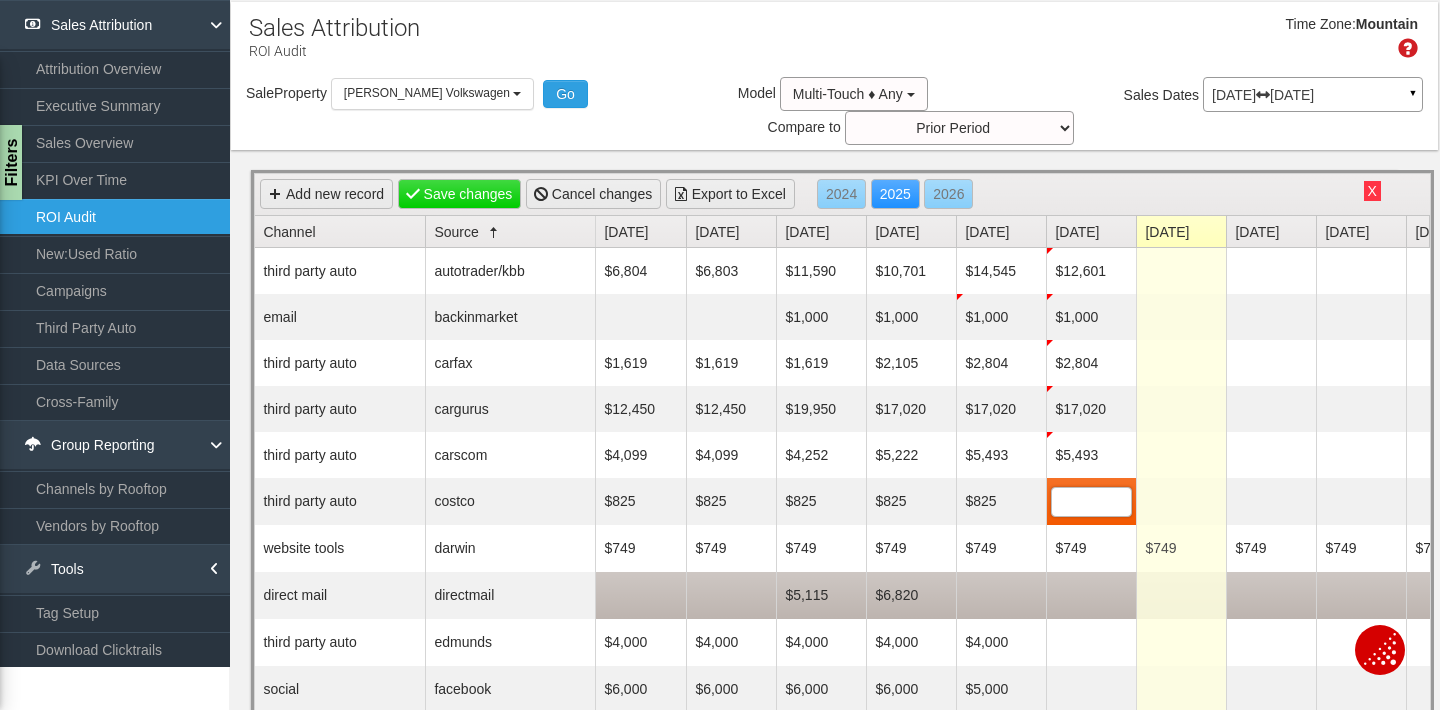 click at bounding box center (1091, 595) 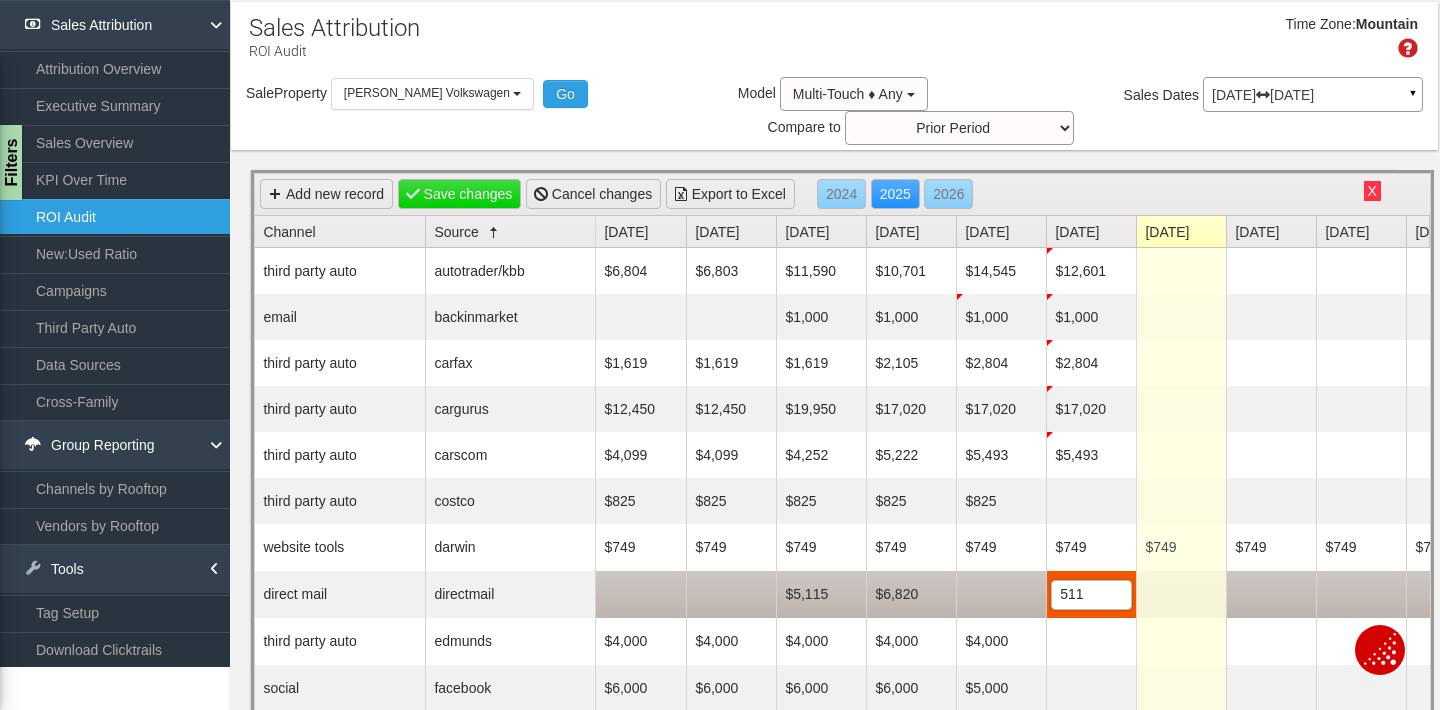 type on "5115" 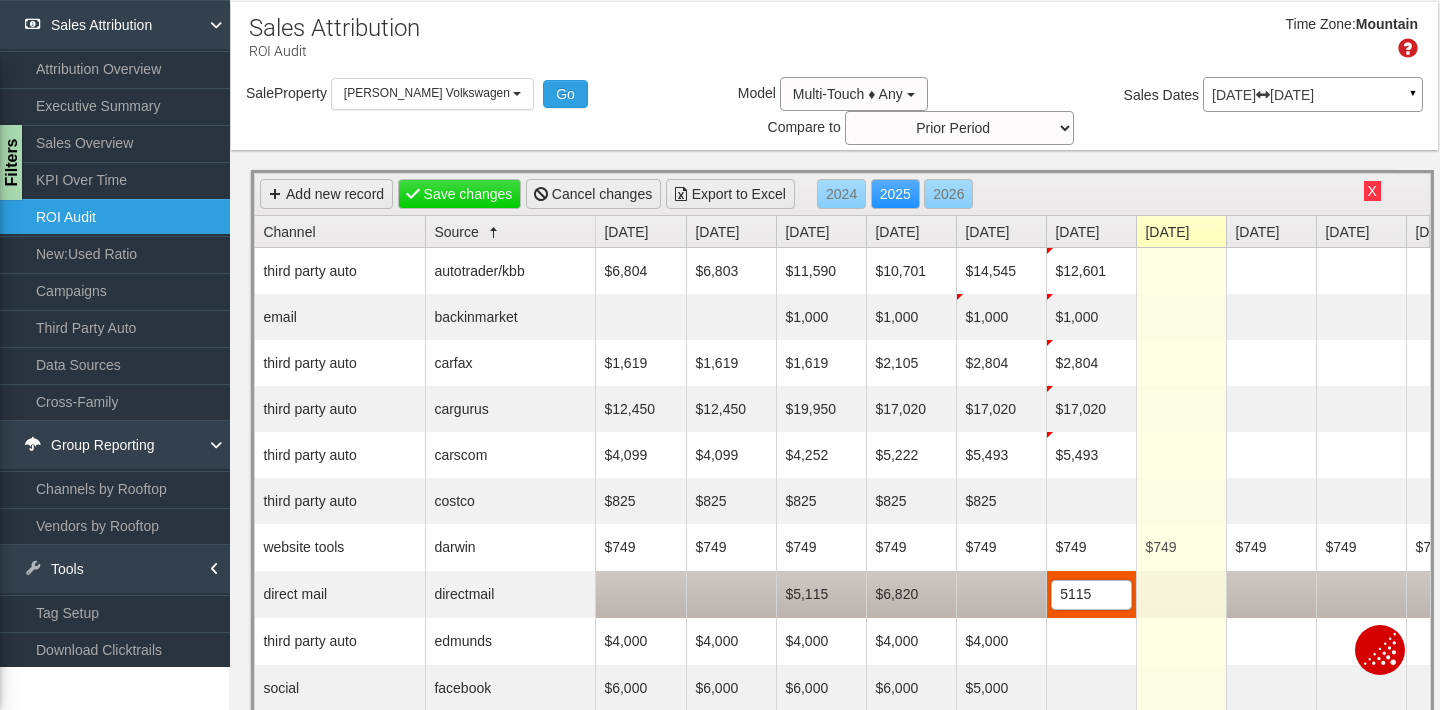 scroll, scrollTop: 0, scrollLeft: 0, axis: both 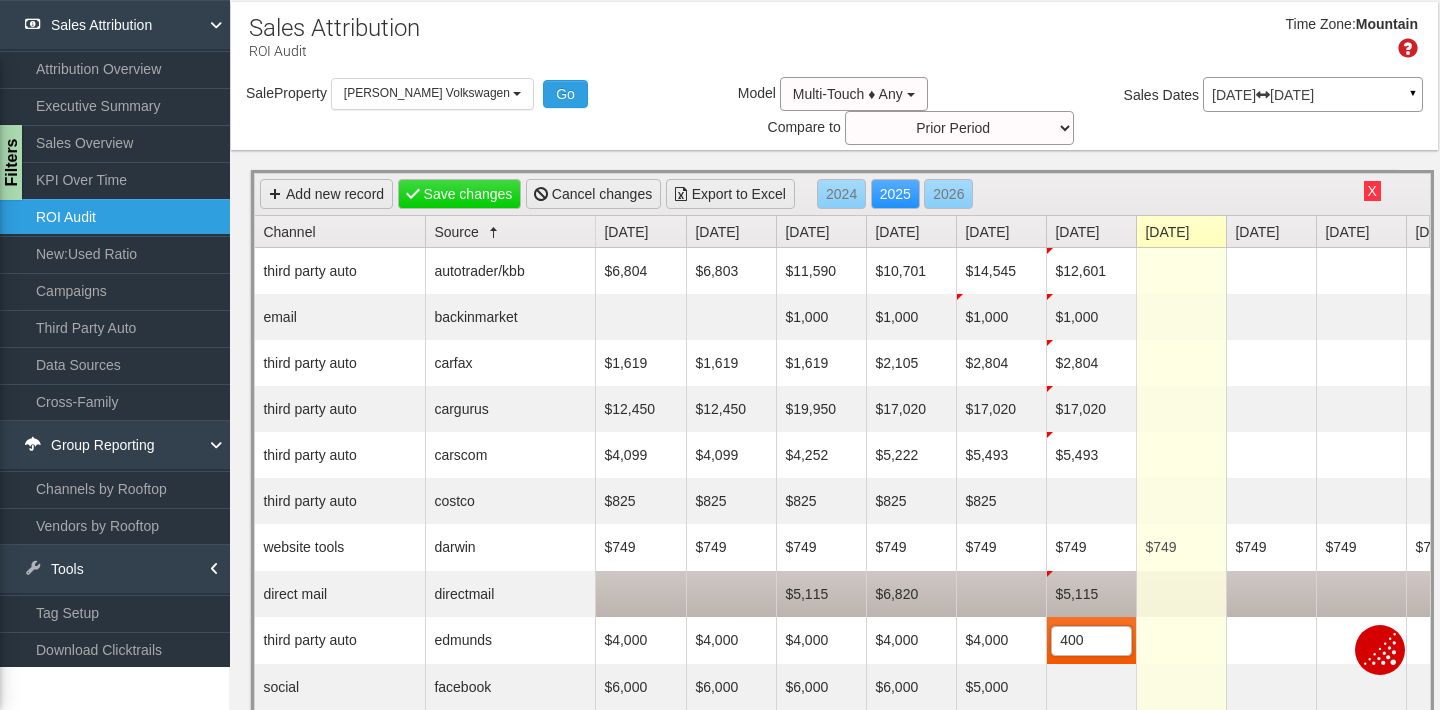 type on "4000" 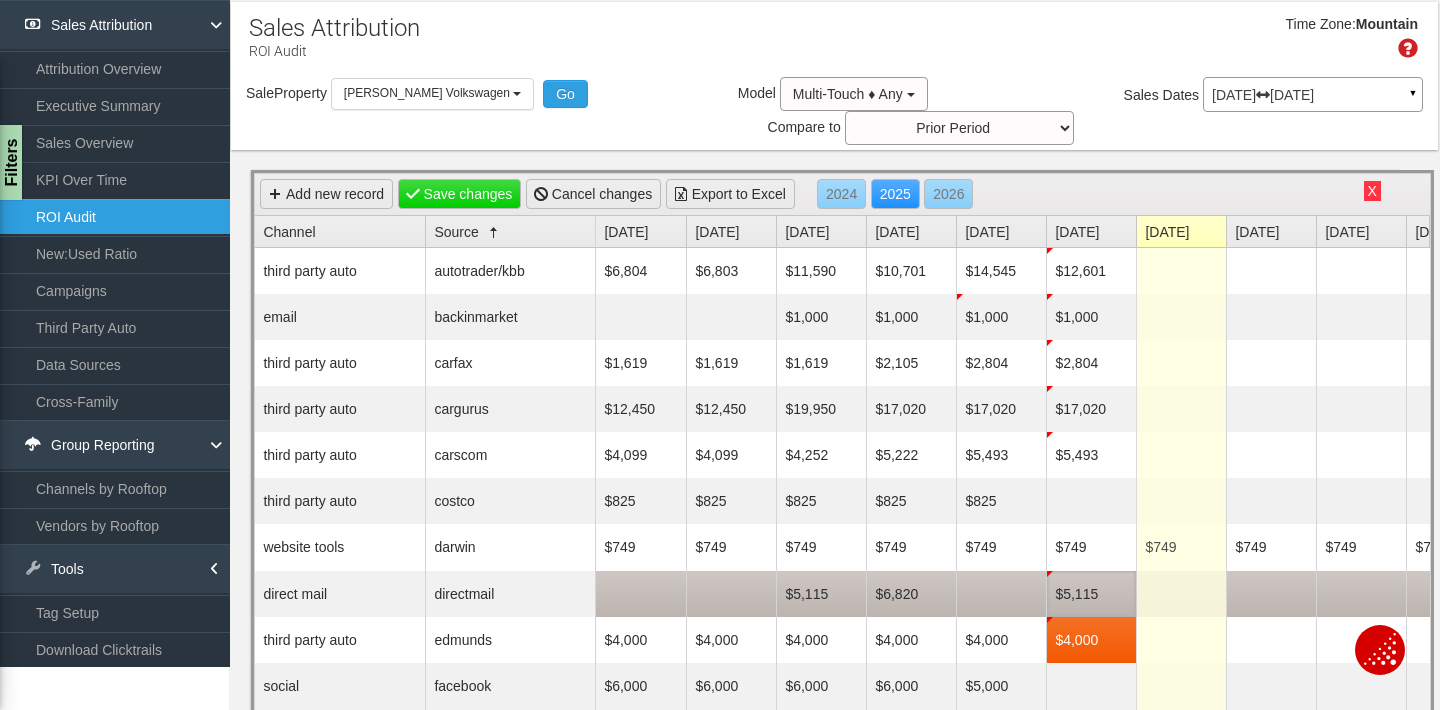 scroll, scrollTop: 0, scrollLeft: 0, axis: both 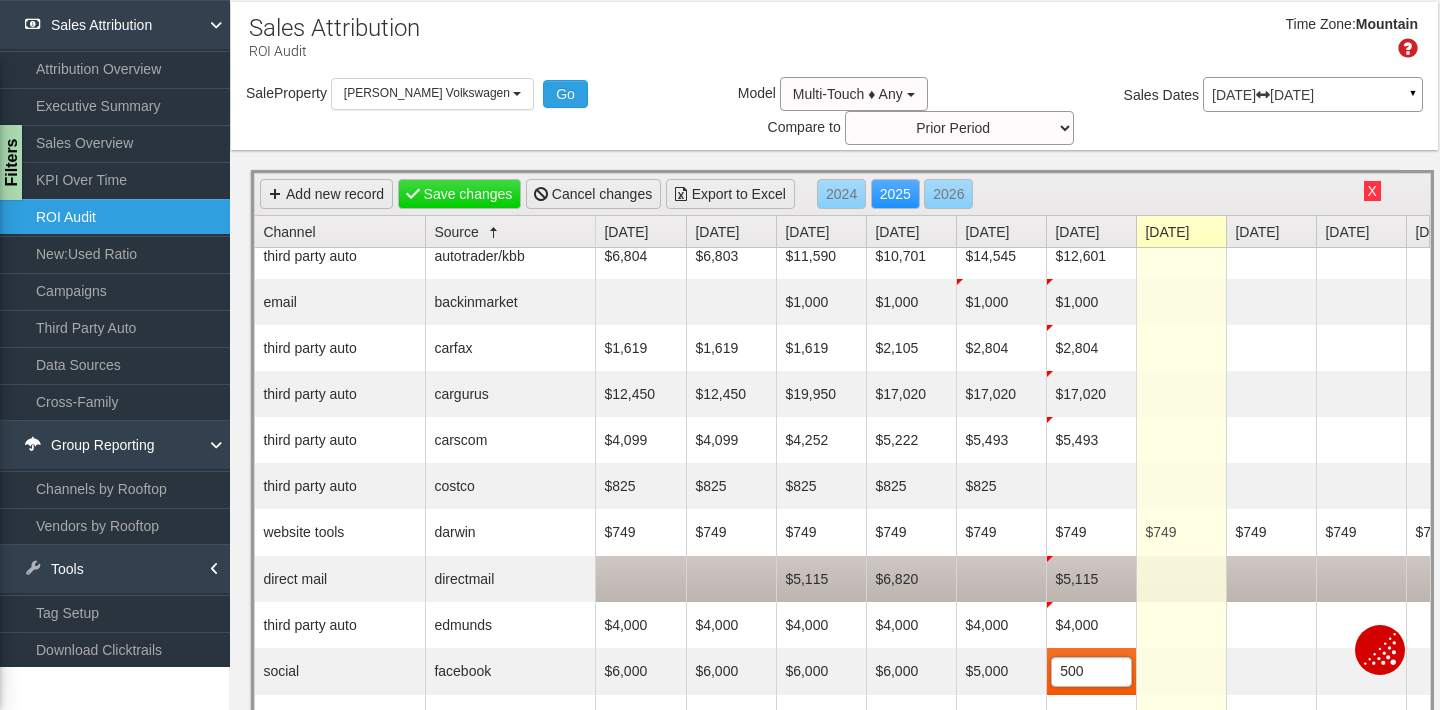 type on "5000" 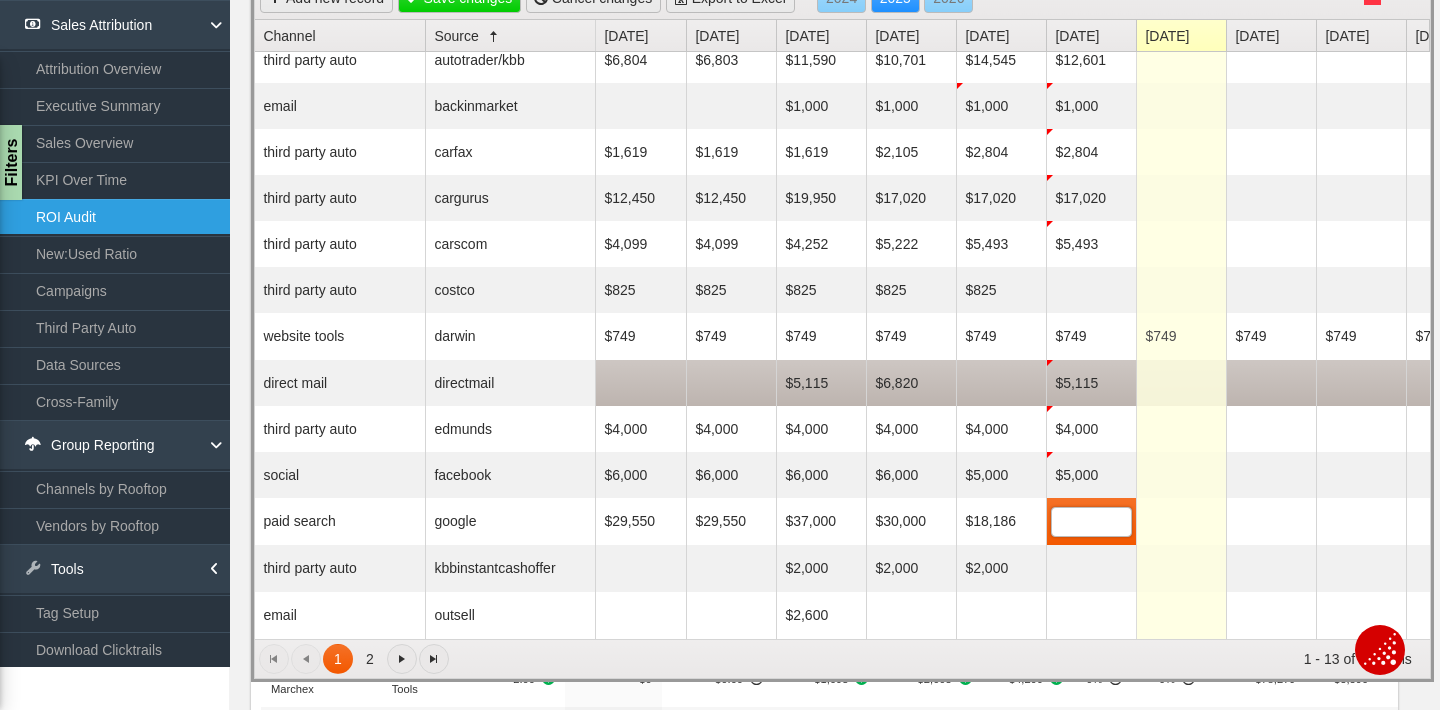 scroll, scrollTop: 201, scrollLeft: 0, axis: vertical 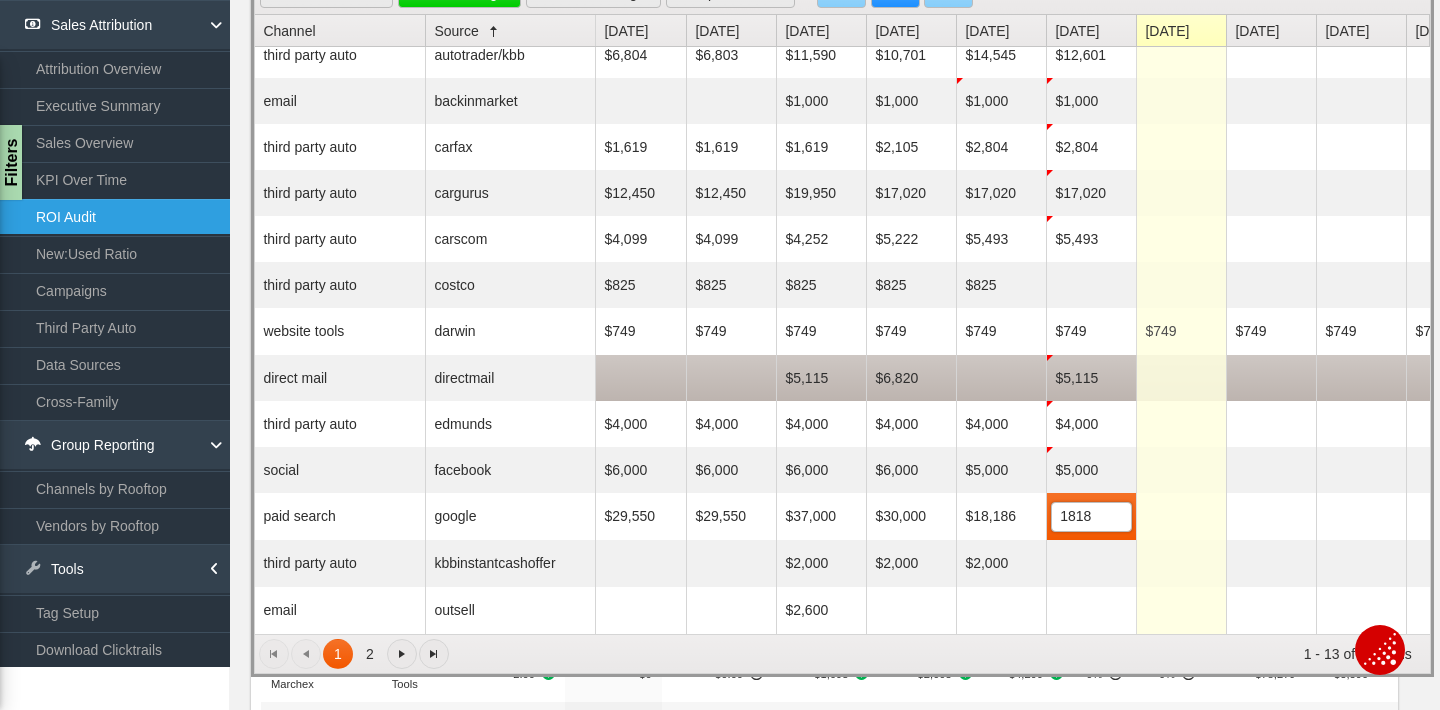 type on "18186" 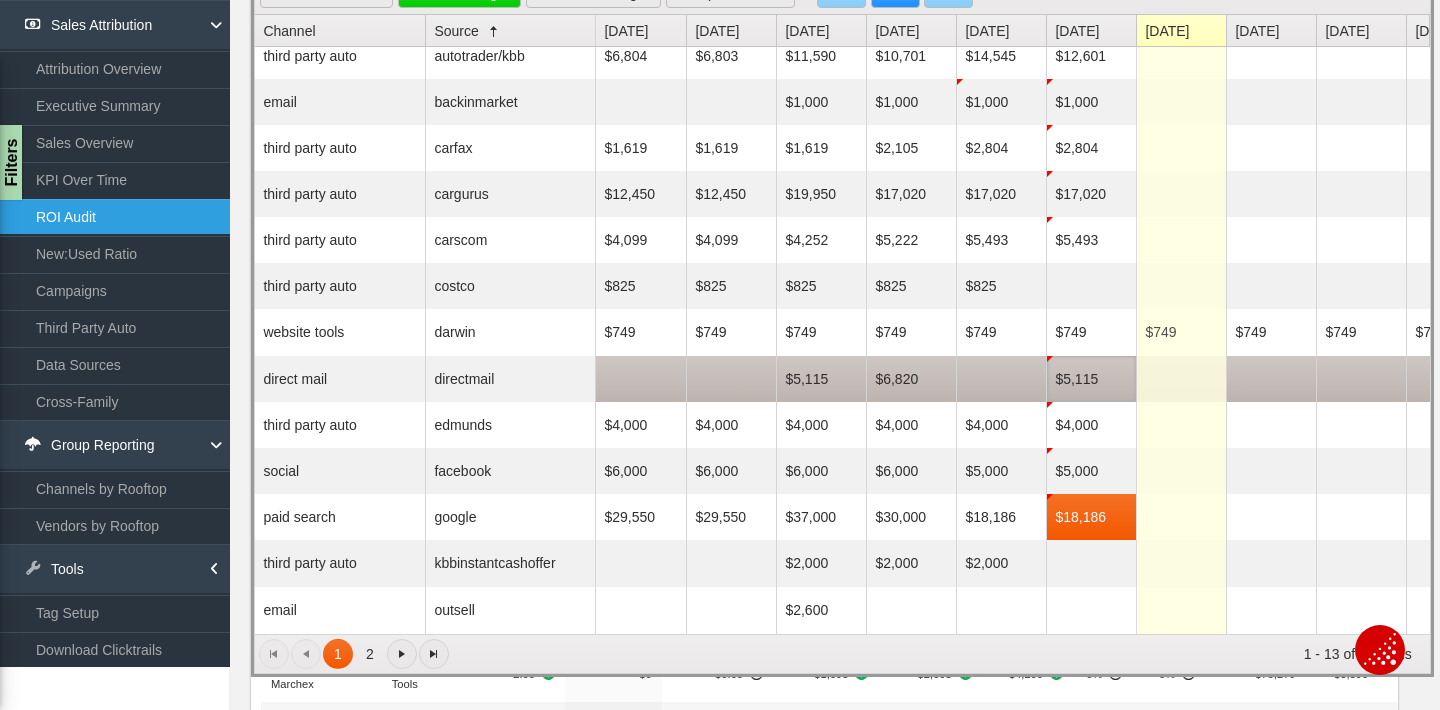 scroll, scrollTop: 14, scrollLeft: 0, axis: vertical 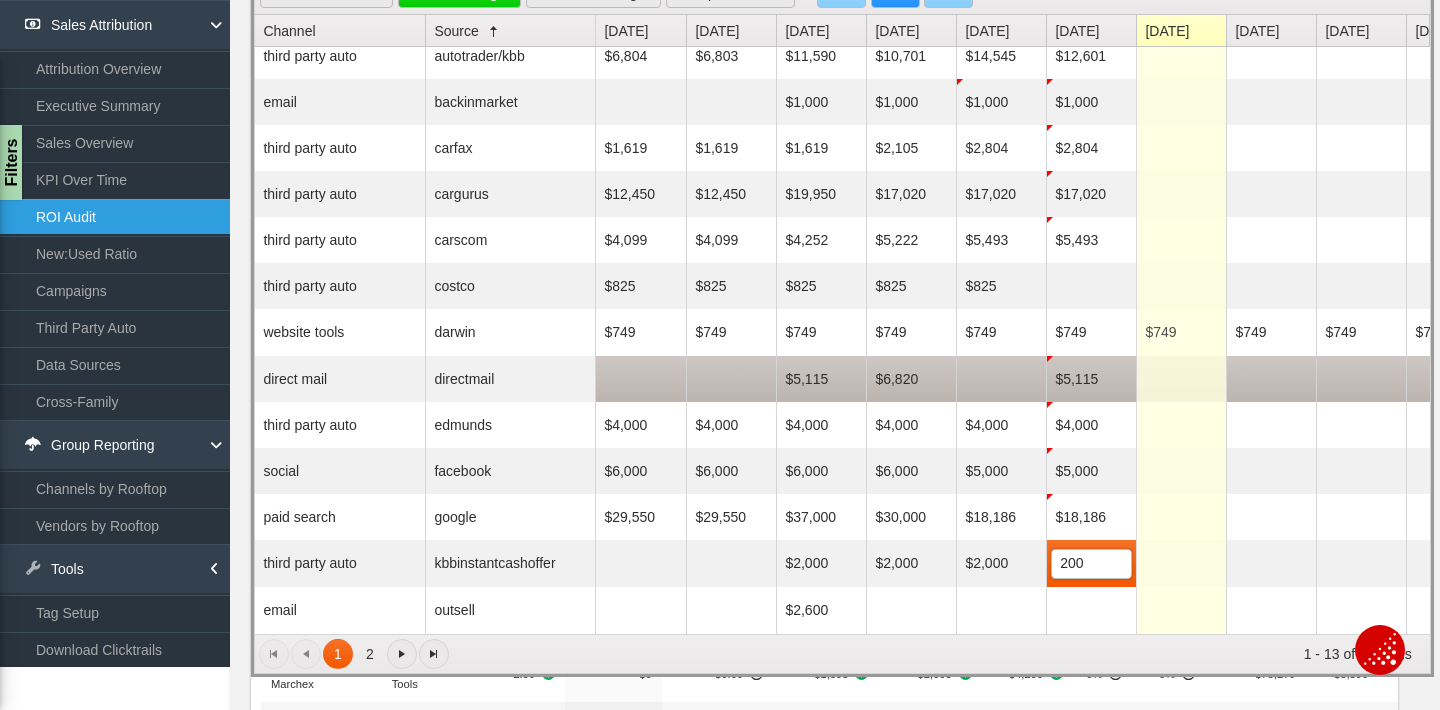 type on "2000" 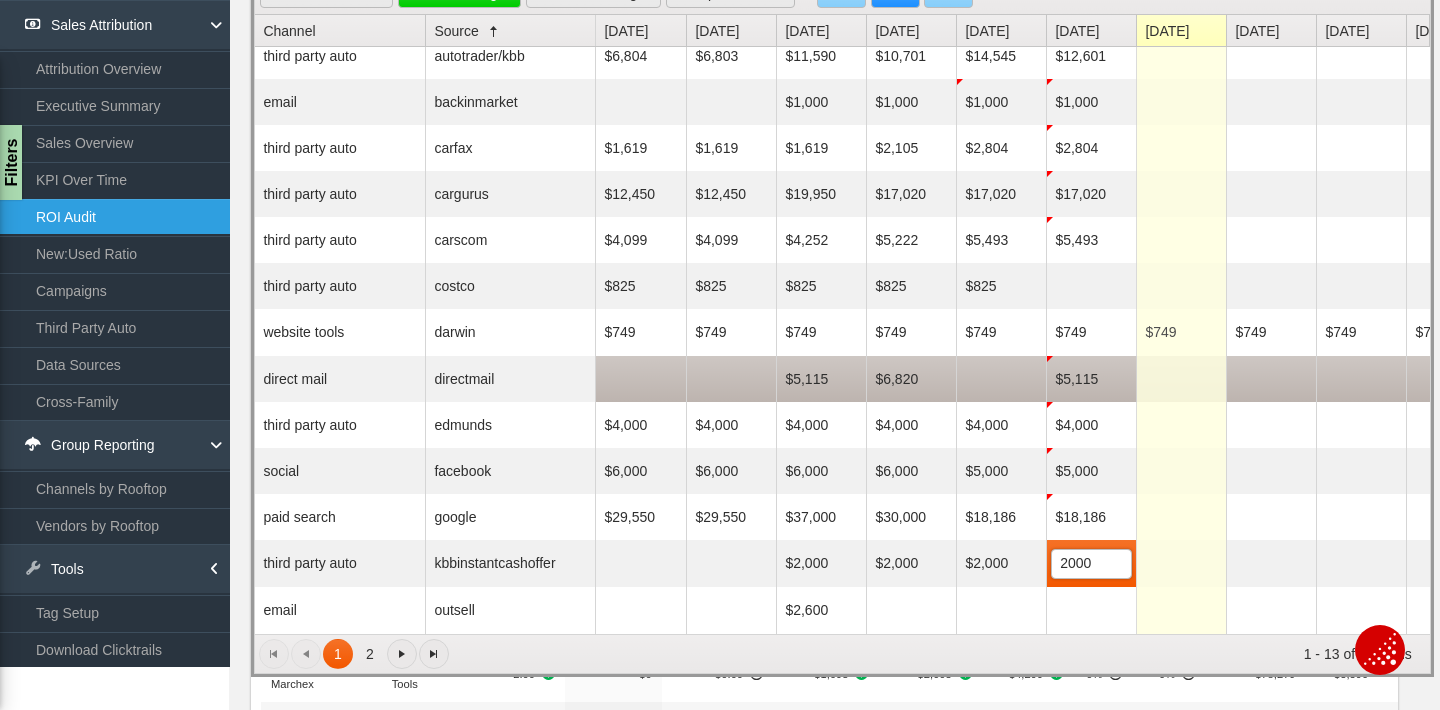 scroll, scrollTop: 13, scrollLeft: 0, axis: vertical 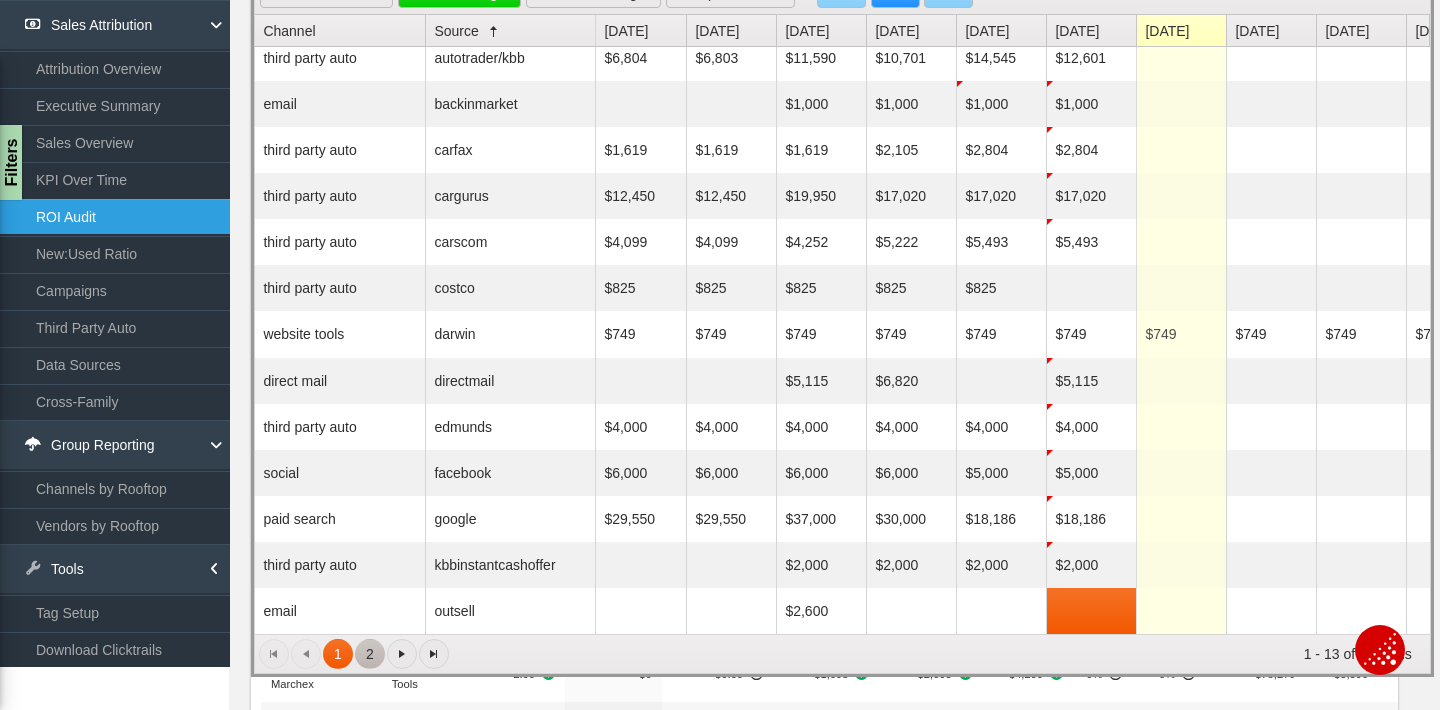 click on "2" at bounding box center (370, 654) 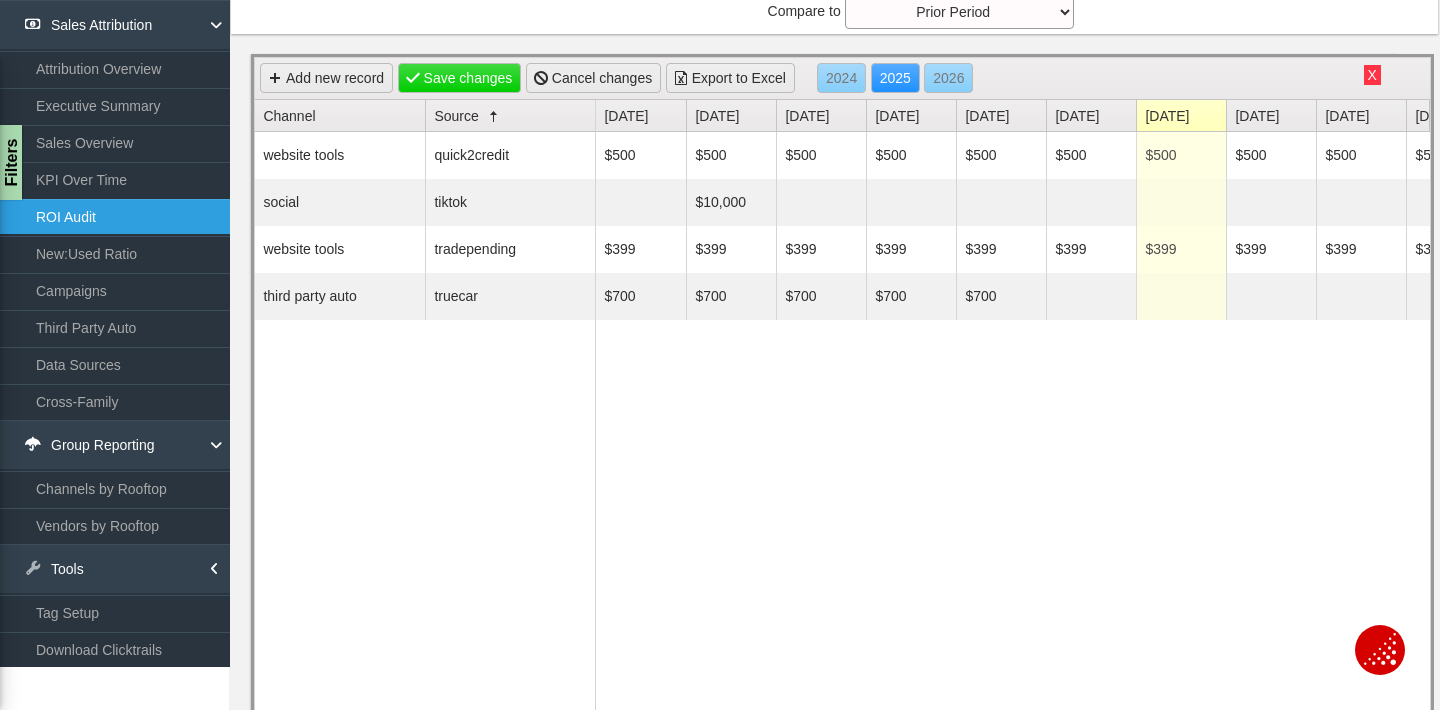 scroll, scrollTop: 111, scrollLeft: 0, axis: vertical 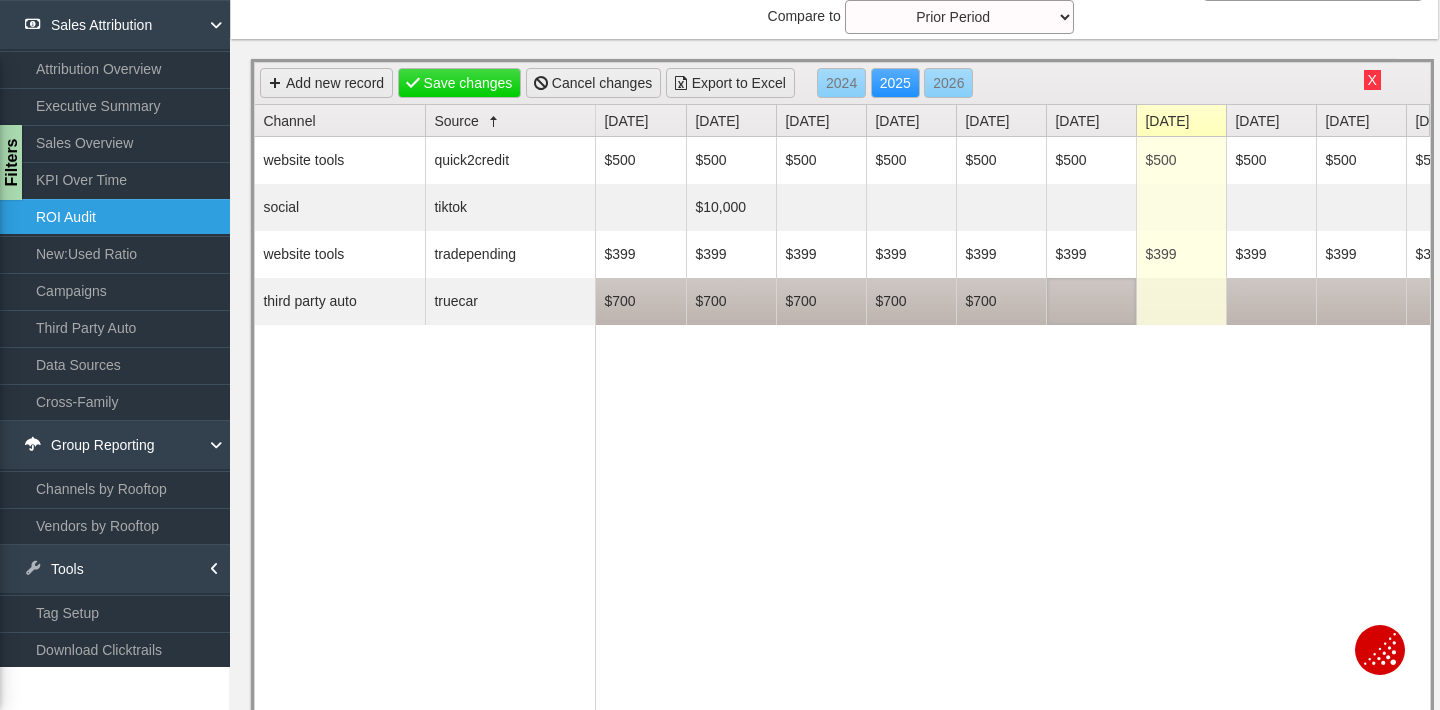 click at bounding box center [1091, 301] 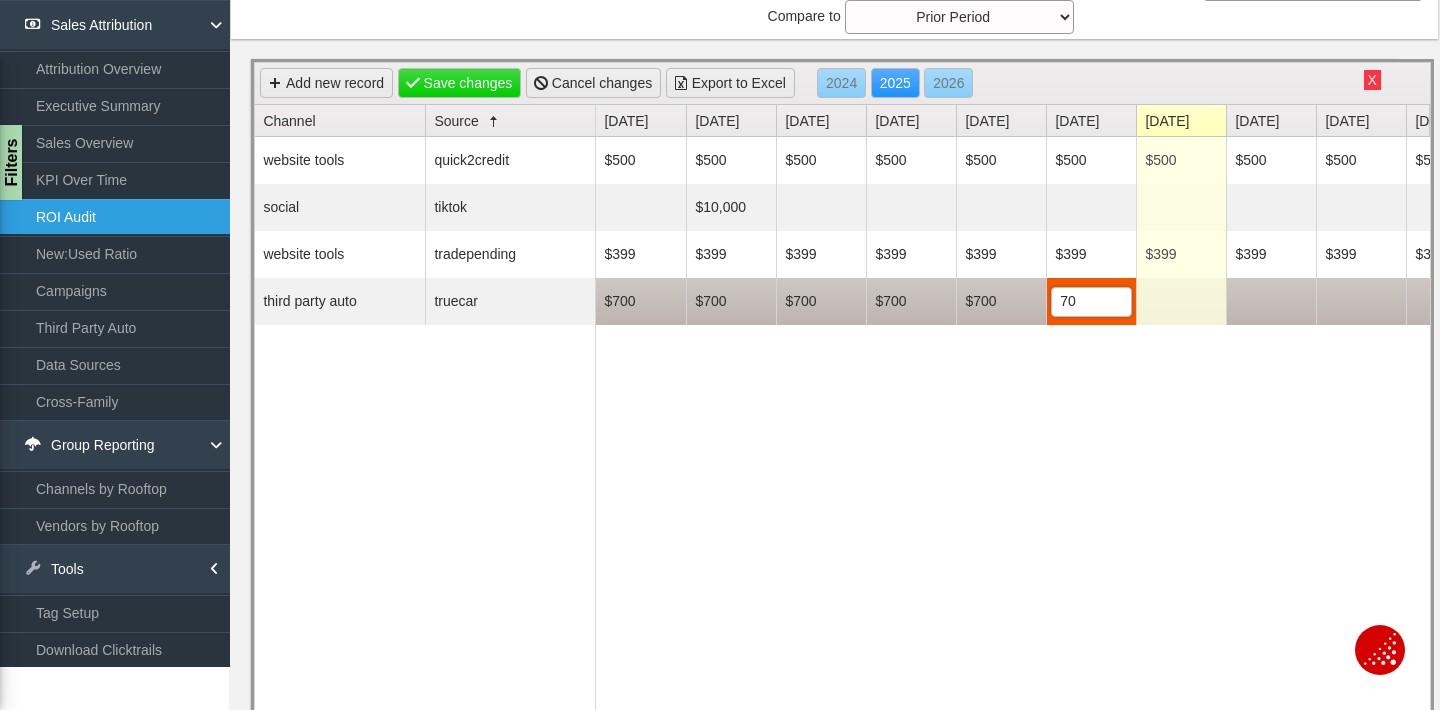 type on "700" 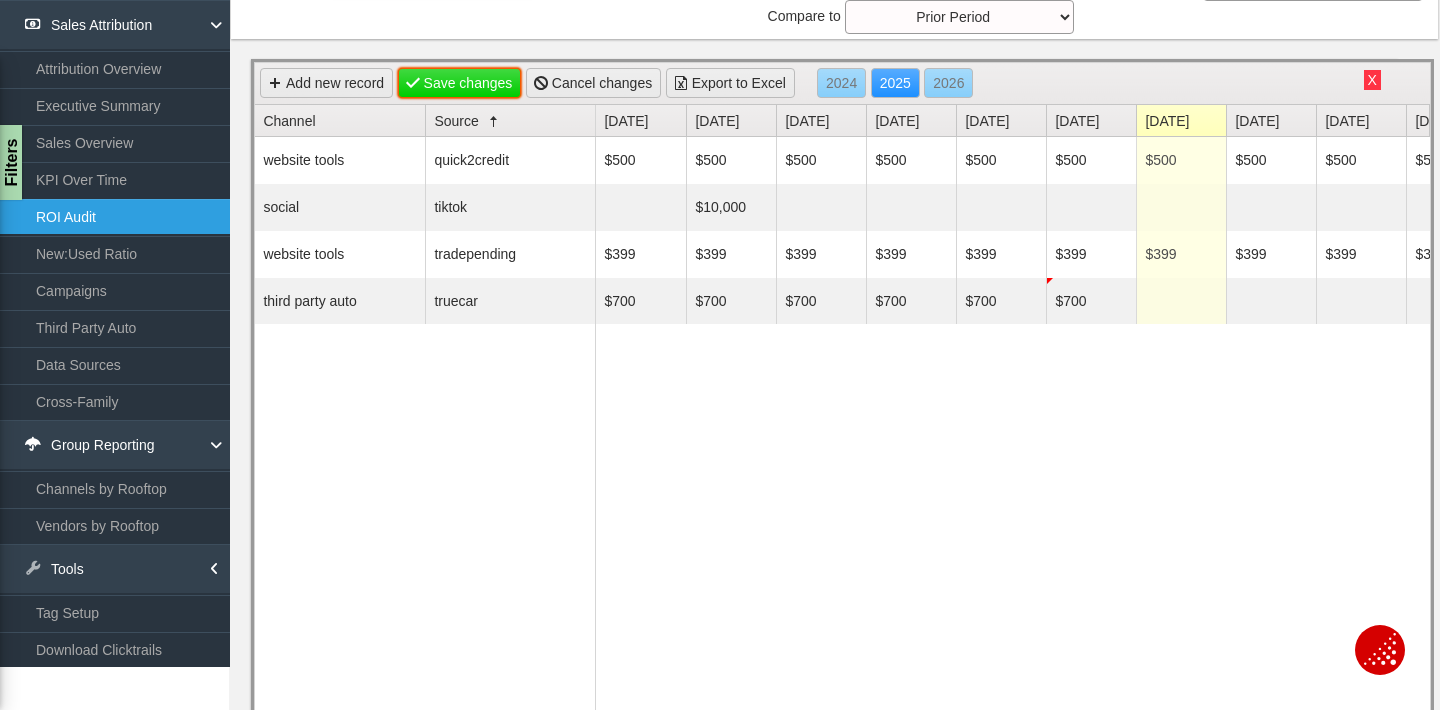 click on "Save changes" at bounding box center (460, 83) 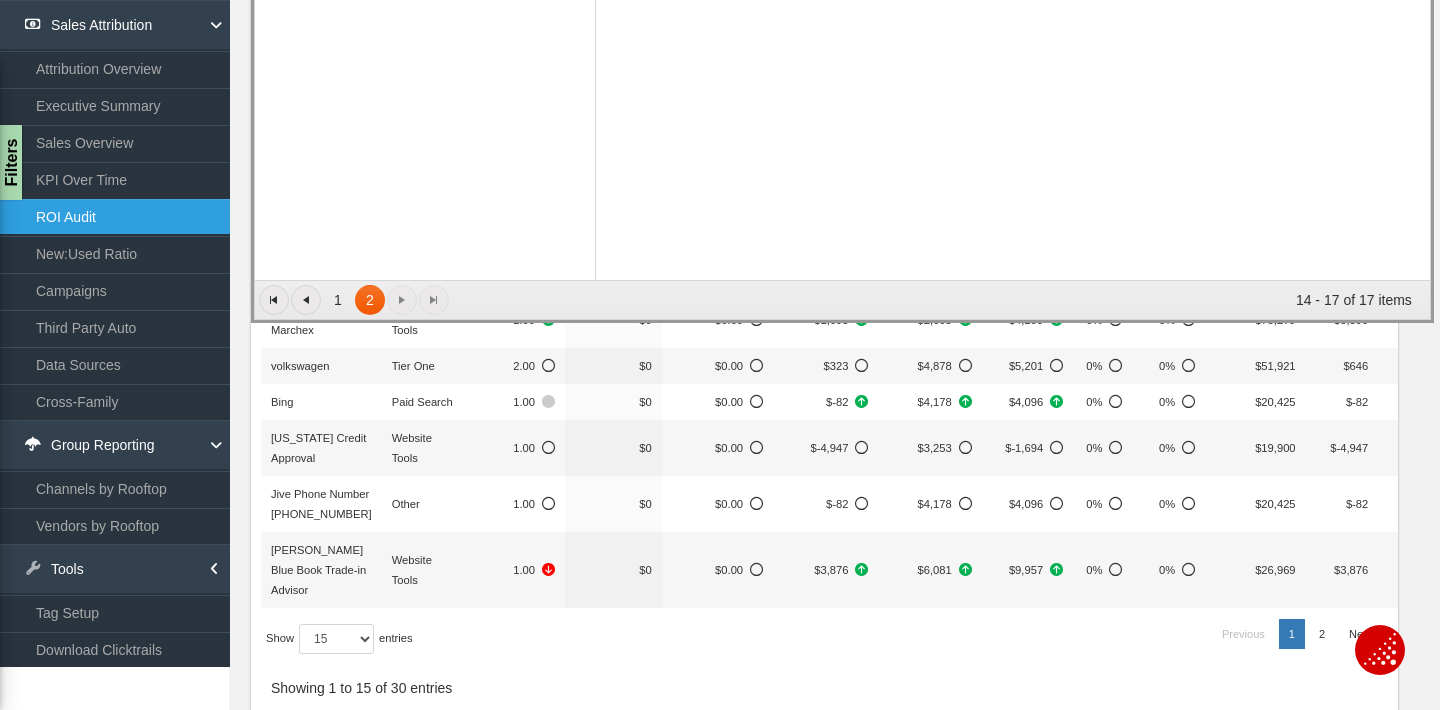scroll, scrollTop: 795, scrollLeft: 0, axis: vertical 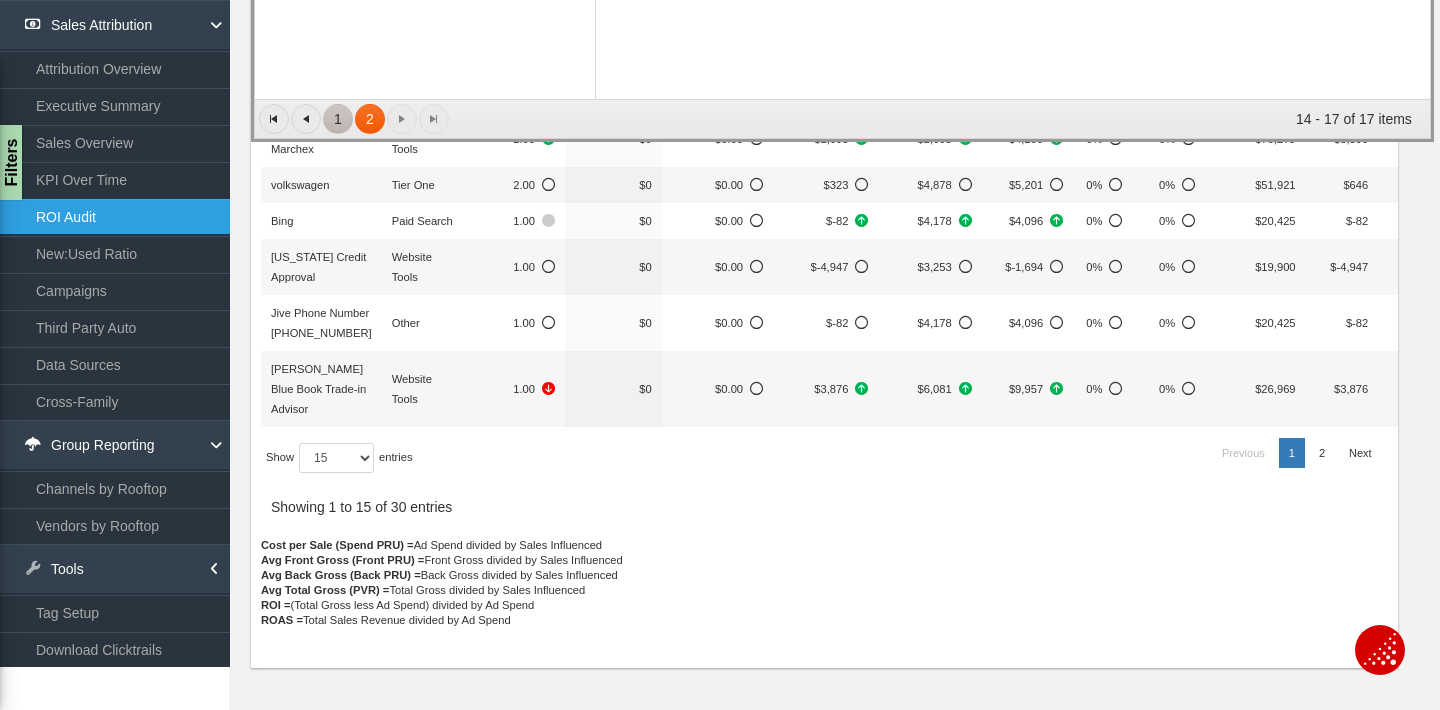 click on "1" at bounding box center (338, 119) 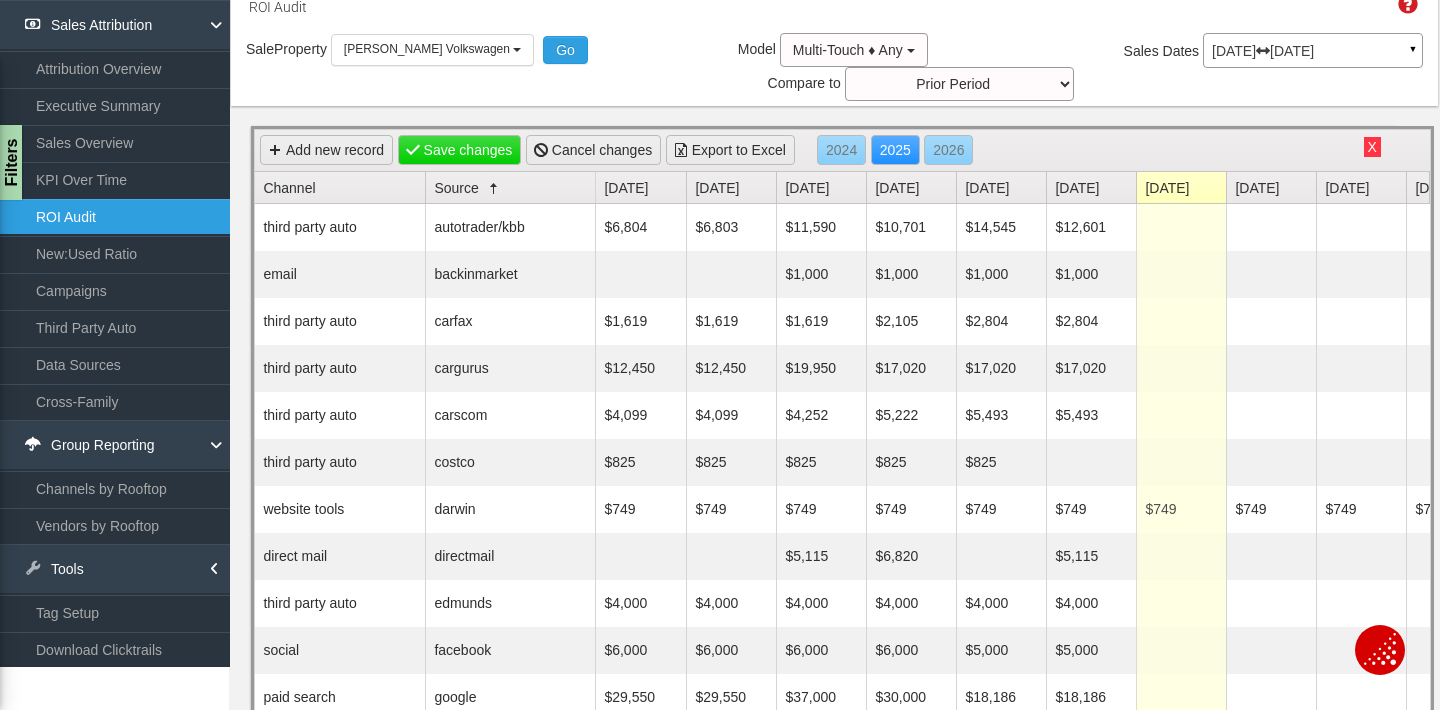 scroll, scrollTop: 47, scrollLeft: 0, axis: vertical 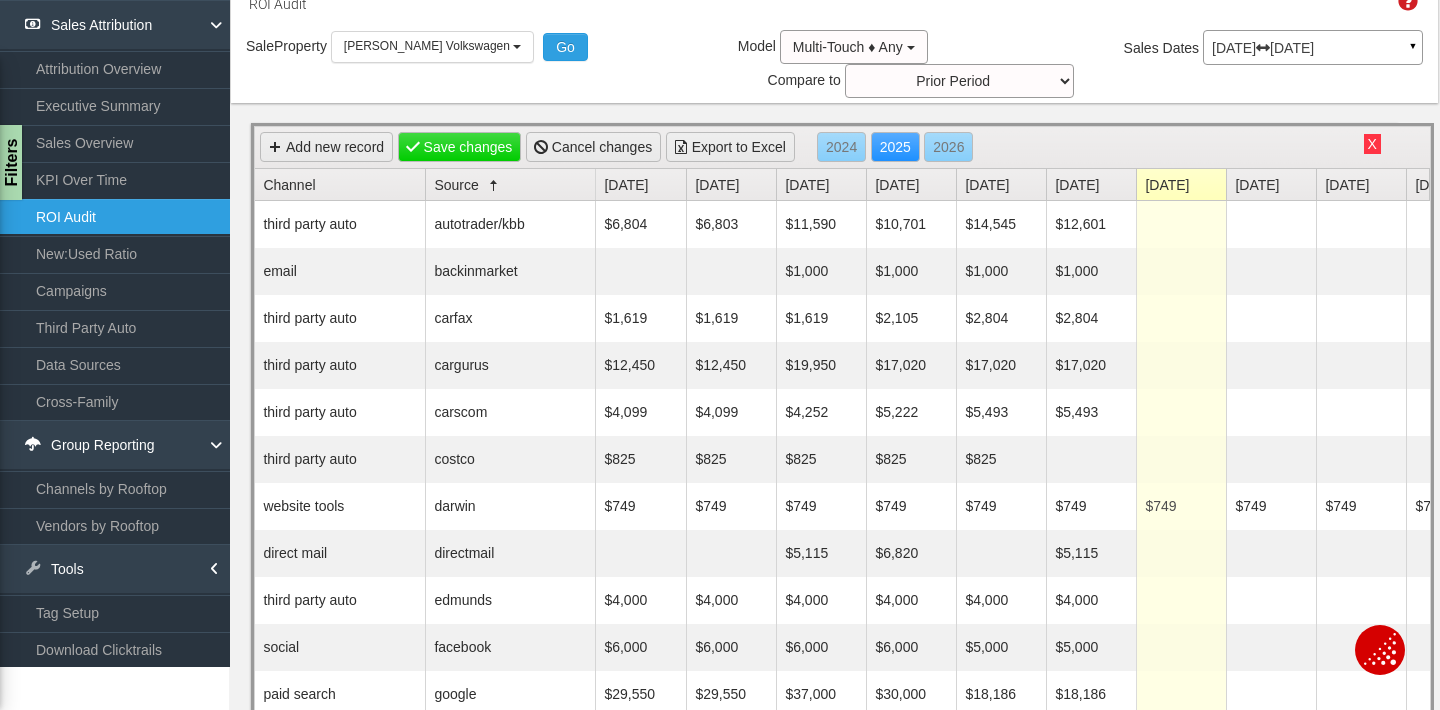 click on "Sale  Property
Loading
[PERSON_NAME] Ford [PERSON_NAME] GMC [PERSON_NAME] Motors-Parent [PERSON_NAME] Volkswagen [PERSON_NAME] Volkswagen     Select all  [PERSON_NAME] Motors - omearamotors  [PERSON_NAME] Ford  [PERSON_NAME] GMC  [PERSON_NAME] Motors-Parent  [PERSON_NAME] Volkswagen
Go
Model 			 				  Multi-Touch ♦ Any 			 			 				 				 				 				 				  Multi-Touch ♦ Any 				 				 				 				 				 				  Multi-Touch - Even 				 				 				 				 				 				  Multi-Touch - Parabolic 				 				 				 				 				 				  Multi-Touch - Binomial 				 				 				 				 				 				  First Touch 				 				 				 				 				 				  Last Touch
Sales
Dates
[DATE]   [DATE]
▼
Comparing to: mm/dd/yyyy - mm/dd/yyyy
Date Range:" at bounding box center [834, 66] 